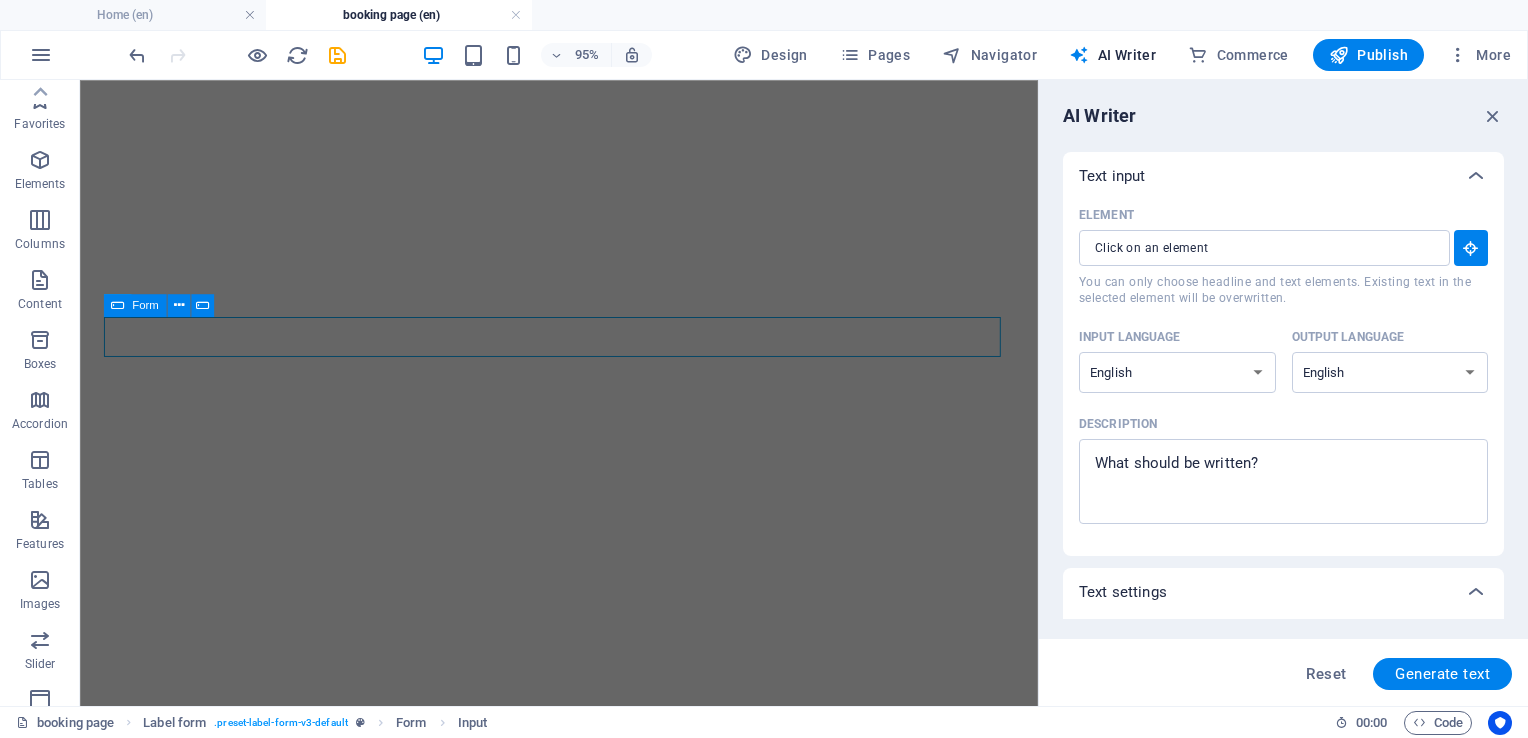 select on "English" 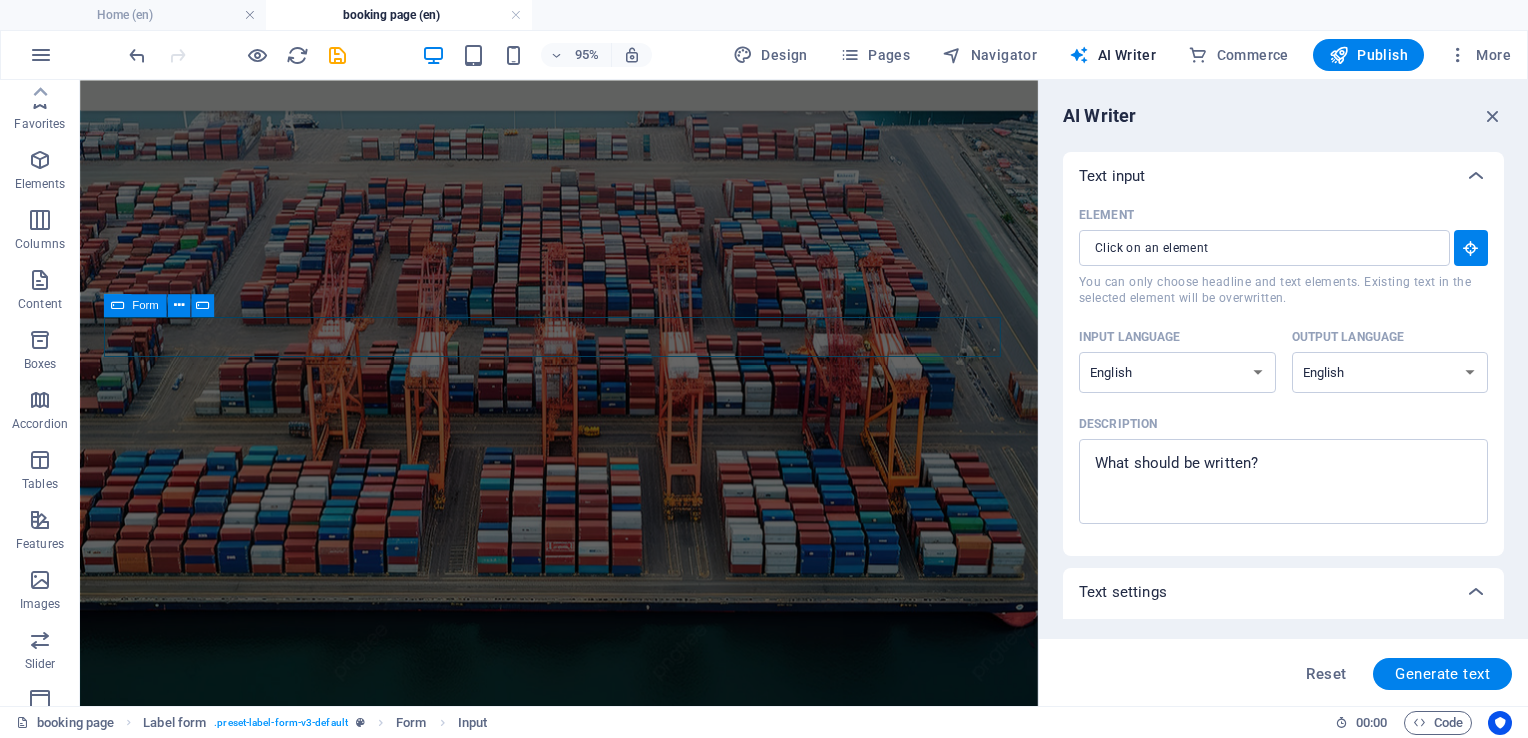 scroll, scrollTop: 333, scrollLeft: 0, axis: vertical 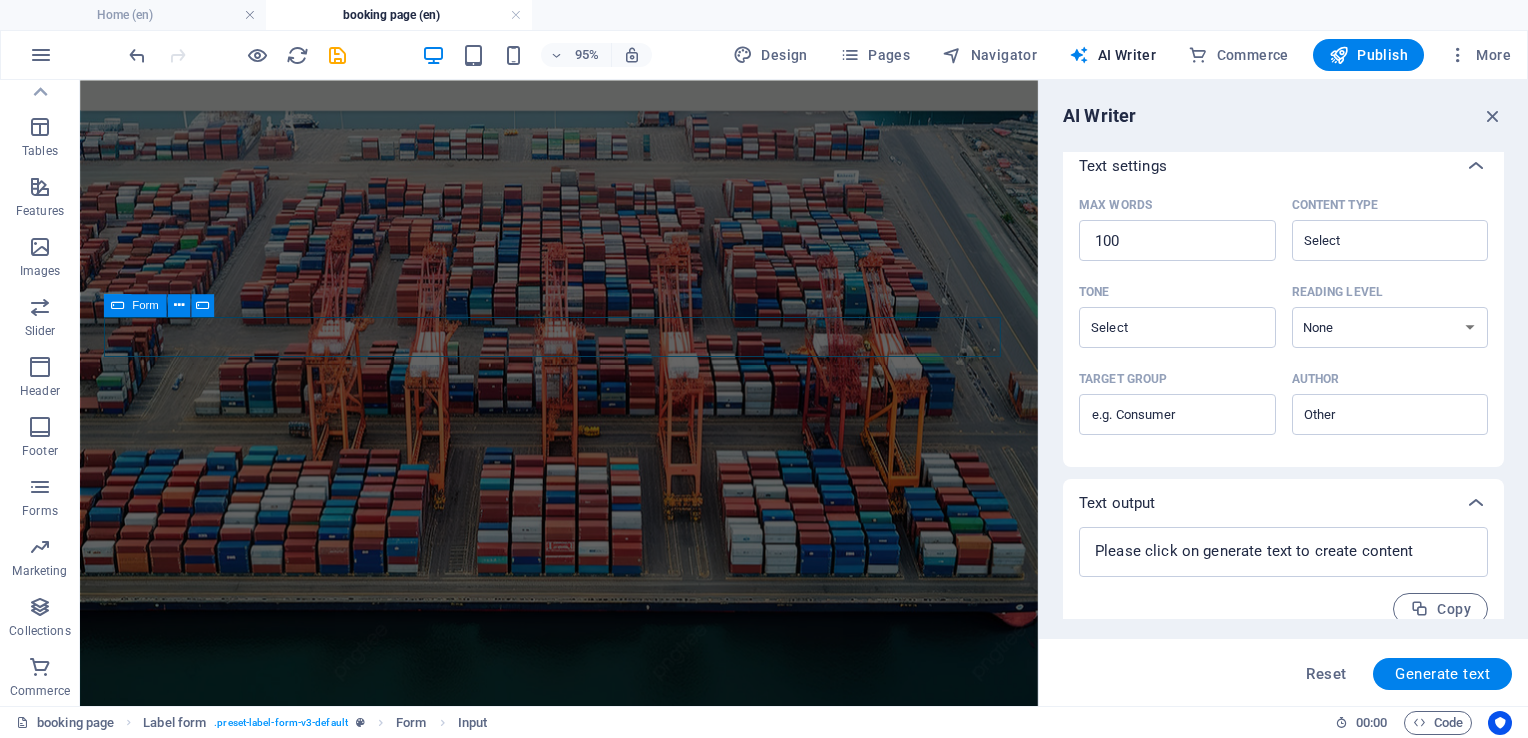 click on "AI Writer Text input Element ​ You can only choose headline and text elements. Existing text in the selected element will be overwritten. Input language Albanian Arabic Armenian Awadhi Azerbaijani Bashkir Basque Belarusian Bengali Bhojpuri Bosnian Brazilian Portuguese Bulgarian Cantonese (Yue) Catalan Chhattisgarhi Chinese Croatian Czech Danish Dogri Dutch English Estonian Faroese Finnish French Galician Georgian German Greek Gujarati Haryanvi Hindi Hungarian Indonesian Irish Italian Japanese Javanese Kannada Kashmiri Kazakh Konkani Korean Kyrgyz Latvian Lithuanian Macedonian Maithili Malay Maltese Mandarin Mandarin Chinese Marathi Marwari Min Nan Moldovan Mongolian Montenegrin Nepali Norwegian Oriya Pashto Persian (Farsi) Polish Portuguese Punjabi Rajasthani Romanian Russian Sanskrit Santali Serbian Sindhi Sinhala Slovak Slovene Slovenian Spanish Ukrainian Urdu Uzbek Vietnamese Welsh Wu Output language Albanian Arabic Armenian Awadhi Azerbaijani Bashkir Basque Belarusian Bengali Bhojpuri Bosnian Bulgarian" at bounding box center (1283, 393) 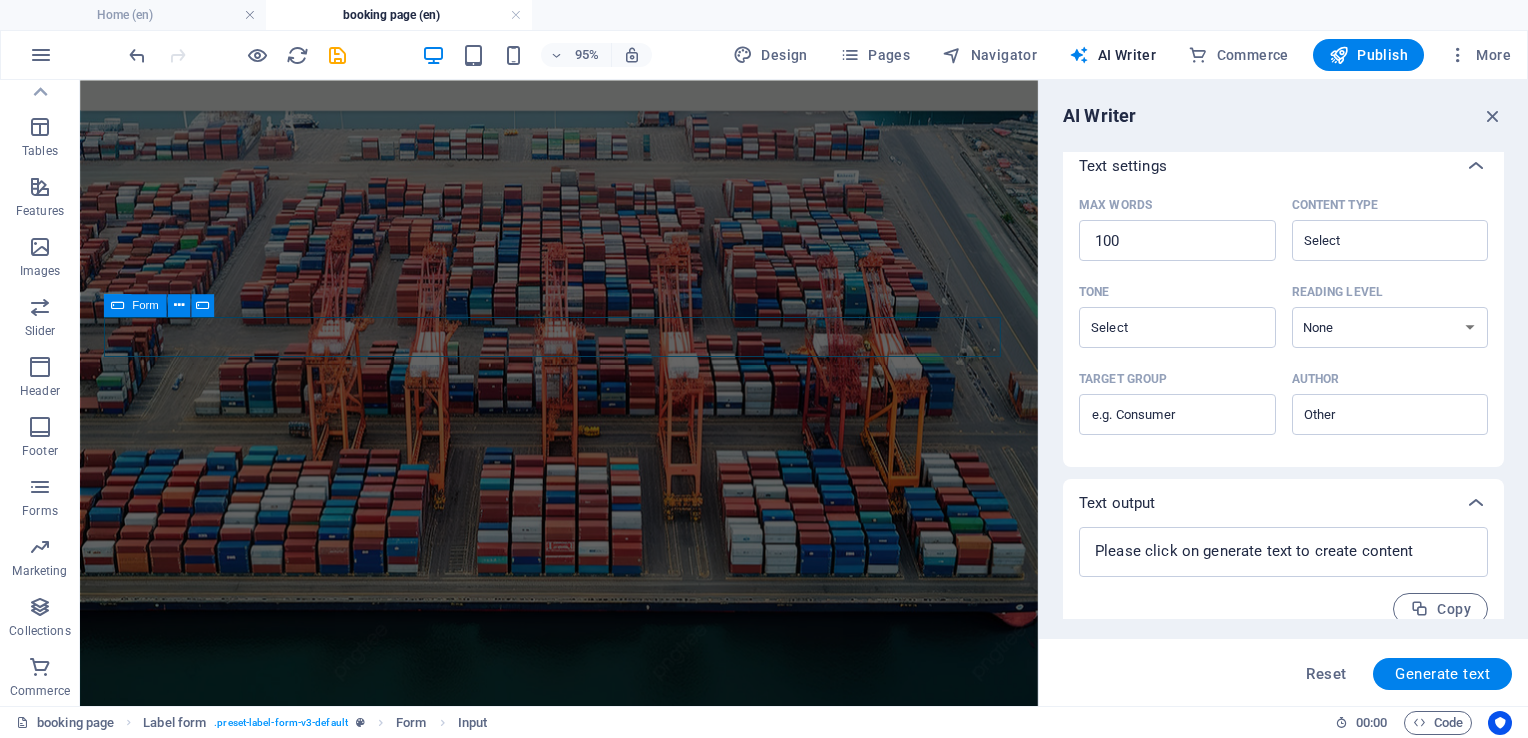 scroll, scrollTop: 0, scrollLeft: 0, axis: both 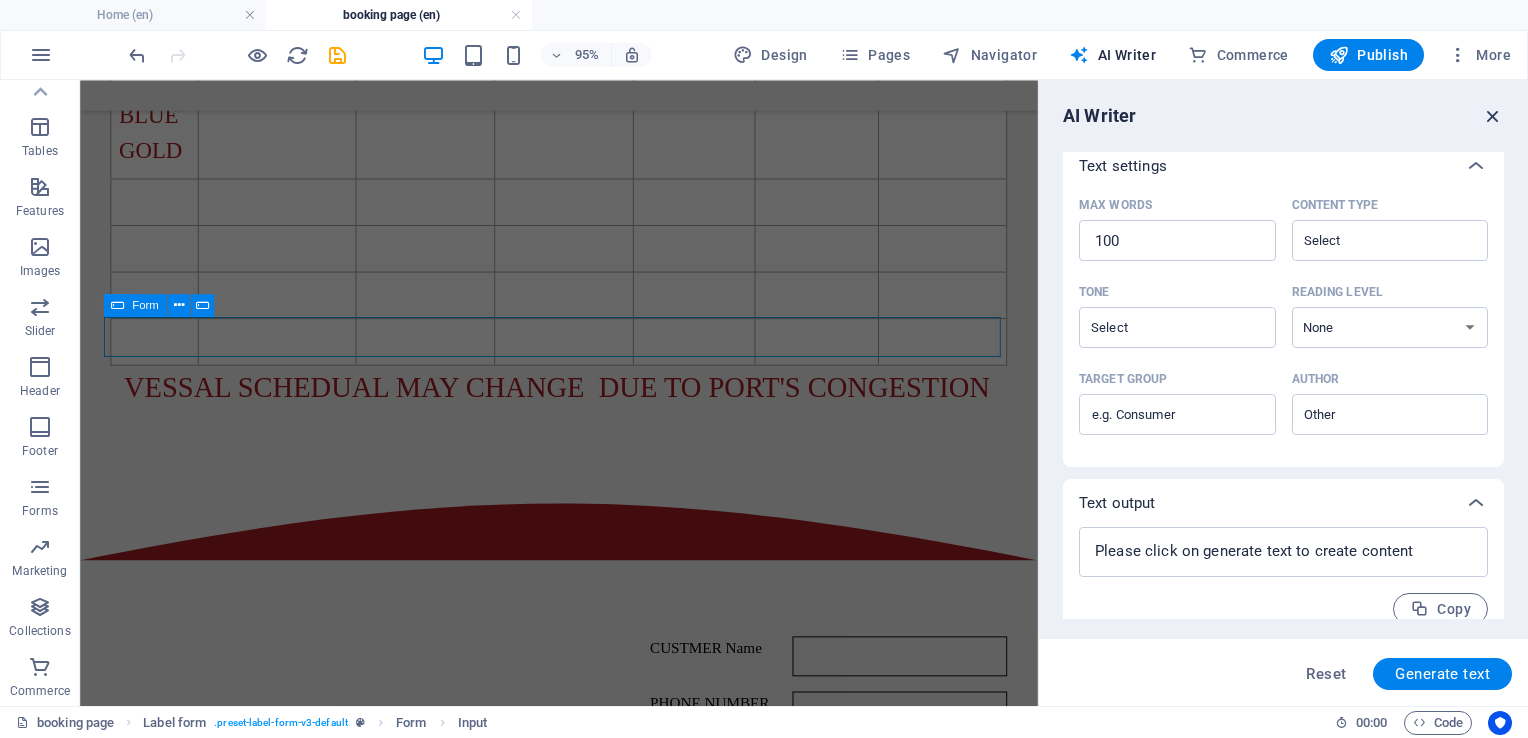 click at bounding box center [1493, 116] 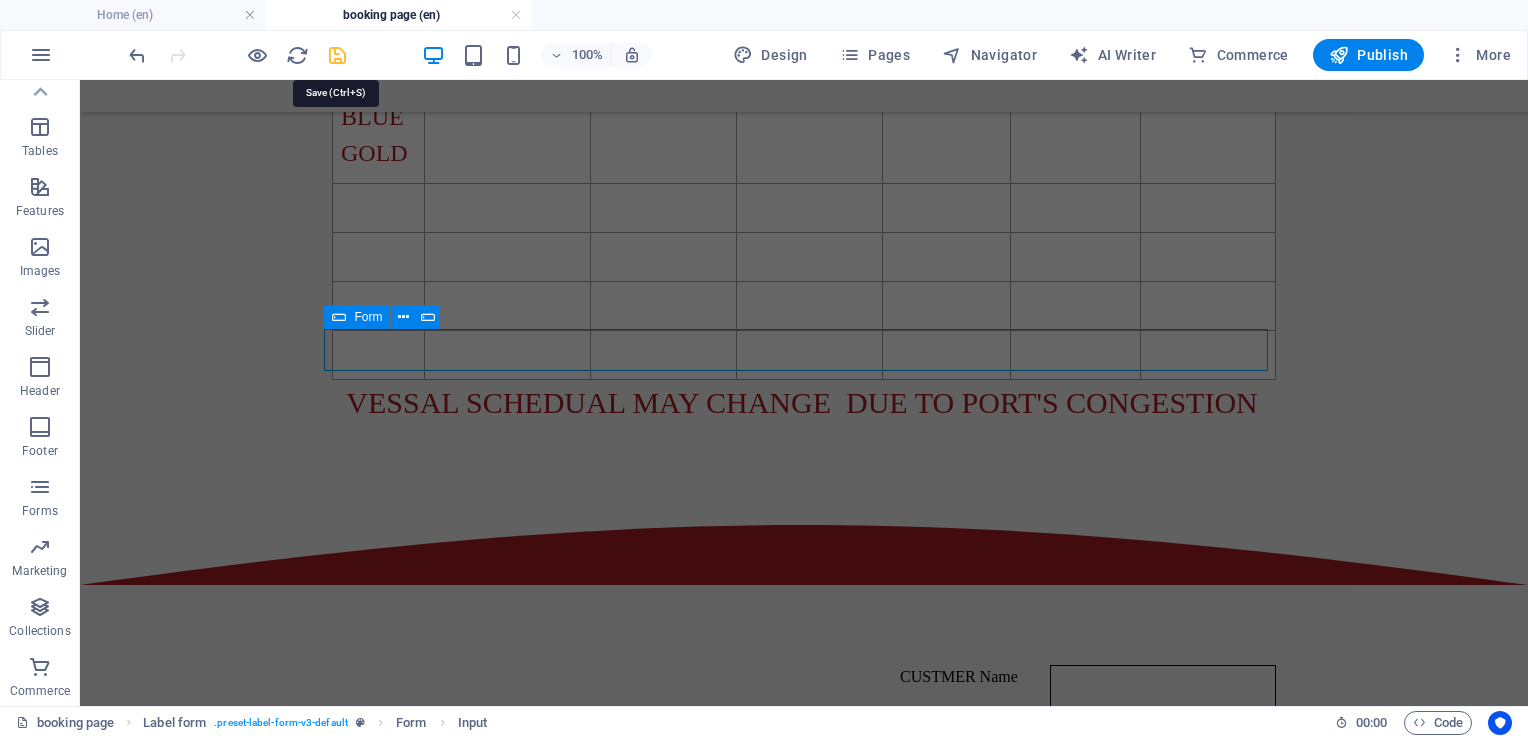click at bounding box center [337, 55] 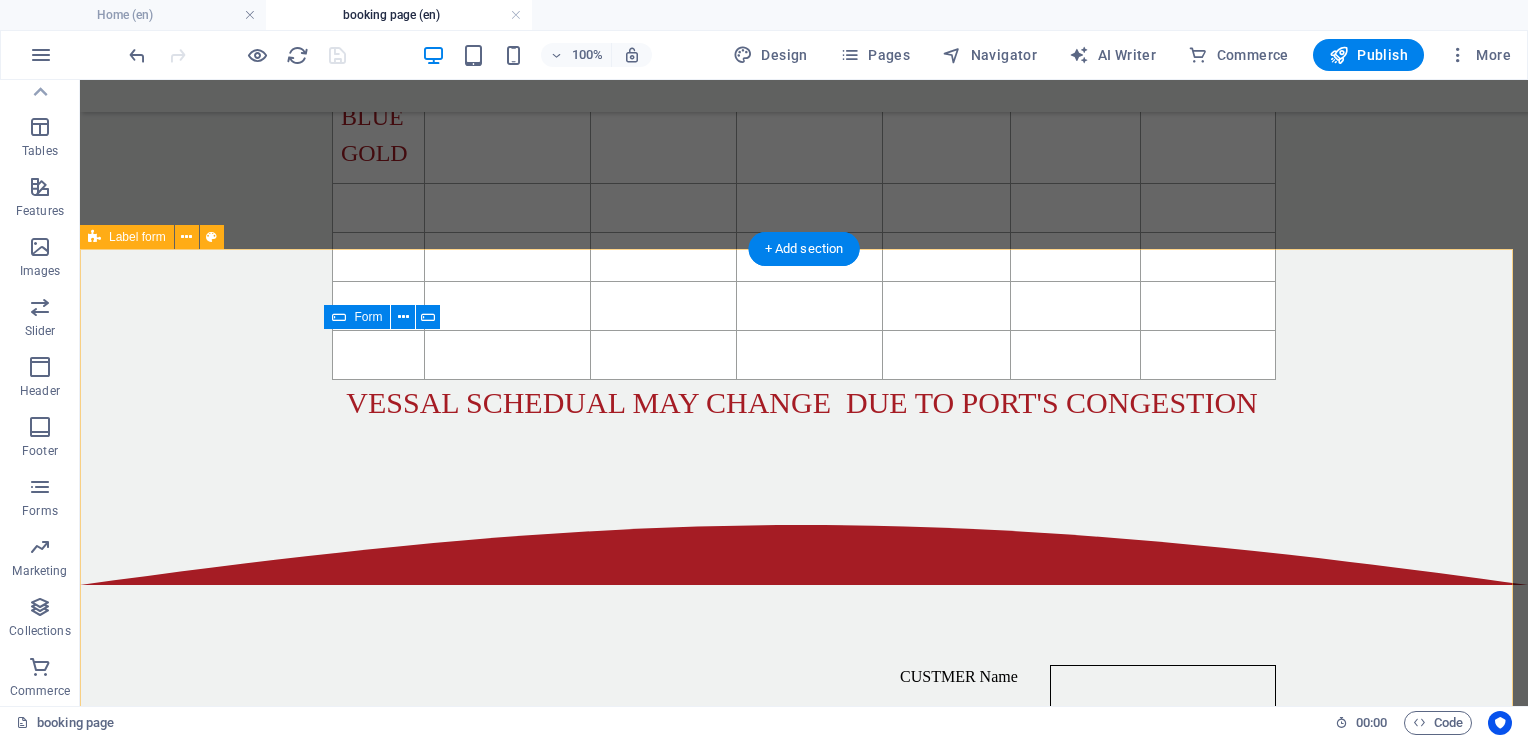 click on "CUSTMER Name PHONE NUMBER EMAIL BOOKING REF VESSEL NAME BOX OWNER VOYAGE NUMBER VOYAGE STATUS DESTENTATION LADEN UNIT UNIT SIZE UNIT TYPE POD NAME POD AGENT DETIALS Message {{ 'content.forms.privacy'|trans }} Unreadable? Load new Submit" at bounding box center [804, 1206] 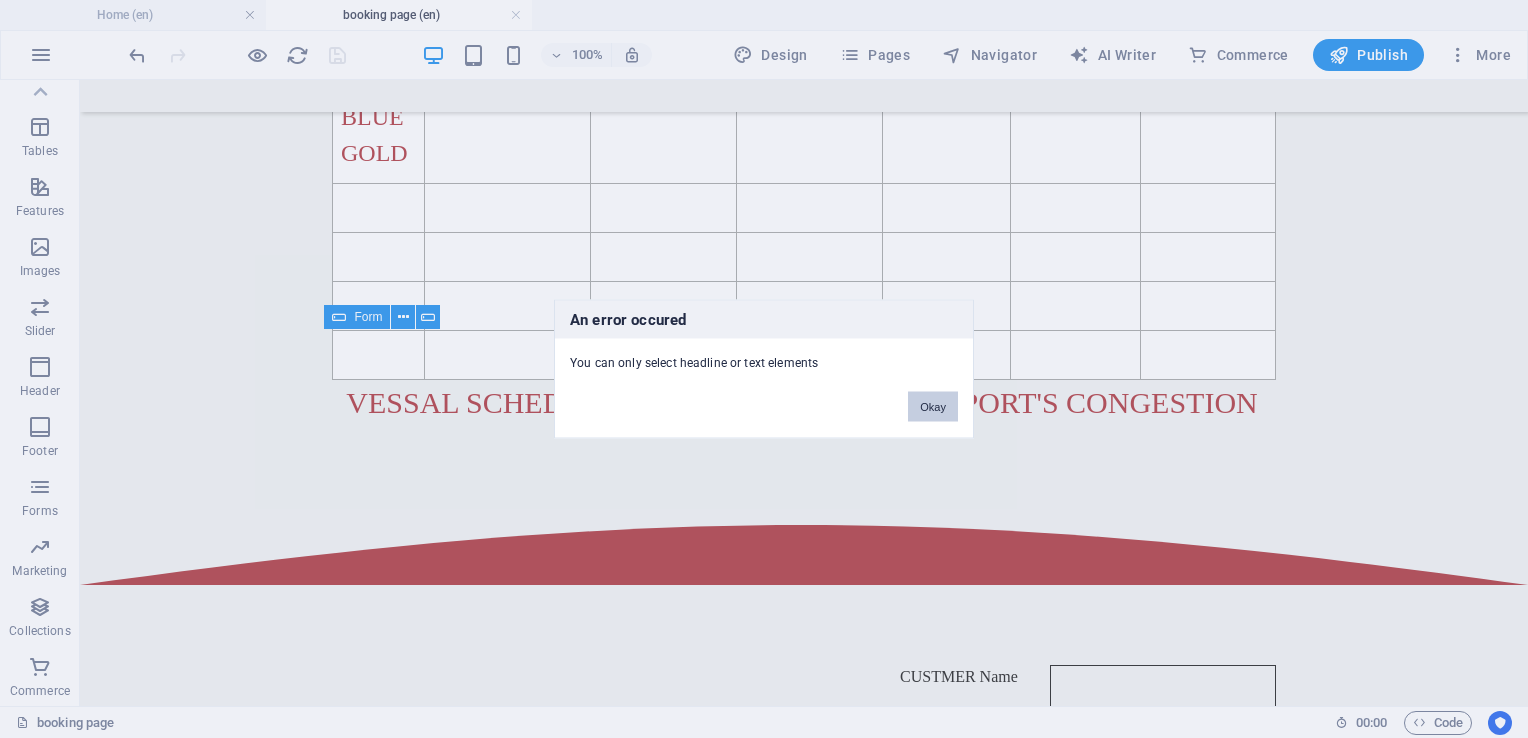 click on "Okay" at bounding box center (933, 407) 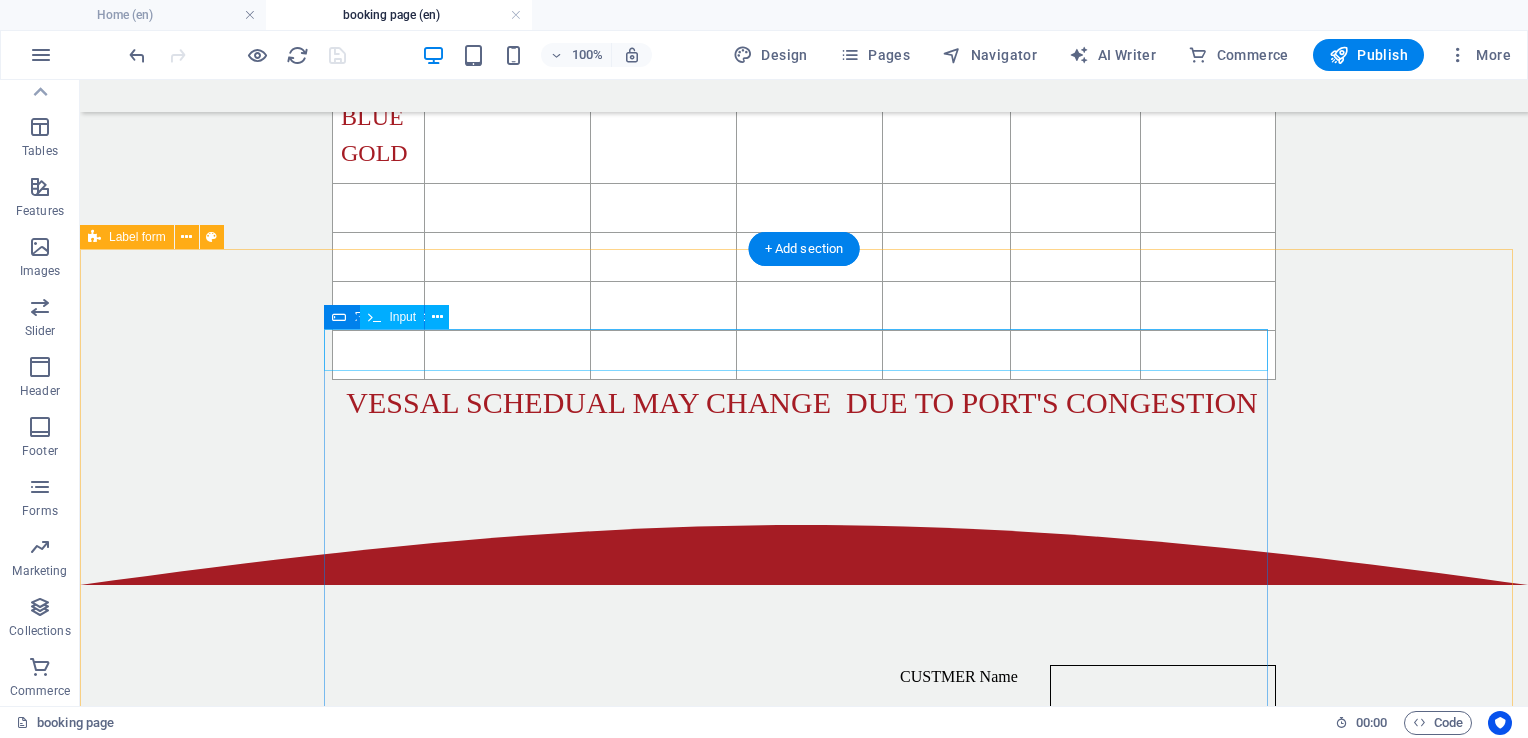 click on "CUSTMER Name" at bounding box center (804, 686) 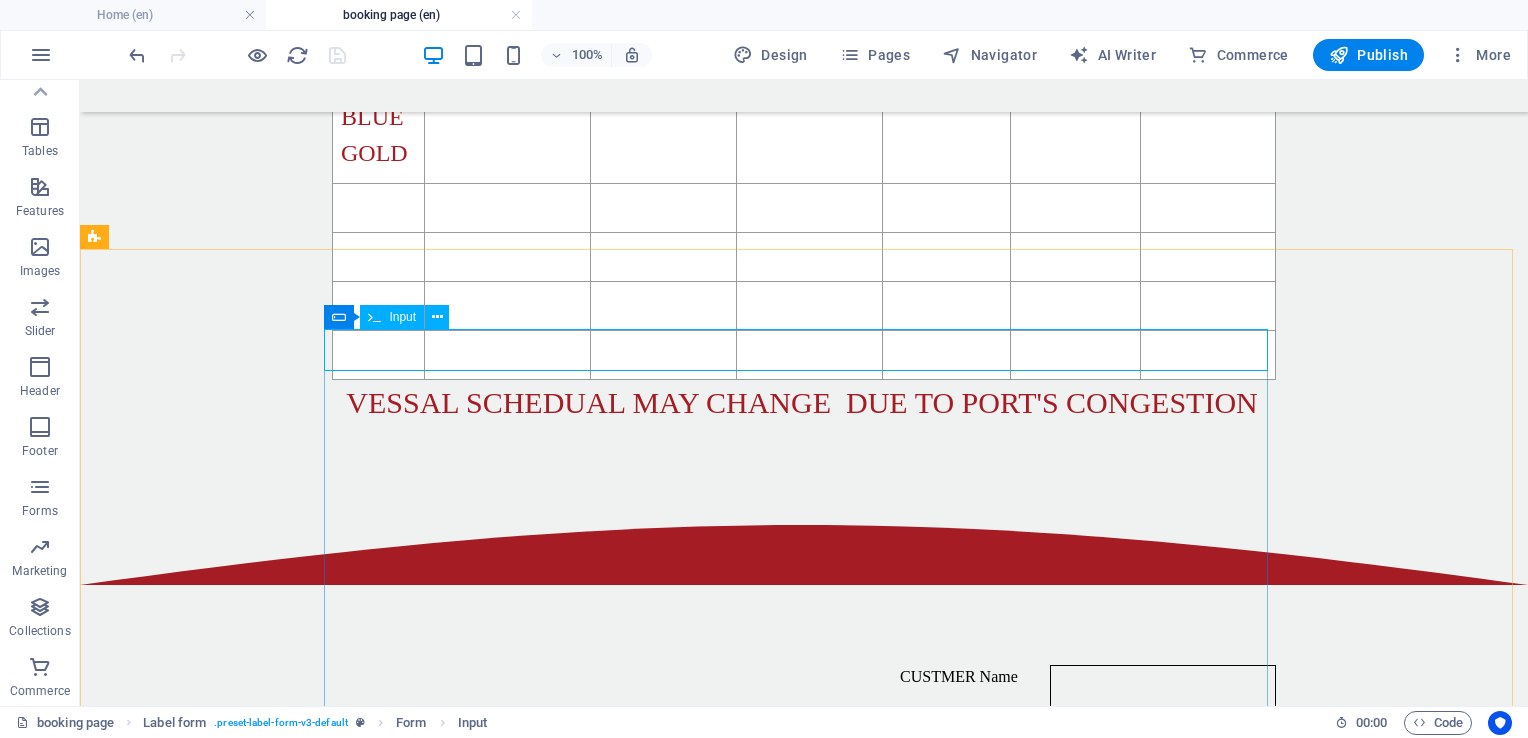 click on "Input" at bounding box center (402, 317) 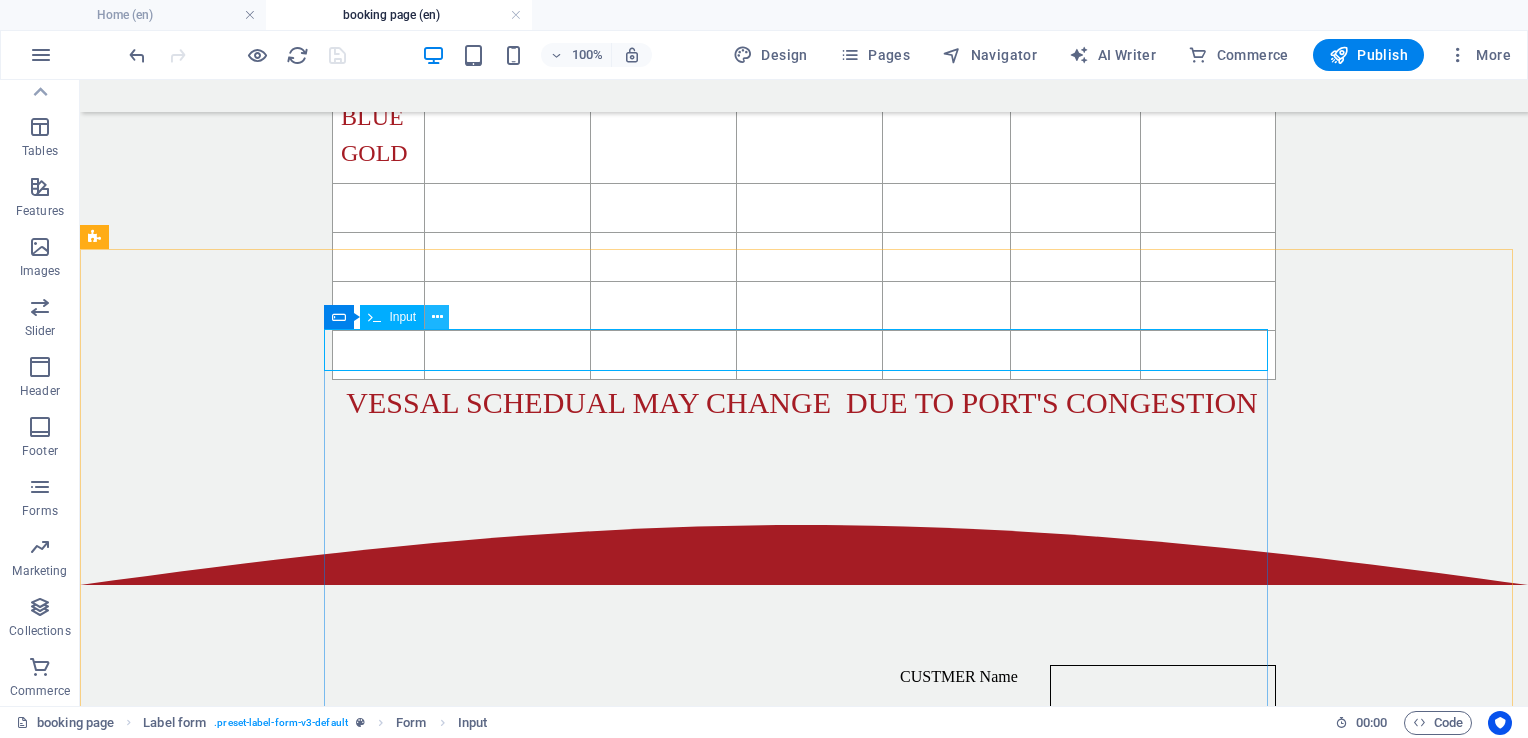 click at bounding box center [437, 317] 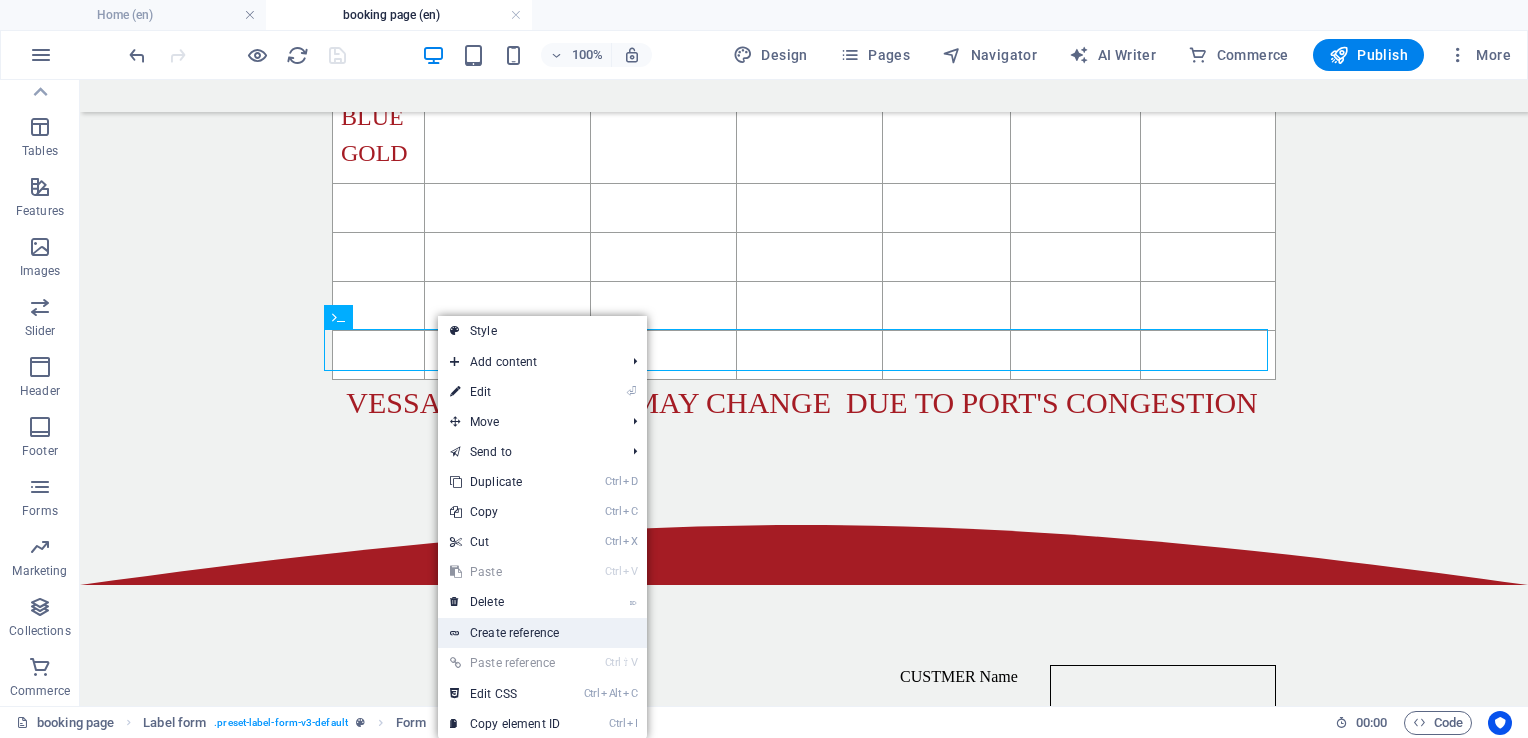 click on "Create reference" at bounding box center (542, 633) 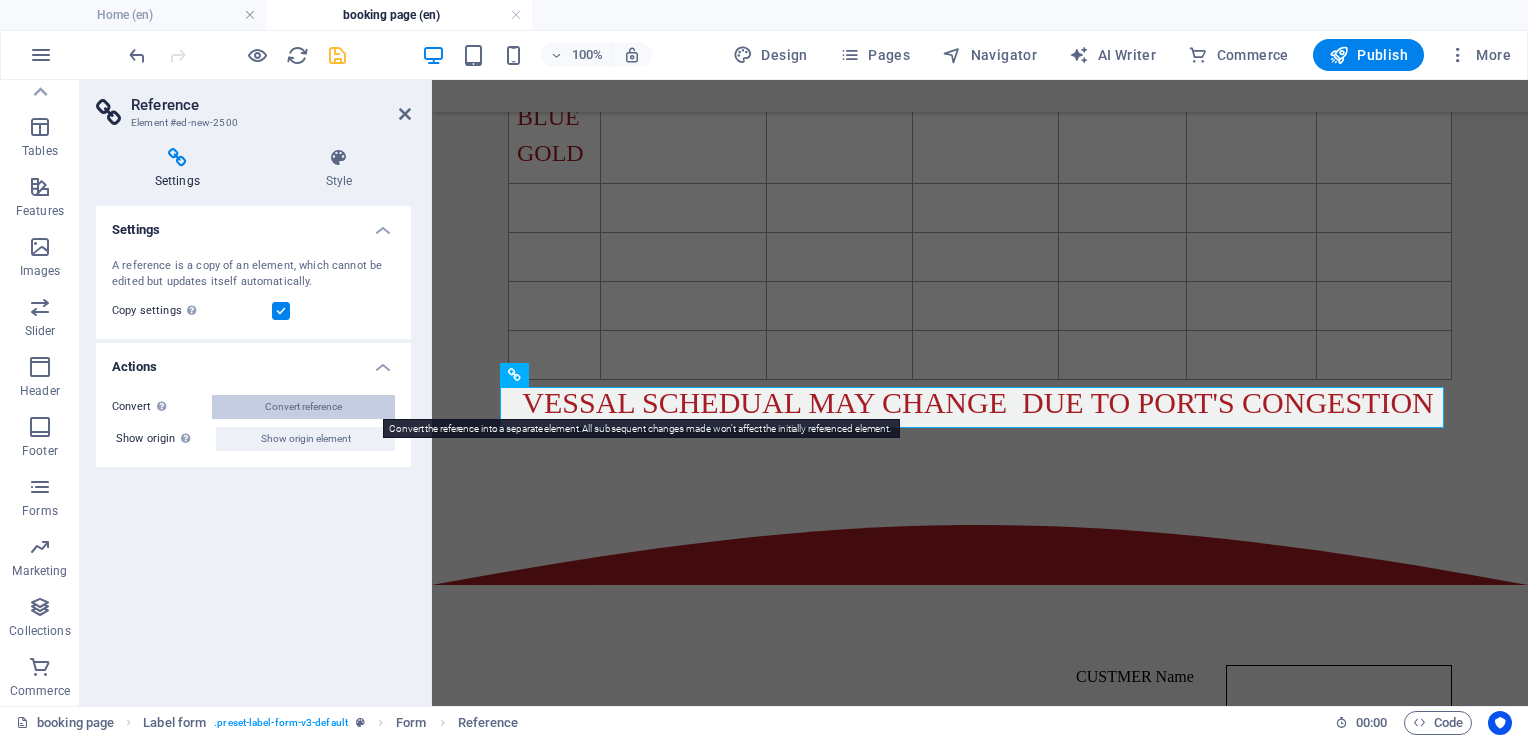 click on "Convert reference" at bounding box center [303, 407] 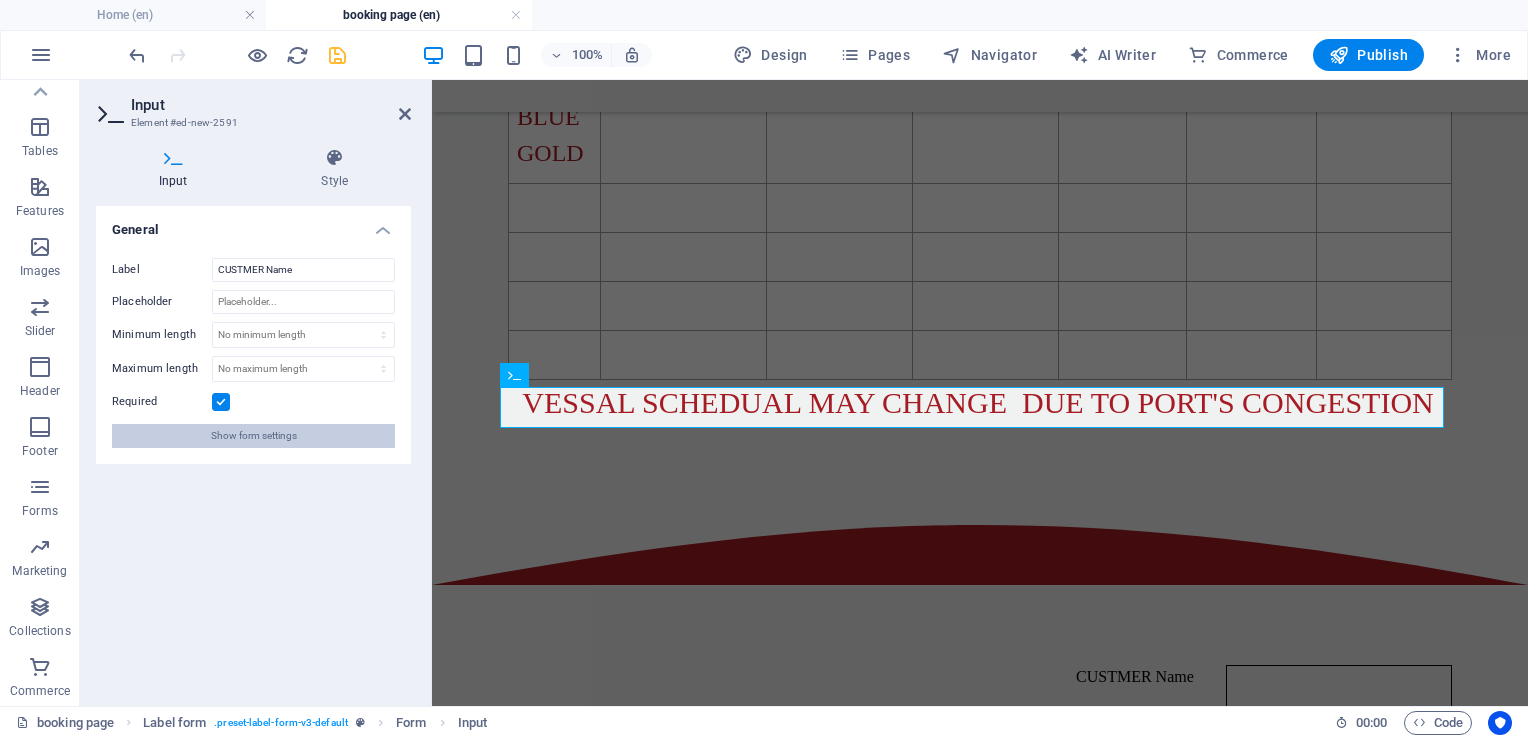 click on "Show form settings" at bounding box center [254, 436] 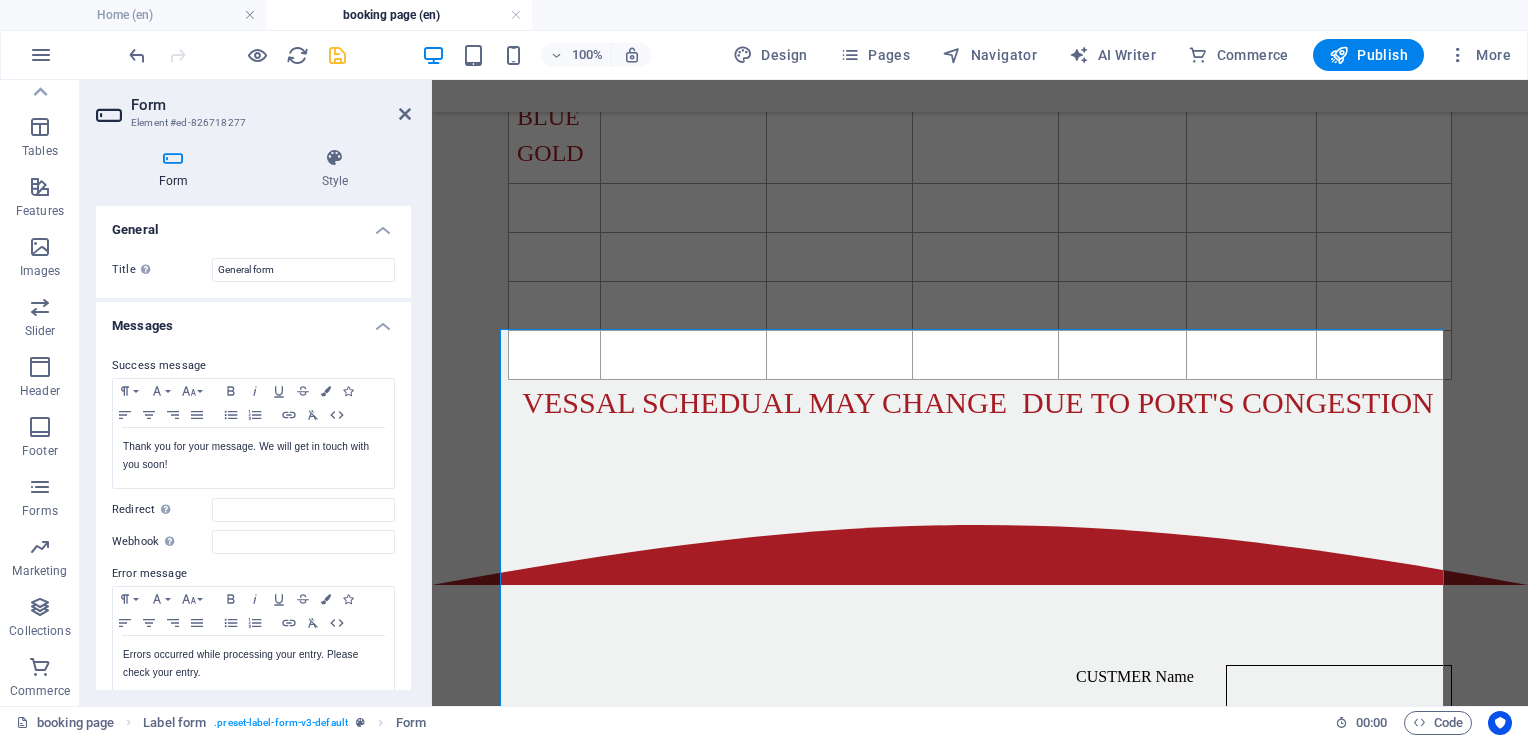 drag, startPoint x: 411, startPoint y: 384, endPoint x: 421, endPoint y: 480, distance: 96.519424 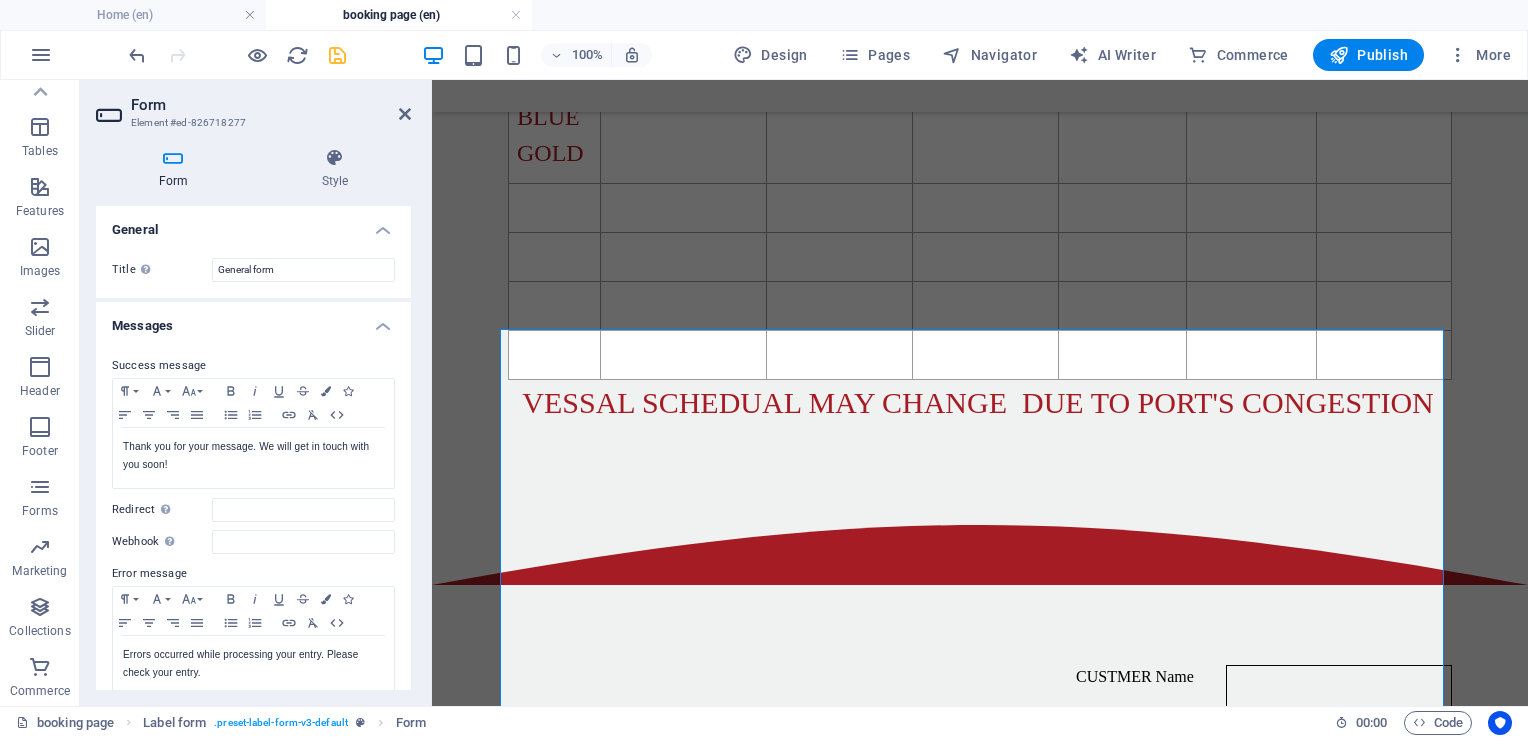 drag, startPoint x: 404, startPoint y: 395, endPoint x: 423, endPoint y: 476, distance: 83.198555 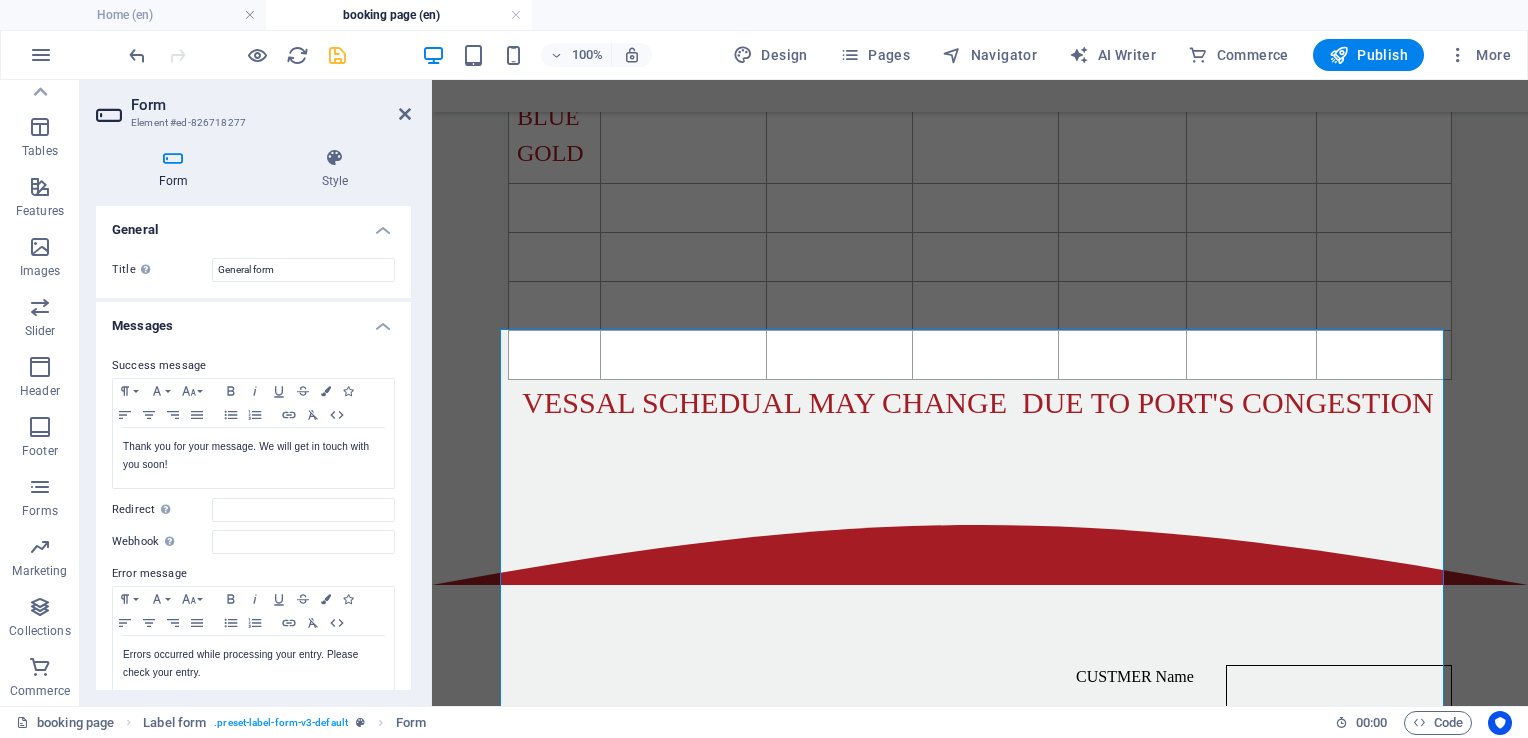 drag, startPoint x: 412, startPoint y: 376, endPoint x: 415, endPoint y: 502, distance: 126.035706 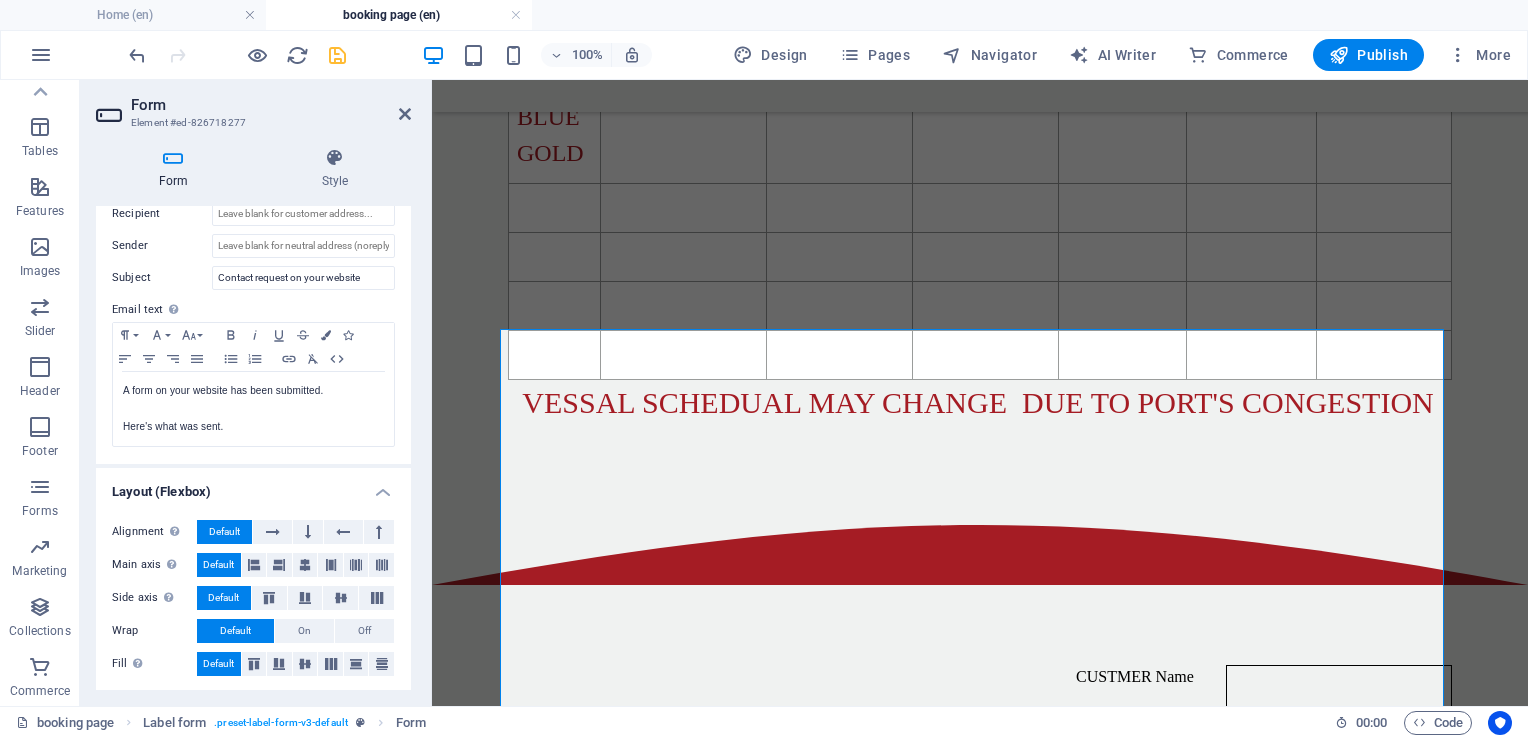 scroll, scrollTop: 0, scrollLeft: 0, axis: both 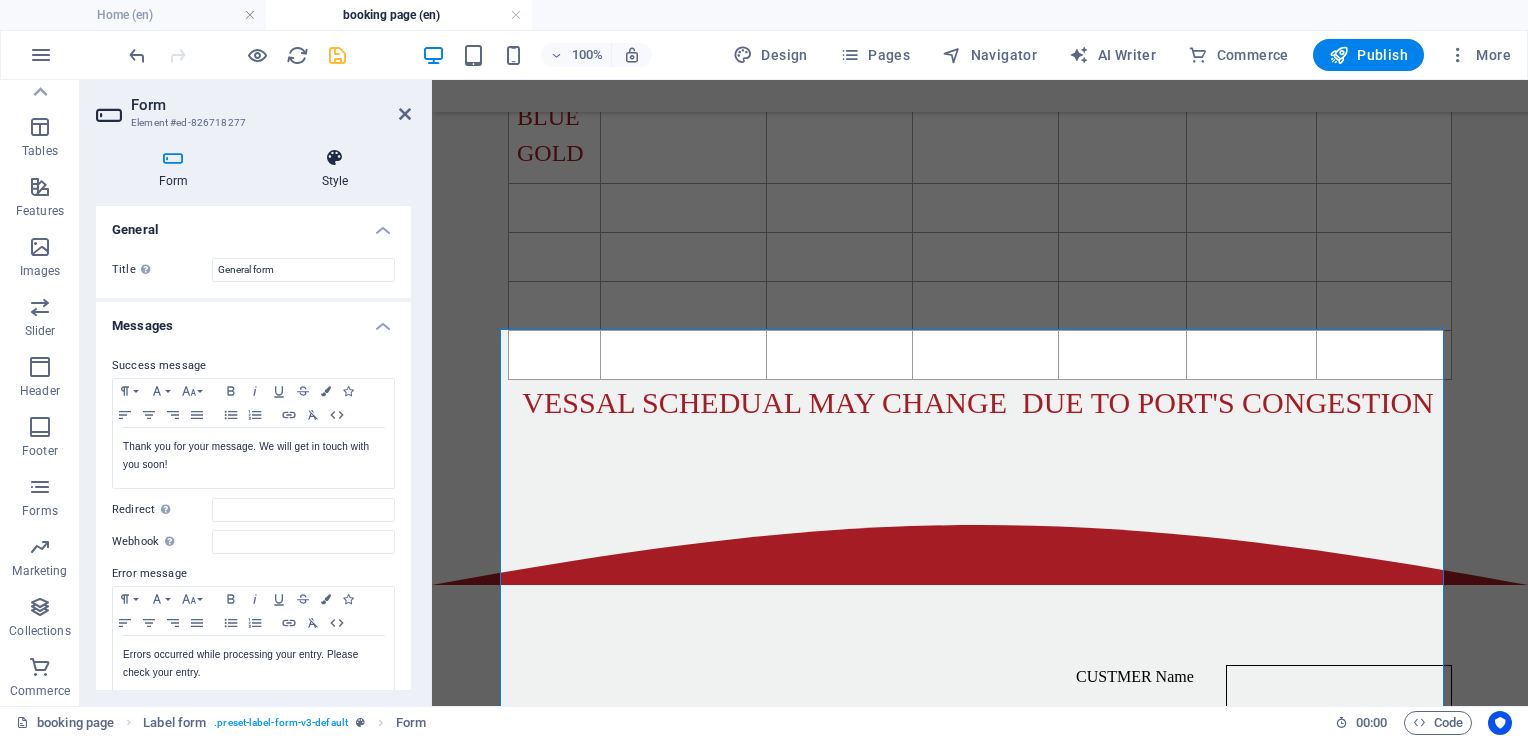 click at bounding box center [335, 158] 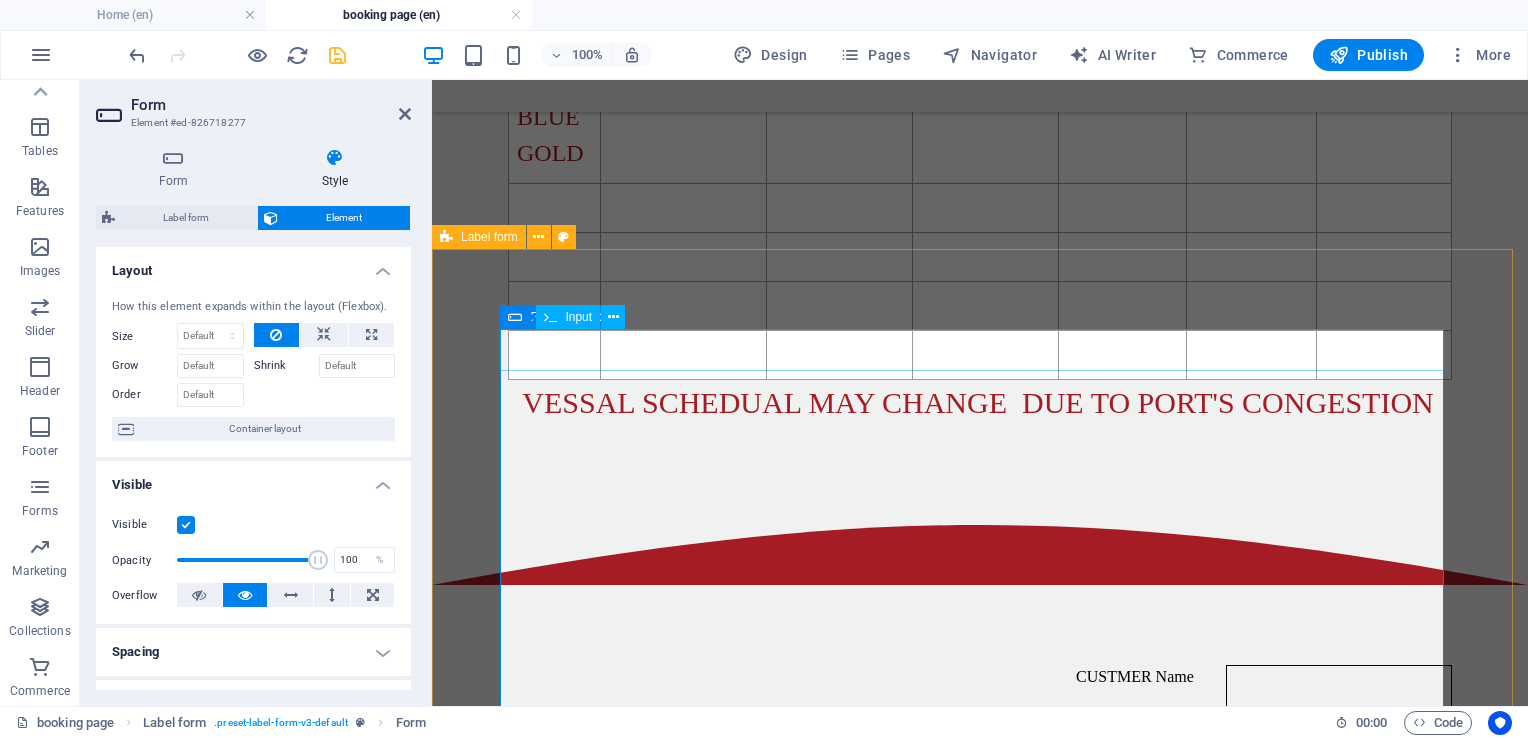 click on "CUSTMER Name" at bounding box center (1339, 686) 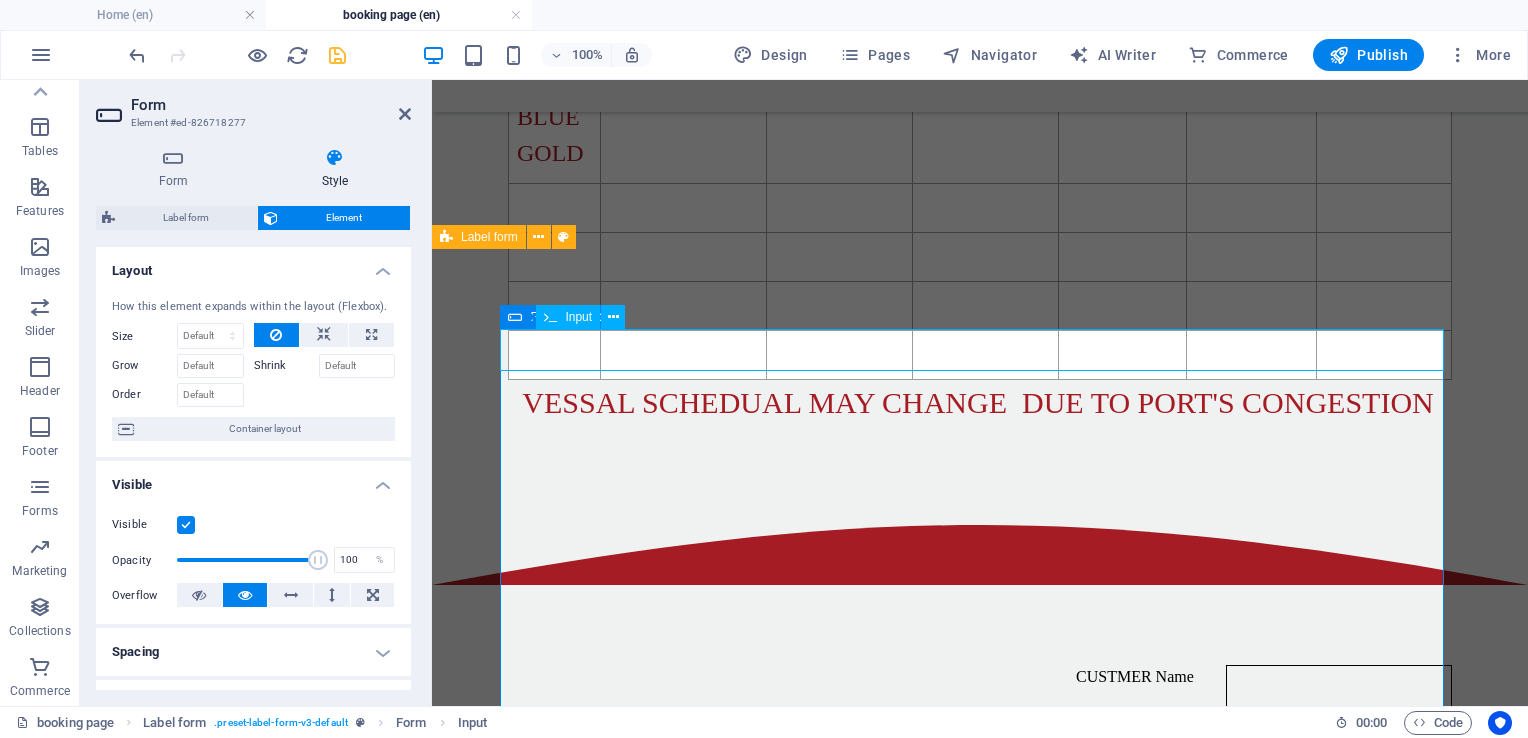 click on "CUSTMER Name" at bounding box center [1339, 686] 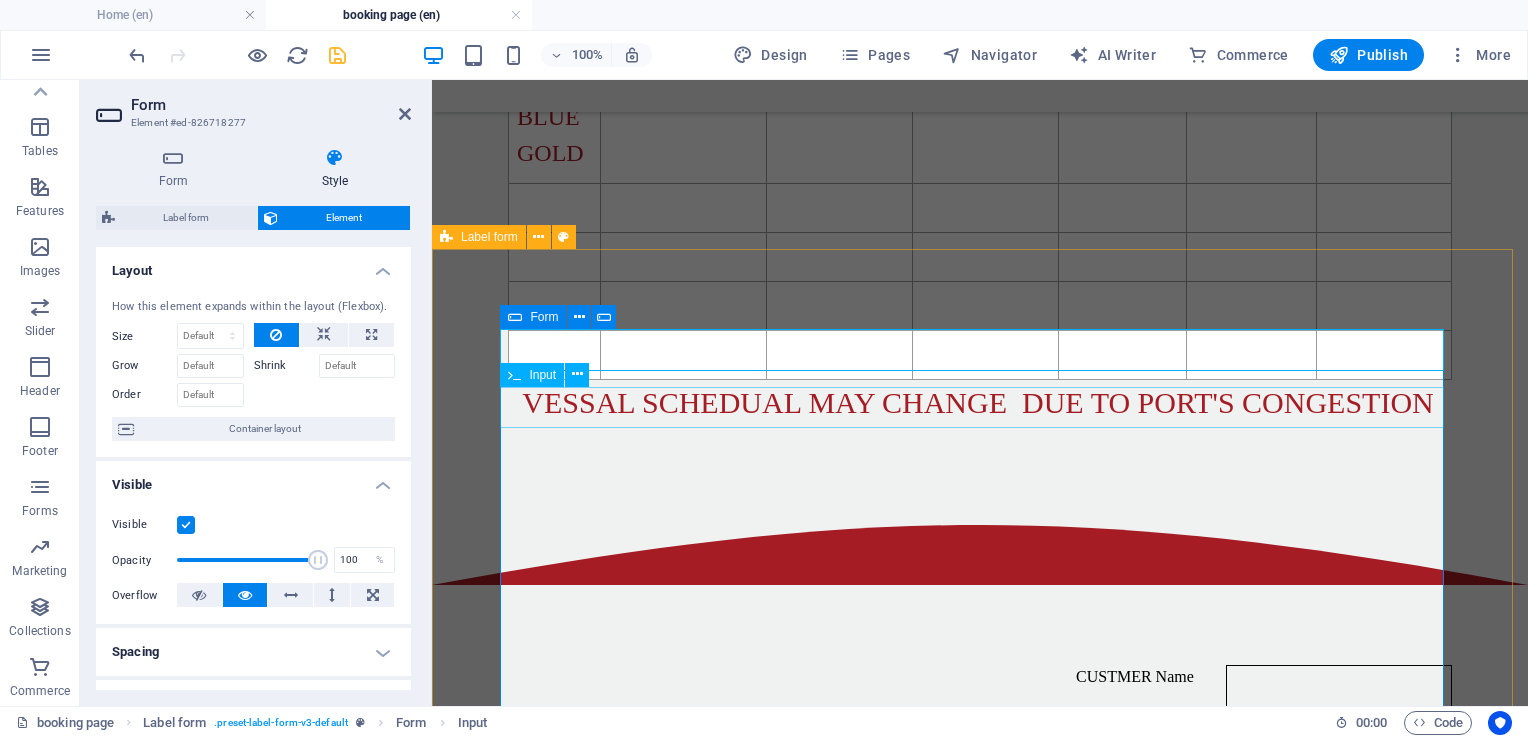 click on "CUSTMER Name" at bounding box center (1339, 744) 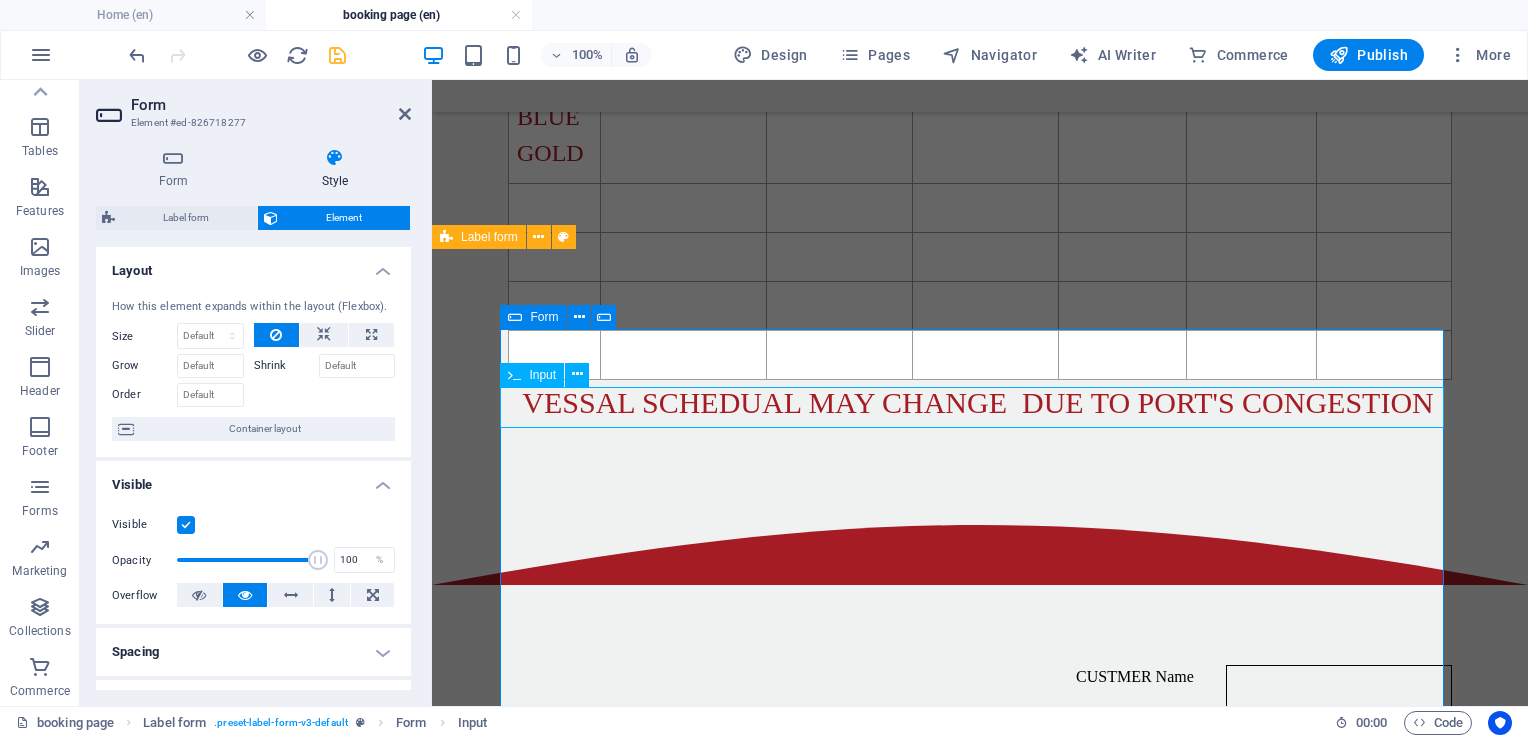 click on "CUSTMER Name" at bounding box center [1339, 744] 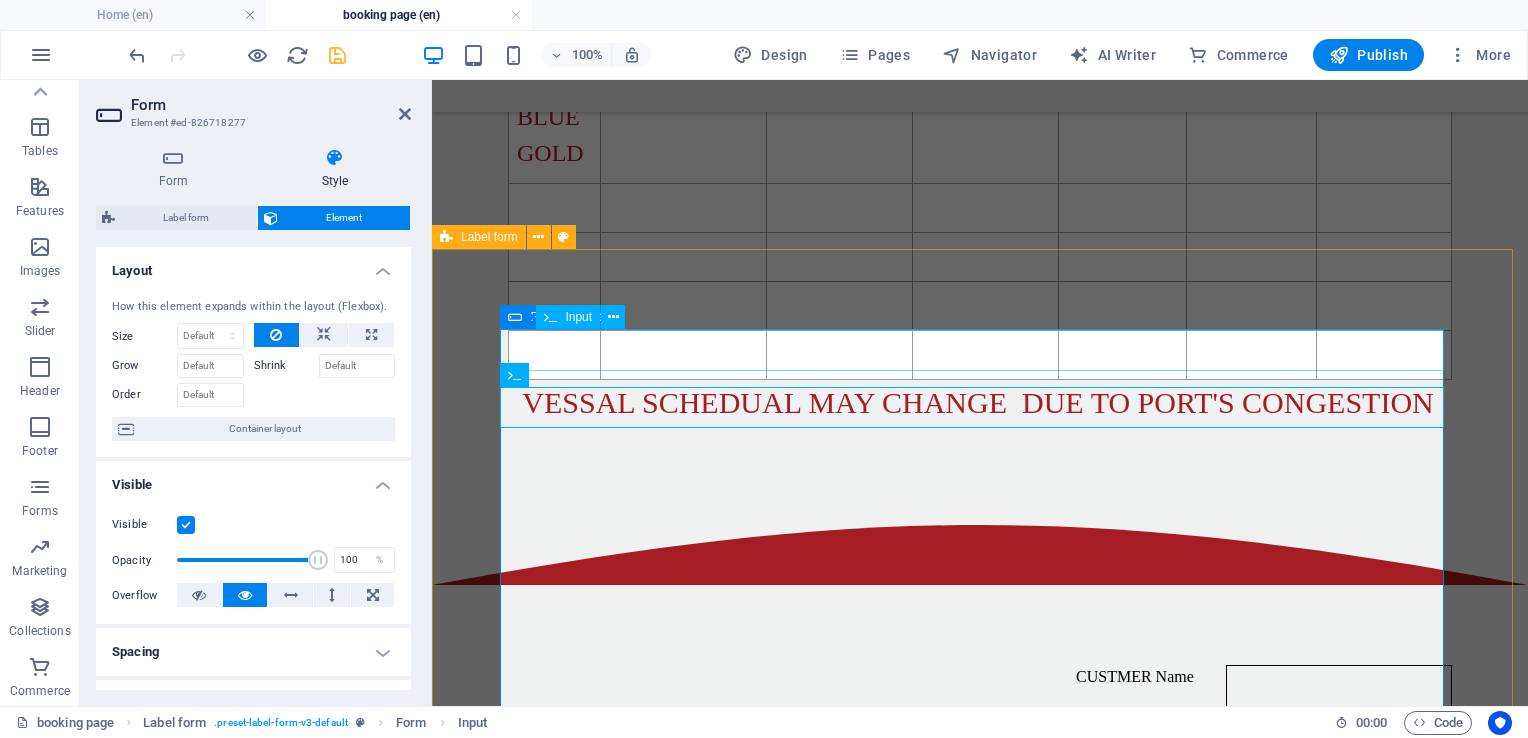 click on "CUSTMER Name" at bounding box center (1339, 686) 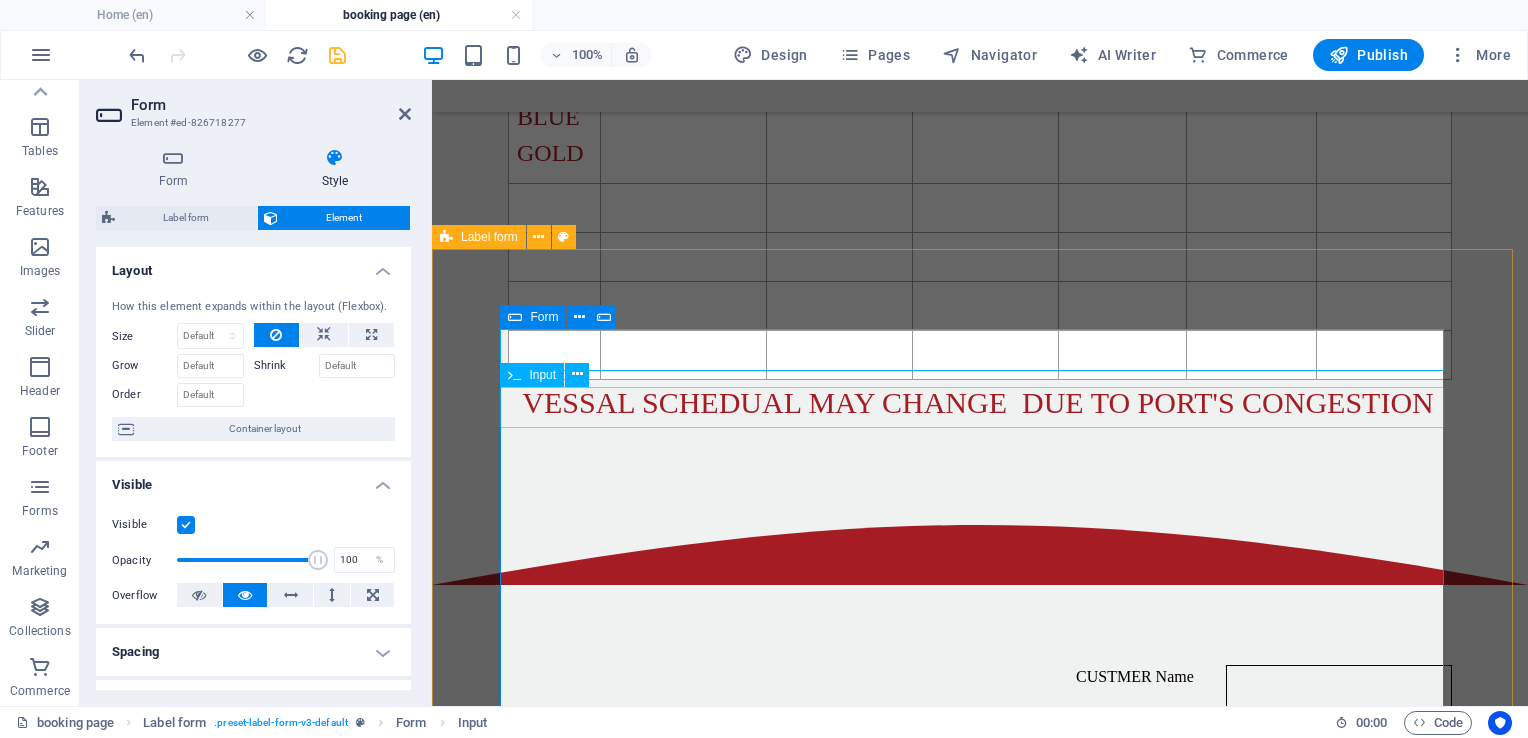 click on "CUSTMER Name" at bounding box center (1339, 744) 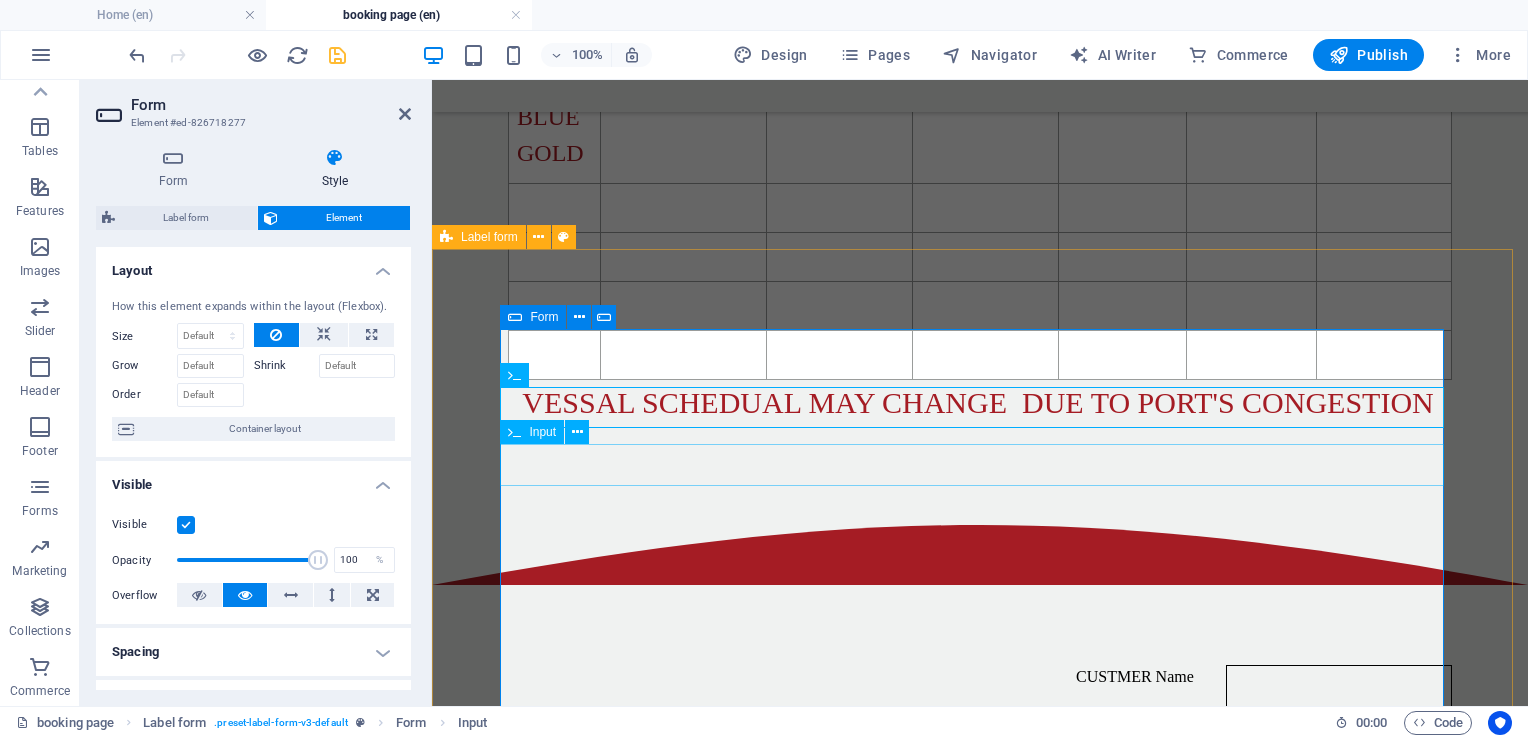 click on "CUSTMER Name" at bounding box center [1339, 802] 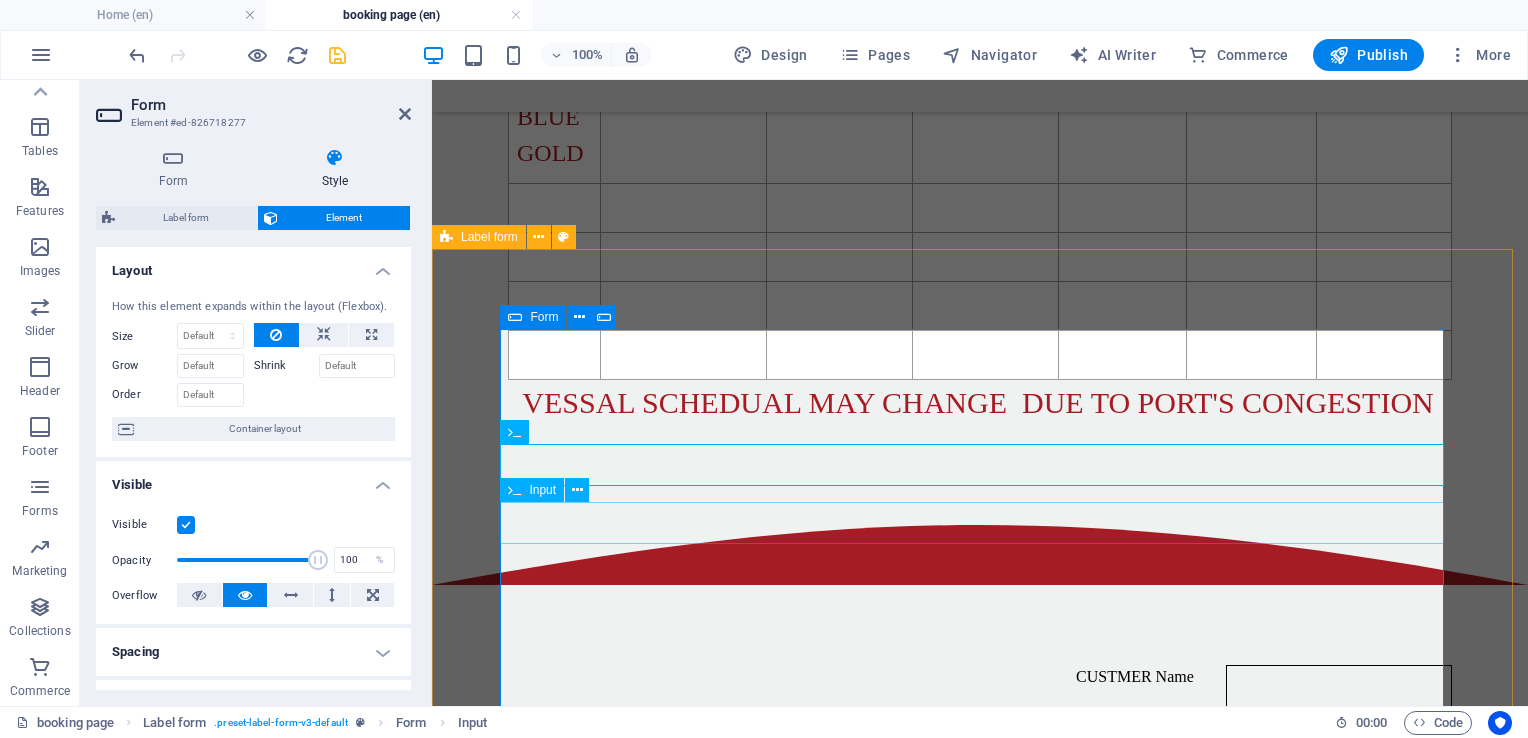 click on "CUSTMER Name" at bounding box center (1339, 860) 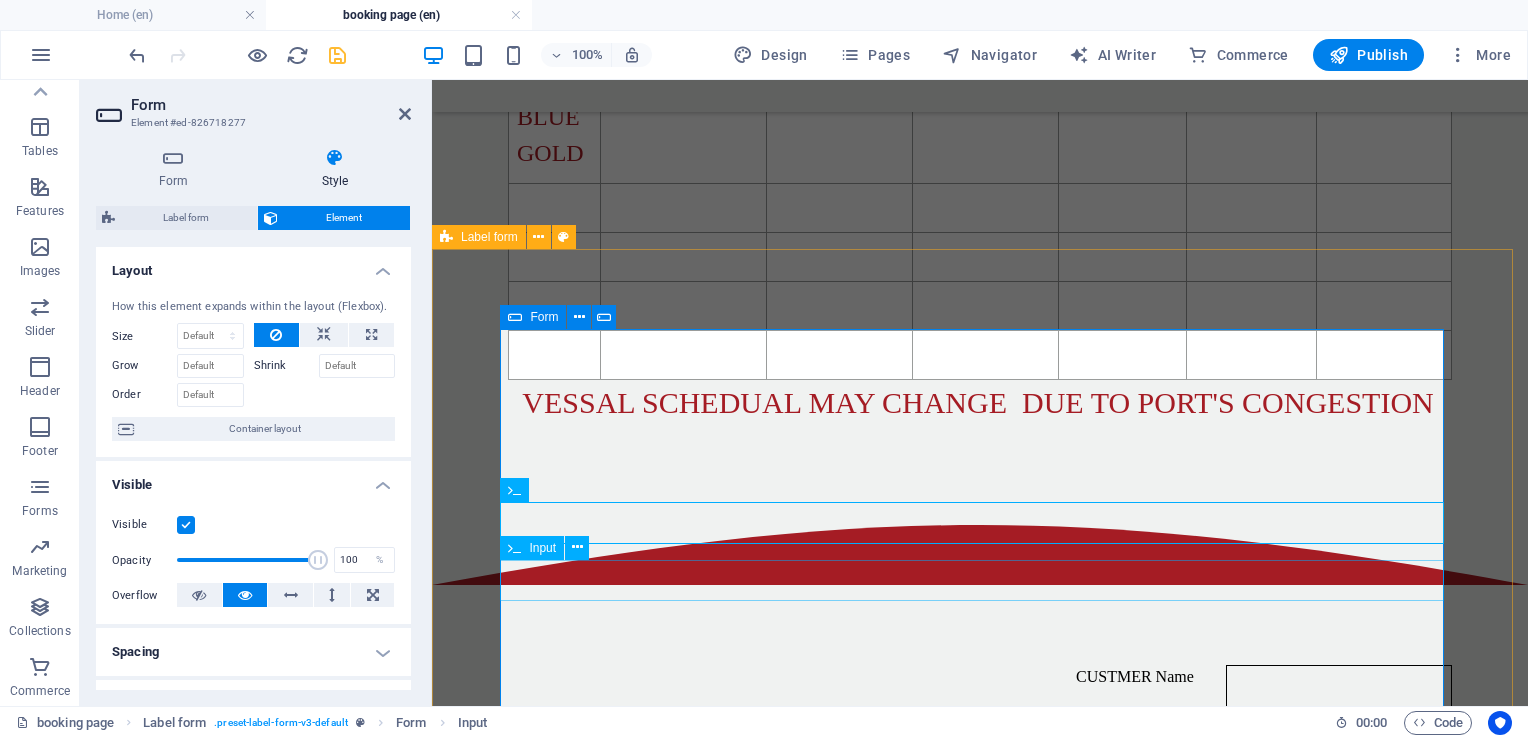 click on "CUSTMER Name" at bounding box center (1339, 918) 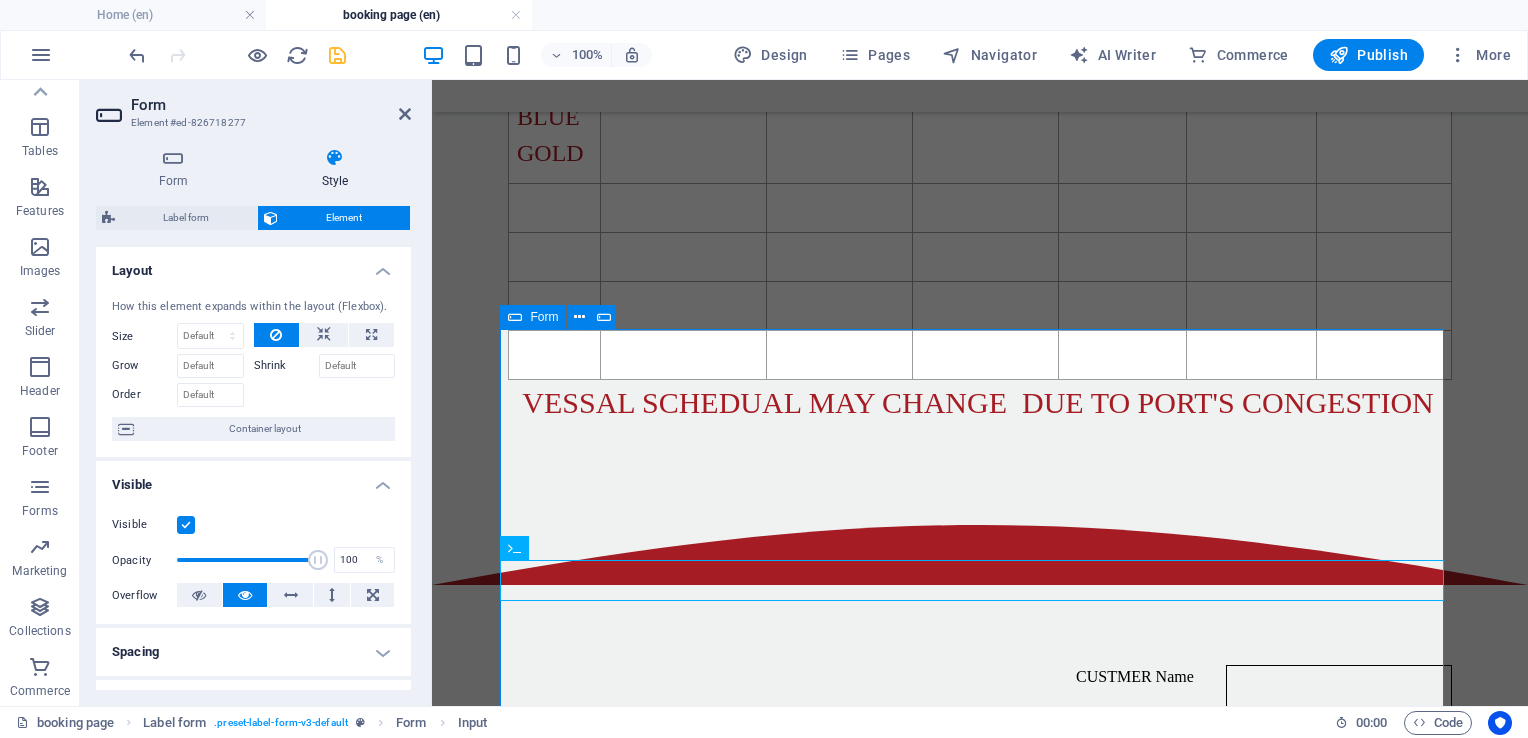 drag, startPoint x: 406, startPoint y: 366, endPoint x: 430, endPoint y: 513, distance: 148.9463 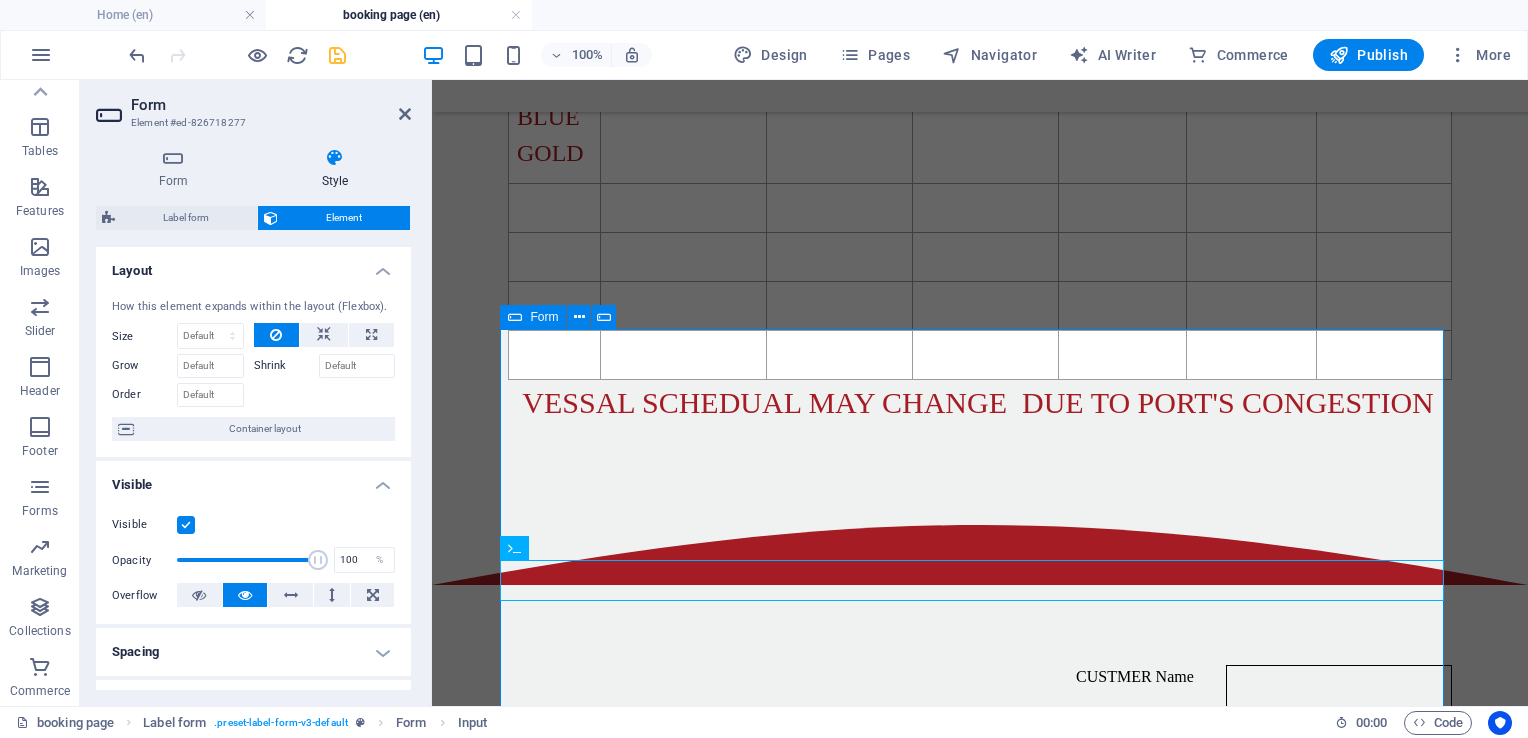 click on "Form Element #ed-826718277 Form Style General Title Define a name for the form. General form Messages Success message Paragraph Format Normal Heading 1 Heading 2 Heading 3 Heading 4 Heading 5 Heading 6 Code Font Family Arial Georgia Impact Tahoma Times New Roman 8 9 8" at bounding box center [256, 393] 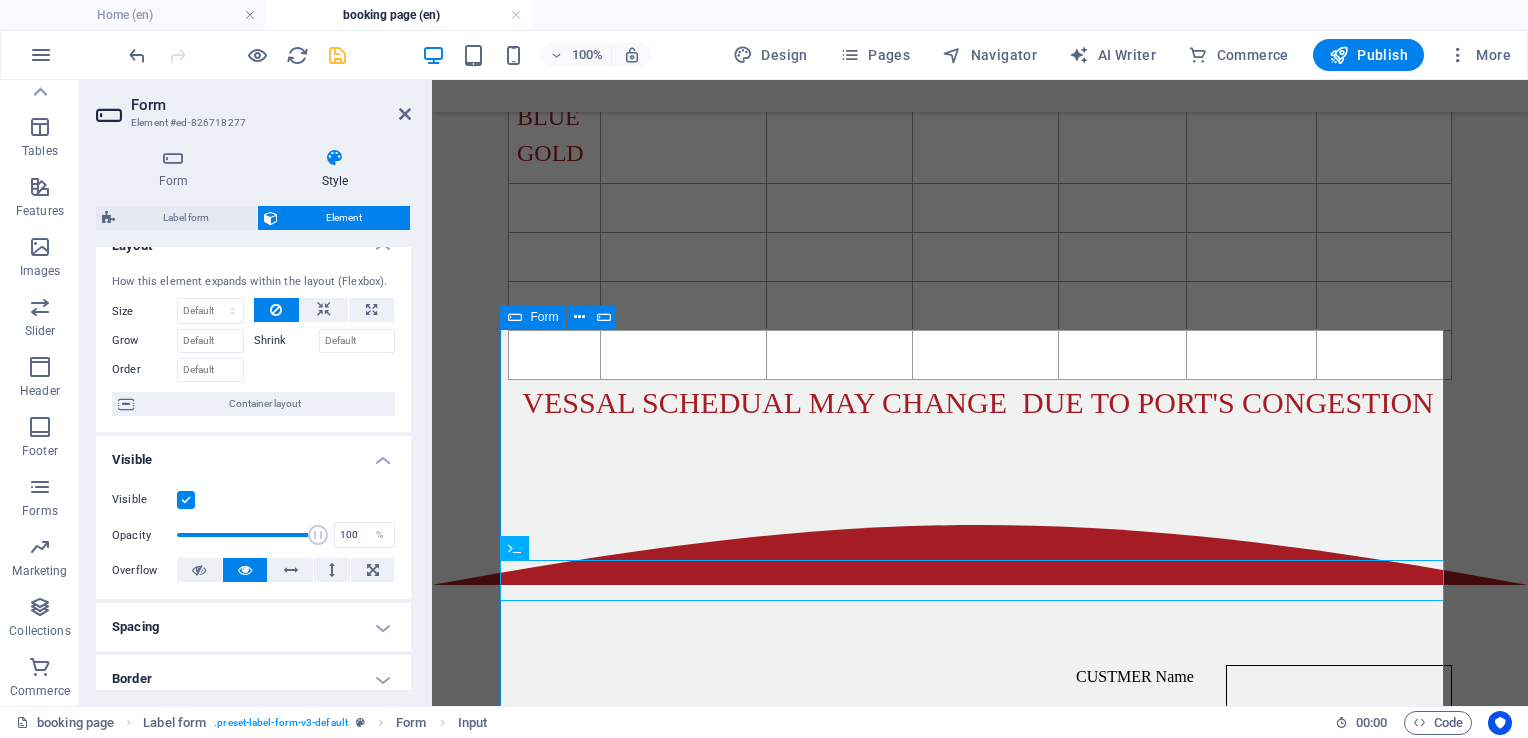 scroll, scrollTop: 0, scrollLeft: 0, axis: both 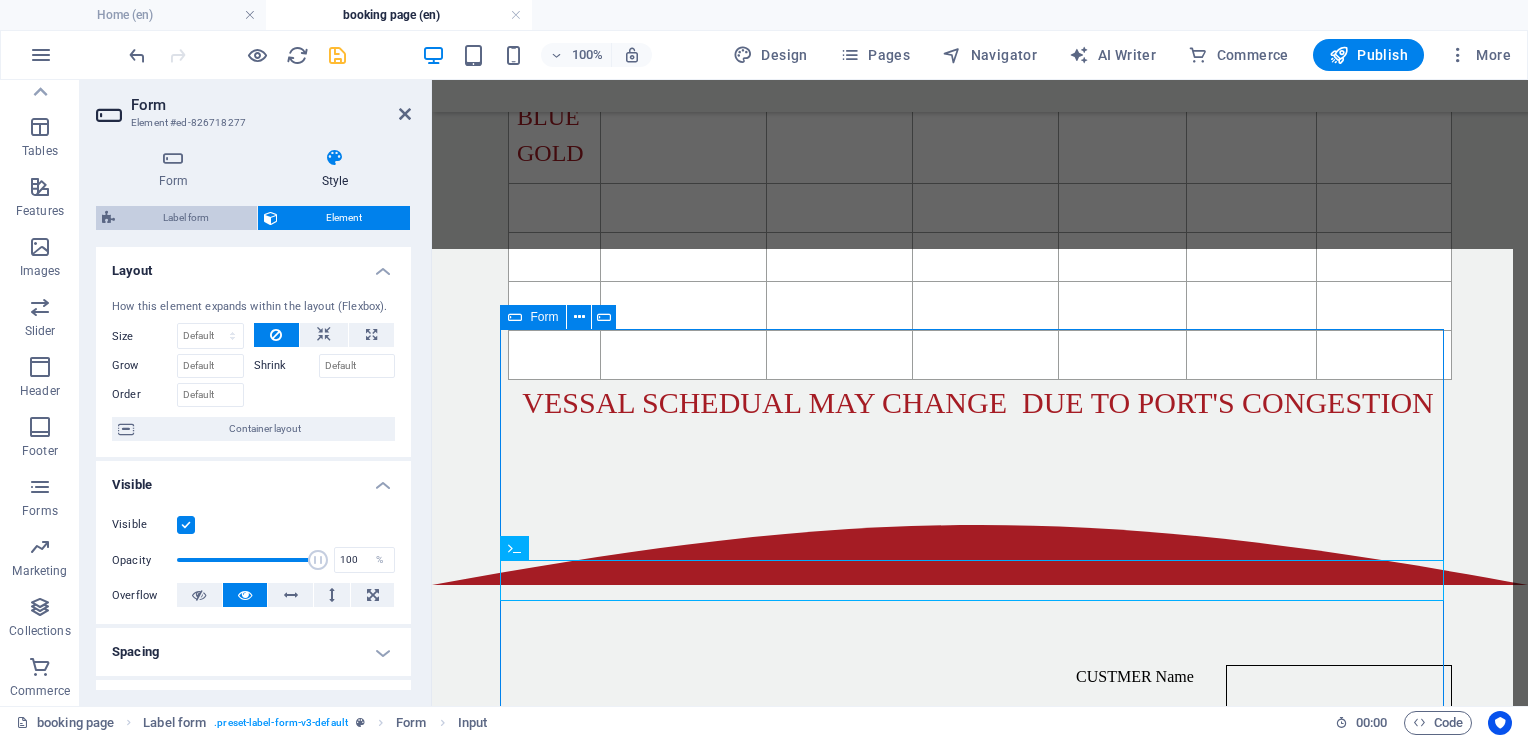 click on "Label form" at bounding box center (186, 218) 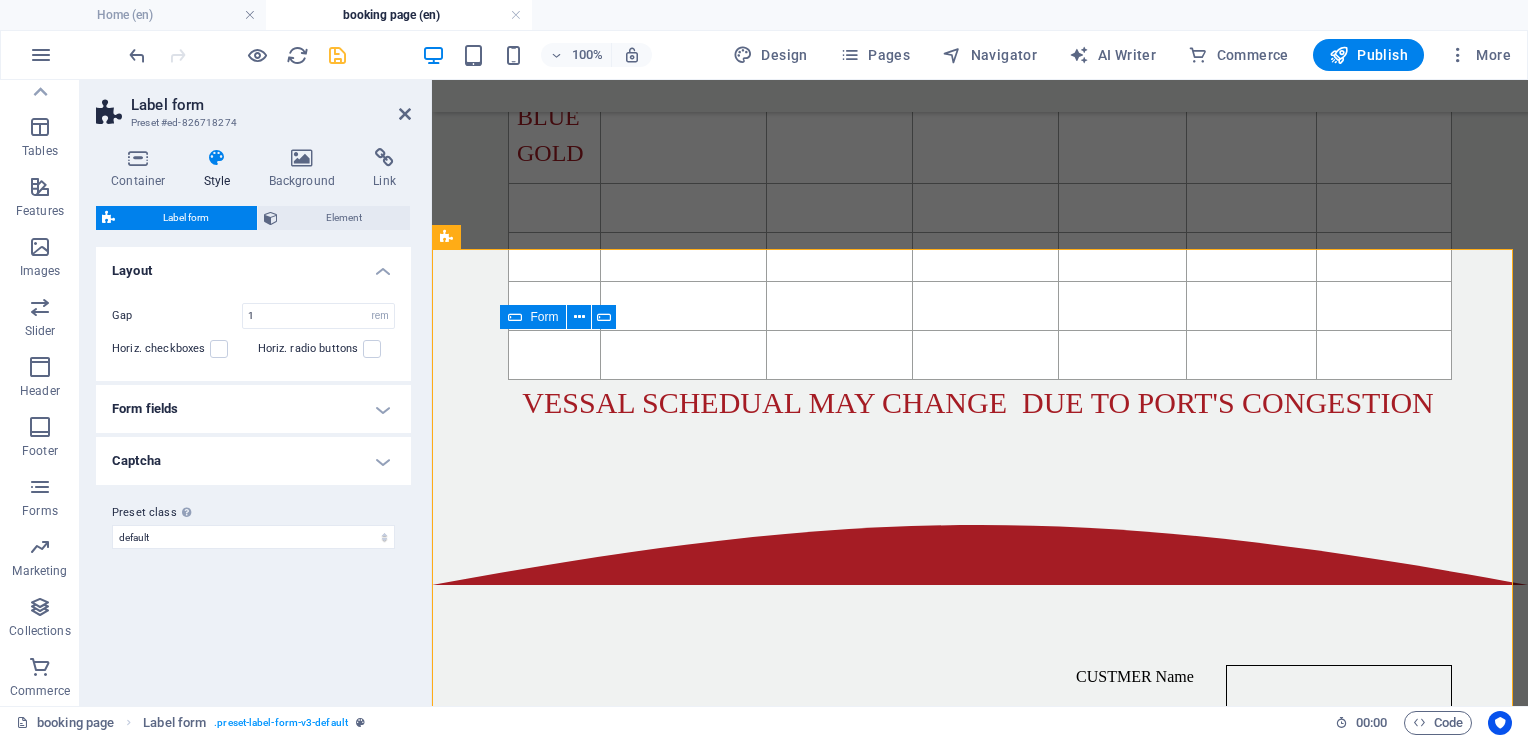 click on "Form fields" at bounding box center (253, 409) 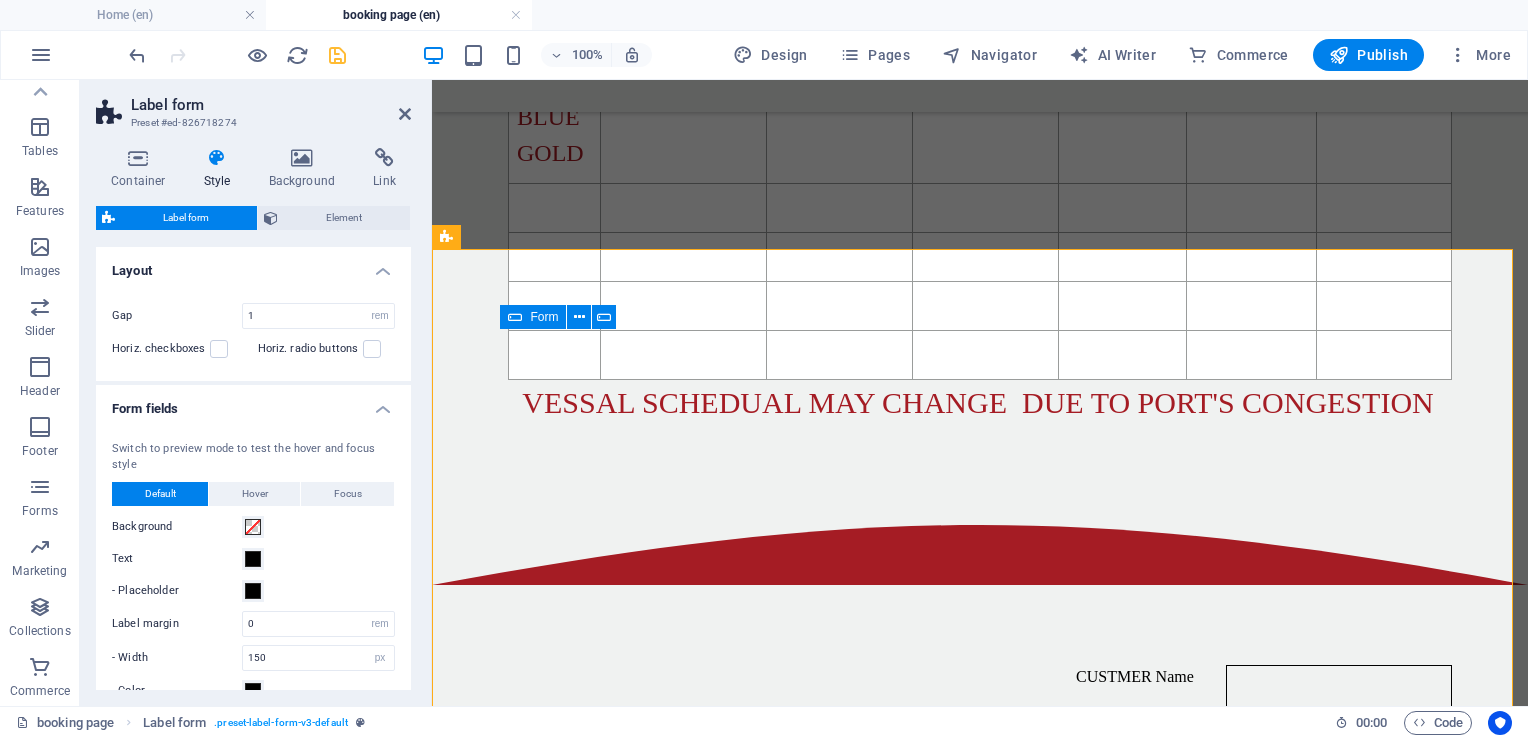 drag, startPoint x: 404, startPoint y: 330, endPoint x: 403, endPoint y: 409, distance: 79.00633 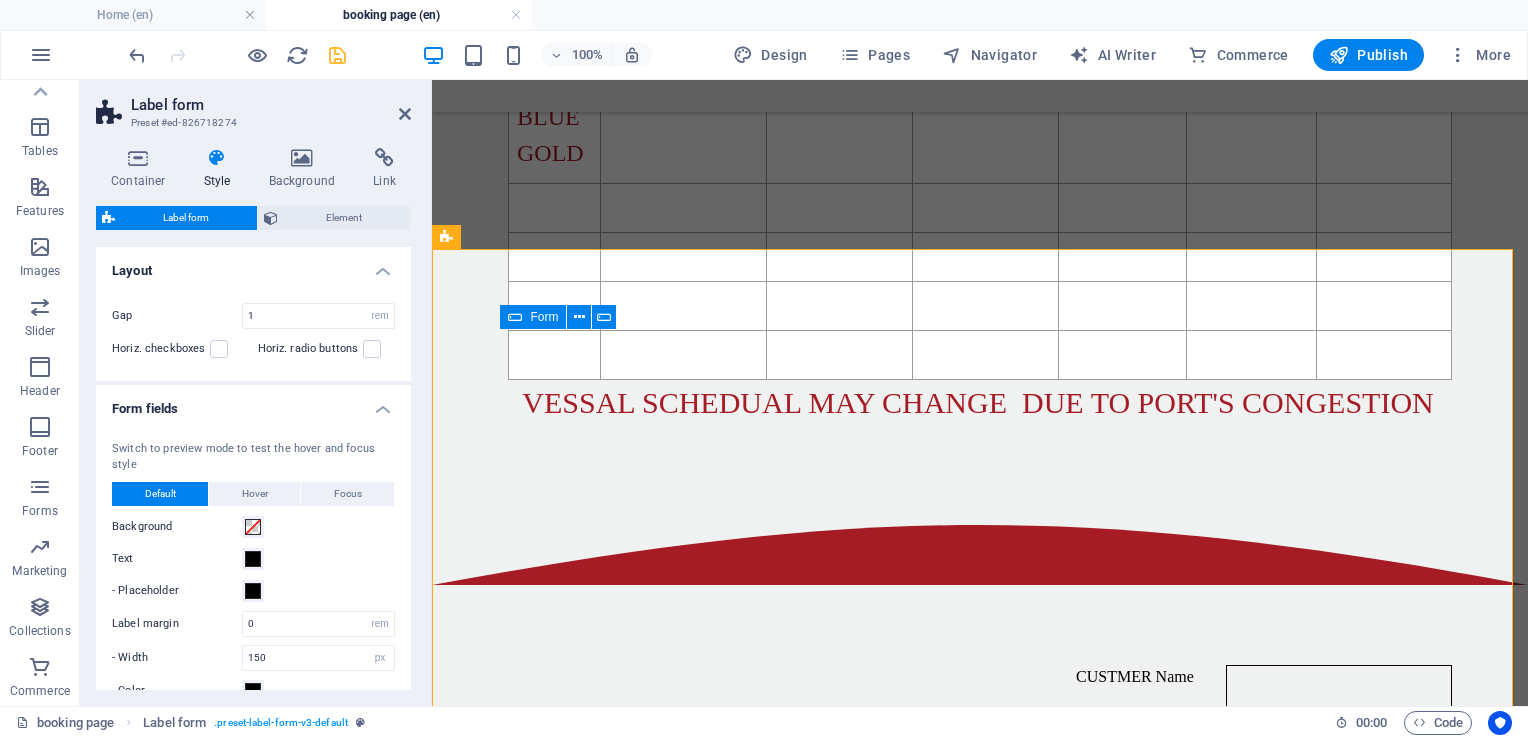 click on "Layout Gap 1 px rem % vh vw Horiz. checkboxes Horiz. radio buttons Form fields Switch to preview mode to test the hover and focus style Default Hover Focus Background Text - Placeholder Label margin 0 px rem % vh vw - Width 150 px rem % vh vw - Color Padding px rem % vh vw Custom Custom 1 px rem % vh vw 0.5 px rem % vh vw 0.5 px rem % vh vw 1 px rem % vh vw Border style - Width 1 px rem vh vw Custom Custom 1 px rem vh vw 1 px rem vh vw 1 px rem vh vw 1 px rem vh vw - Color Round corners 0 px rem % vh vw Custom Custom 0 px rem % vh vw 0 px rem % vh vw 0 px rem % vh vw 0 px rem % vh vw Shadows None Outside Inside Color X offset 0 px rem vh vw Y offset 0 px rem vh vw Blur 0 px rem % vh vw Spread 0 px rem vh vw Background Text - Placeholder Padding auto px rem % vh vw Custom Custom 1 auto px rem % vh vw 0.5 auto px rem % vh vw 0.5 auto px rem % vh vw 1 auto px rem % vh vw Border style - Width 1 auto px rem vh vw Custom Custom 1 auto px rem vh" at bounding box center (253, 648) 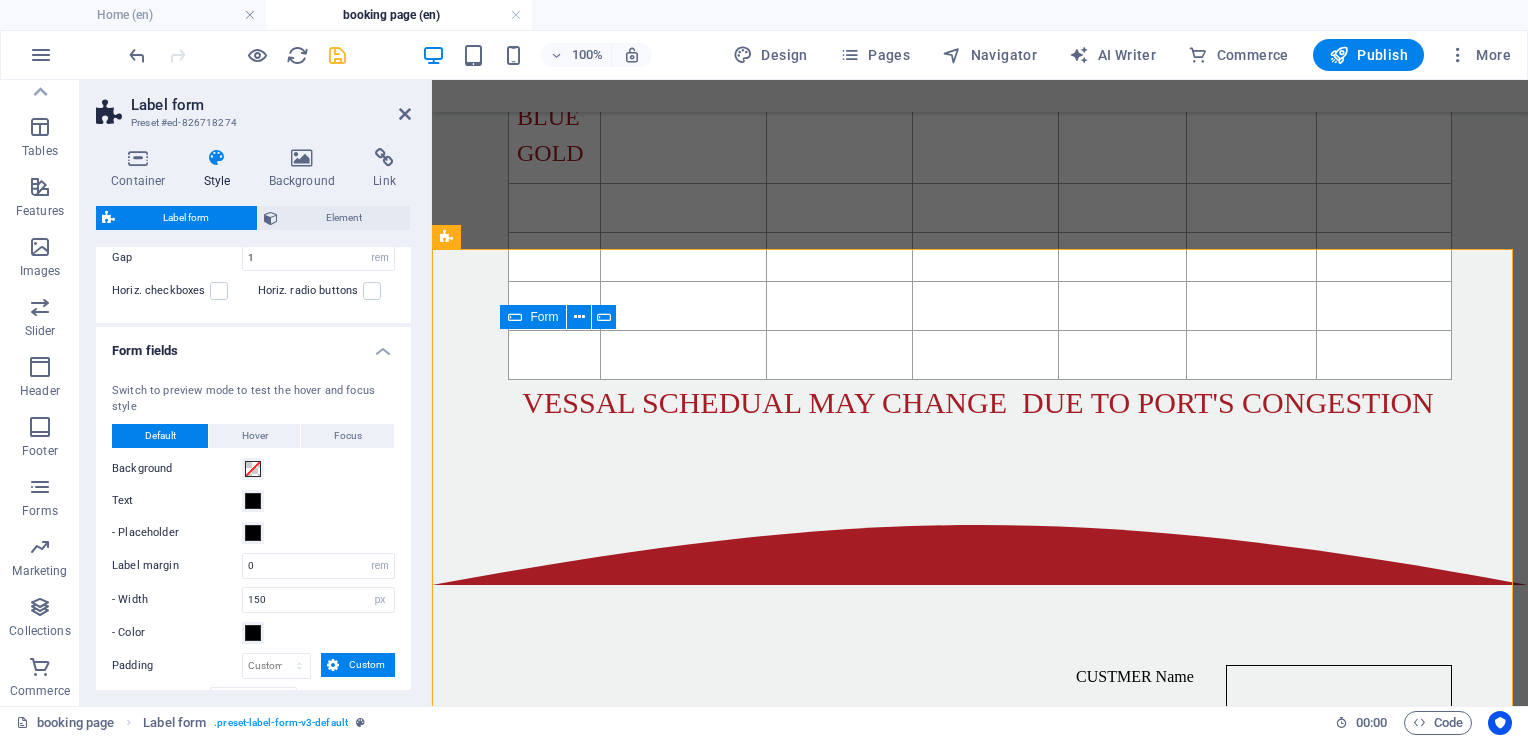 scroll, scrollTop: 0, scrollLeft: 0, axis: both 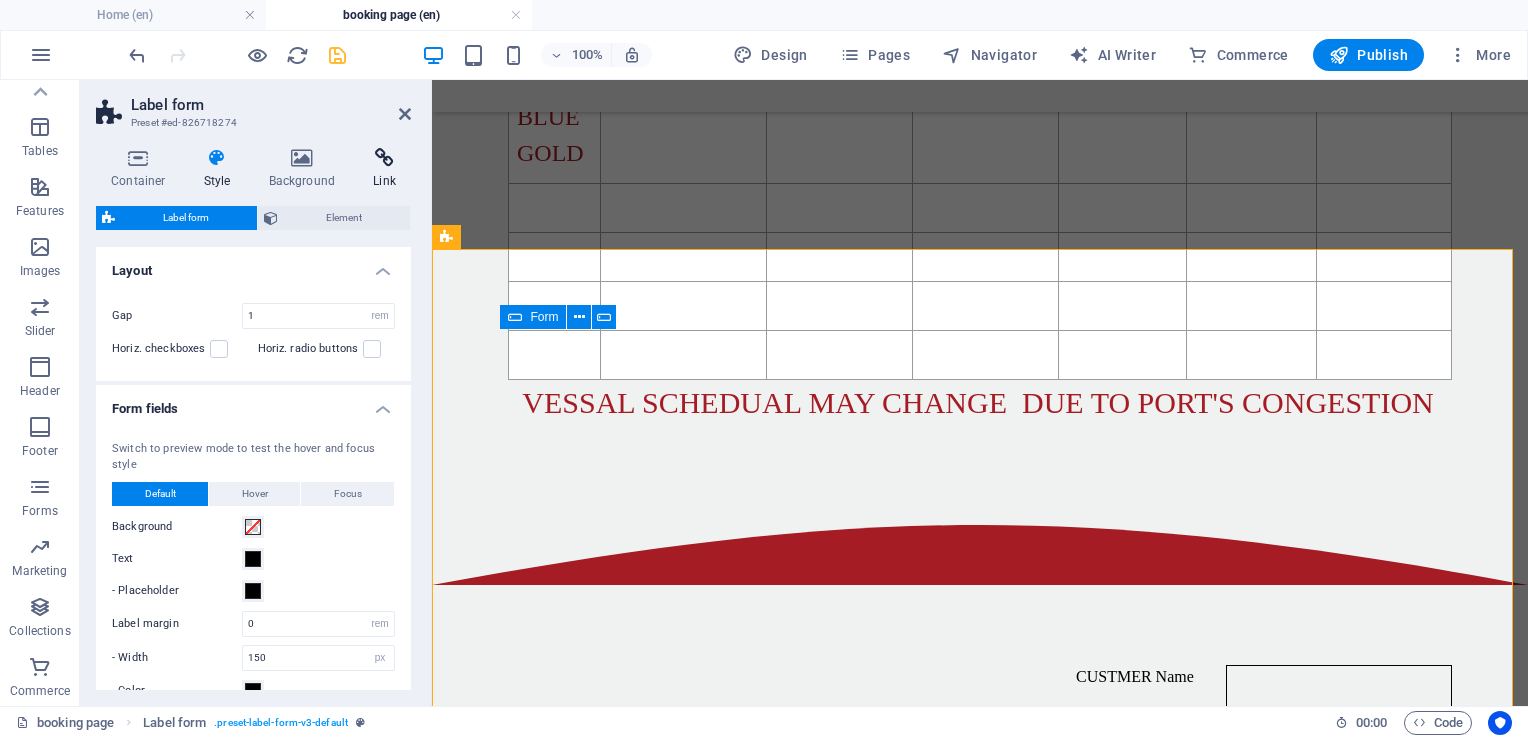 click at bounding box center (384, 158) 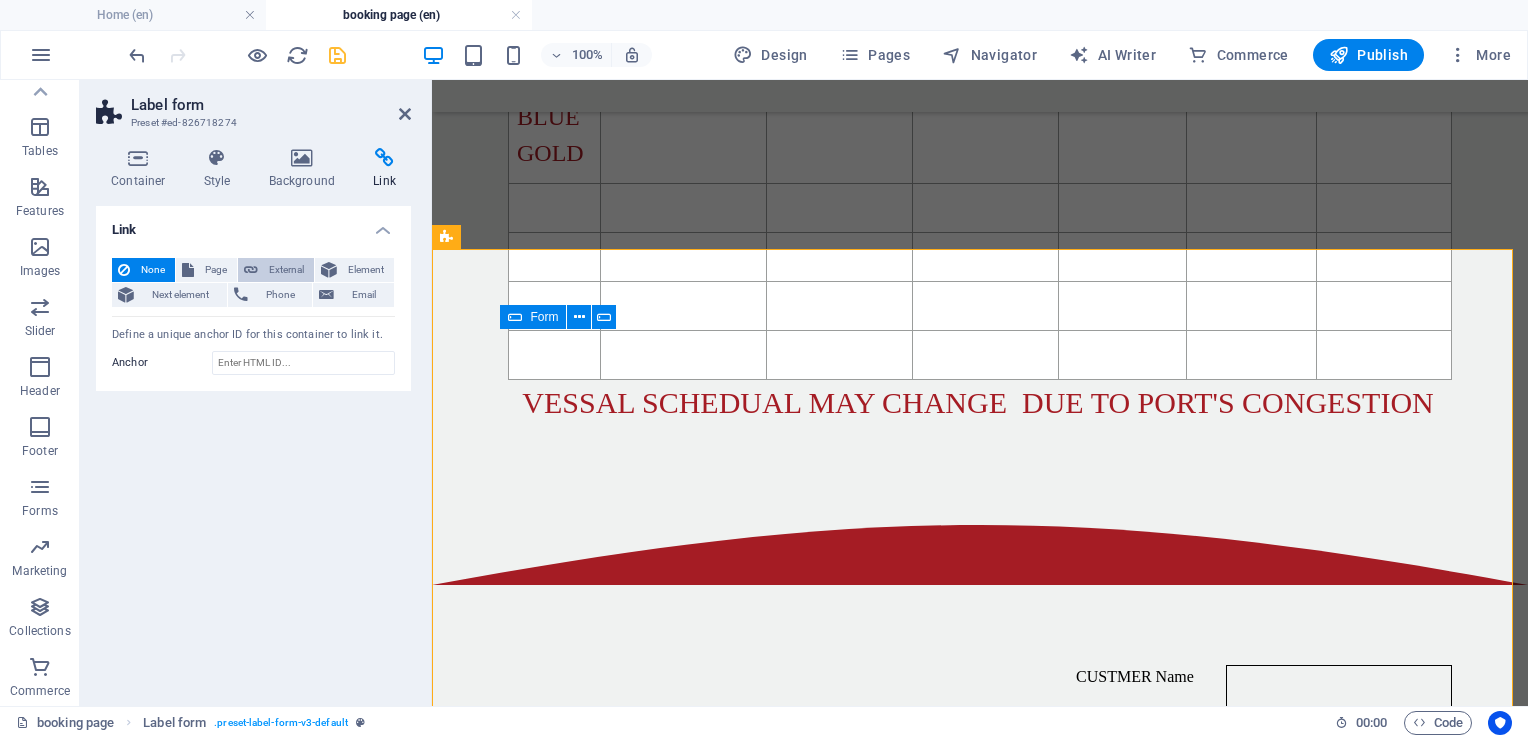 click on "External" at bounding box center [286, 270] 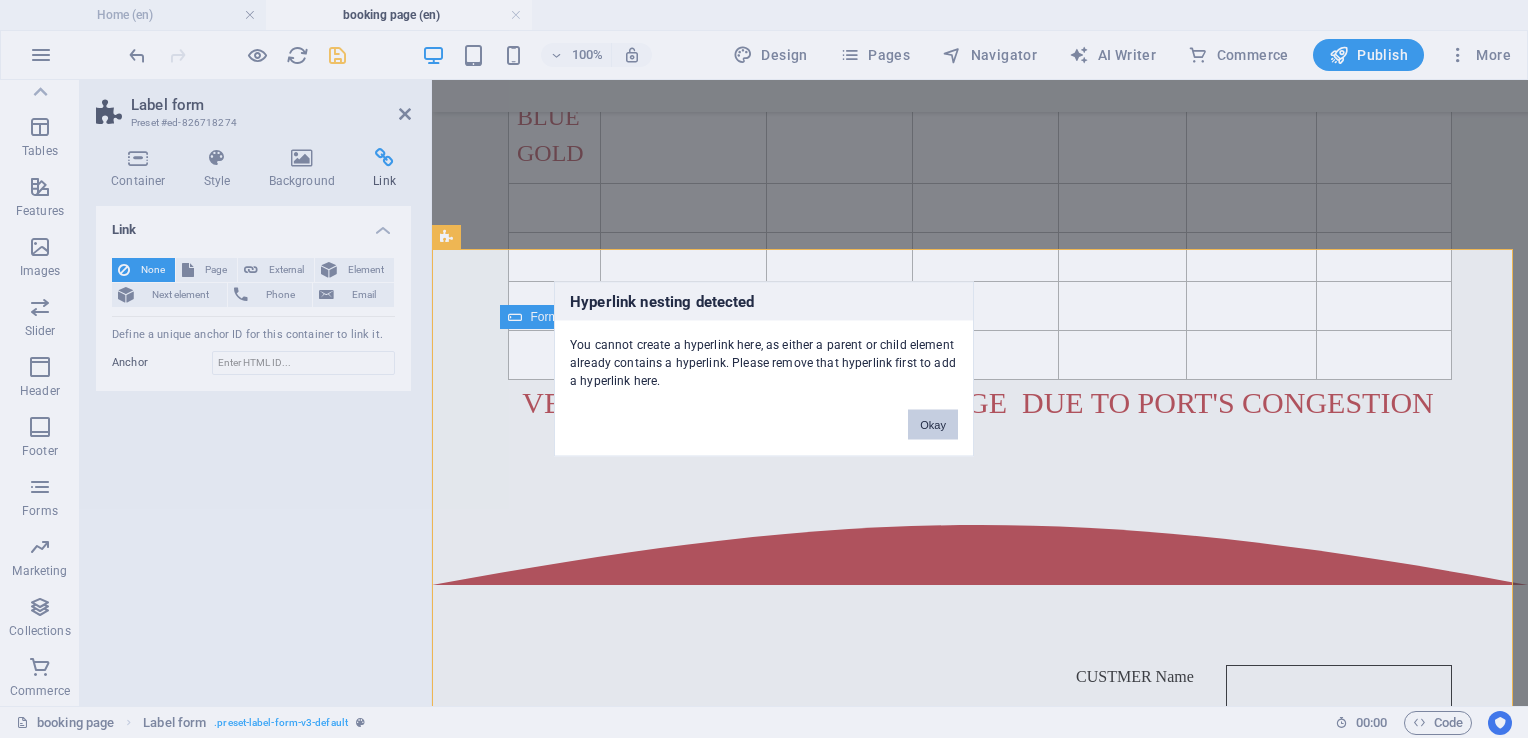 click on "Okay" at bounding box center [933, 425] 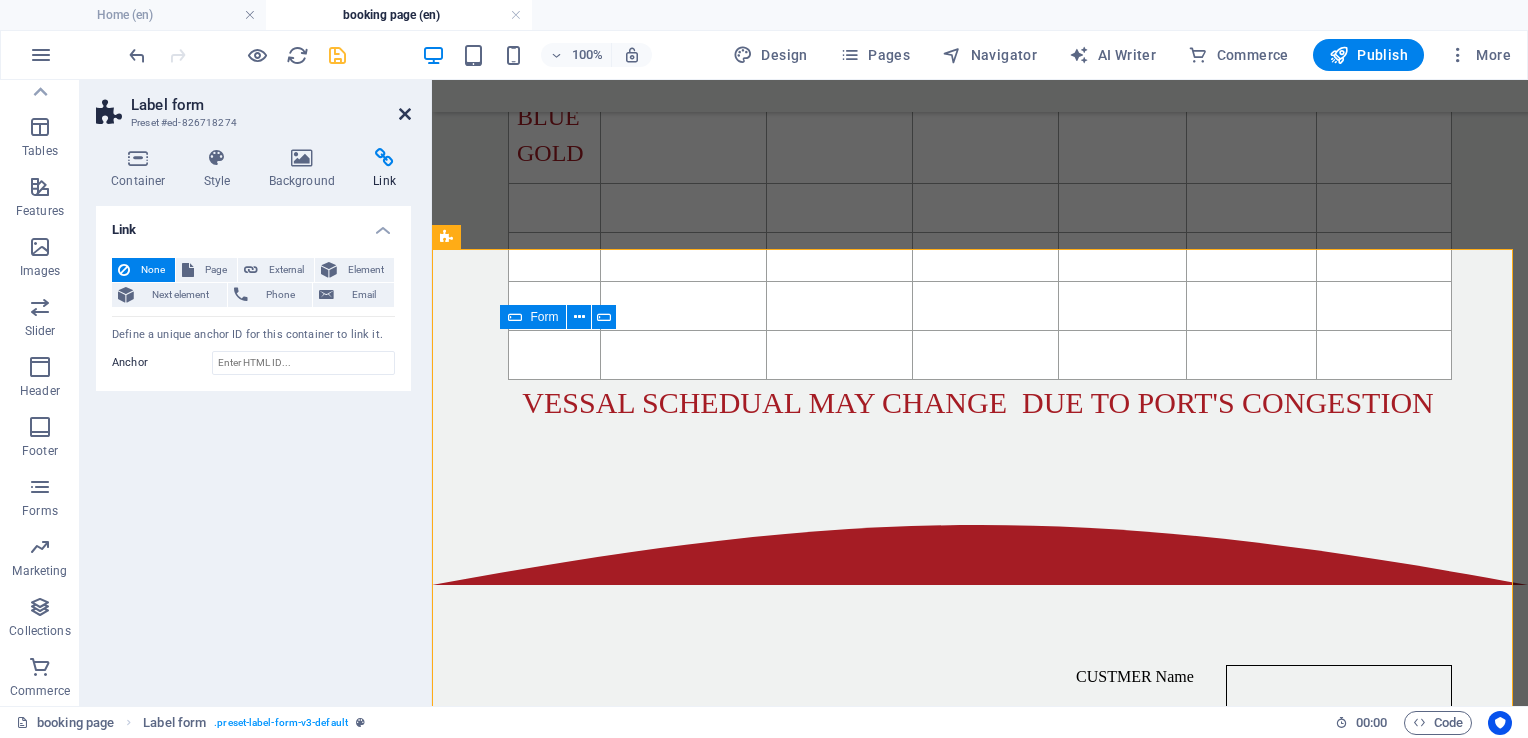 click at bounding box center [405, 114] 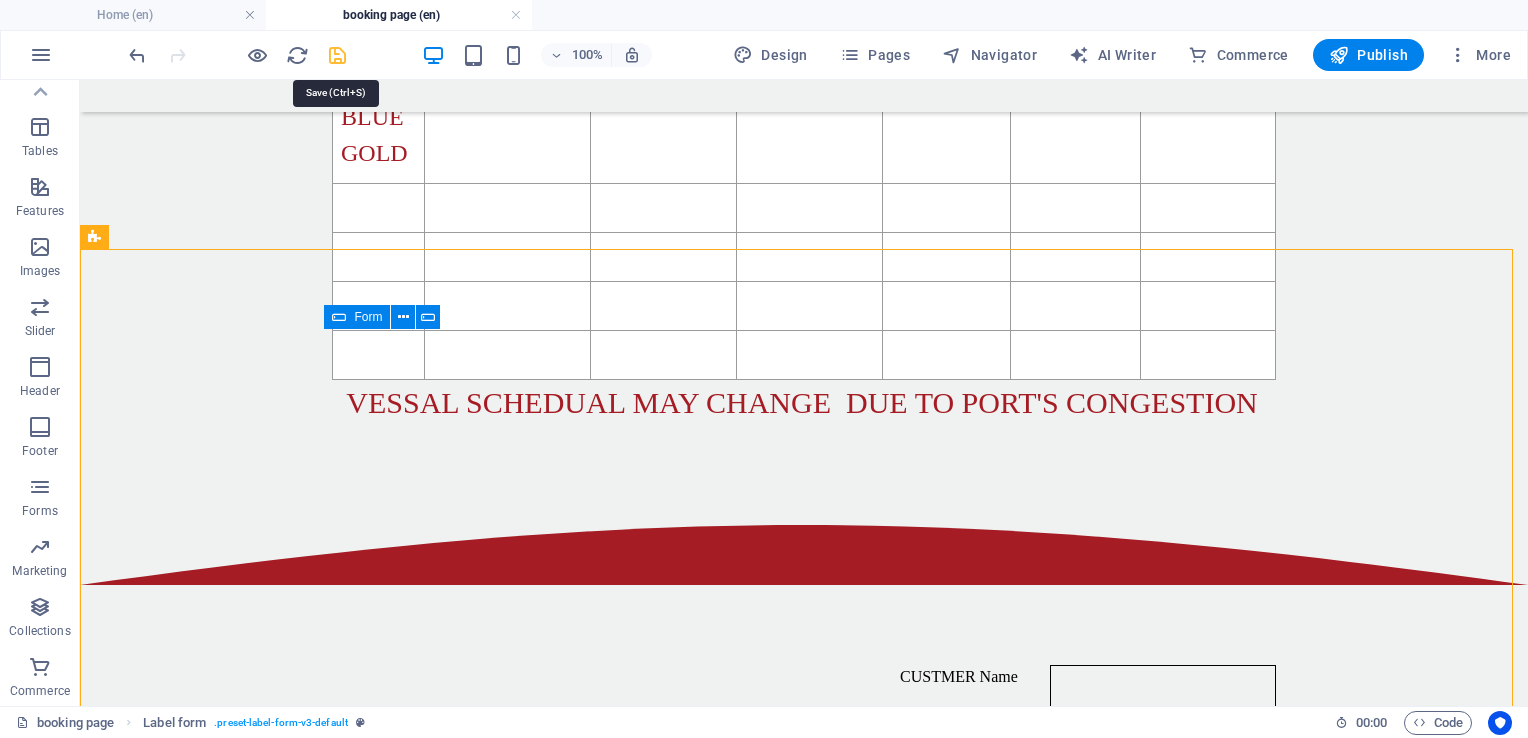 click at bounding box center [337, 55] 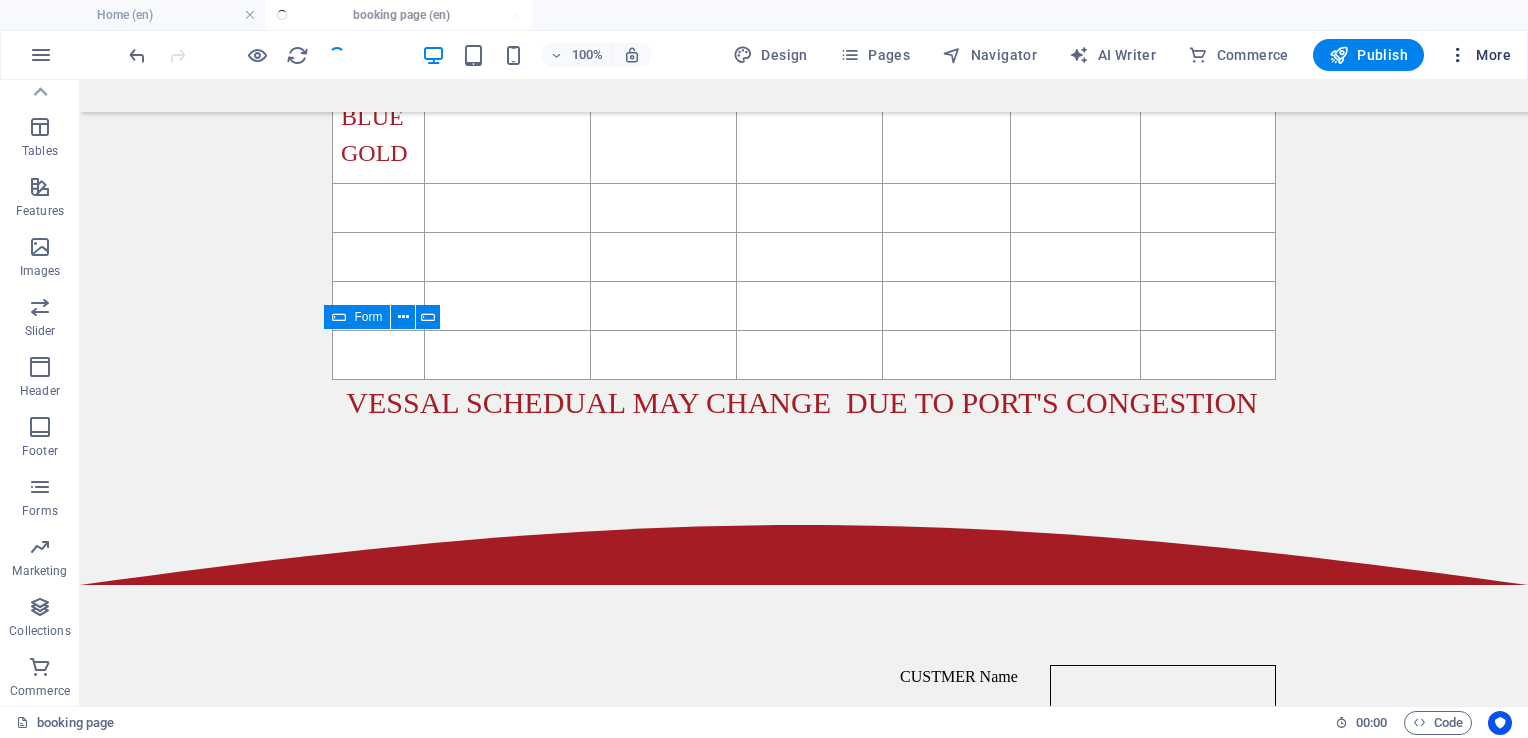 click at bounding box center [1458, 55] 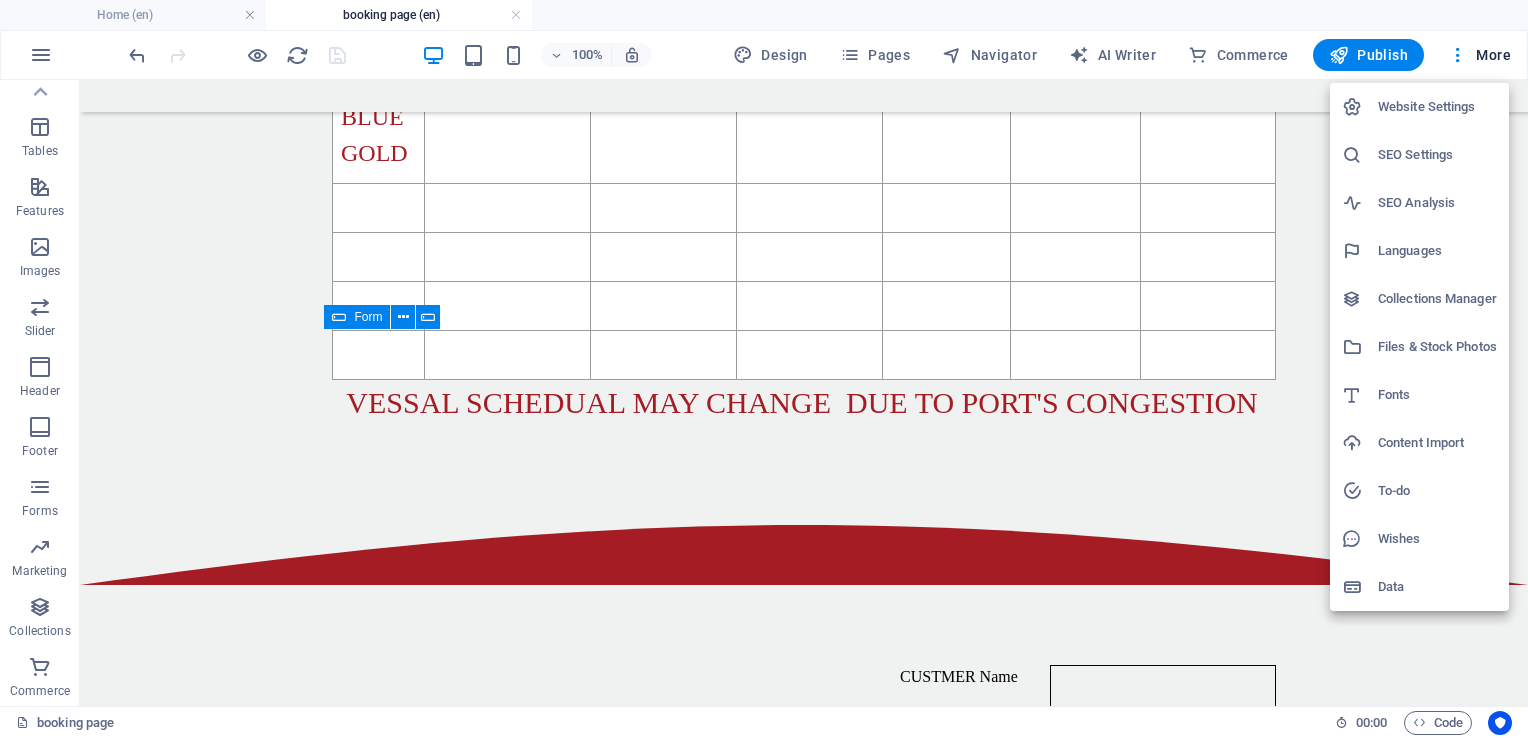 click at bounding box center [764, 369] 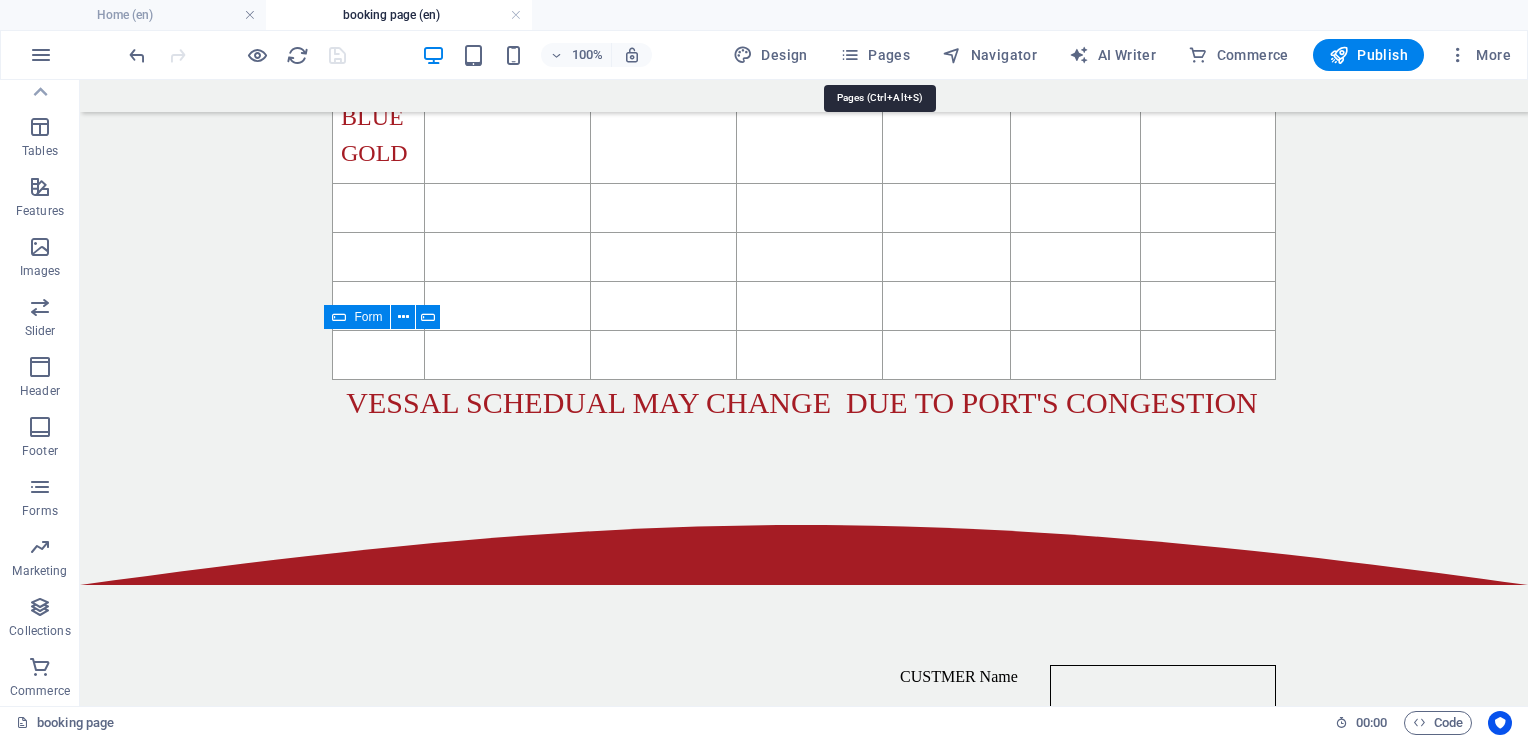 click at bounding box center (850, 55) 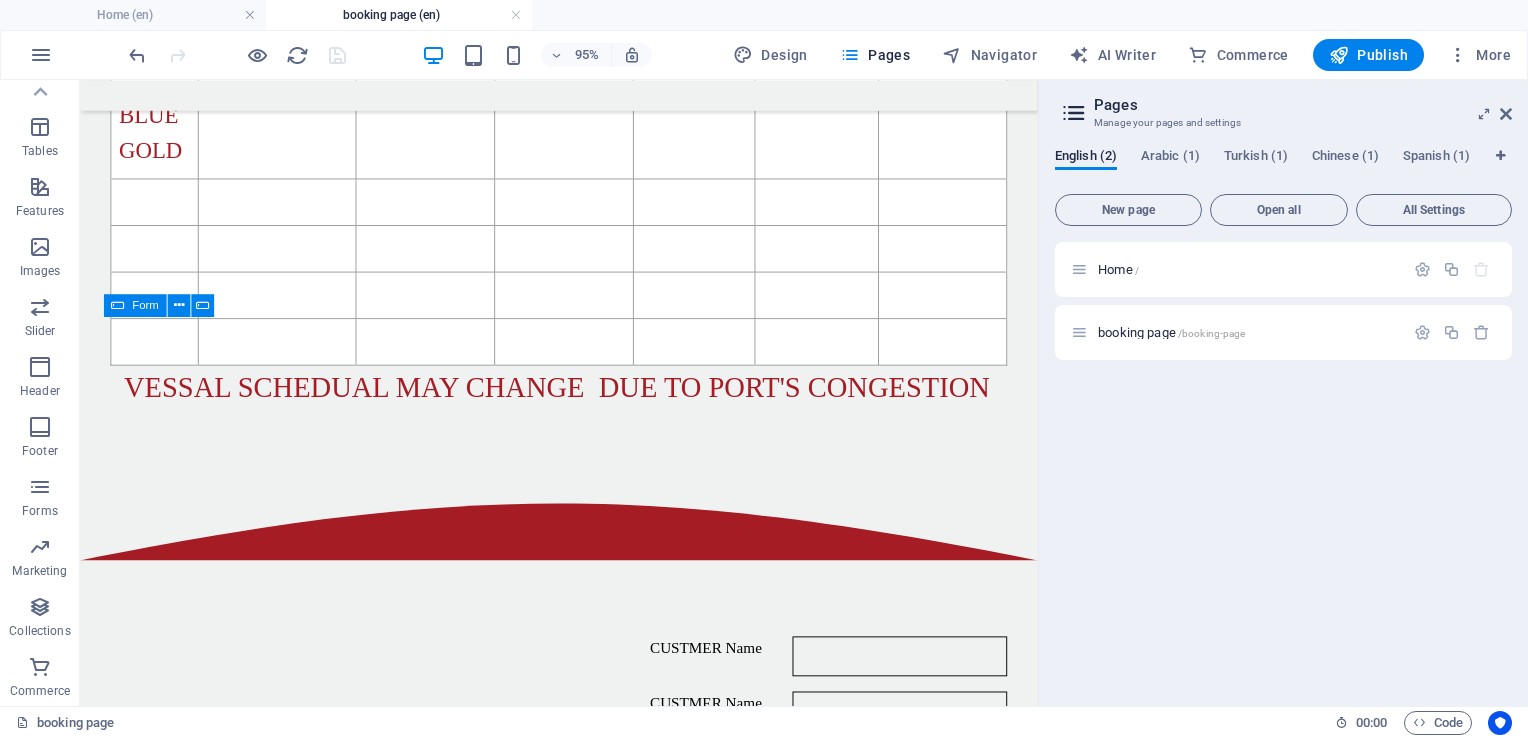 click on "Home / booking page /booking-page" at bounding box center [1283, 466] 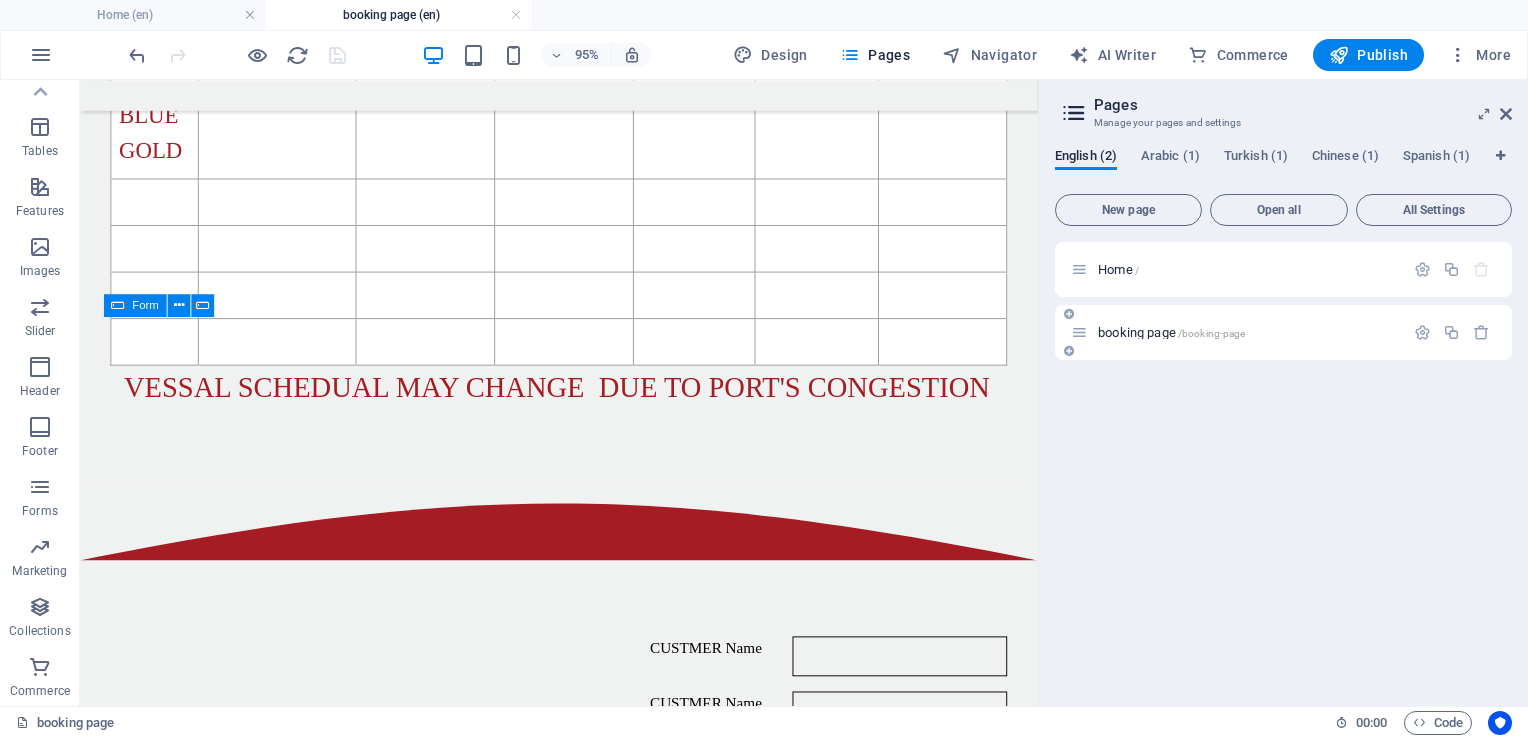 click at bounding box center [1079, 332] 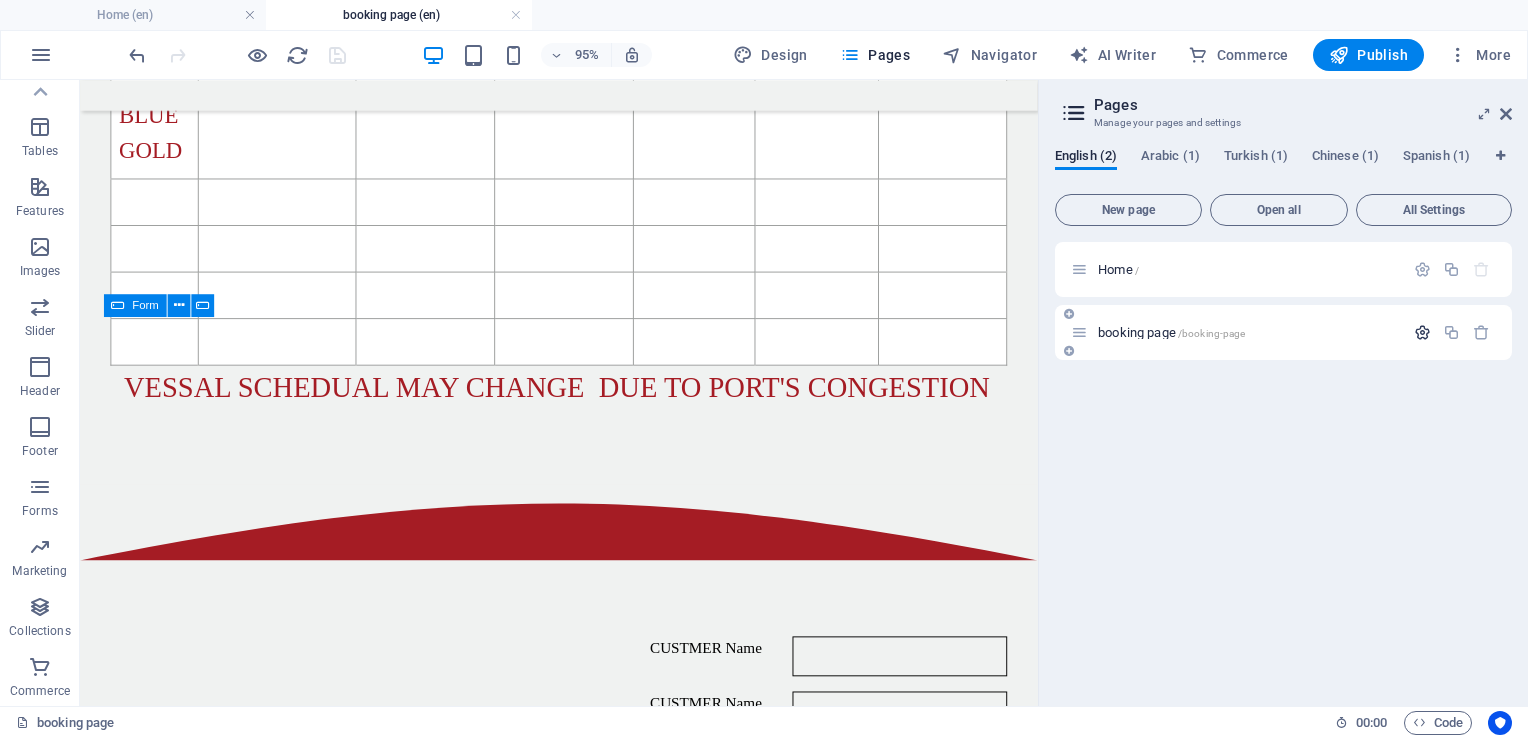 click at bounding box center [1422, 332] 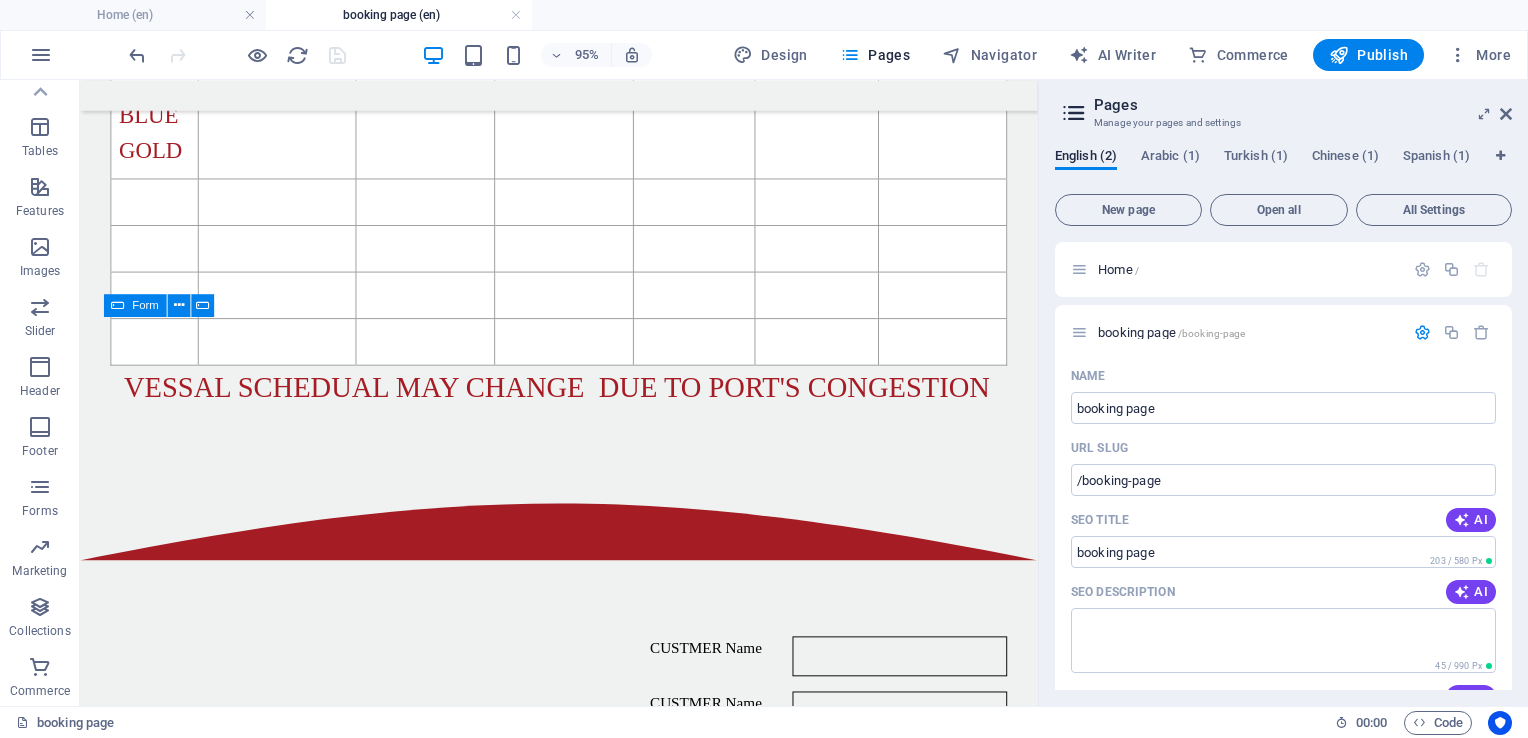 drag, startPoint x: 1512, startPoint y: 342, endPoint x: 1510, endPoint y: 415, distance: 73.02739 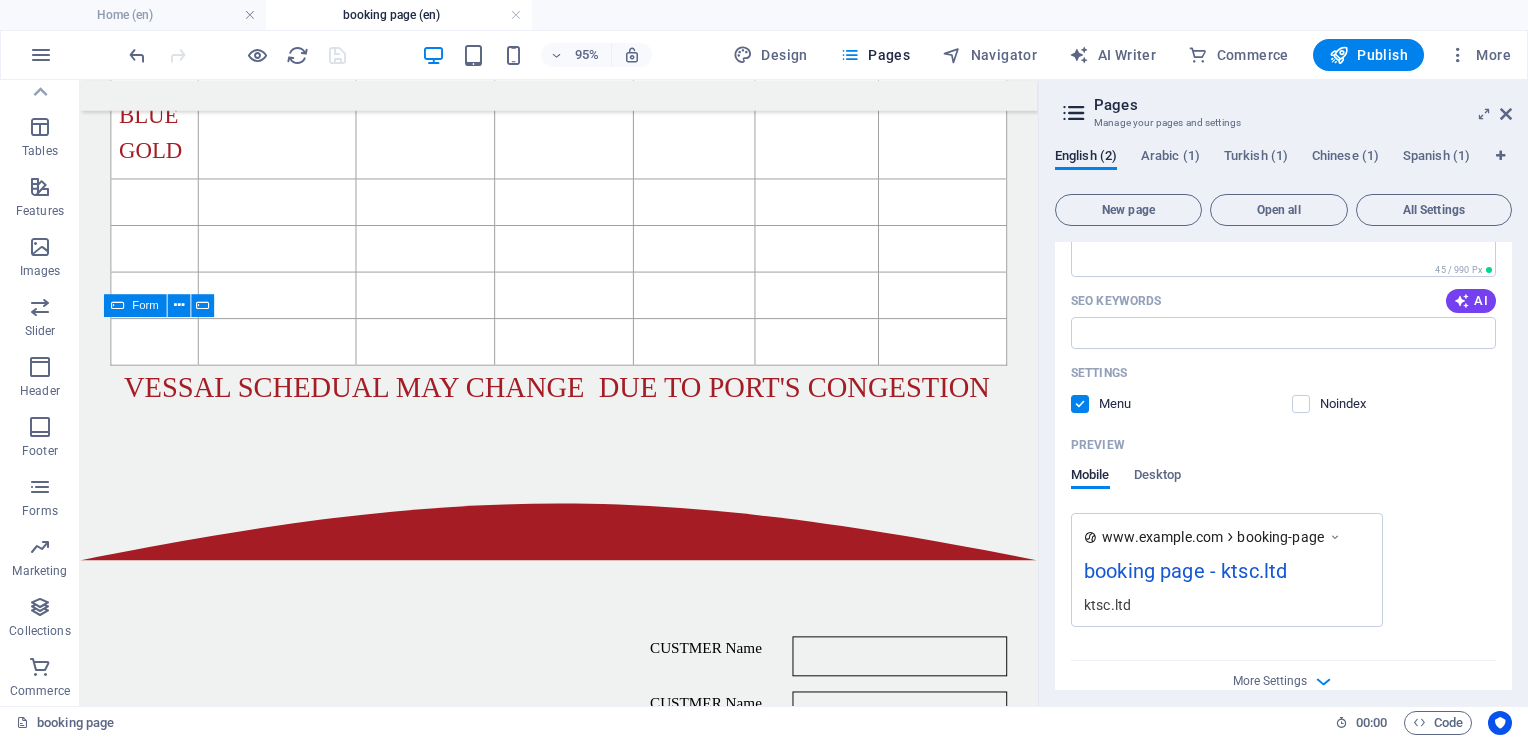 scroll, scrollTop: 422, scrollLeft: 0, axis: vertical 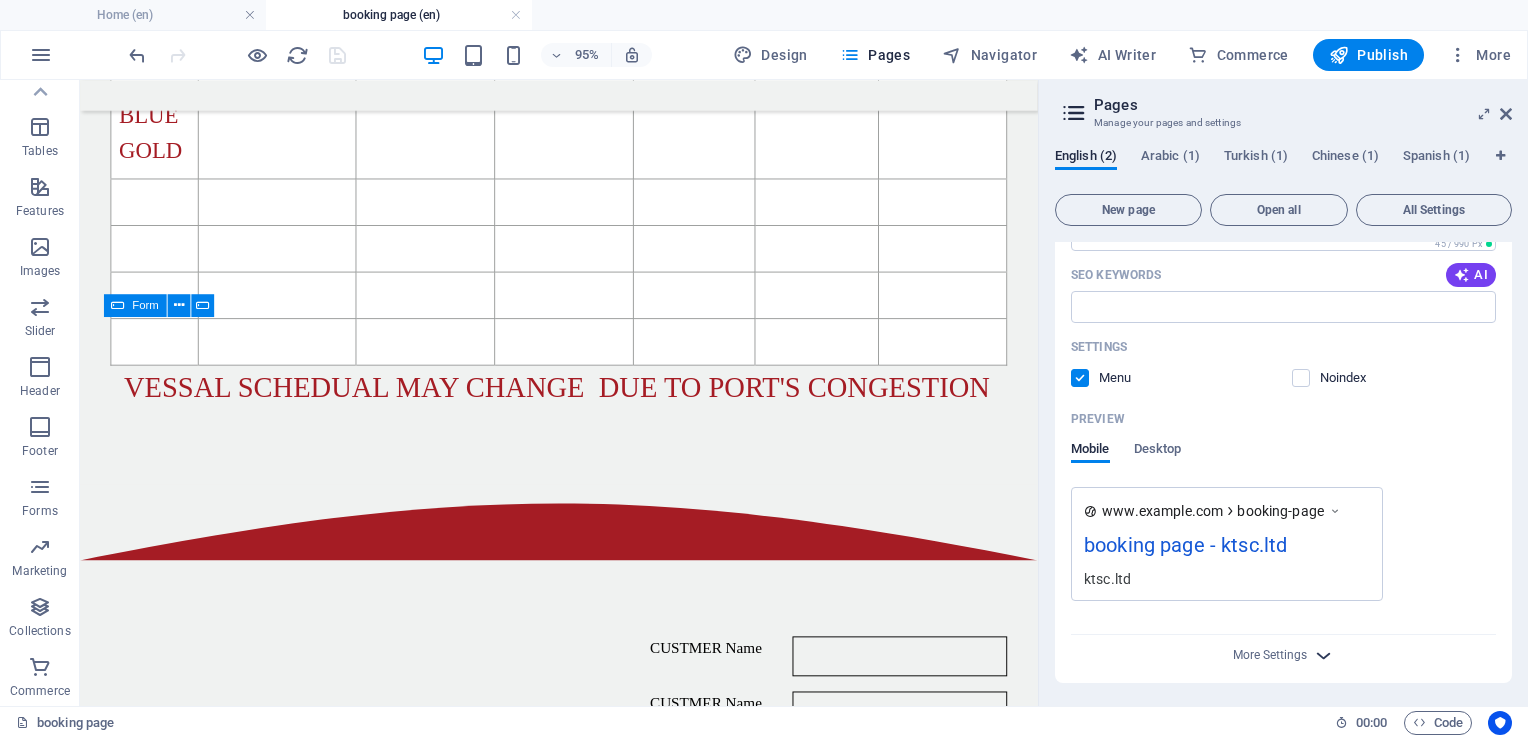 click at bounding box center [1323, 655] 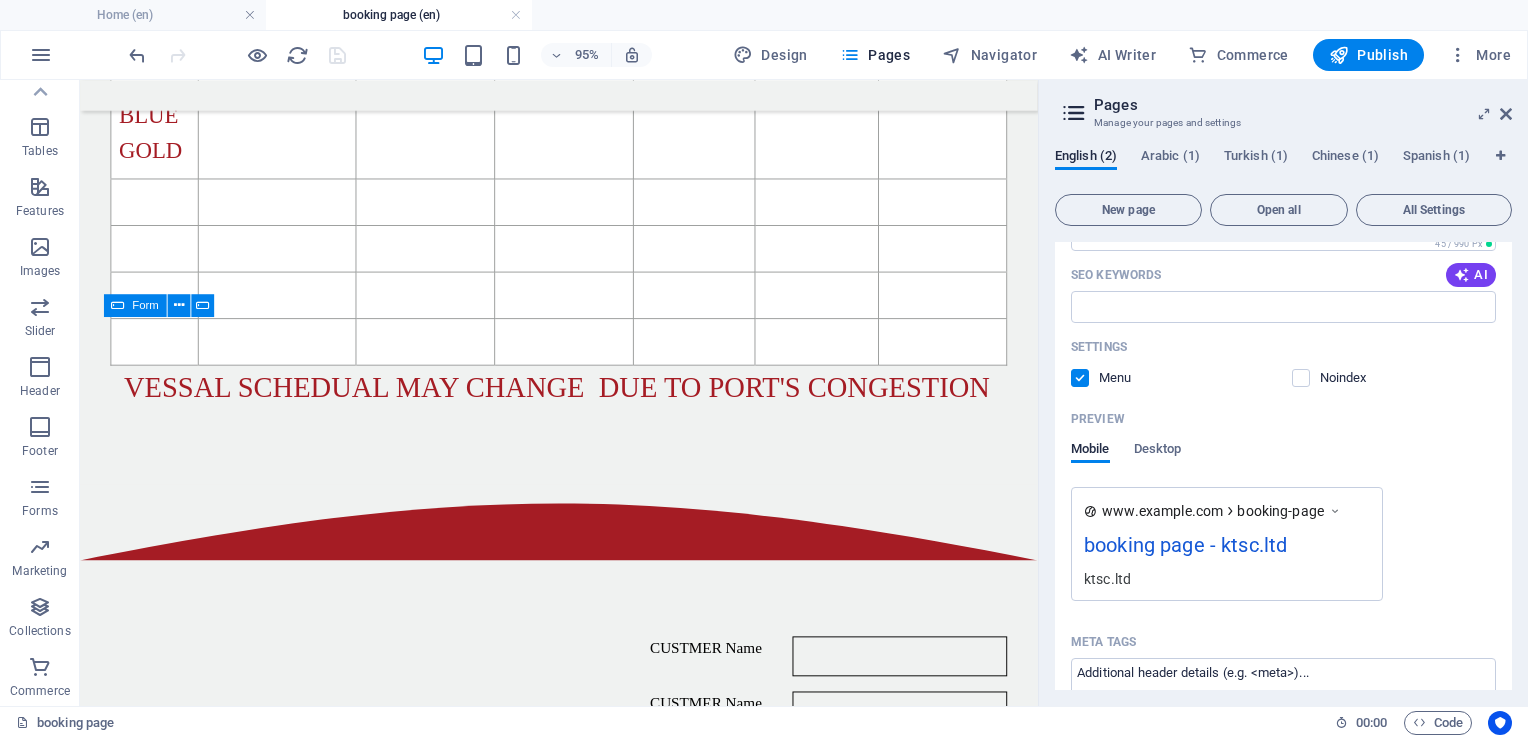 drag, startPoint x: 1506, startPoint y: 447, endPoint x: 1511, endPoint y: 527, distance: 80.1561 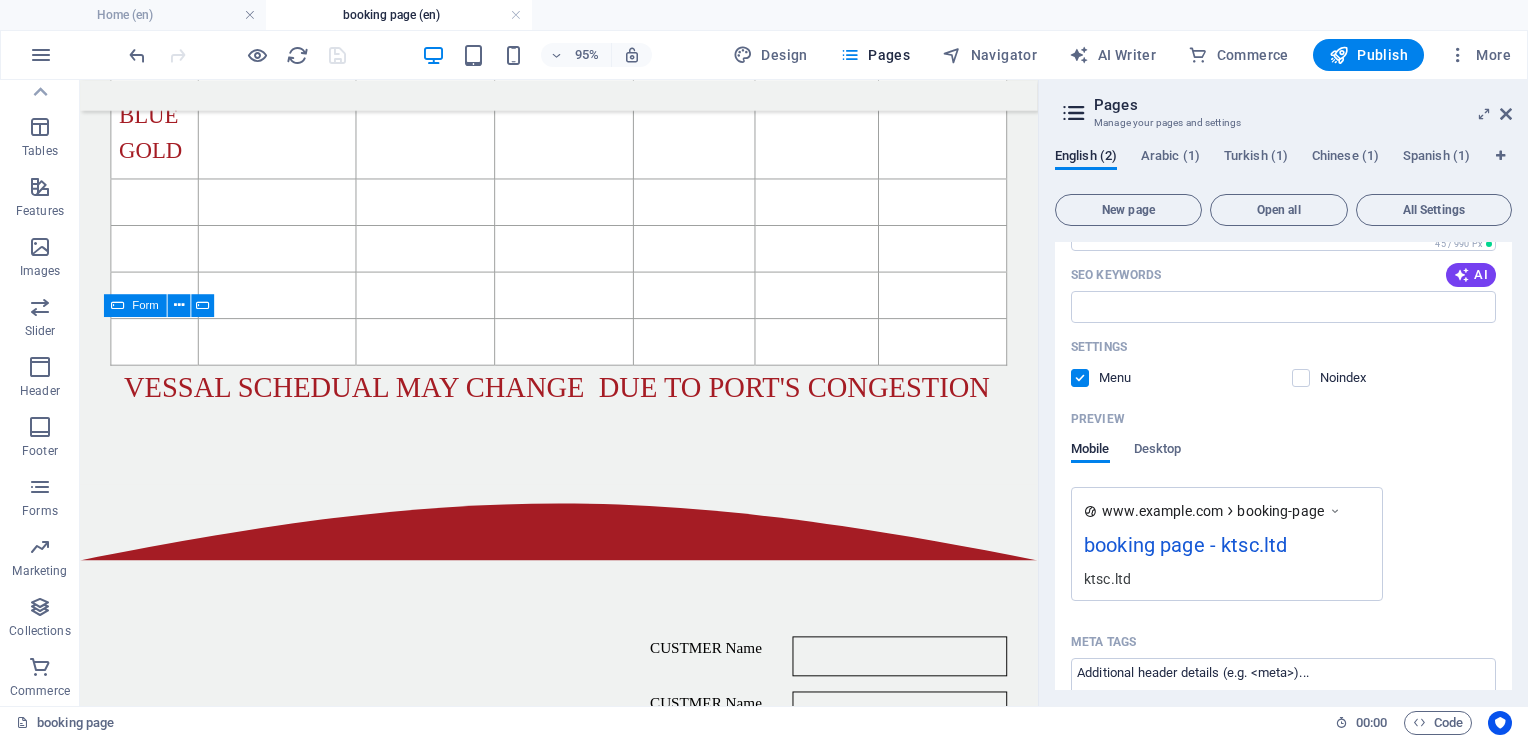 drag, startPoint x: 1507, startPoint y: 536, endPoint x: 1507, endPoint y: 596, distance: 60 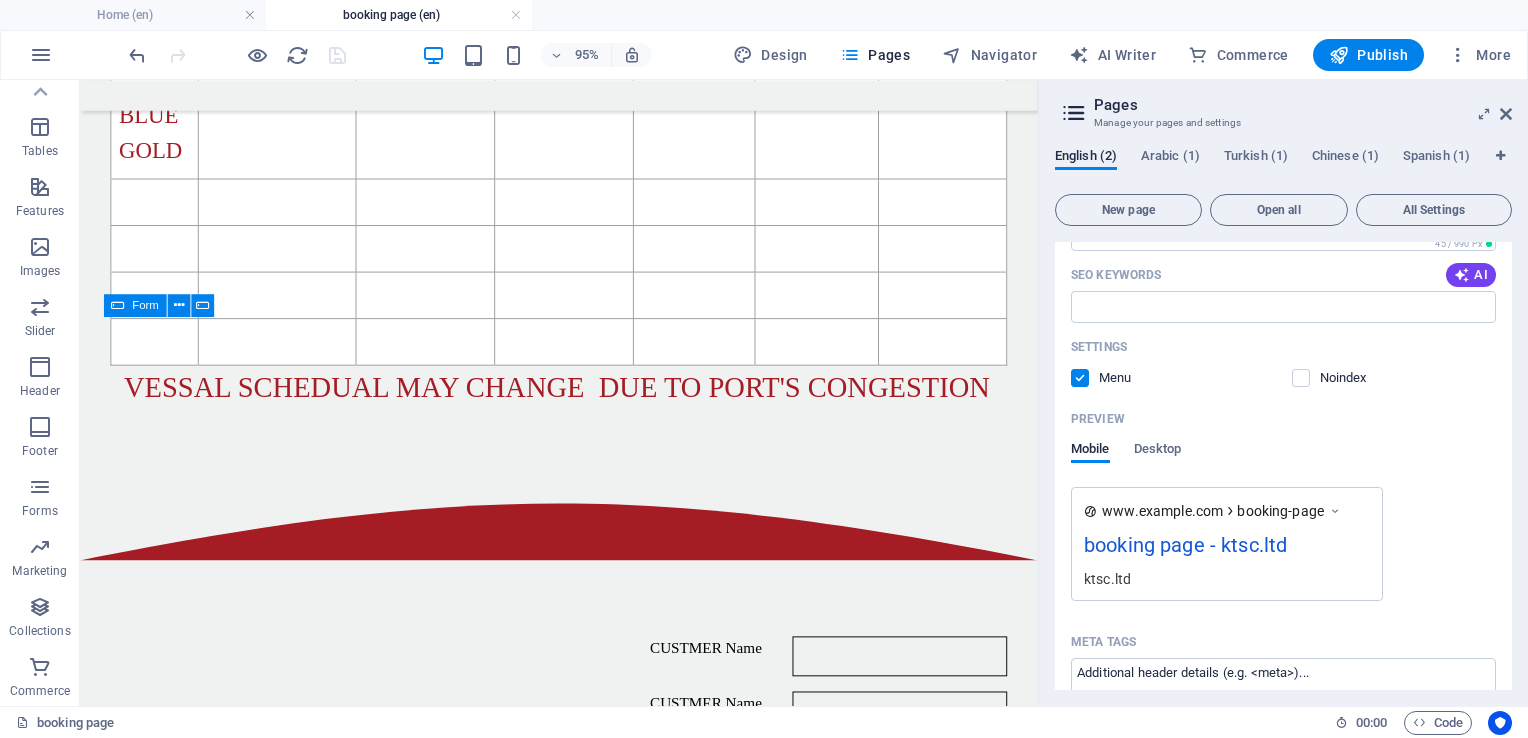 drag, startPoint x: 1511, startPoint y: 540, endPoint x: 1510, endPoint y: 595, distance: 55.00909 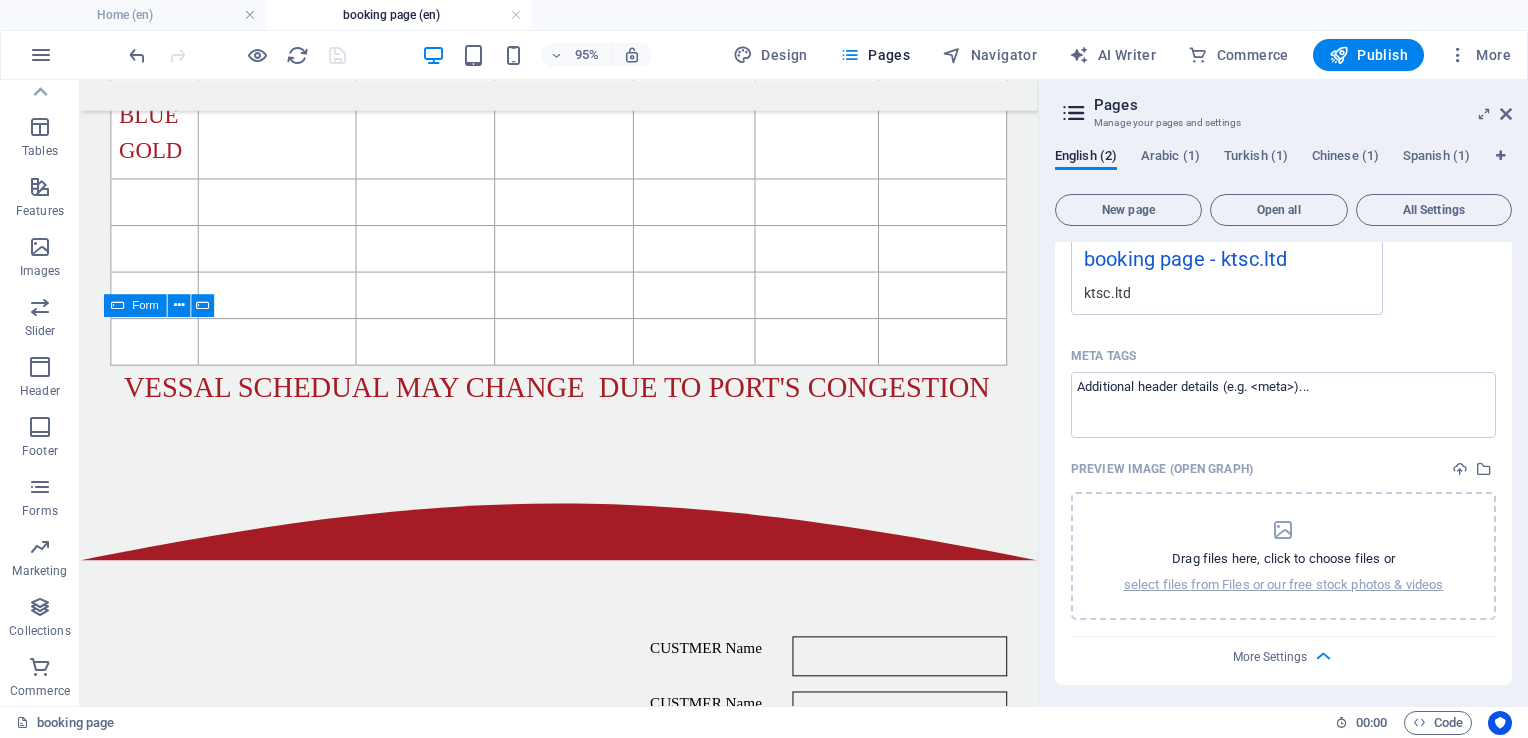 drag, startPoint x: 1512, startPoint y: 580, endPoint x: 1511, endPoint y: 533, distance: 47.010635 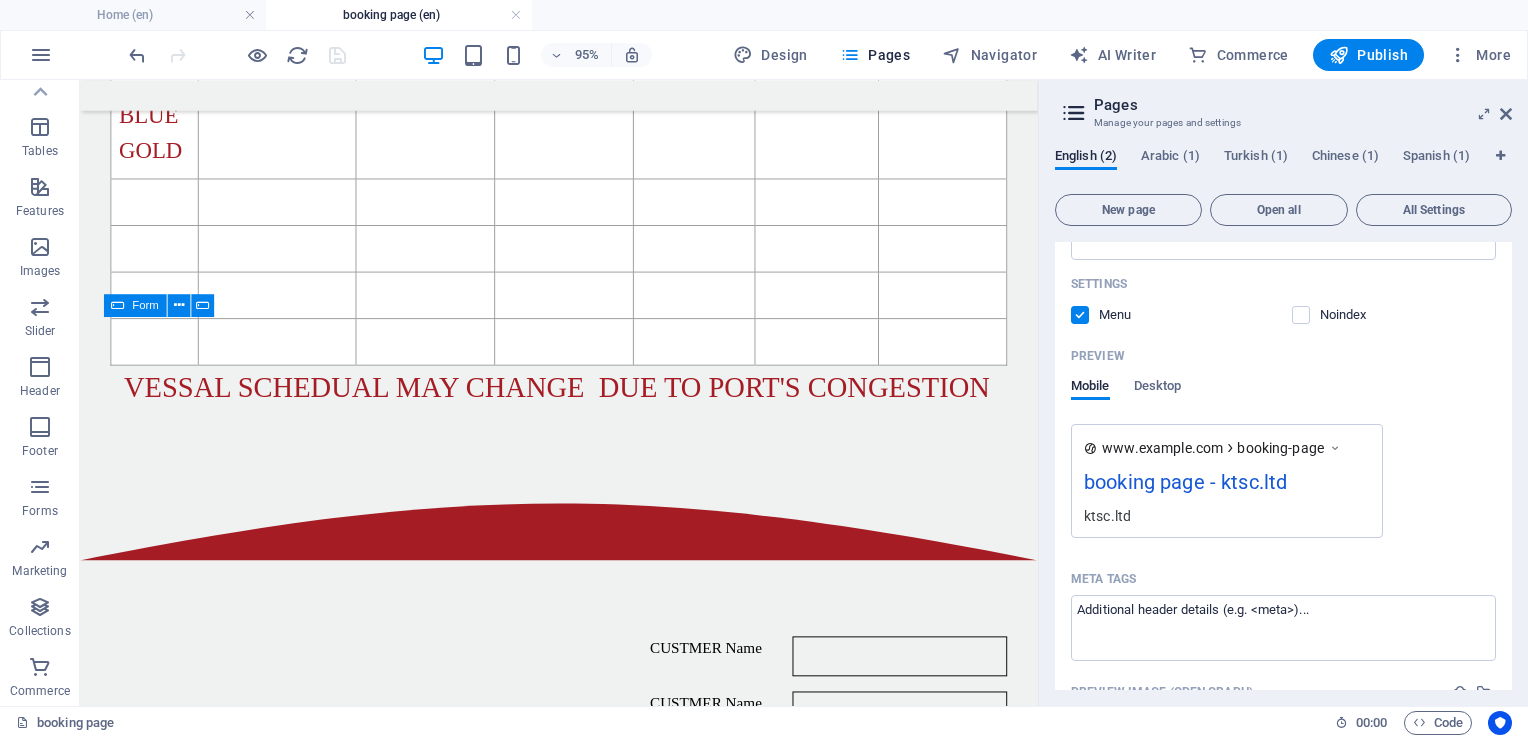 scroll, scrollTop: 481, scrollLeft: 0, axis: vertical 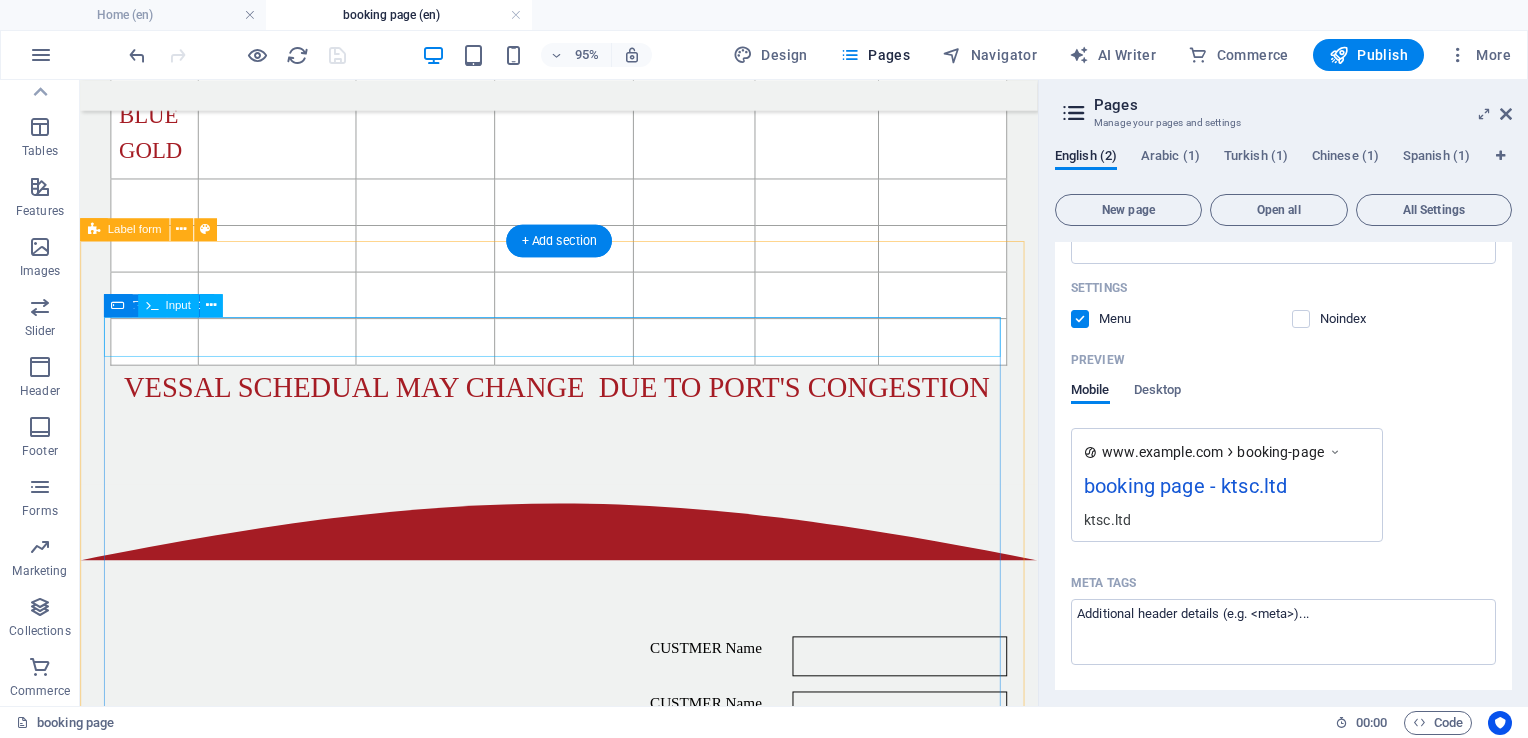 click on "CUSTMER Name" at bounding box center [584, 686] 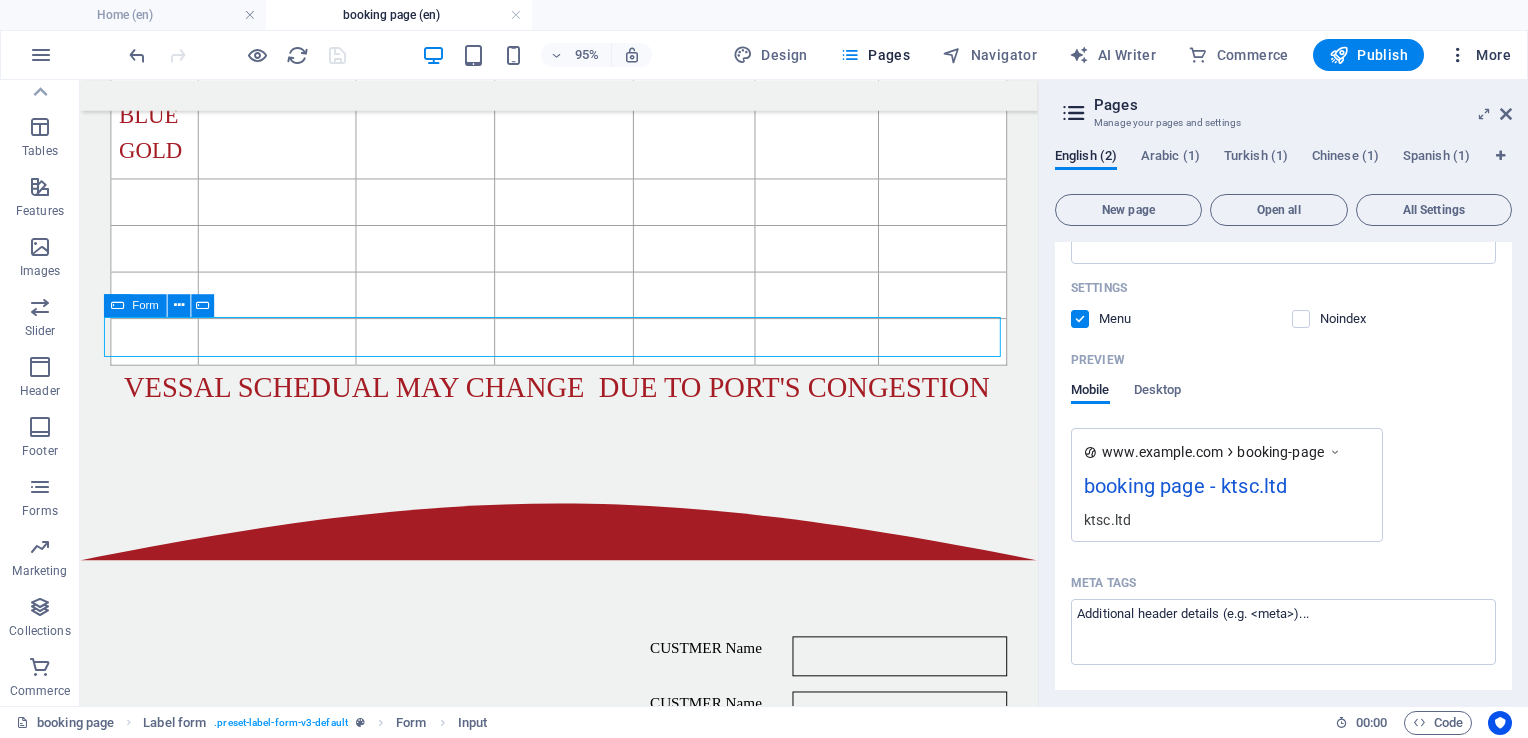 click at bounding box center [1458, 55] 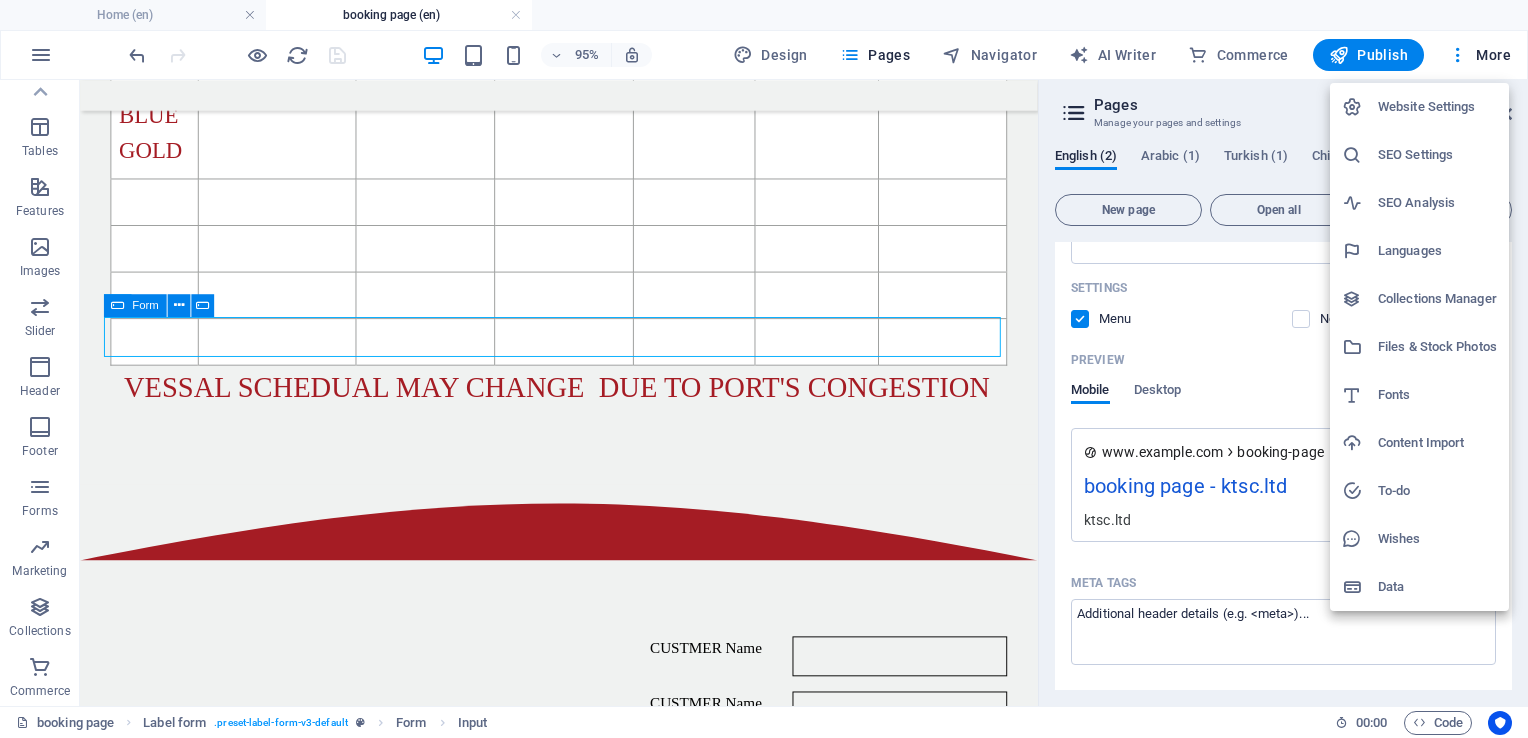 click on "Content Import" at bounding box center (1437, 443) 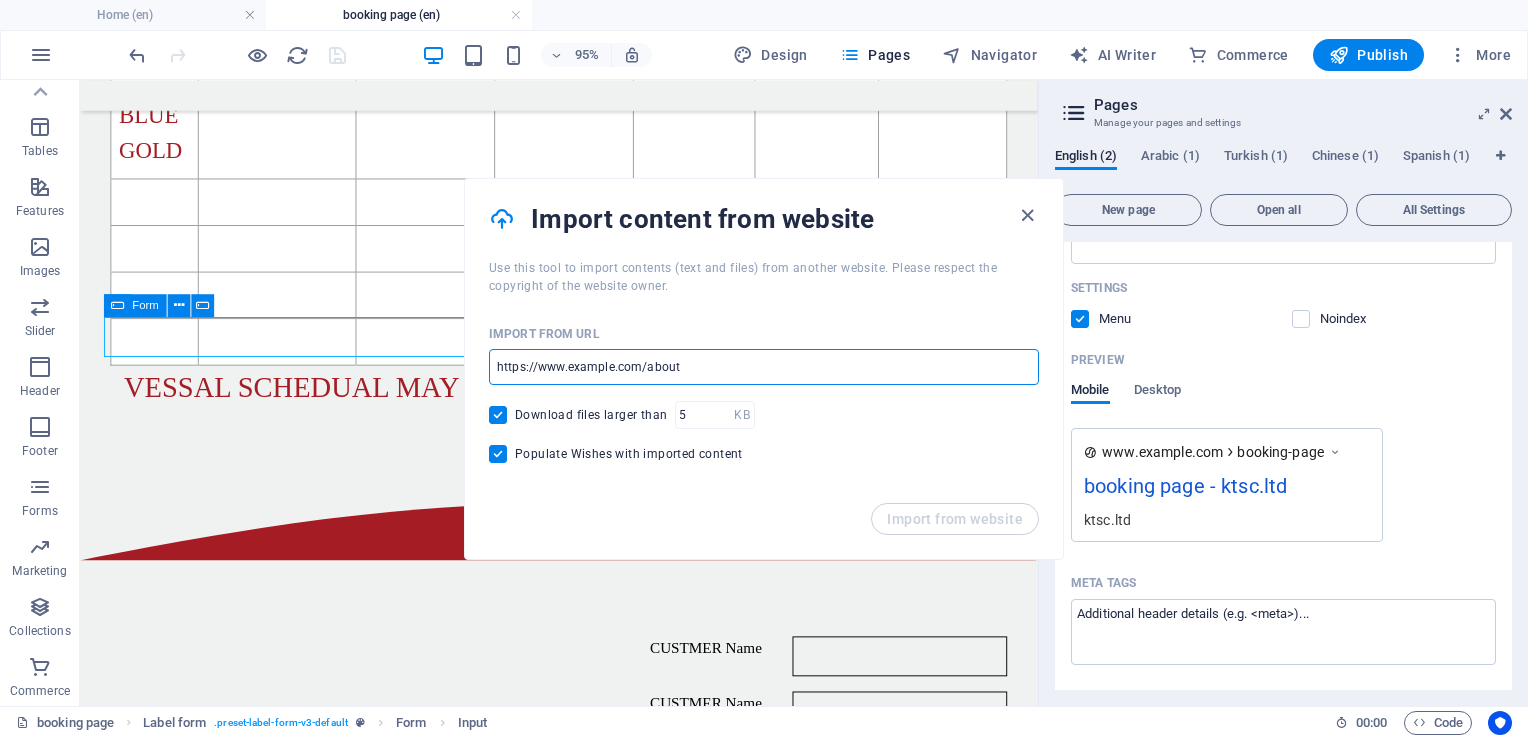 drag, startPoint x: 680, startPoint y: 372, endPoint x: 648, endPoint y: 445, distance: 79.70571 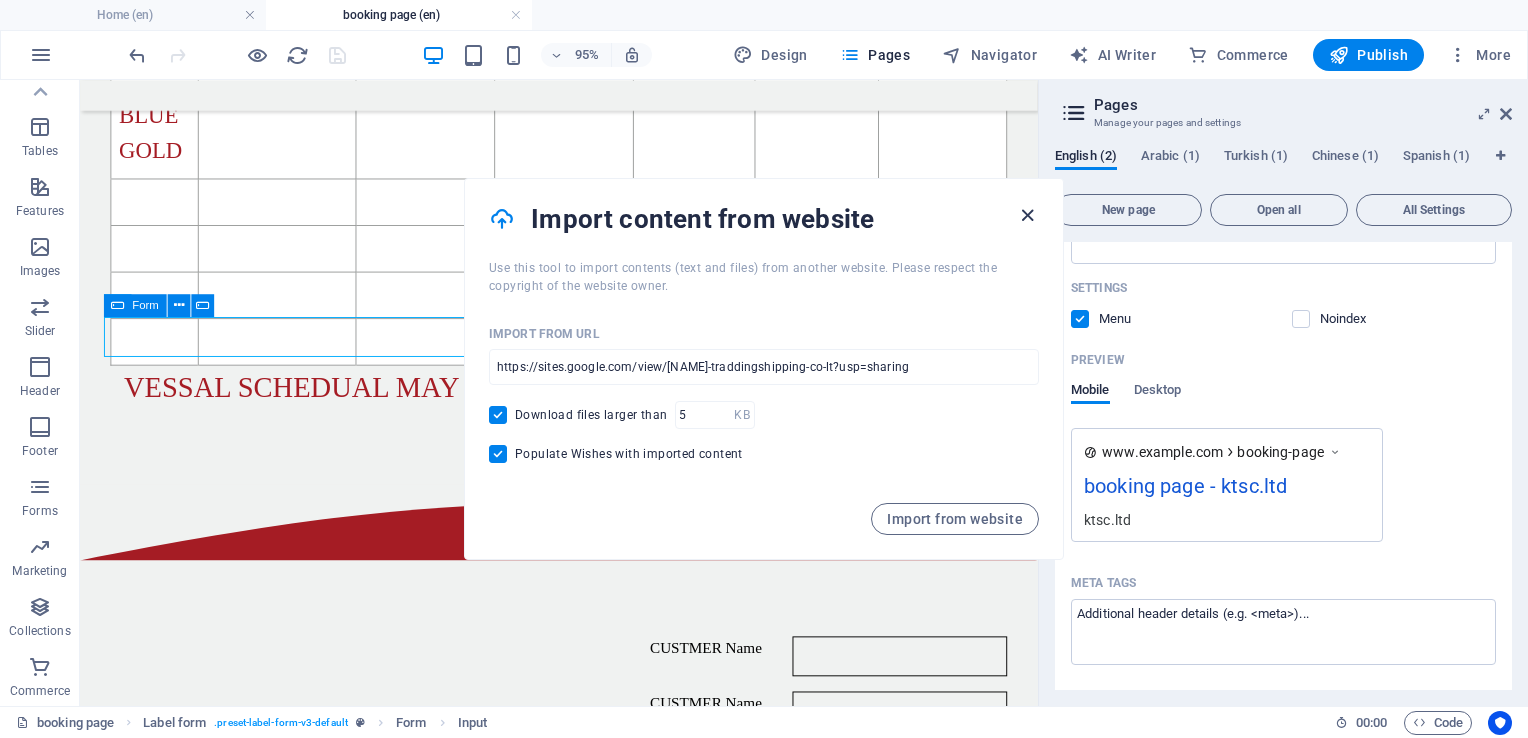 click at bounding box center (1027, 215) 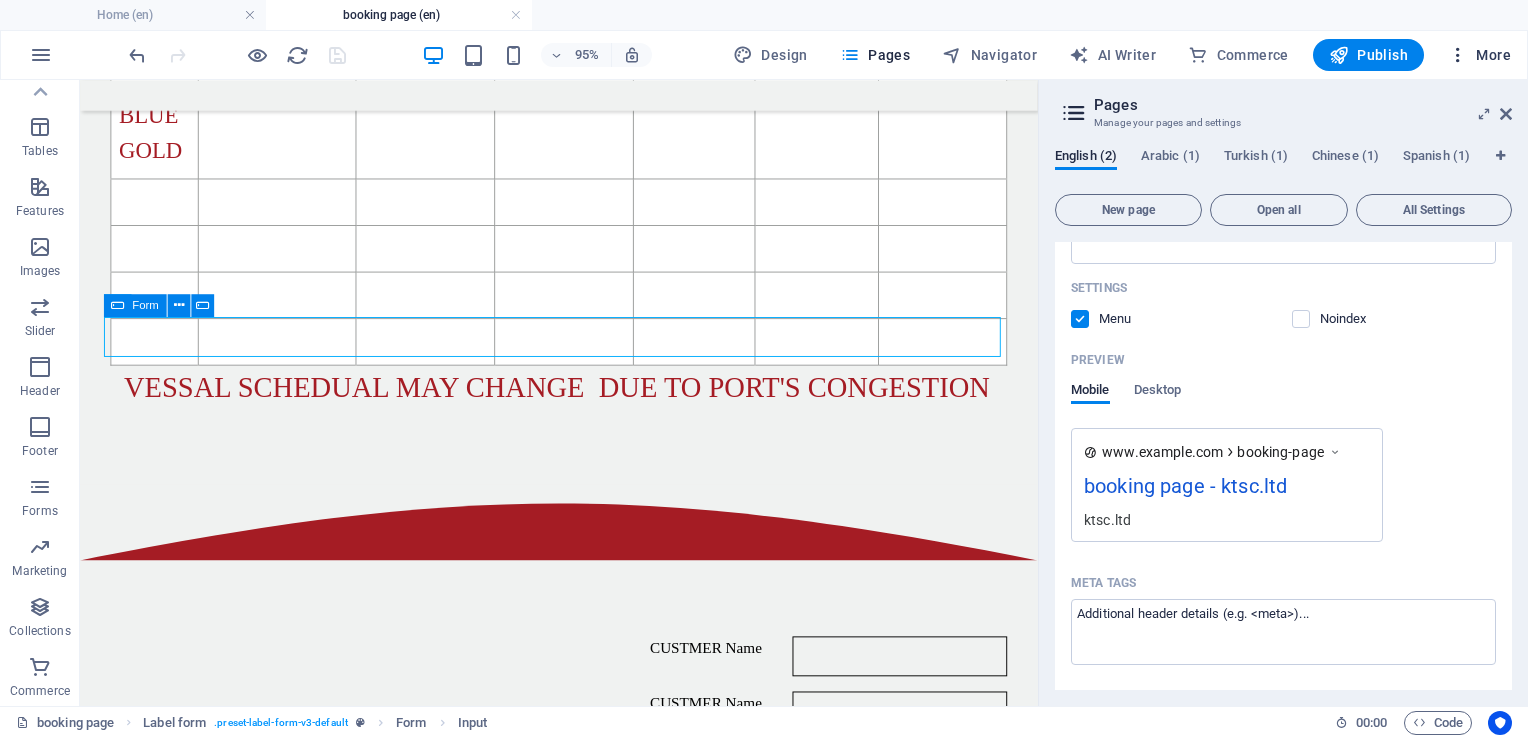 click at bounding box center (1458, 55) 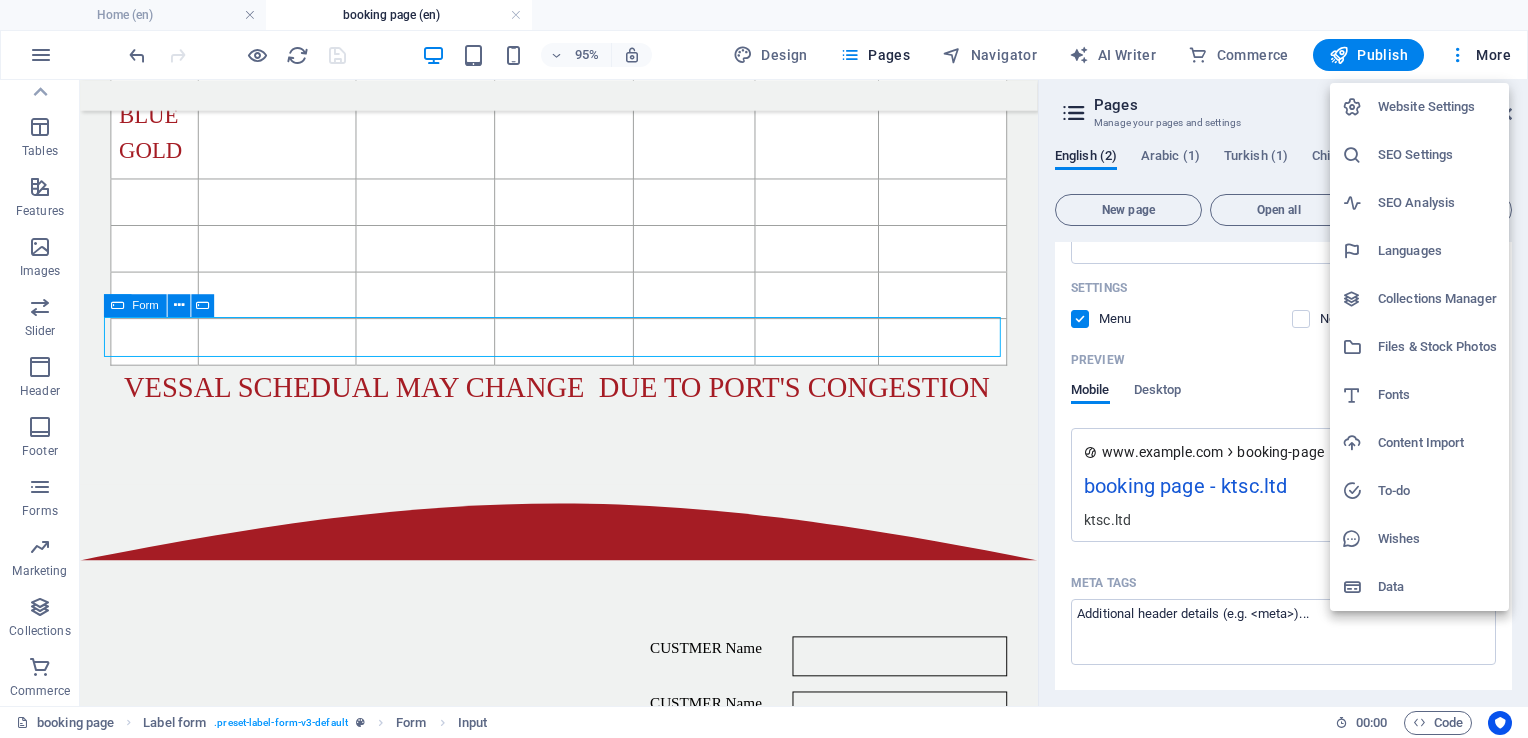 click at bounding box center (1360, 587) 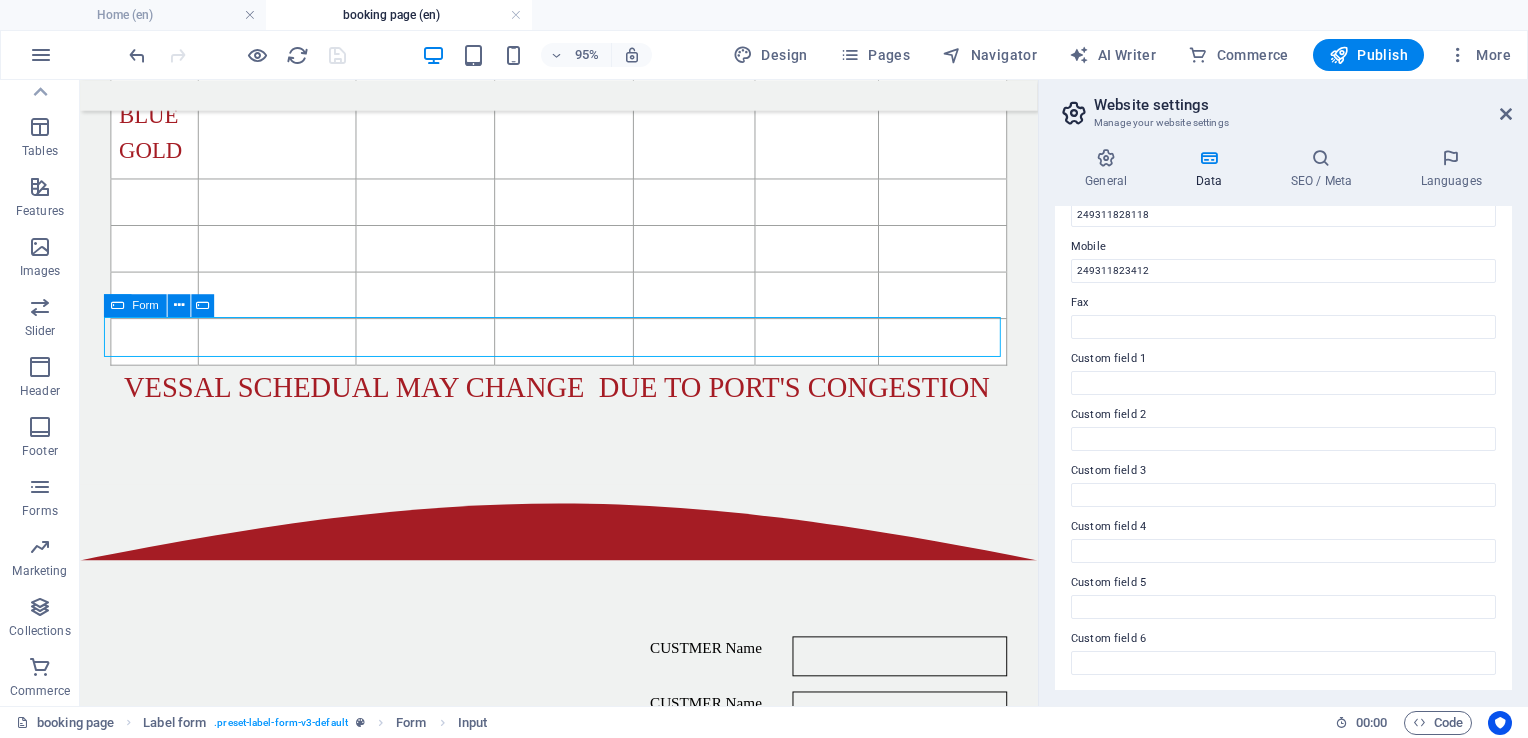 scroll, scrollTop: 0, scrollLeft: 0, axis: both 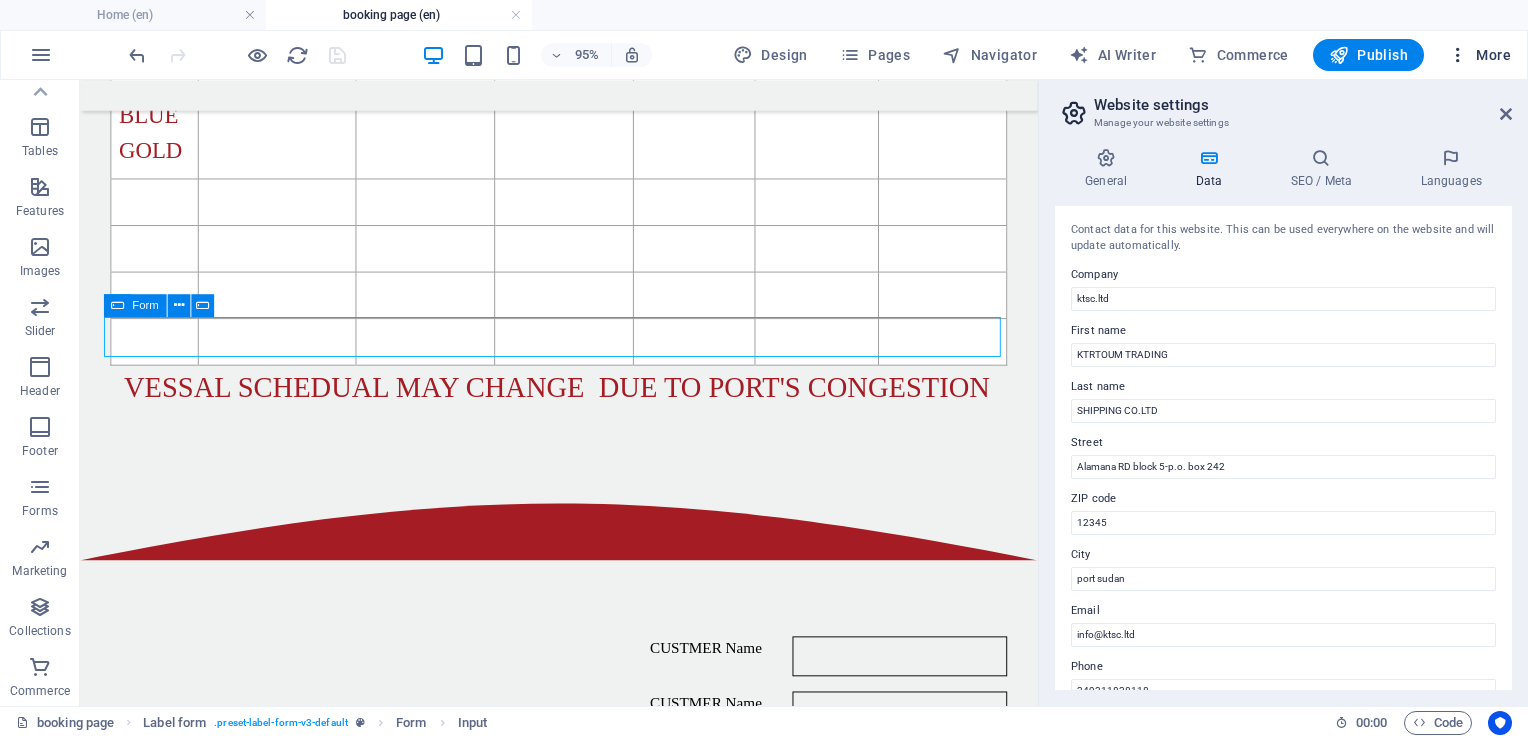 click at bounding box center [1458, 55] 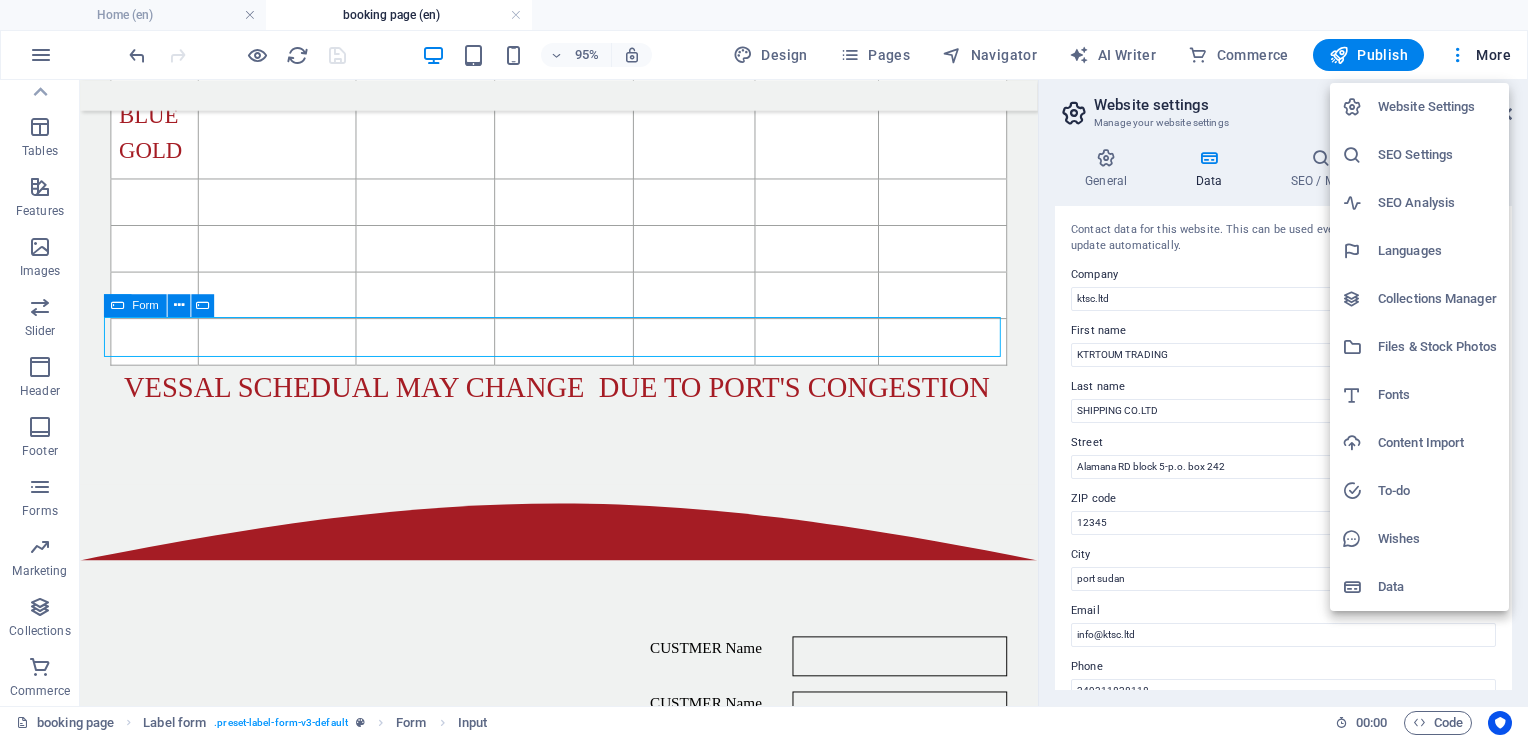 click on "Website Settings" at bounding box center [1437, 107] 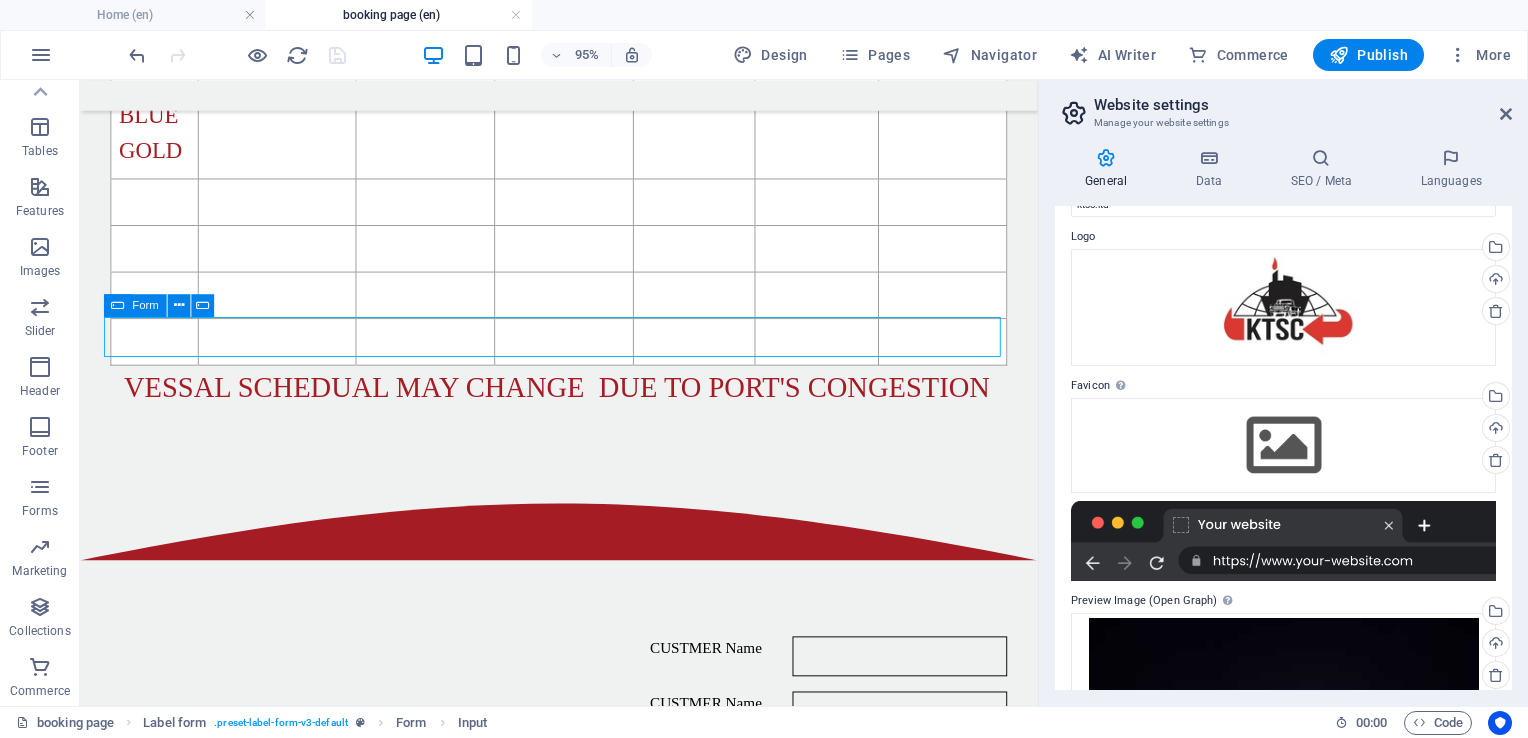 scroll, scrollTop: 0, scrollLeft: 0, axis: both 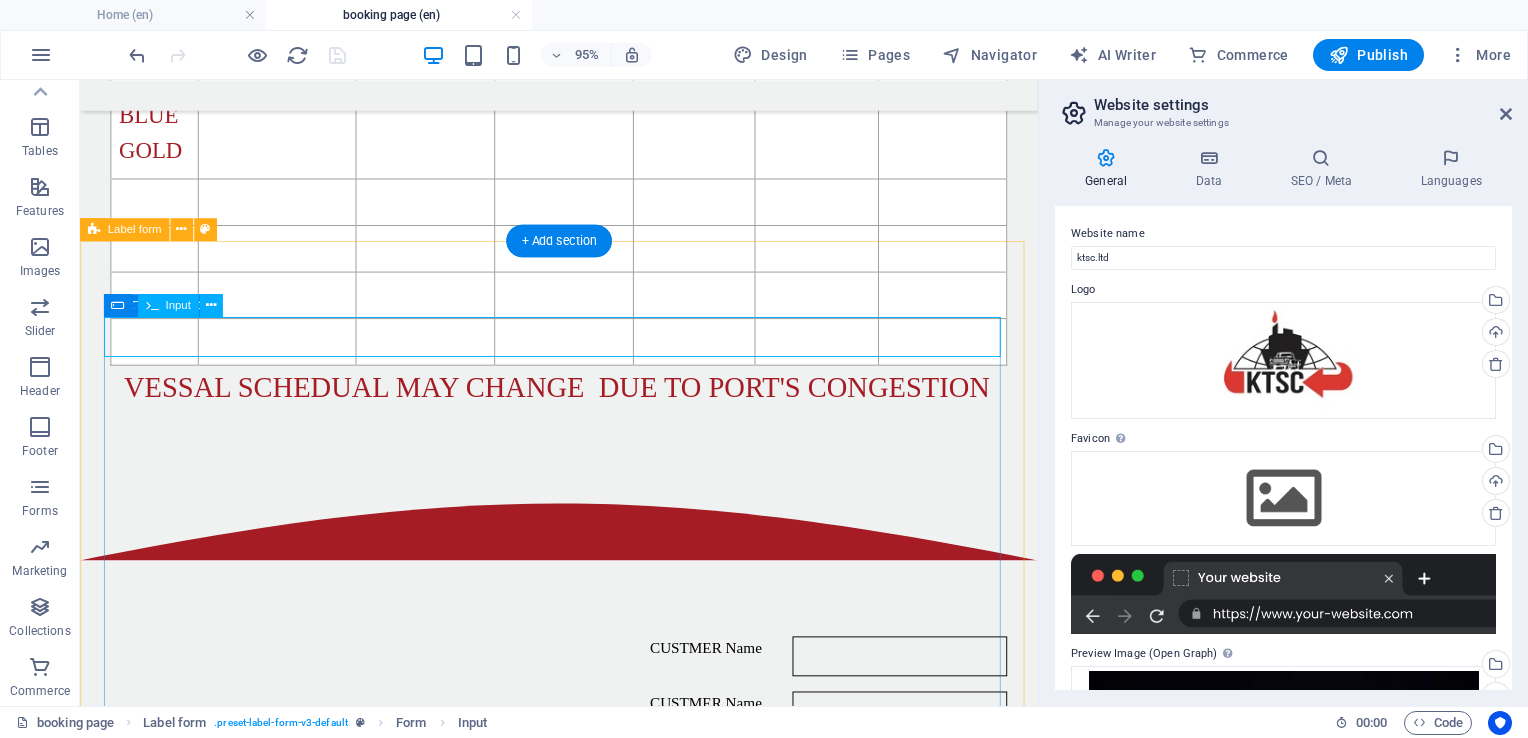 click on "CUSTMER Name" at bounding box center (584, 686) 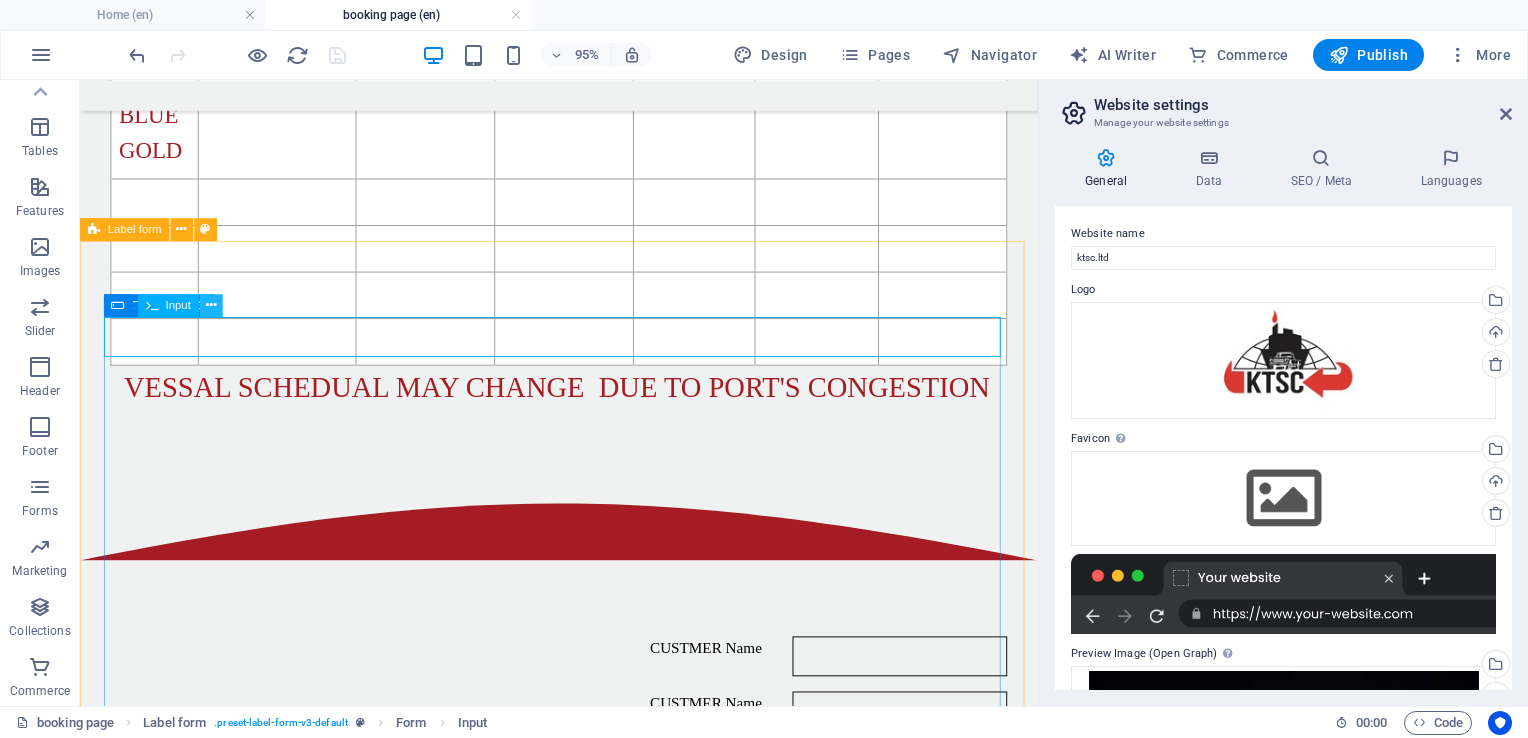 click at bounding box center (210, 305) 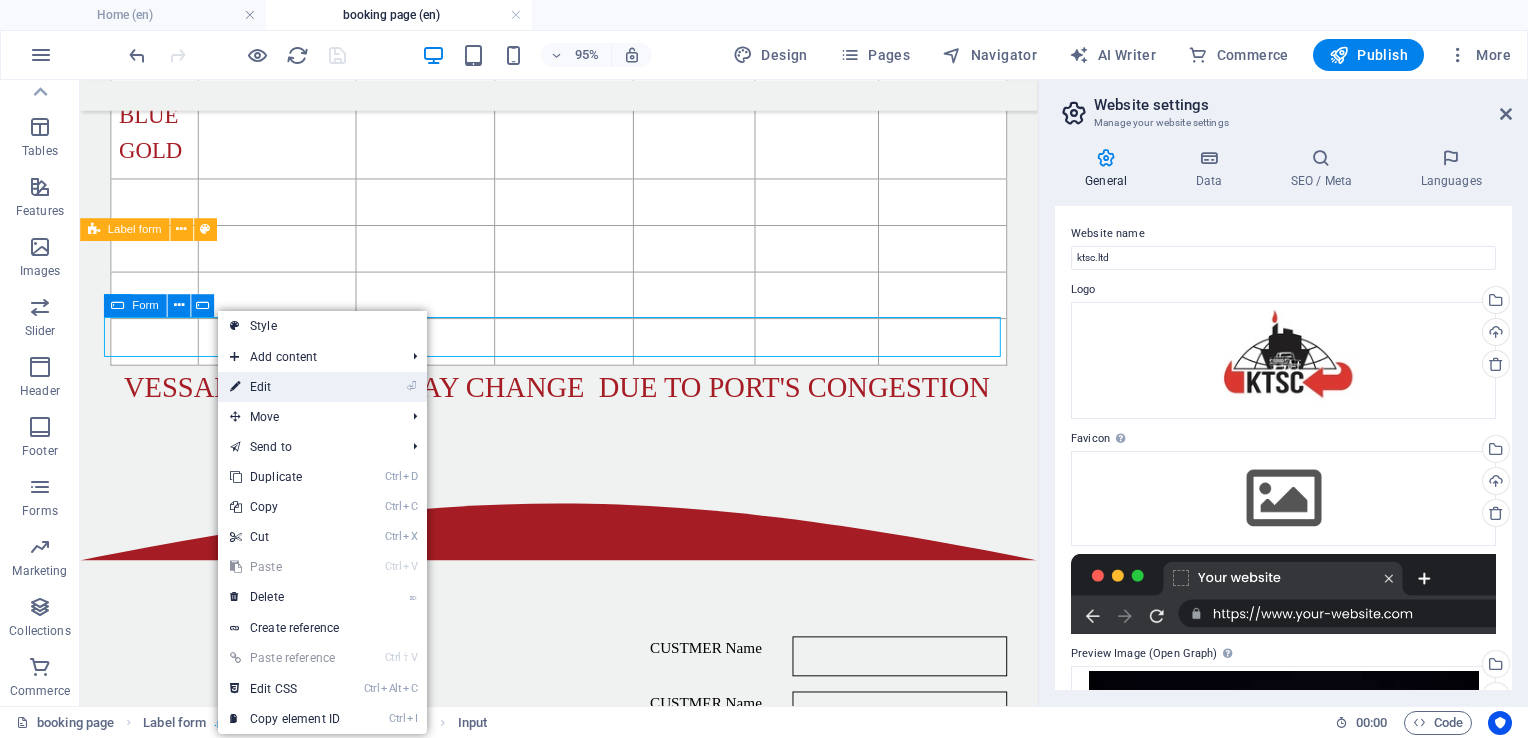 click on "⏎  Edit" at bounding box center [285, 387] 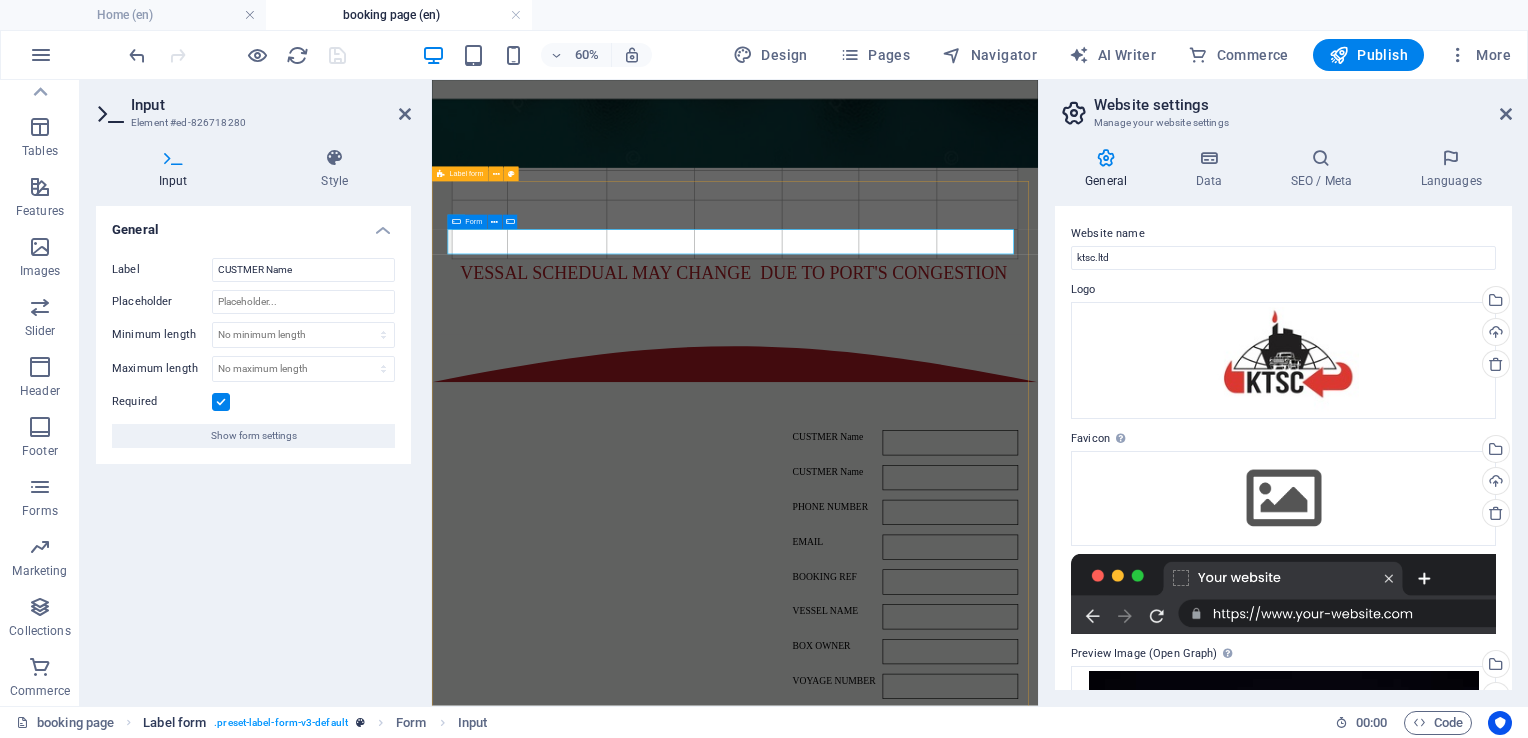 click on ". preset-label-form-v3-default" at bounding box center (281, 723) 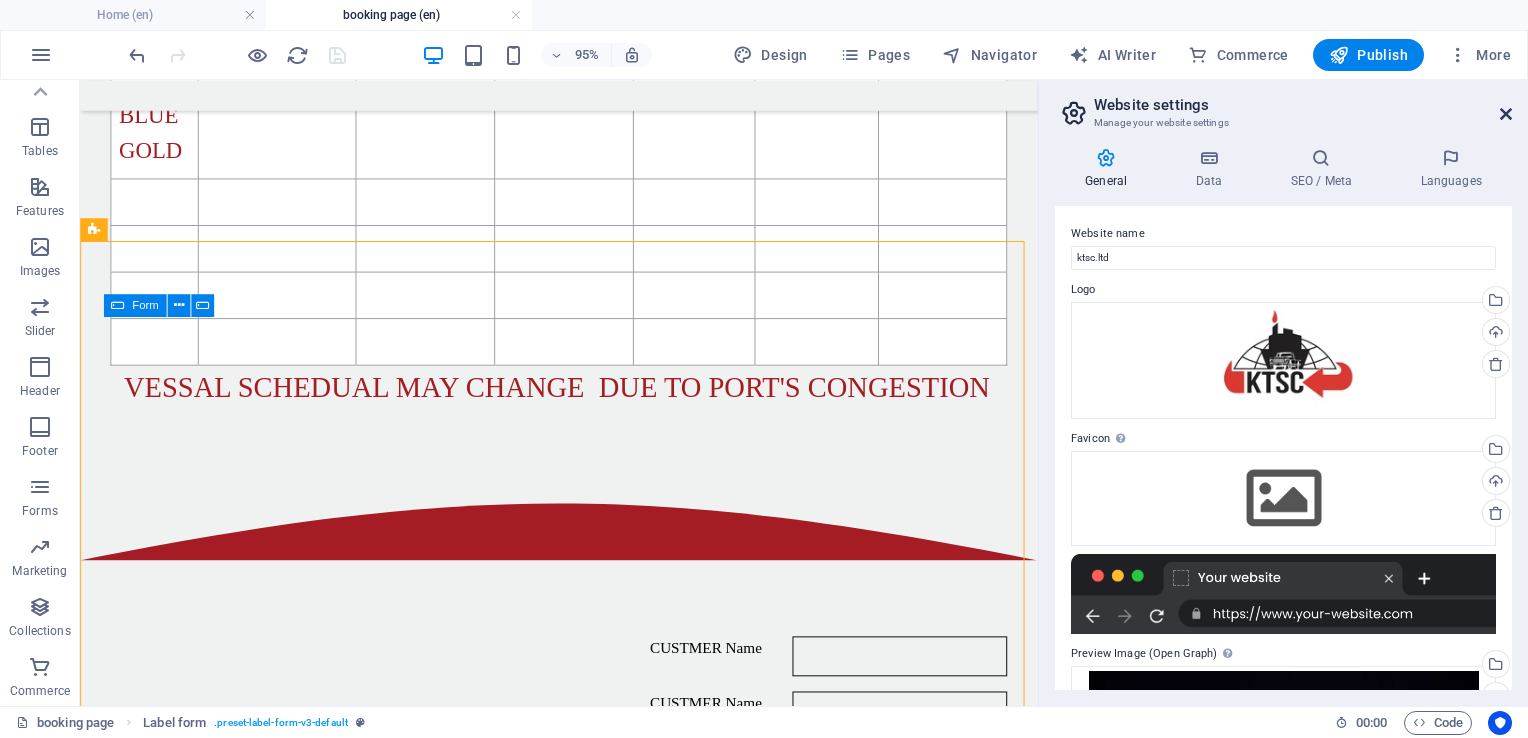 click at bounding box center (1506, 114) 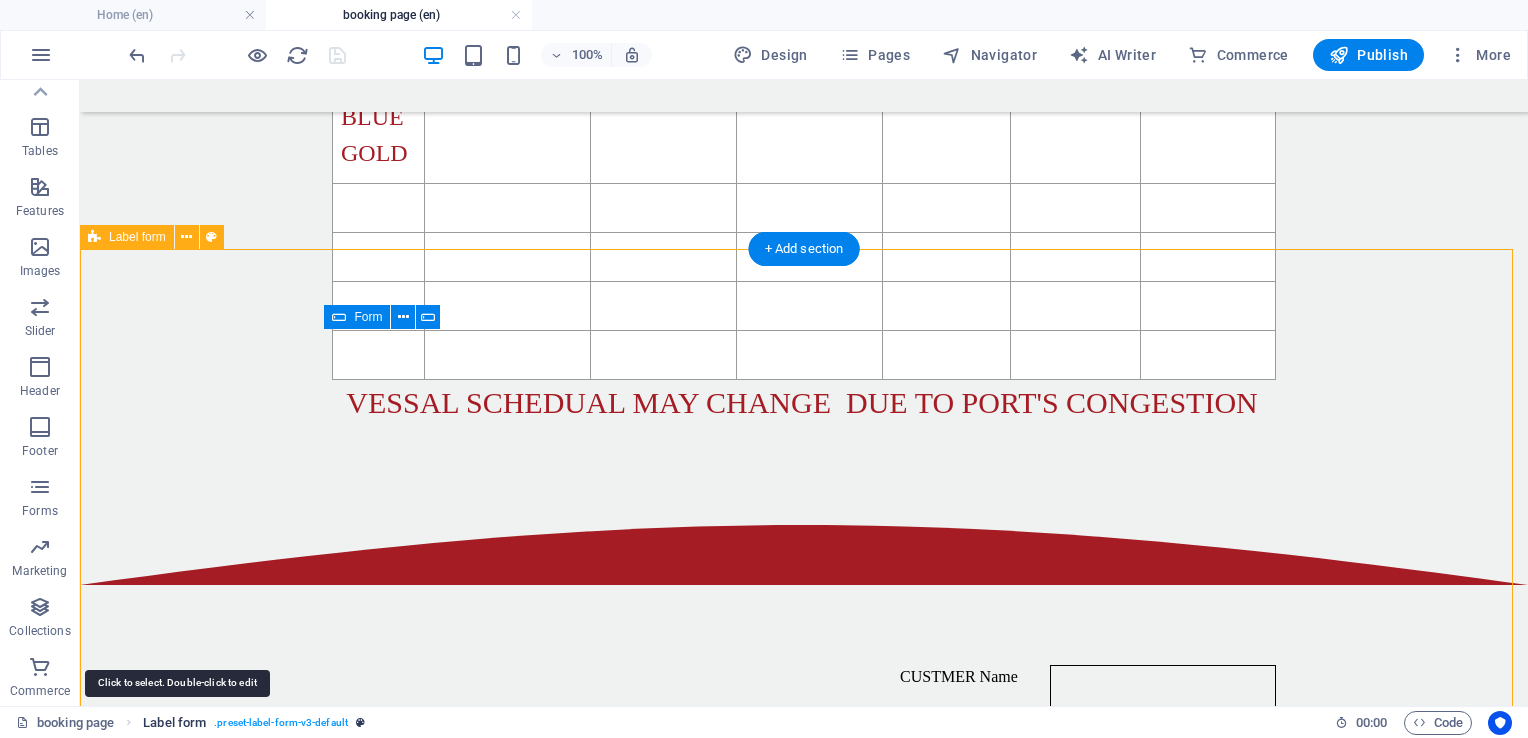 click on "Label form" at bounding box center [174, 723] 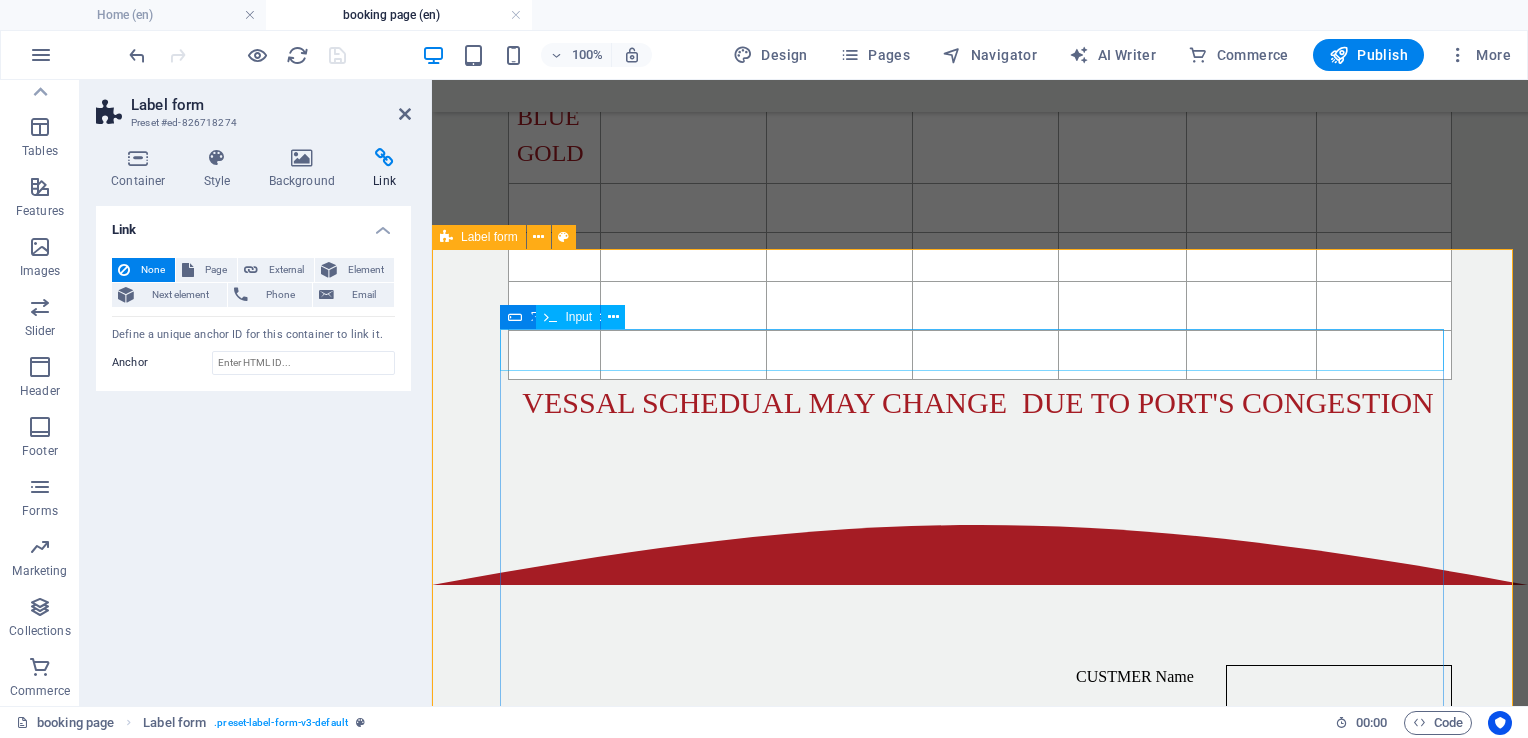 click on "CUSTMER Name" at bounding box center (1339, 686) 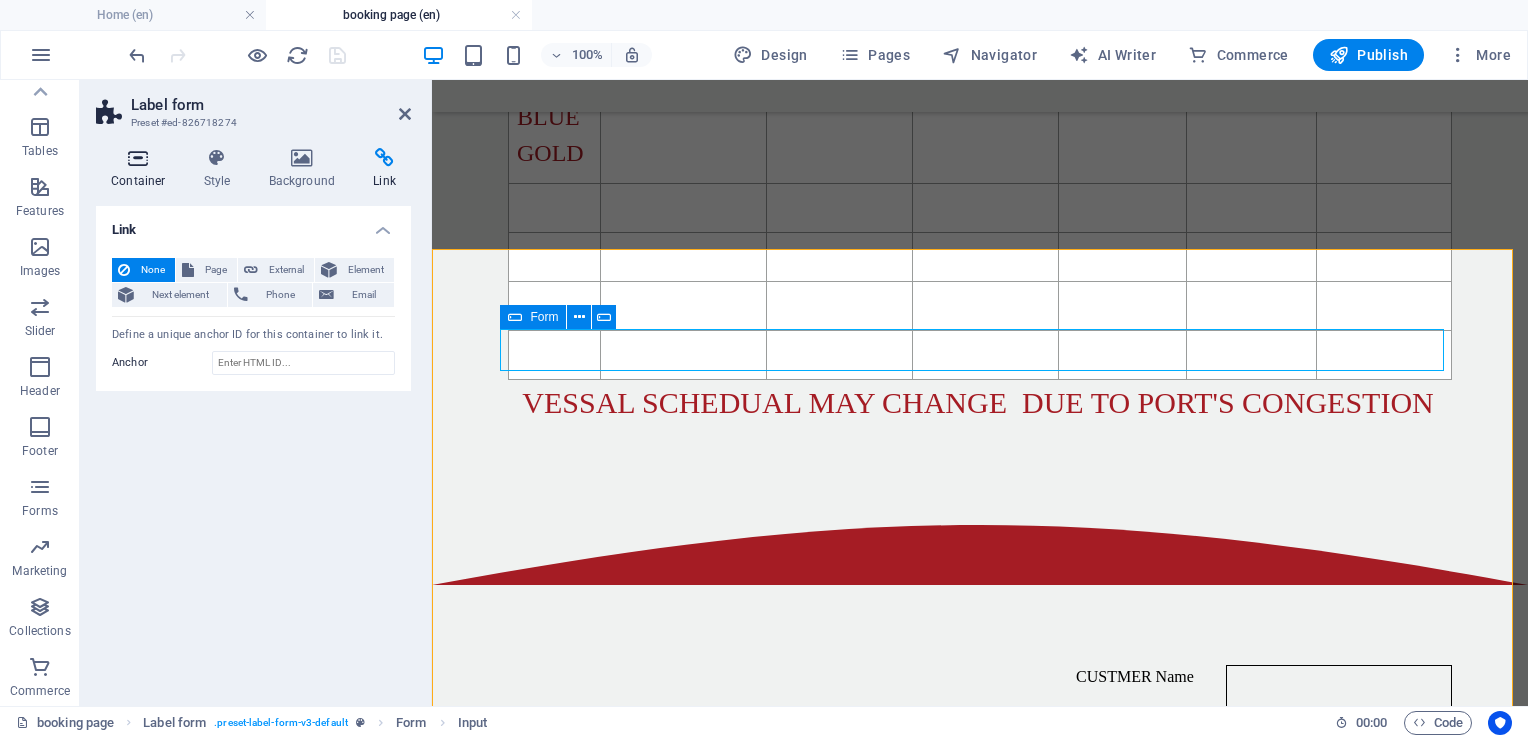 click on "Container" at bounding box center [142, 169] 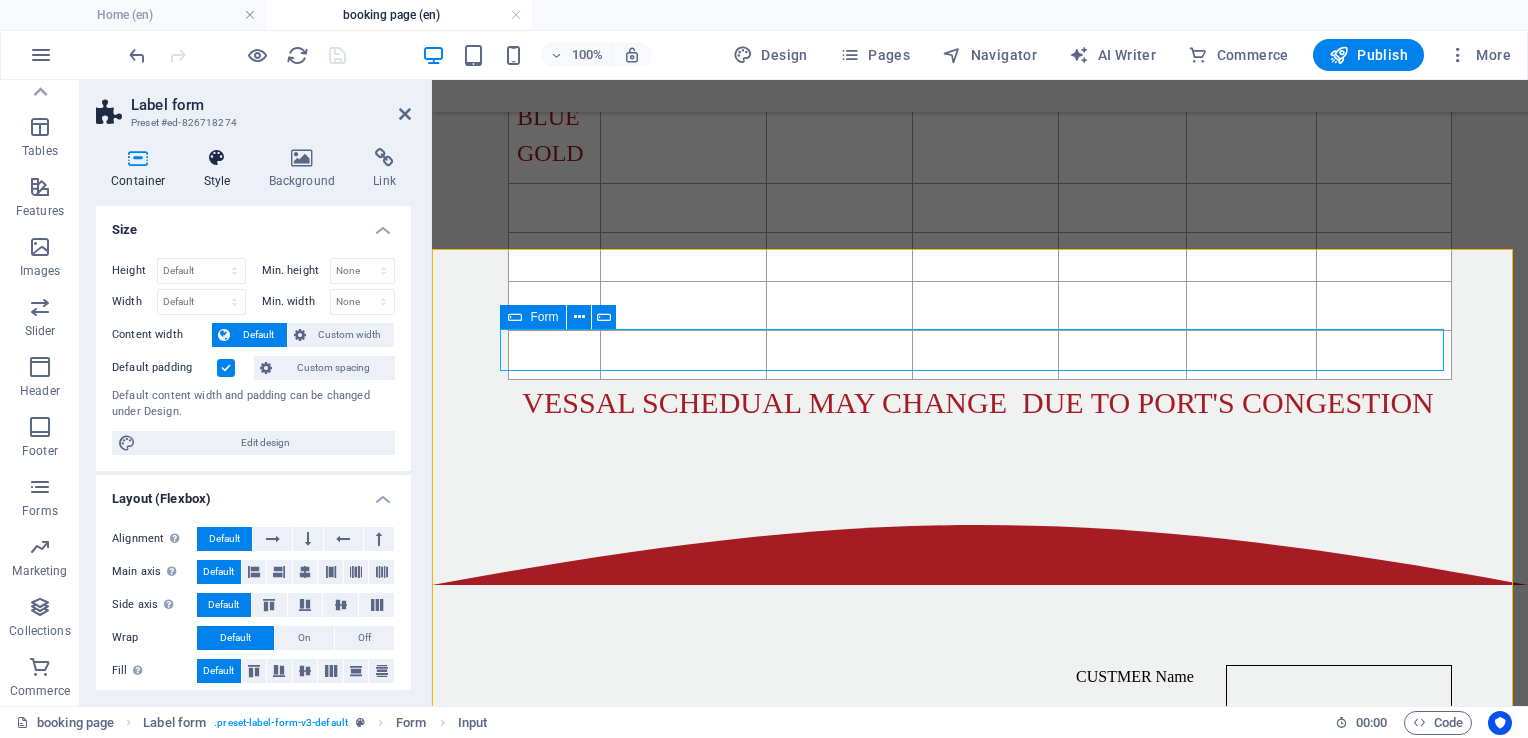 drag, startPoint x: 406, startPoint y: 321, endPoint x: 220, endPoint y: 158, distance: 247.31558 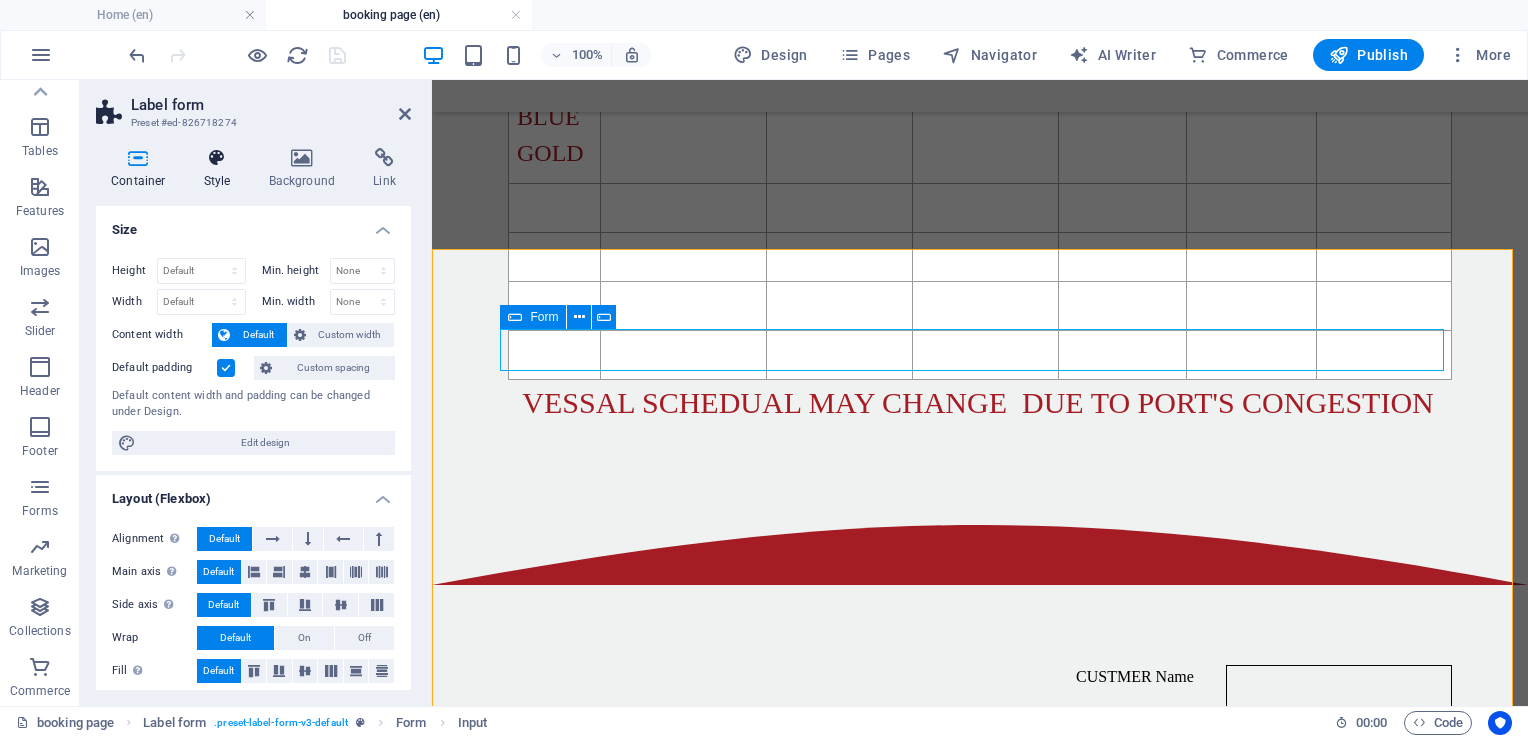 click on "Container Style Background Link Size Height Default px rem % vh vw Min. height None px rem % vh vw Width Default px rem % em vh vw Min. width None px rem % vh vw Content width Default Custom width Width Default px rem % em vh vw Min. width None px rem % vh vw Default padding Custom spacing Default content width and padding can be changed under Design. Edit design Layout (Flexbox) Alignment Determines the flex direction. Default Main axis Determine how elements should behave along the main axis inside this container (justify content). Default Side axis Control the vertical direction of the element inside of the container (align items). Default Wrap Default On Off Fill Controls the distances and direction of elements on the y-axis across several lines (align content). Default Accessibility ARIA helps assistive technologies (like screen readers) to understand the role, state, and behavior of web elements Role The ARIA role defines the purpose of an element.  None Alert Article Banner Comment Fan" at bounding box center [253, 419] 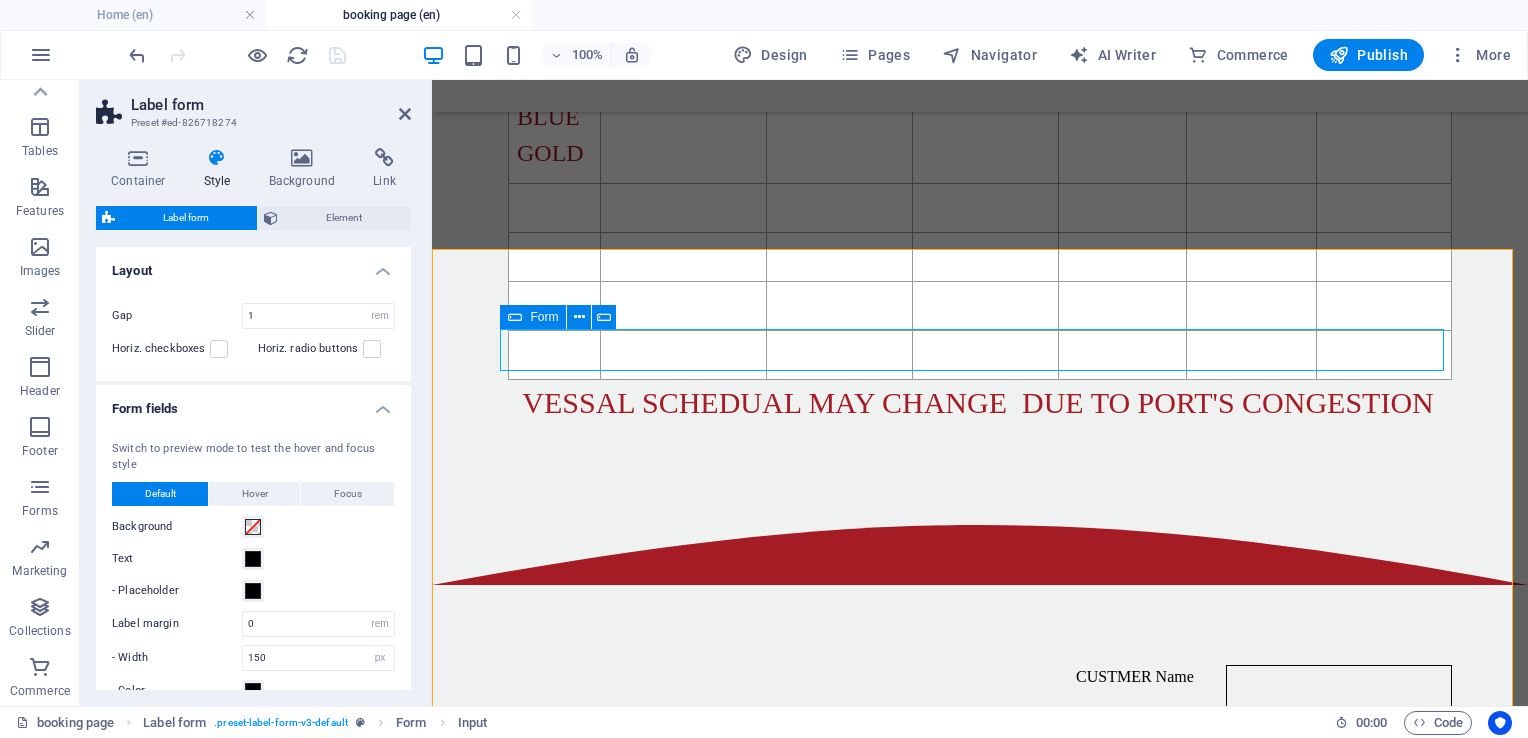 click at bounding box center (217, 158) 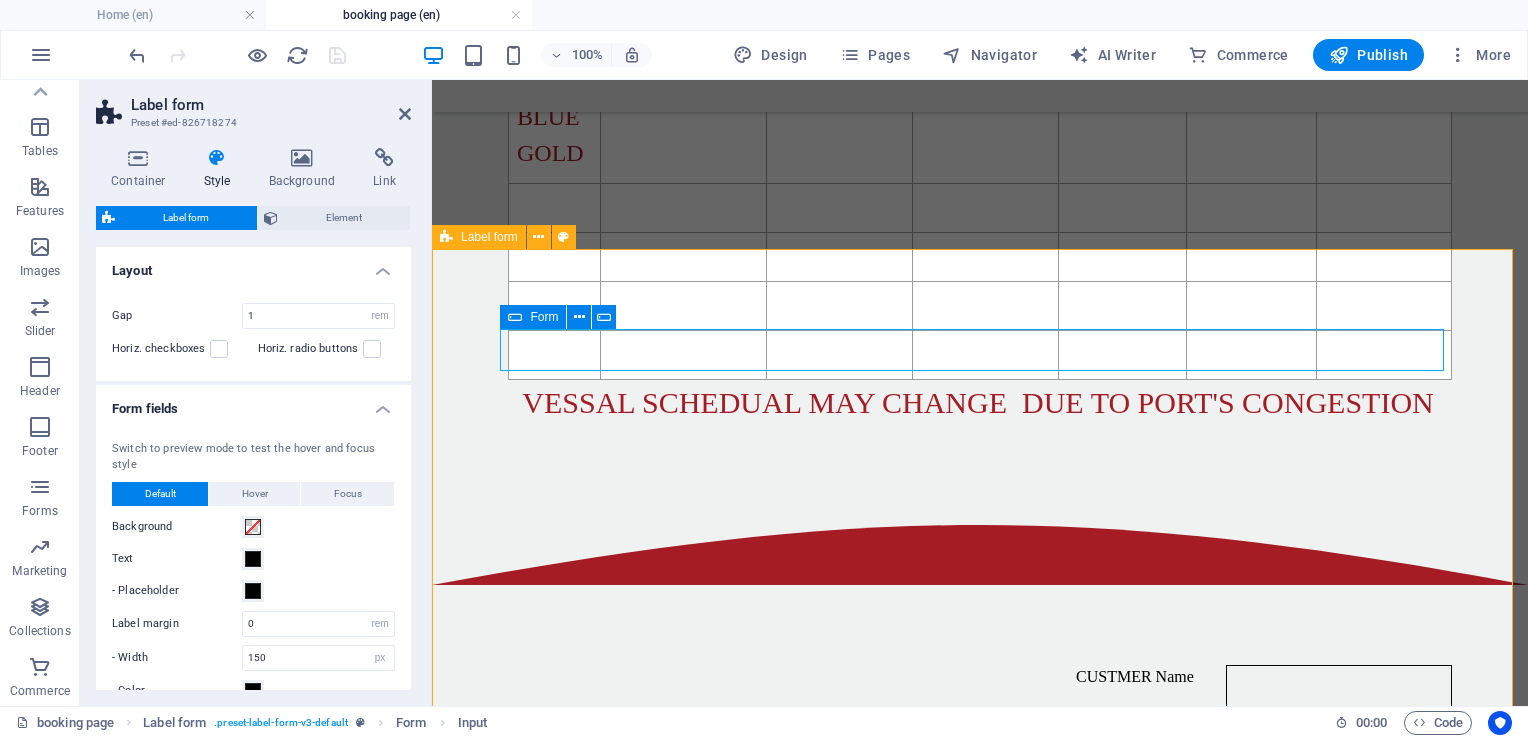 click on "CUSTMER Name  CUSTMER Name PHONE NUMBER EMAIL BOOKING REF VESSEL NAME BOX OWNER VOYAGE NUMBER  VOYAGE STATUS DESTENTATION LADEN UNIT UNIT SIZE  UNIT TYPE POD NAME POD AGENT DETIALS Message   {{ 'content.forms.privacy'|trans }} Unreadable? Load new Submit" at bounding box center [980, 1235] 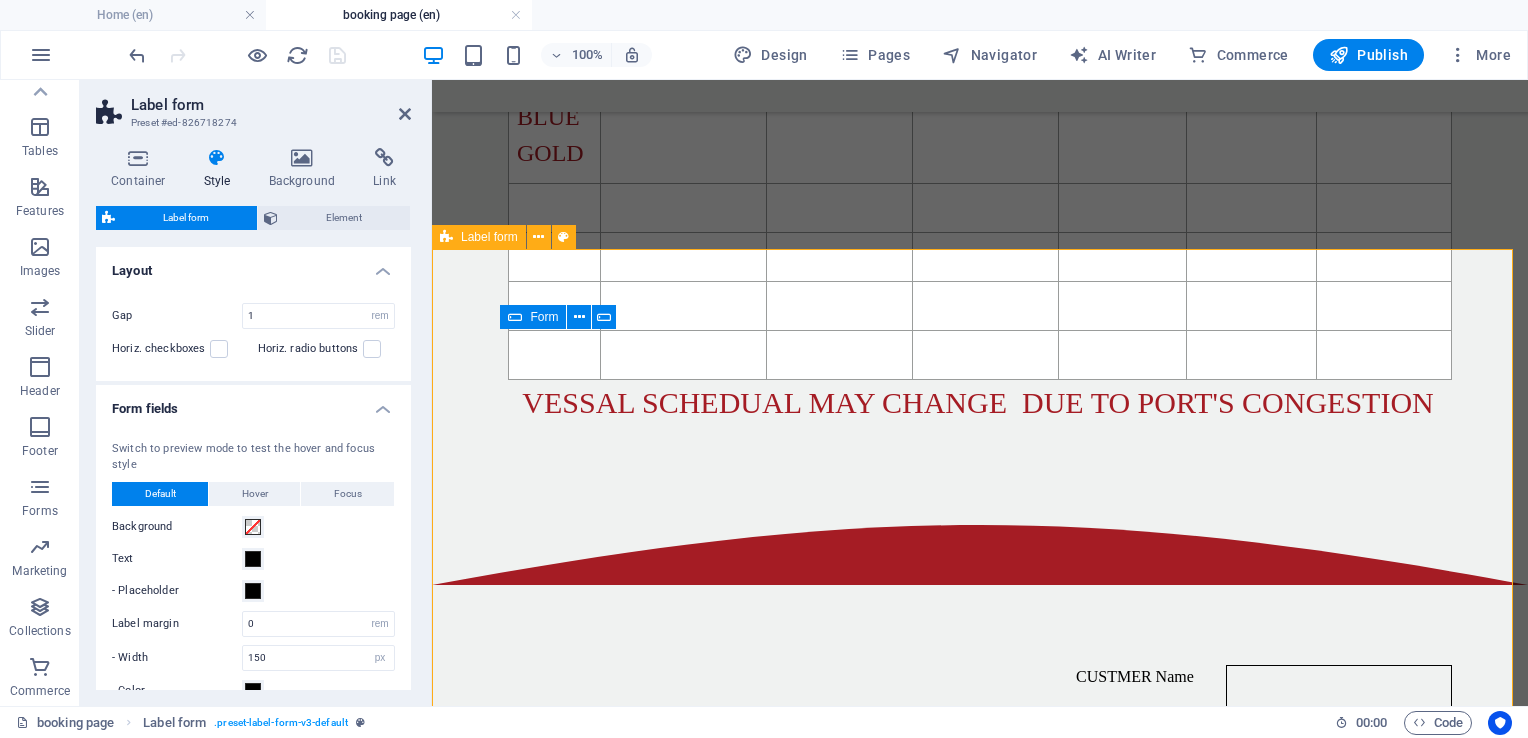 click on "CUSTMER Name  CUSTMER Name PHONE NUMBER EMAIL BOOKING REF VESSEL NAME BOX OWNER VOYAGE NUMBER  VOYAGE STATUS DESTENTATION LADEN UNIT UNIT SIZE  UNIT TYPE POD NAME POD AGENT DETIALS Message   {{ 'content.forms.privacy'|trans }} Unreadable? Load new Submit" at bounding box center [980, 1235] 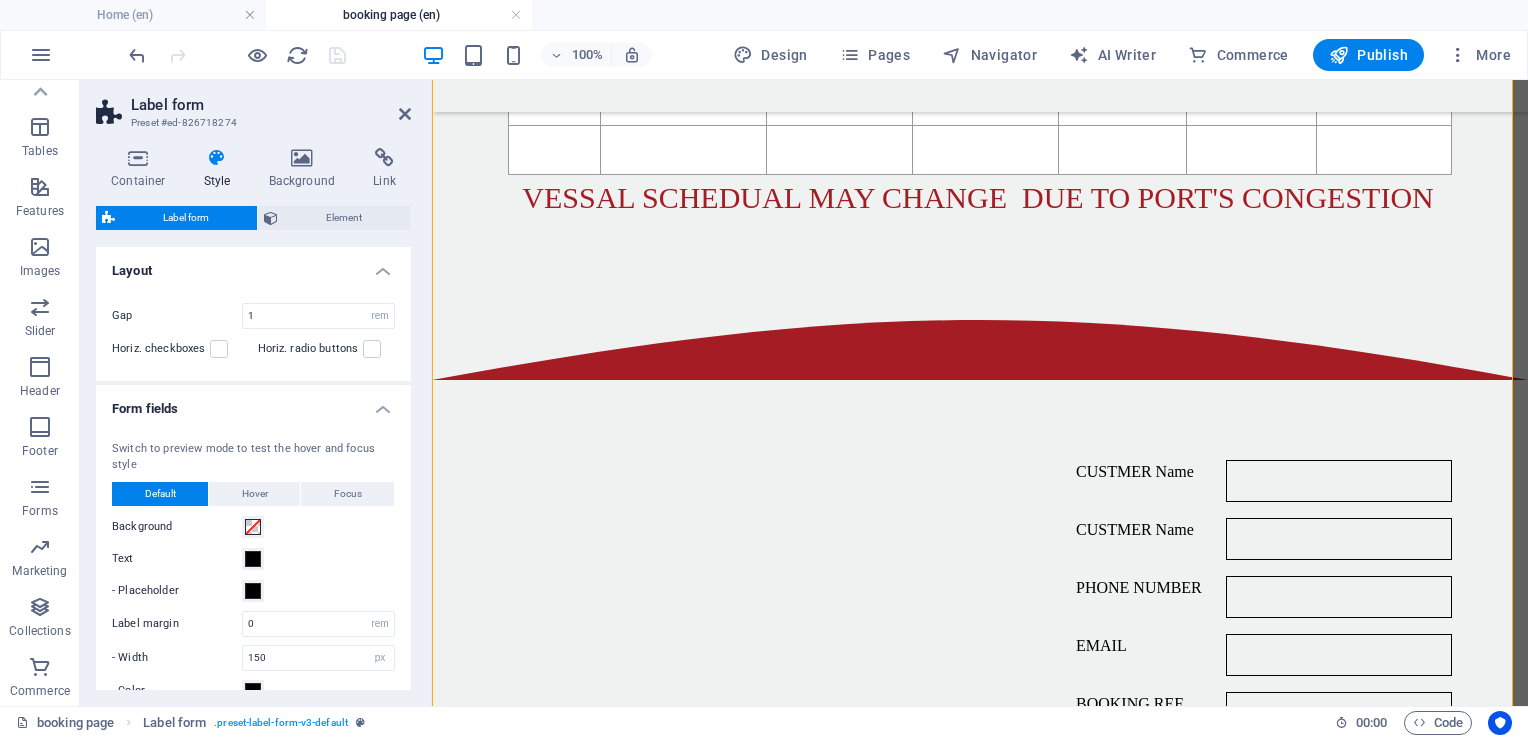 scroll, scrollTop: 1195, scrollLeft: 0, axis: vertical 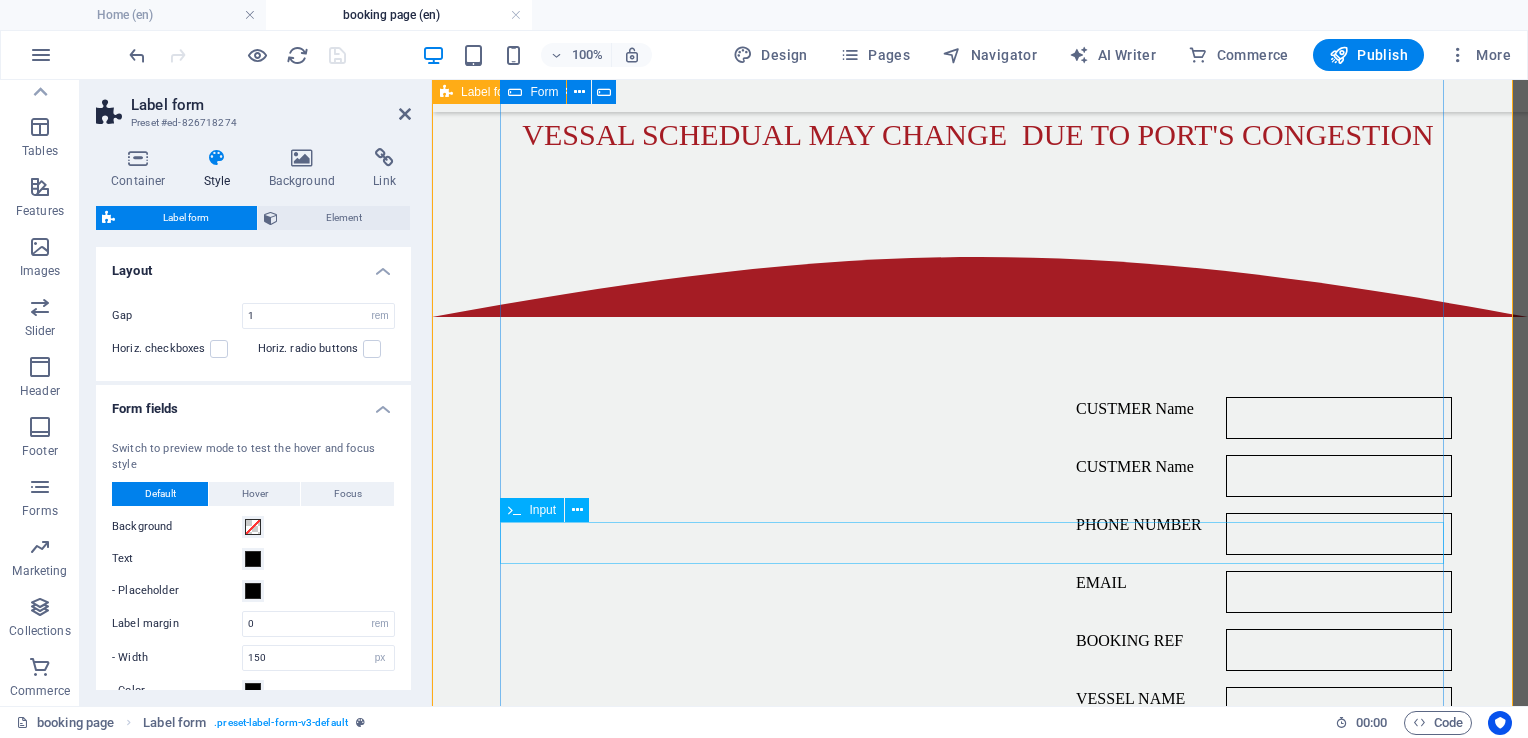 click on "CUSTMER Name" at bounding box center [1339, 882] 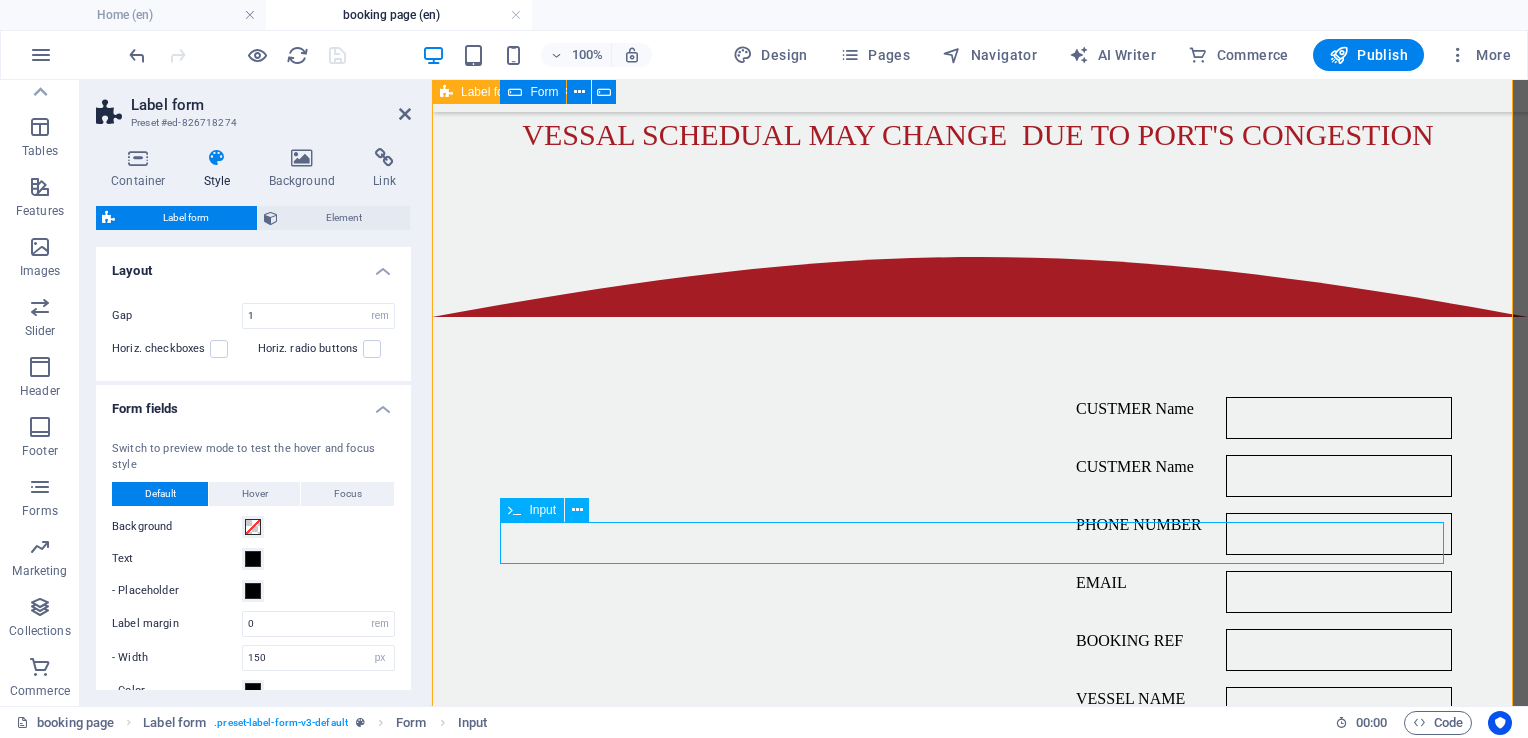 click on "CUSTMER Name" at bounding box center [1339, 882] 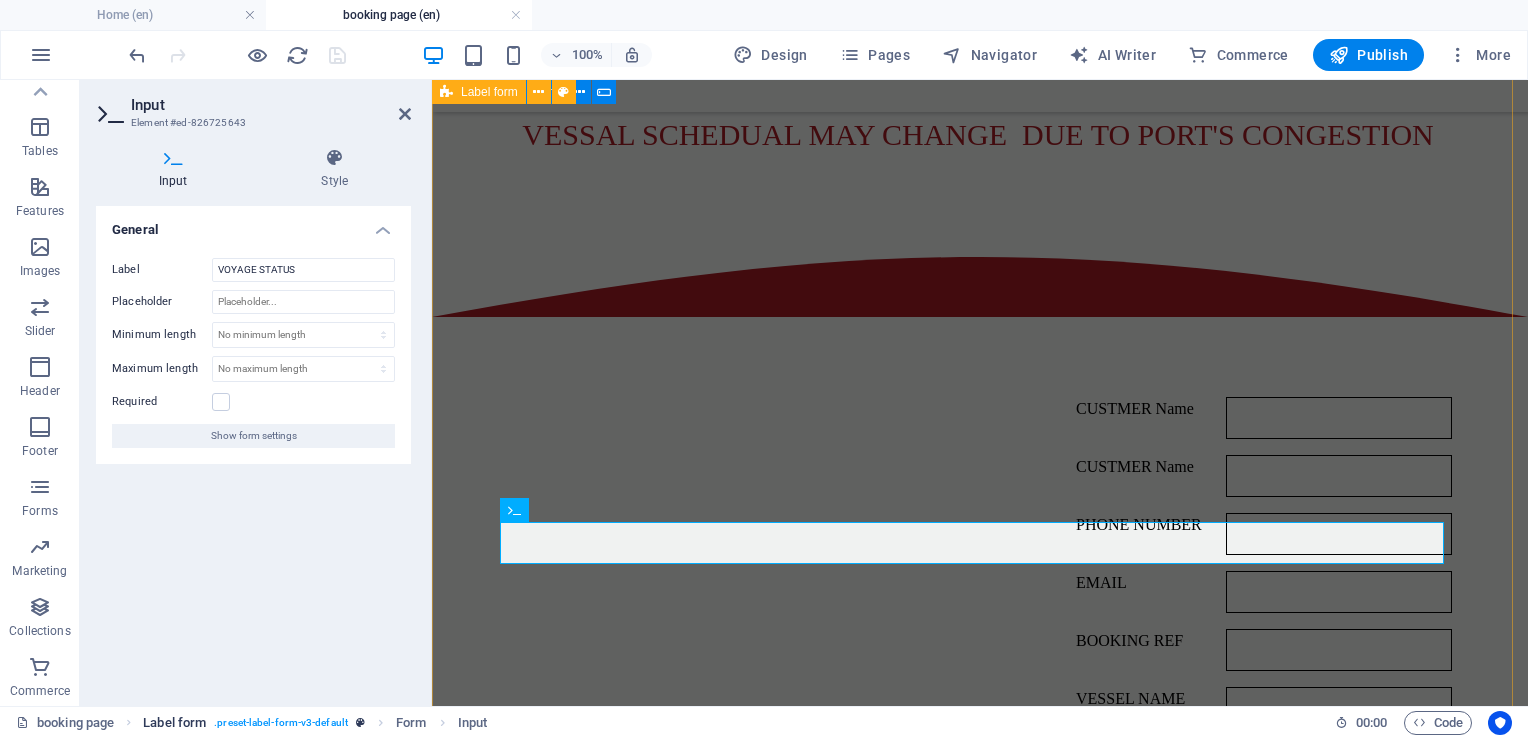 click on ". preset-label-form-v3-default" at bounding box center [281, 723] 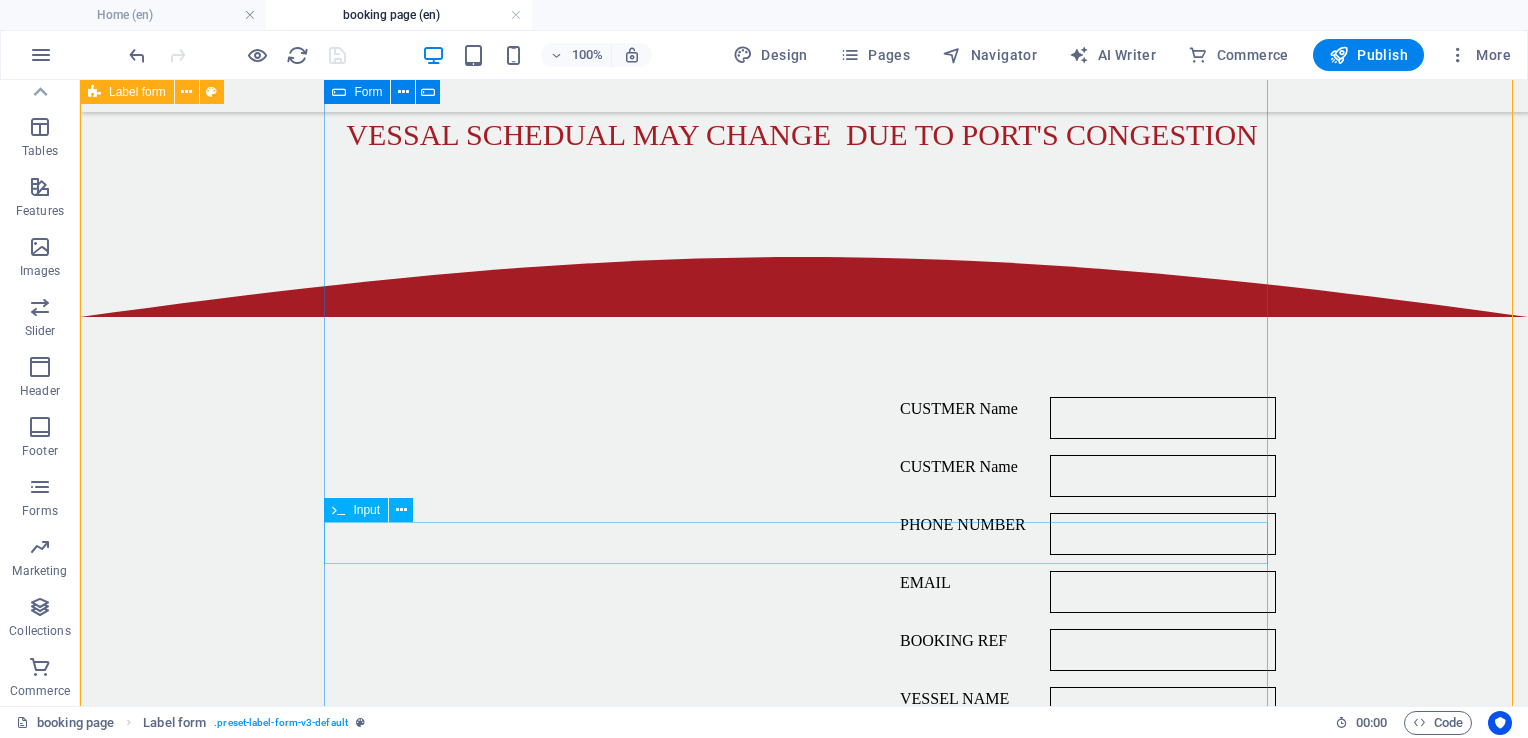 click on "VOYAGE STATUS" at bounding box center (804, 882) 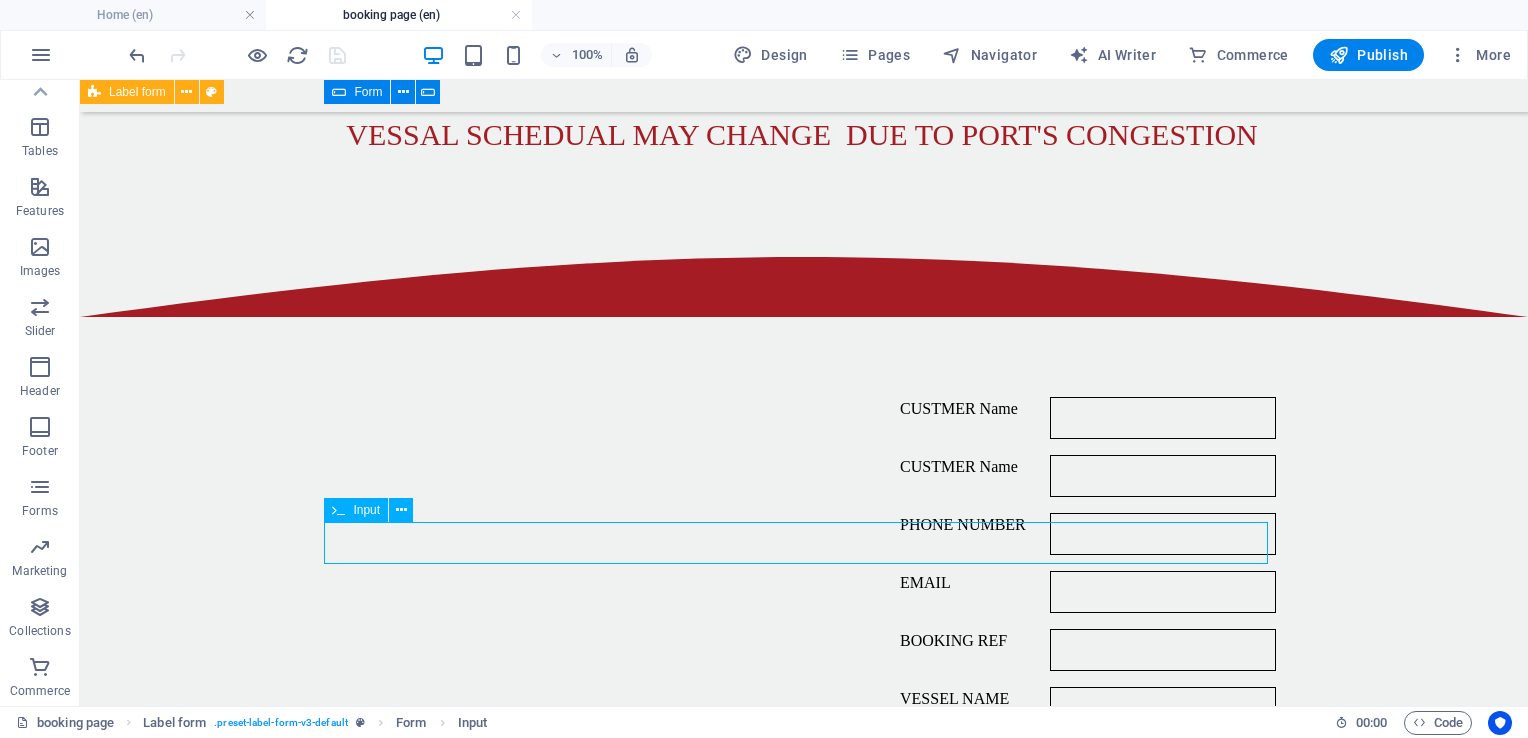 click on "VOYAGE STATUS" at bounding box center [804, 882] 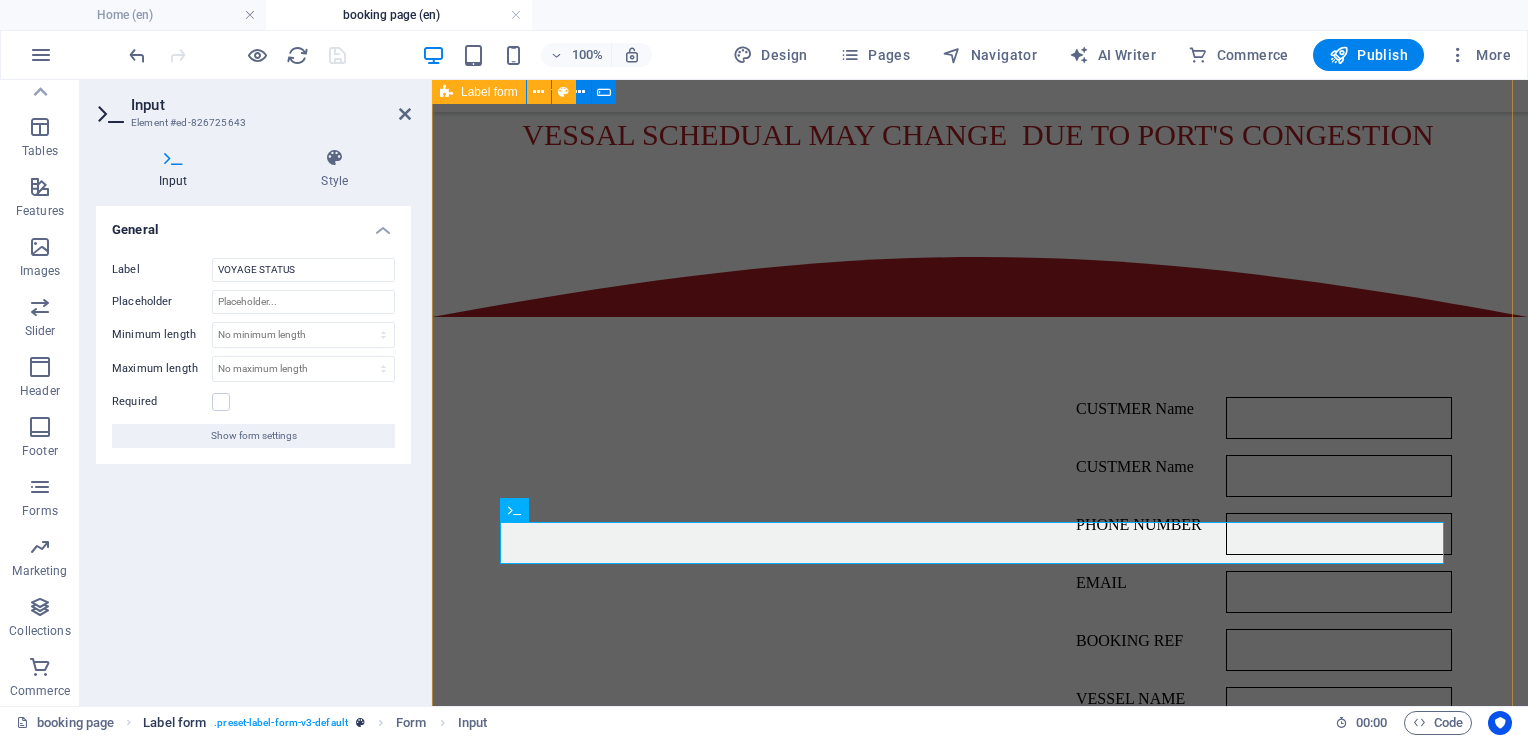 click on ". preset-label-form-v3-default" at bounding box center [281, 723] 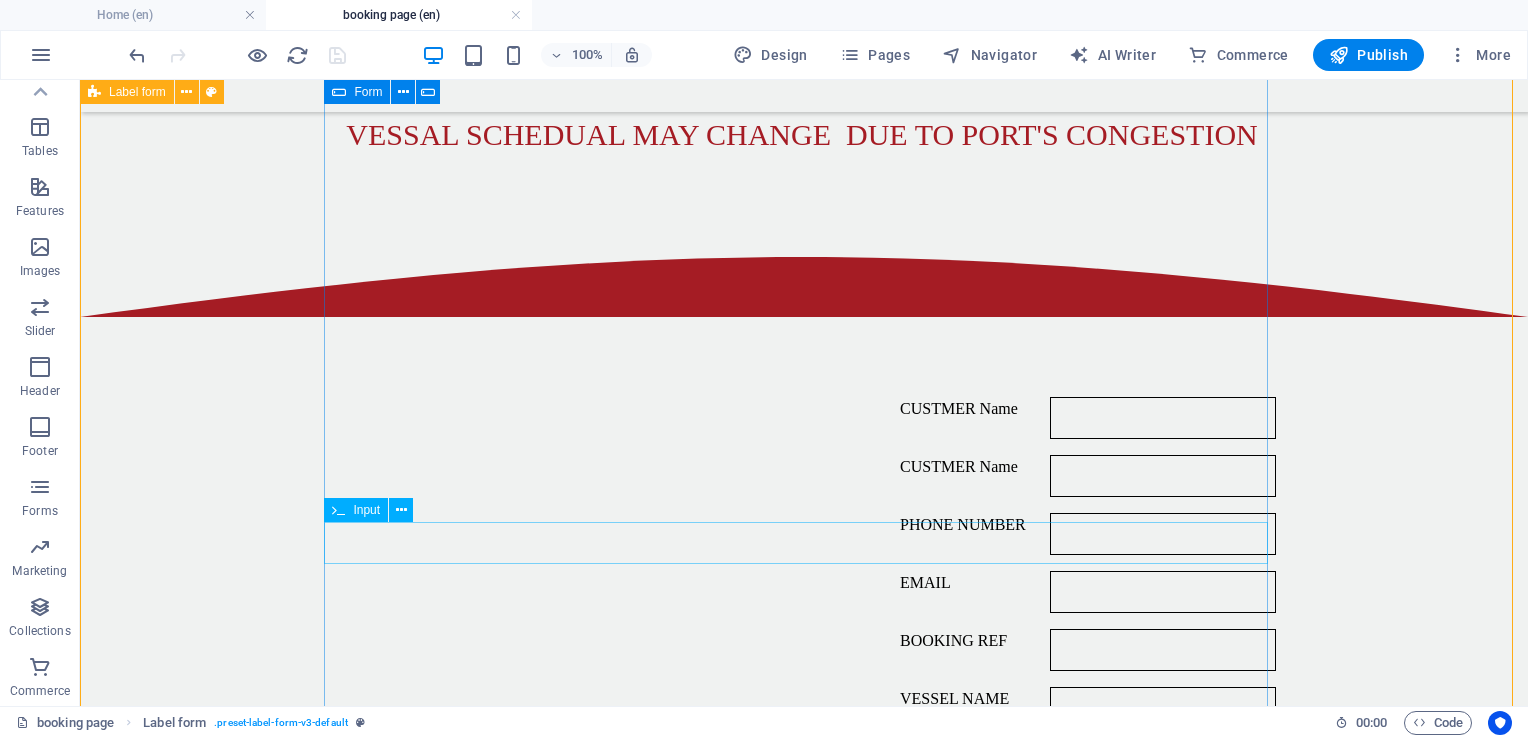 click on "VOYAGE STATUS" at bounding box center (804, 882) 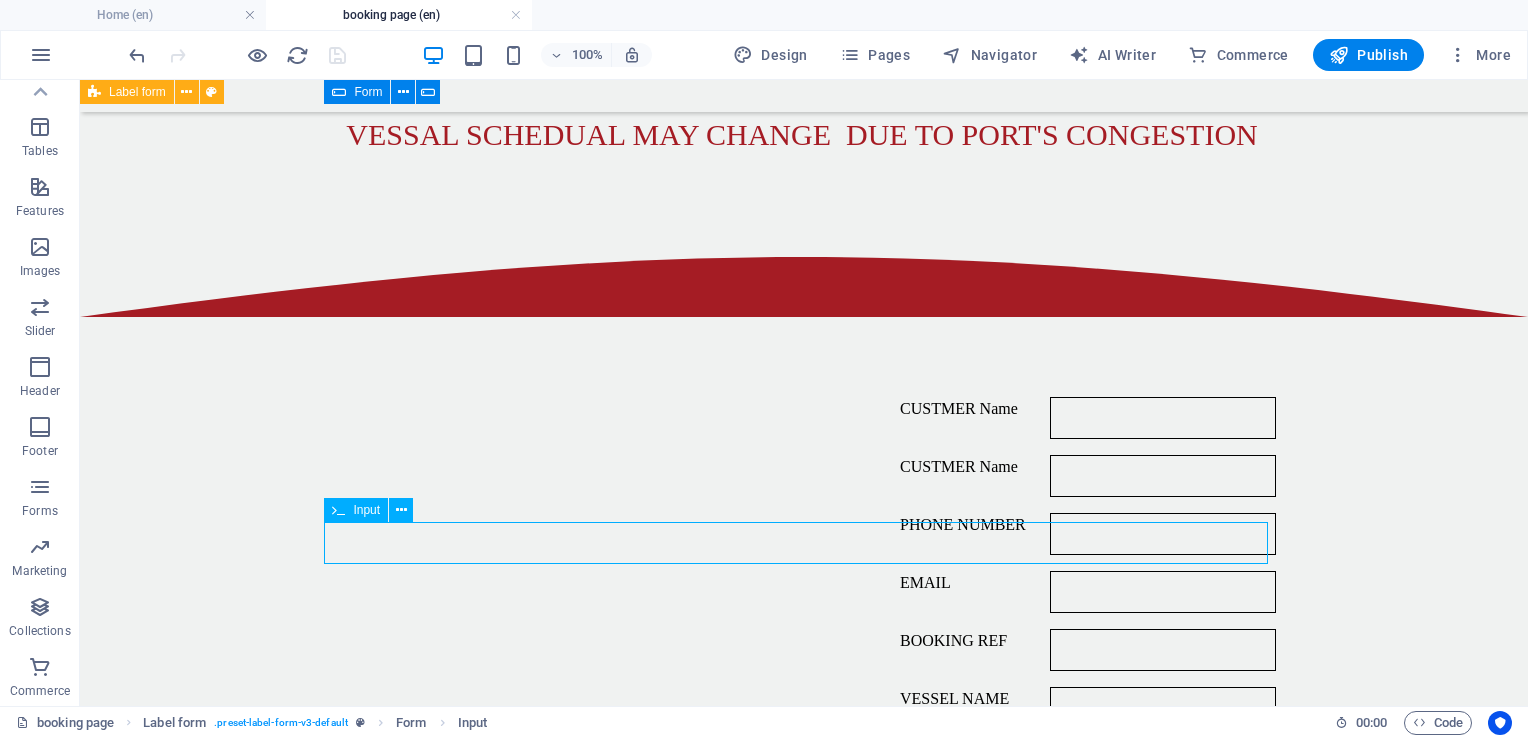 click on "VOYAGE STATUS" at bounding box center [804, 882] 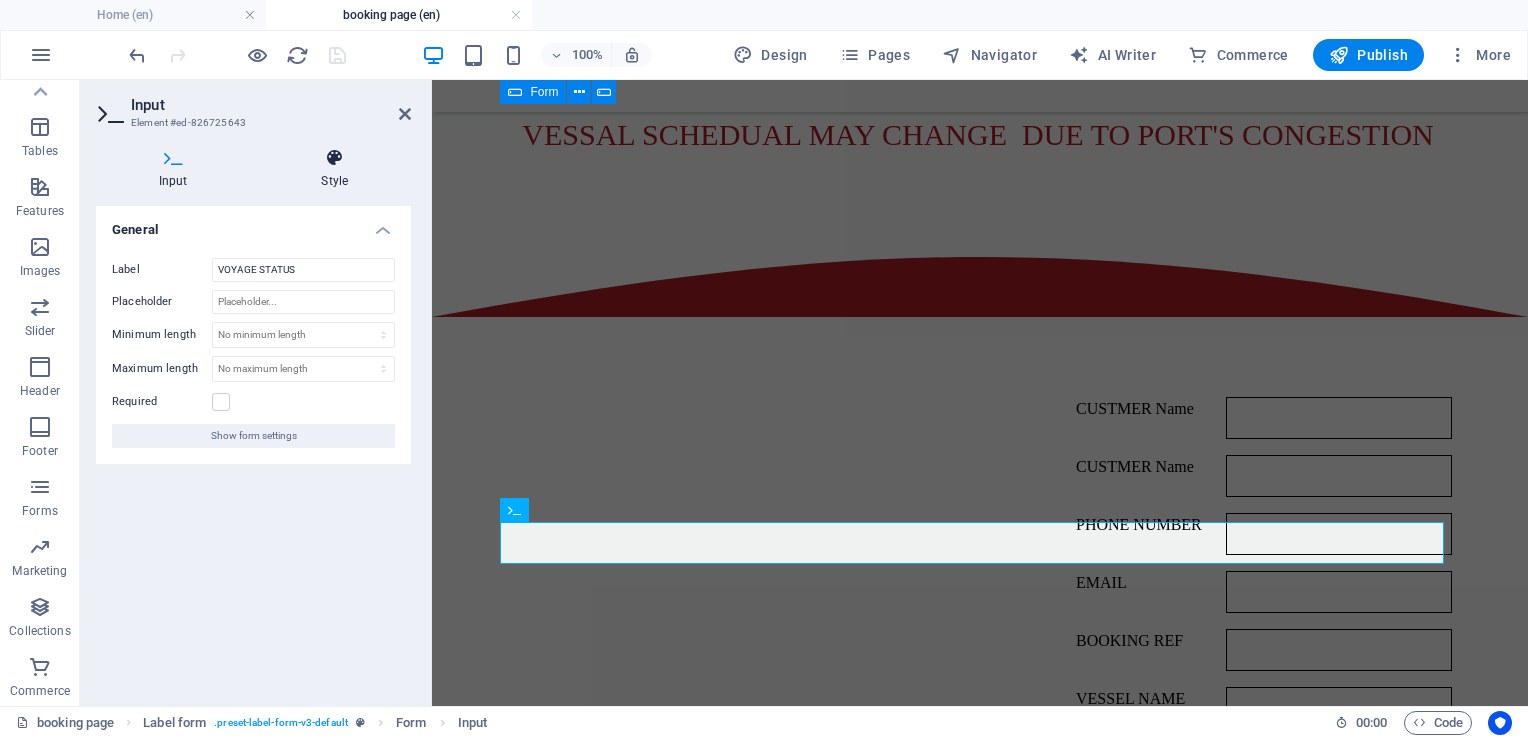 click at bounding box center (335, 158) 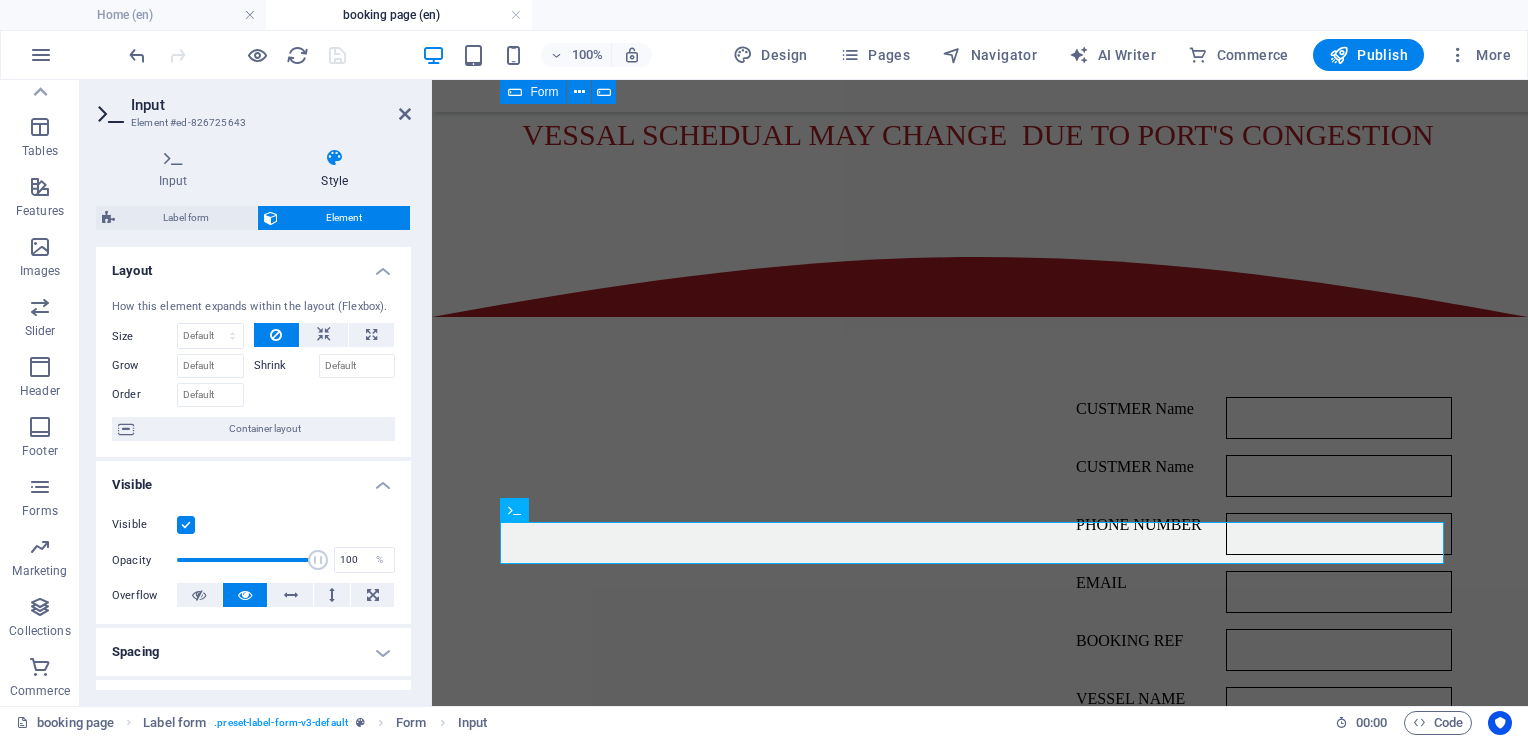 click at bounding box center [335, 158] 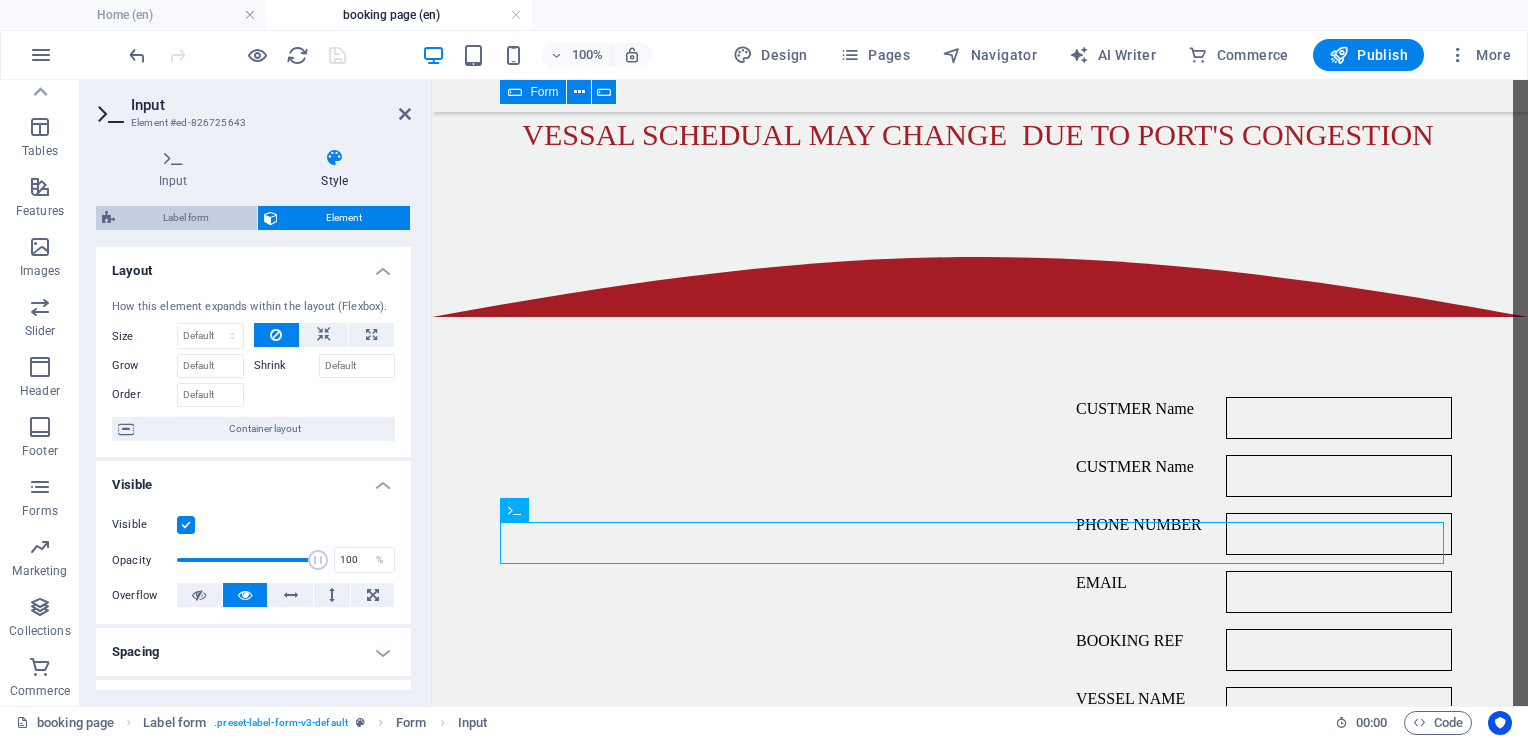 click on "Label form" at bounding box center [186, 218] 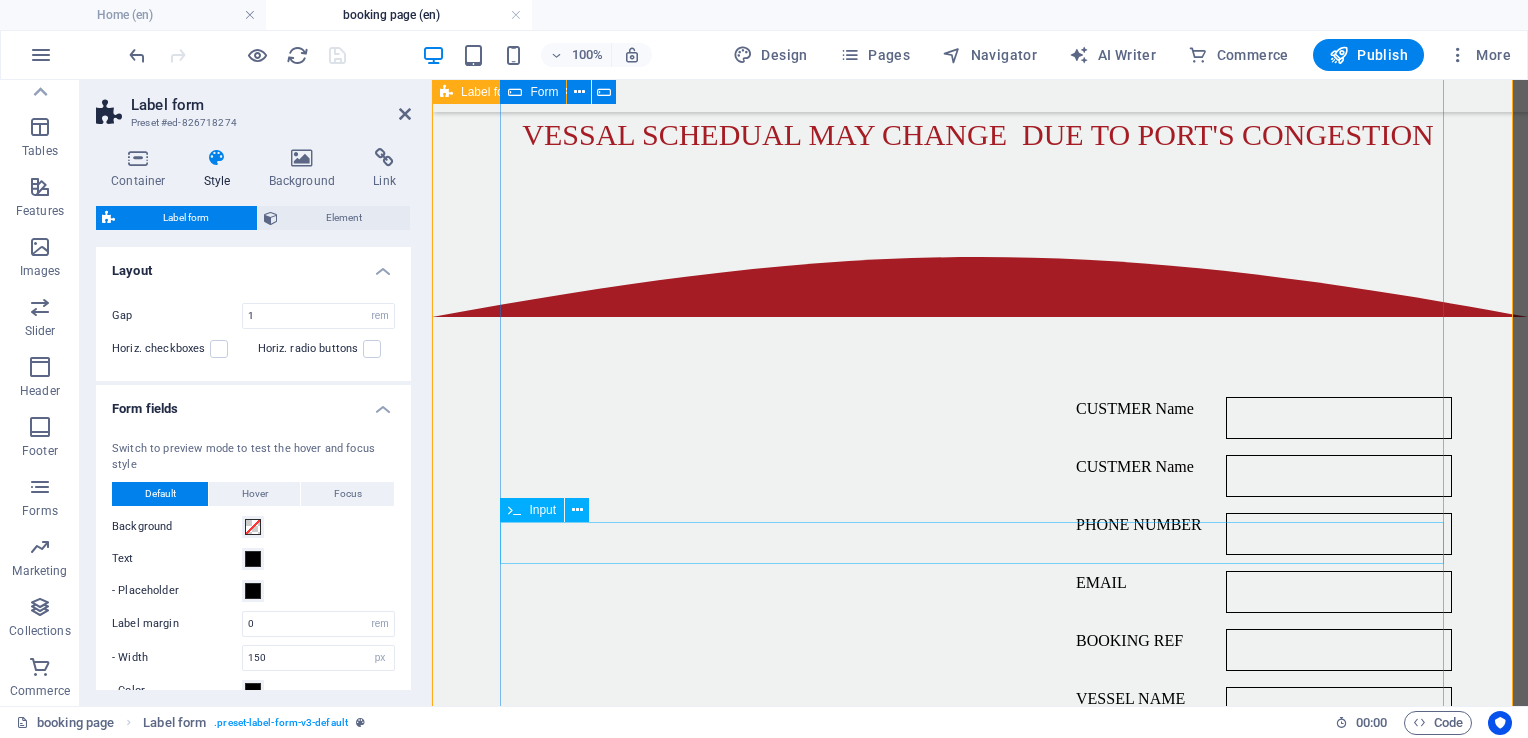 click on "CUSTMER Name" at bounding box center [1339, 882] 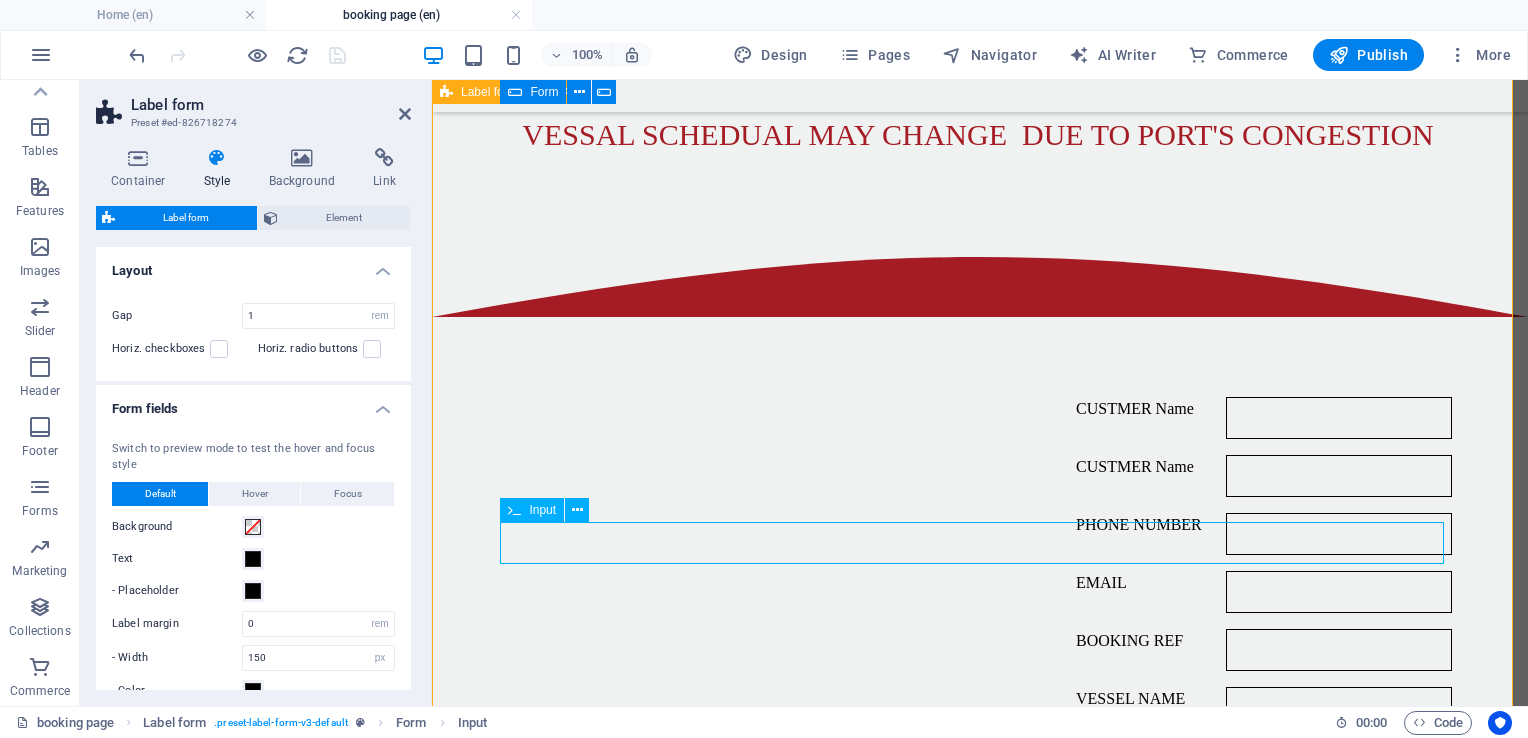 click on "CUSTMER Name" at bounding box center (1339, 882) 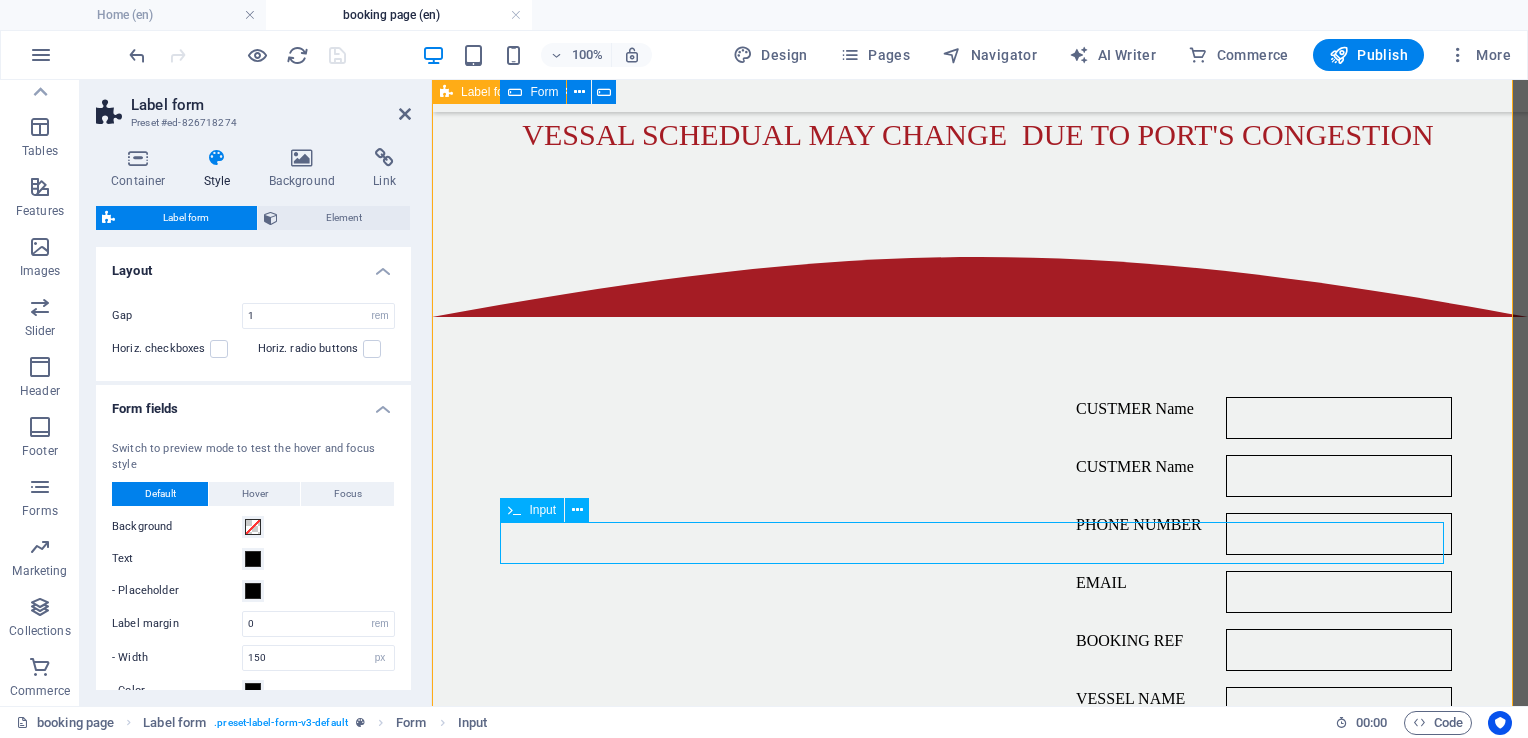 click on "CUSTMER Name" at bounding box center [1339, 882] 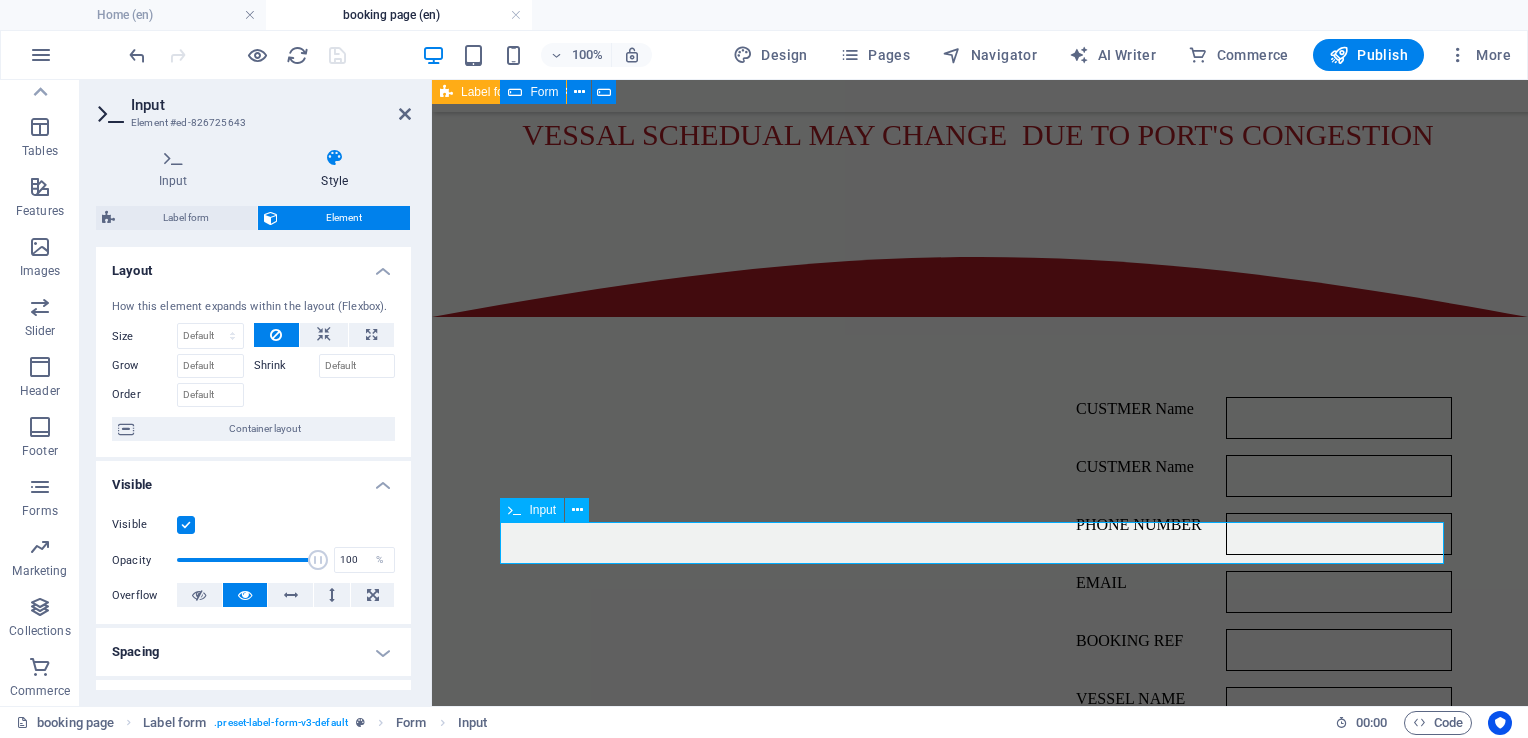 click on "CUSTMER Name" at bounding box center [1339, 882] 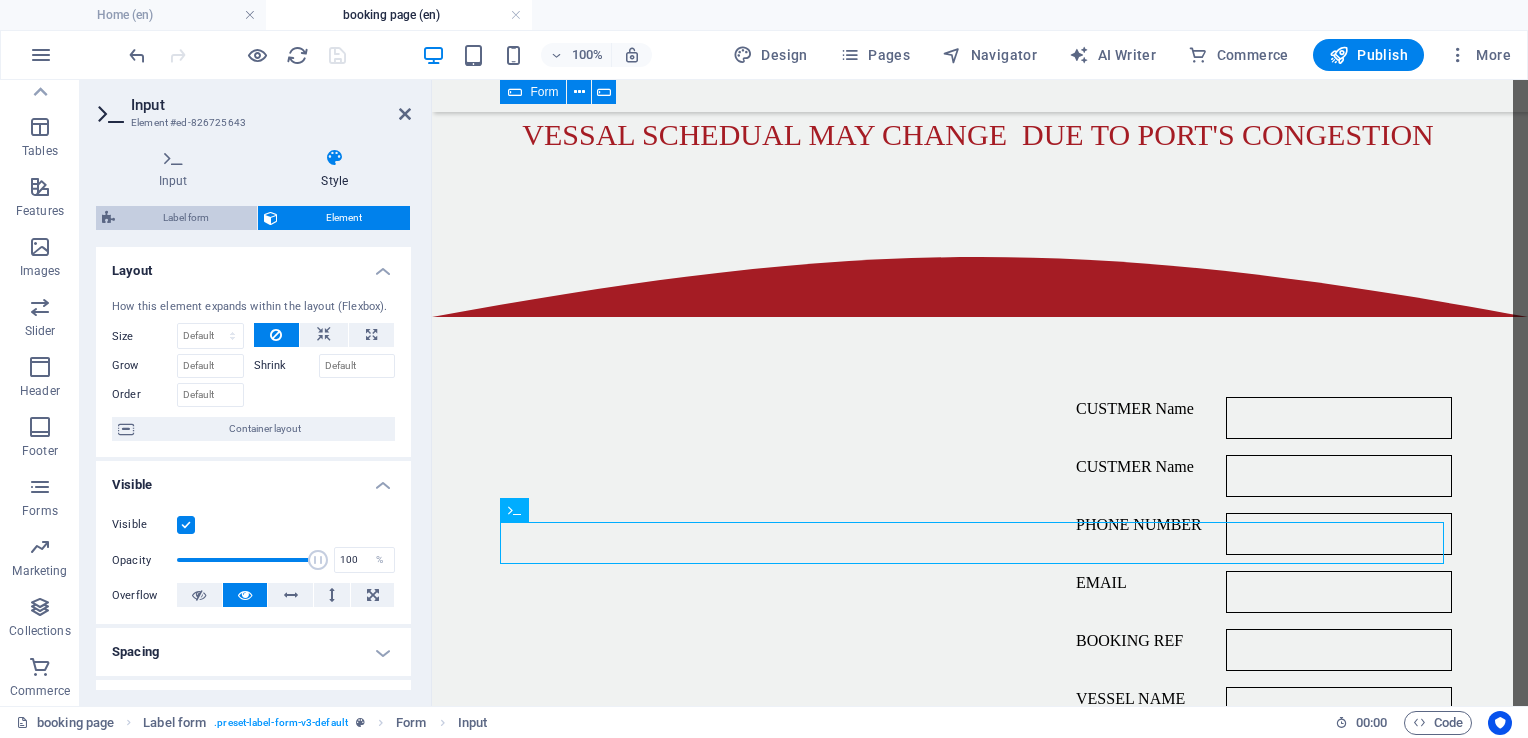 click on "Label form" at bounding box center (186, 218) 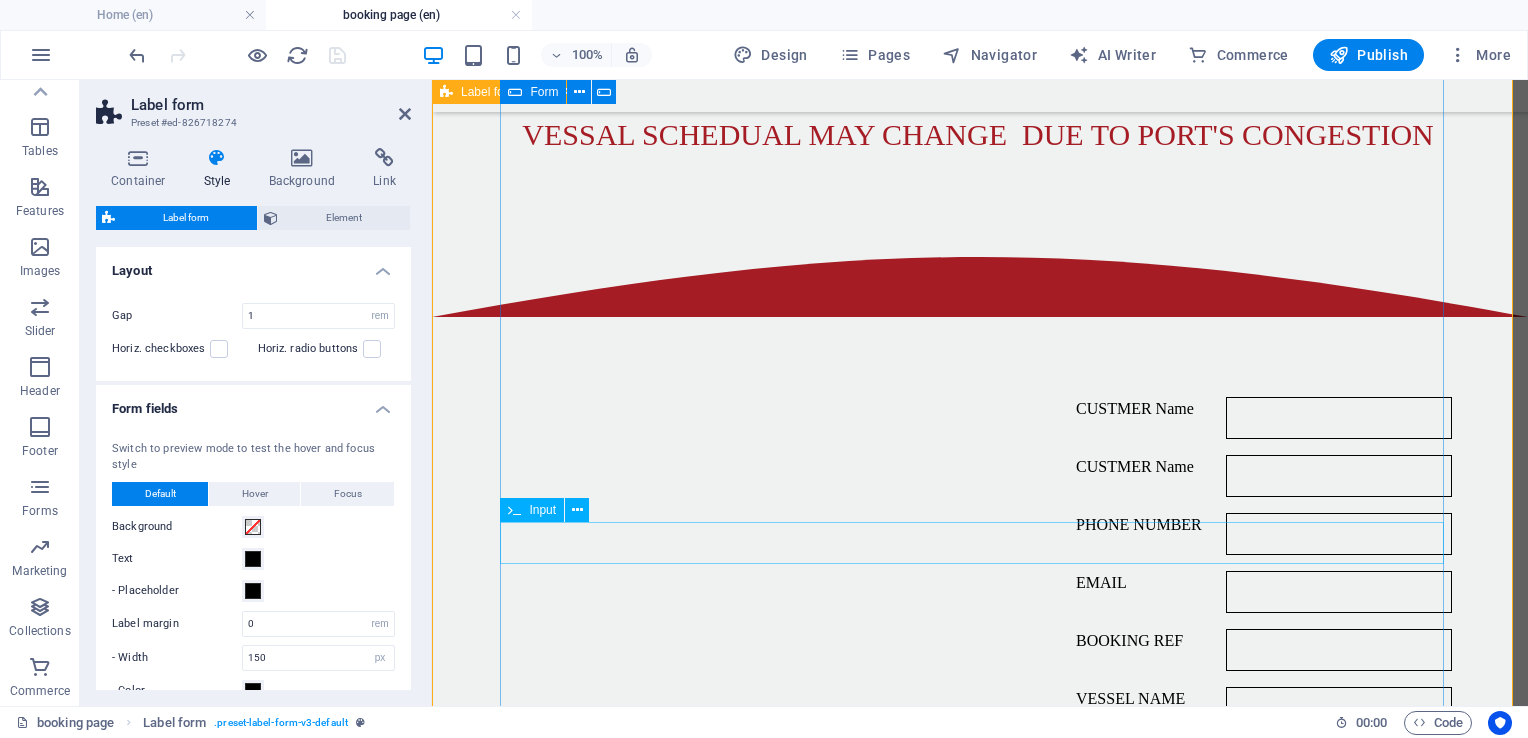 click on "CUSTMER Name" at bounding box center [1339, 882] 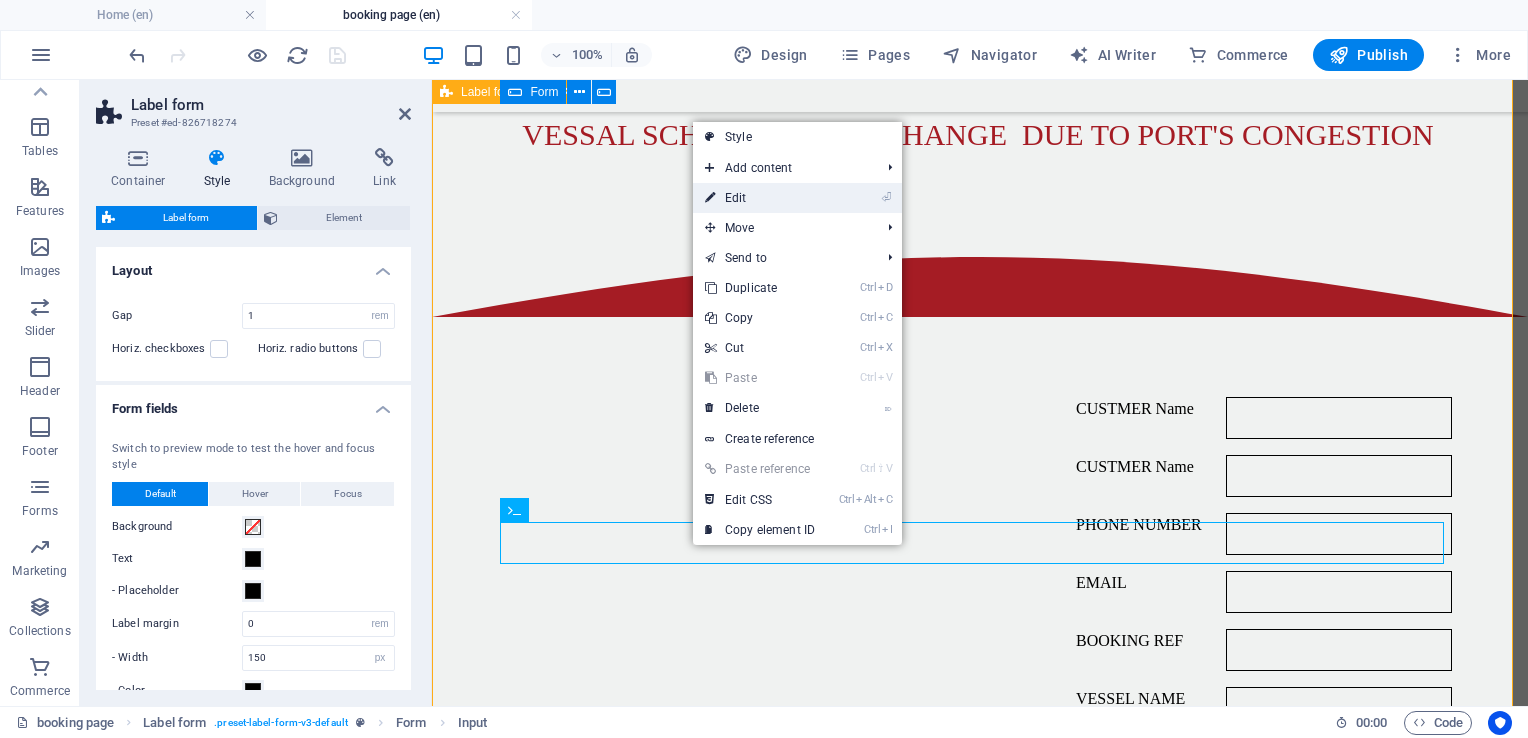 click on "⏎  Edit" at bounding box center (760, 198) 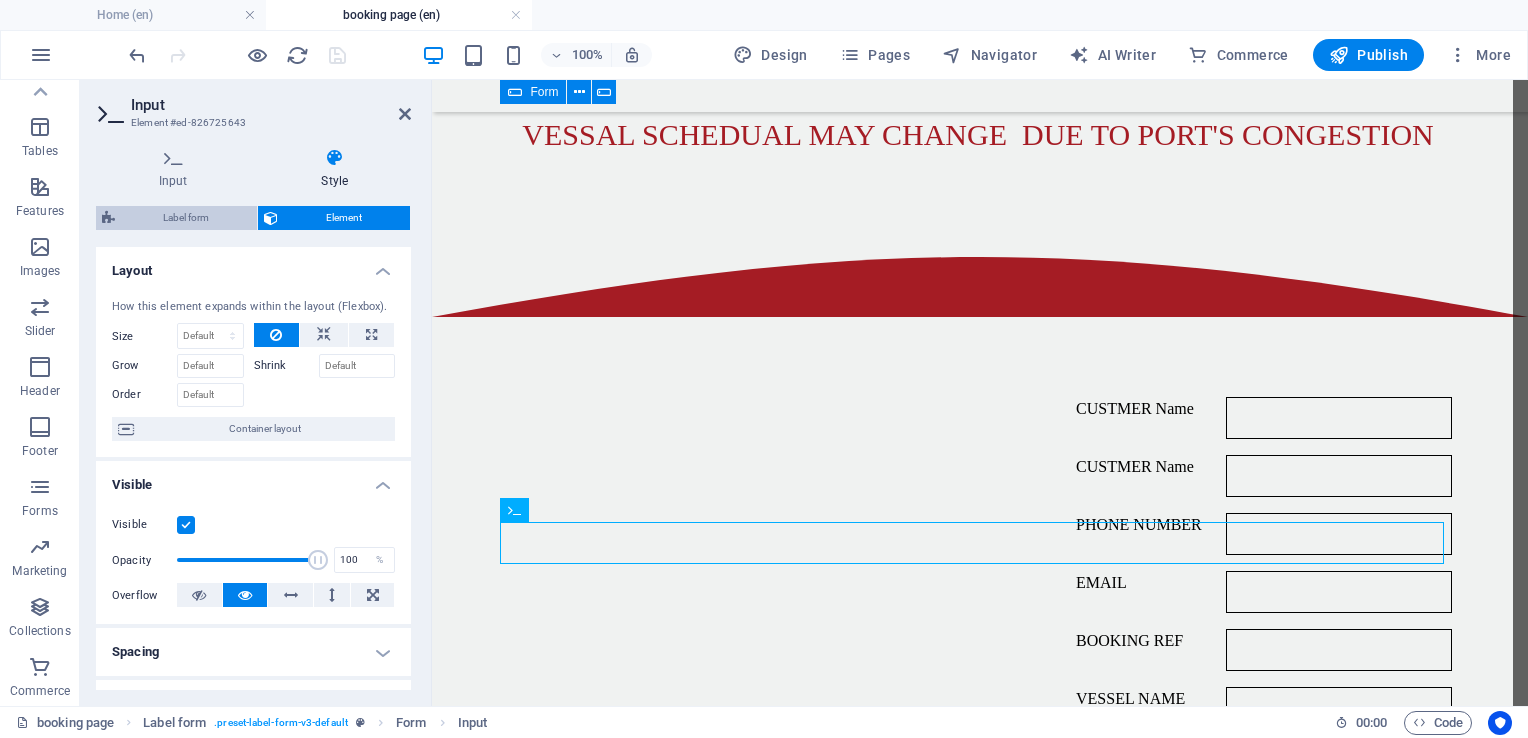 click on "Label form" at bounding box center [186, 218] 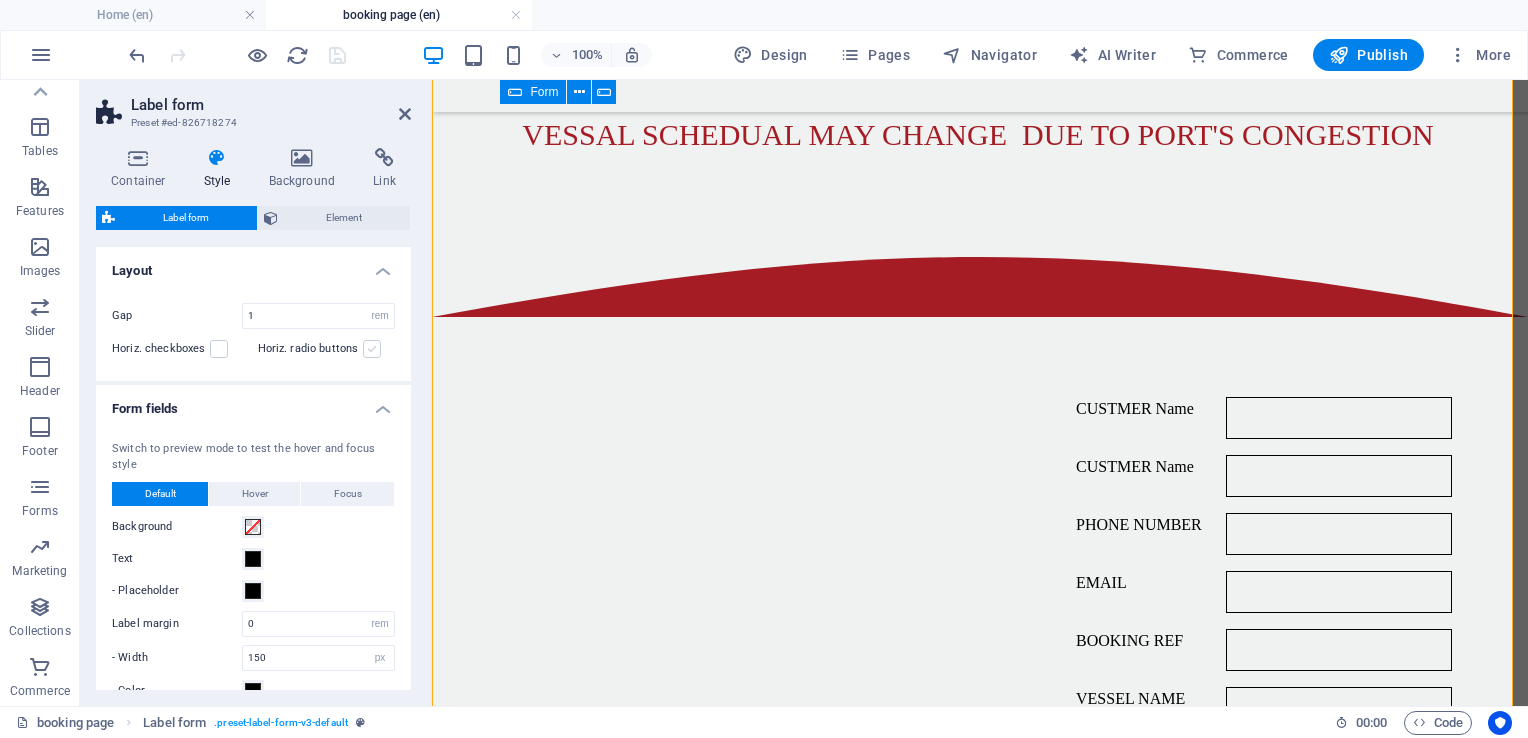 click at bounding box center (372, 349) 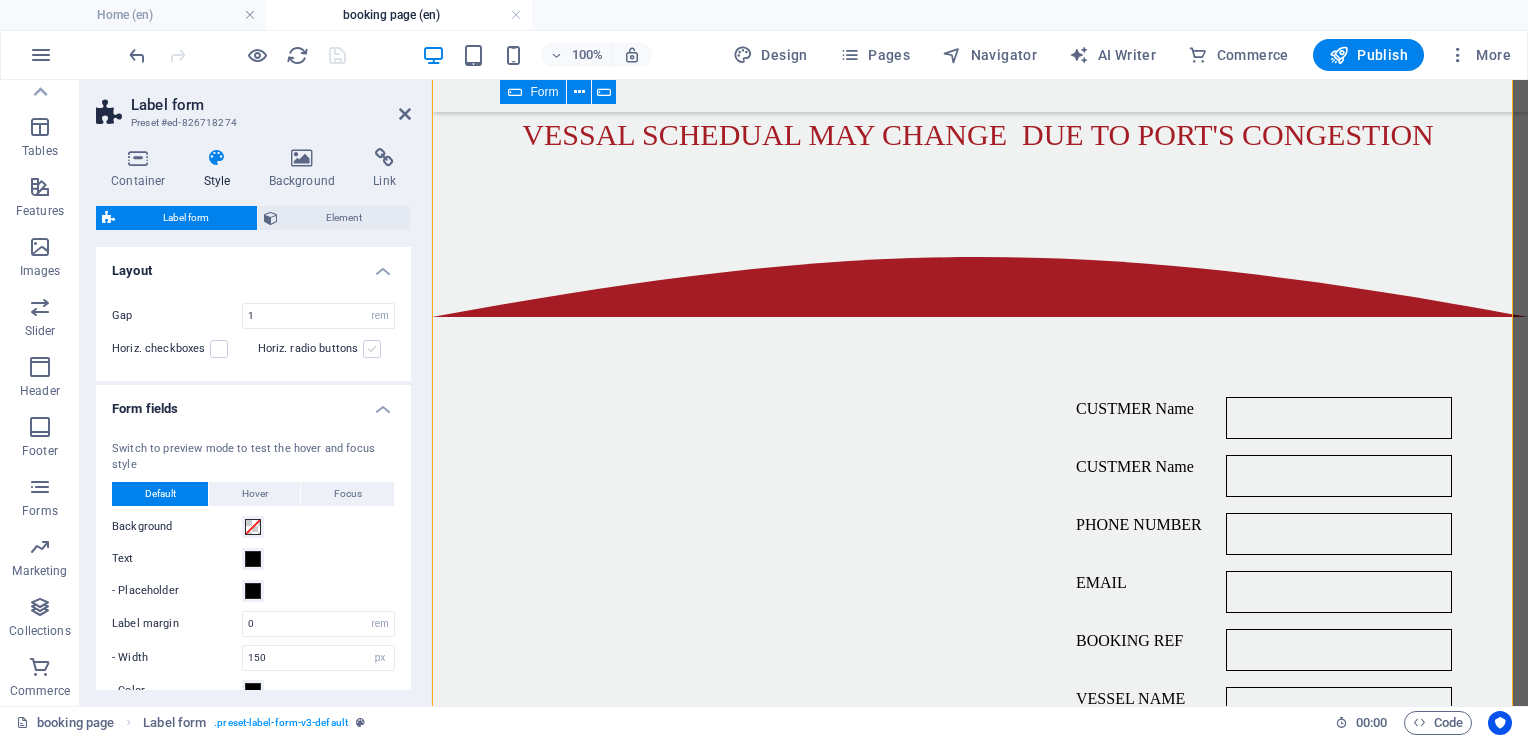 click on "Horiz. radio buttons" at bounding box center [0, 0] 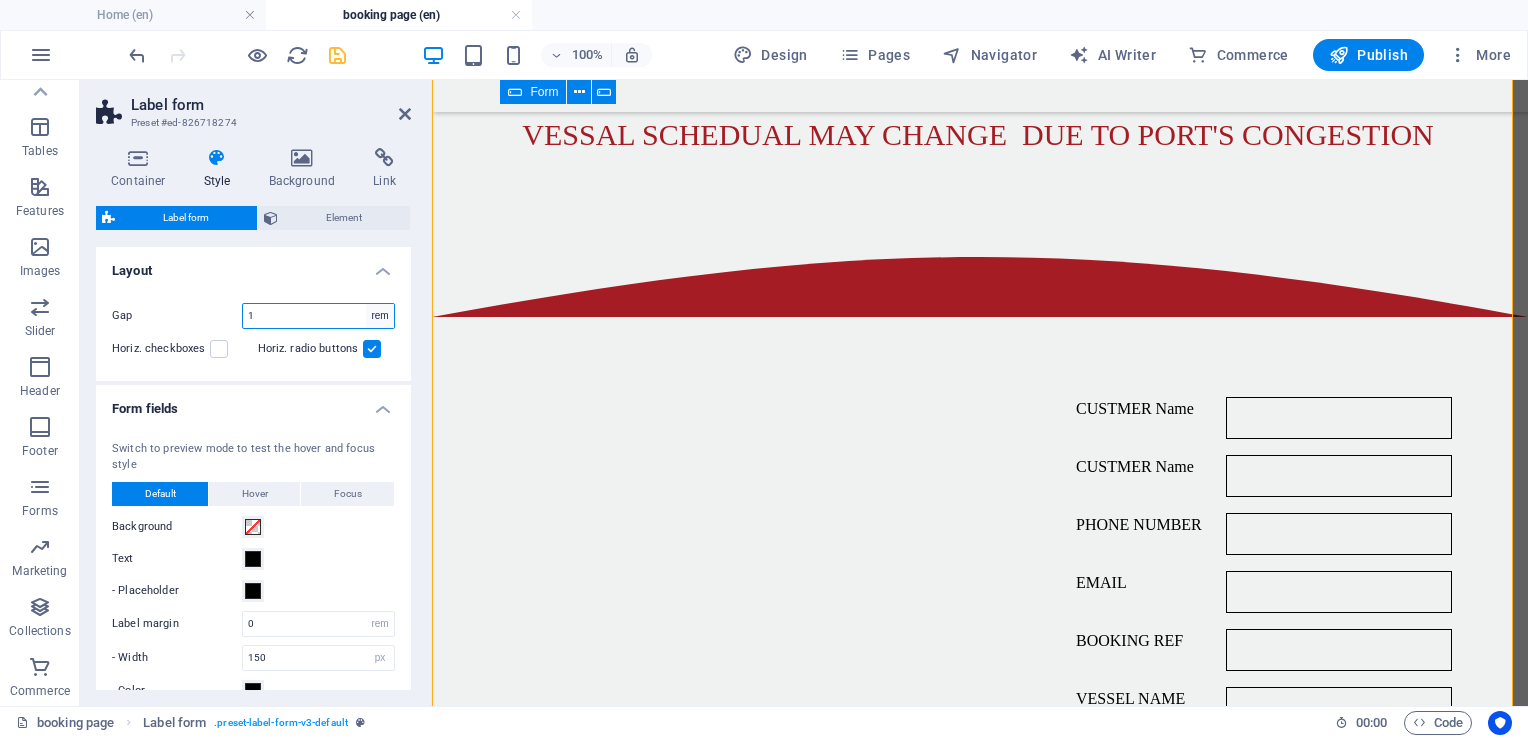 click on "px rem % vh vw" at bounding box center [380, 316] 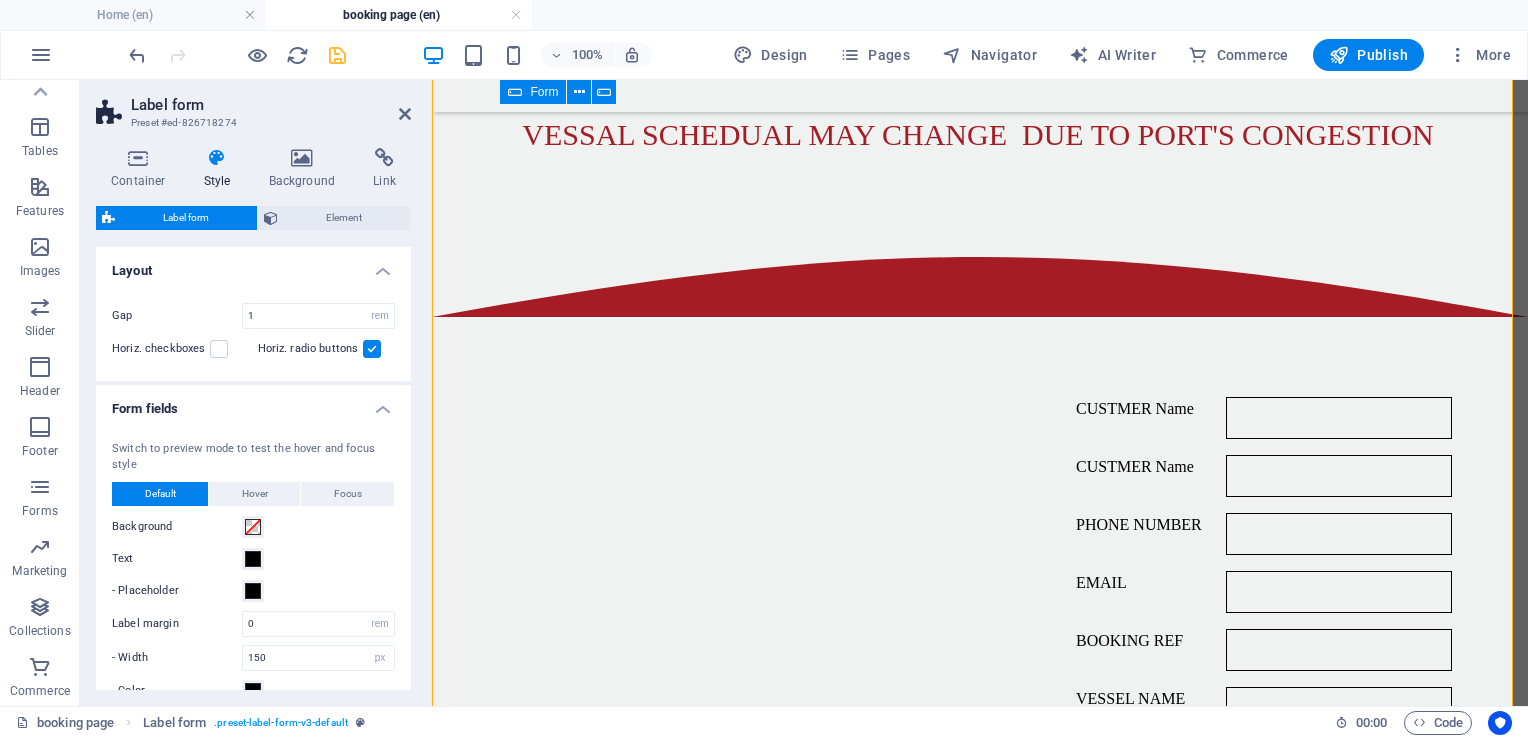 click on "Gap 1 px rem % vh vw Horiz. checkboxes Horiz. radio buttons" at bounding box center [253, 332] 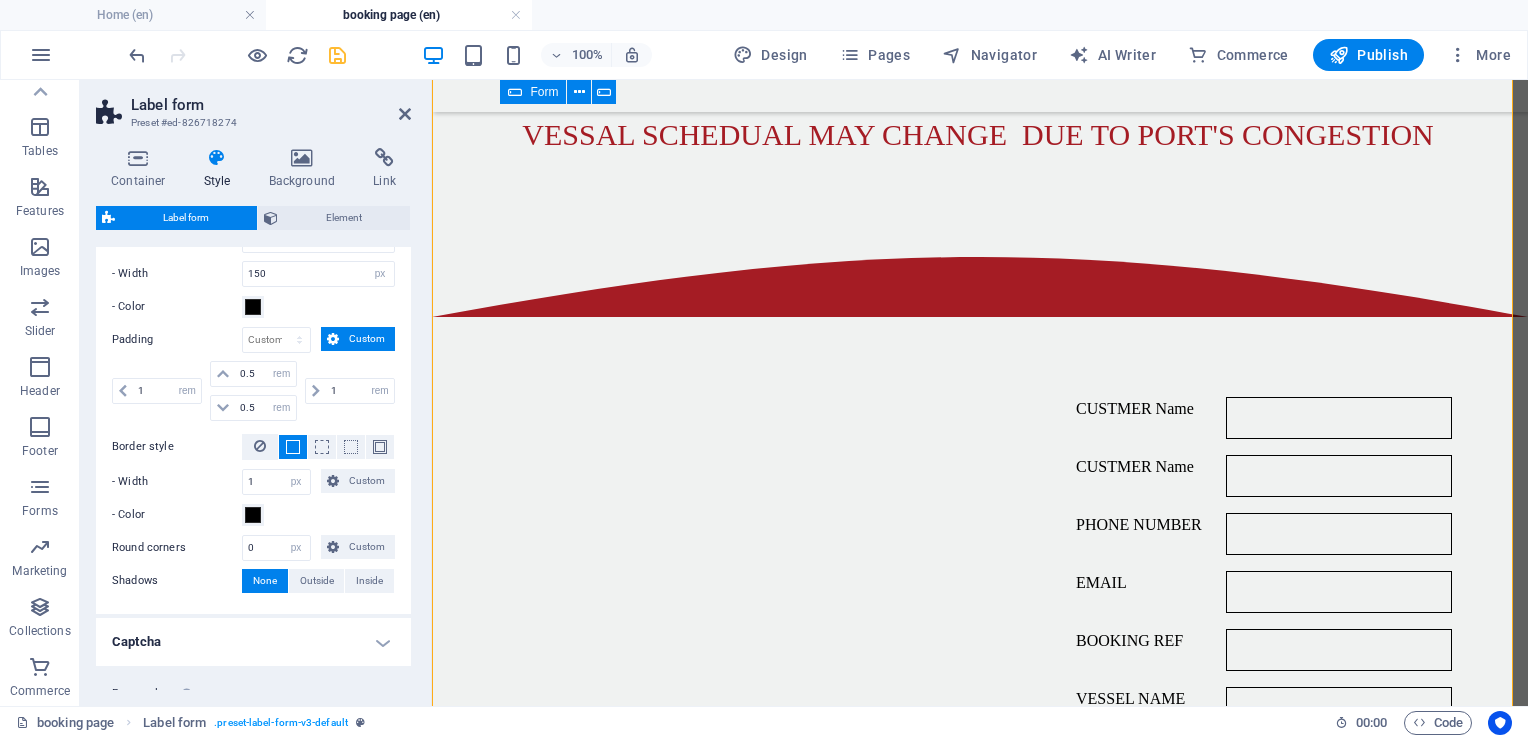scroll, scrollTop: 435, scrollLeft: 0, axis: vertical 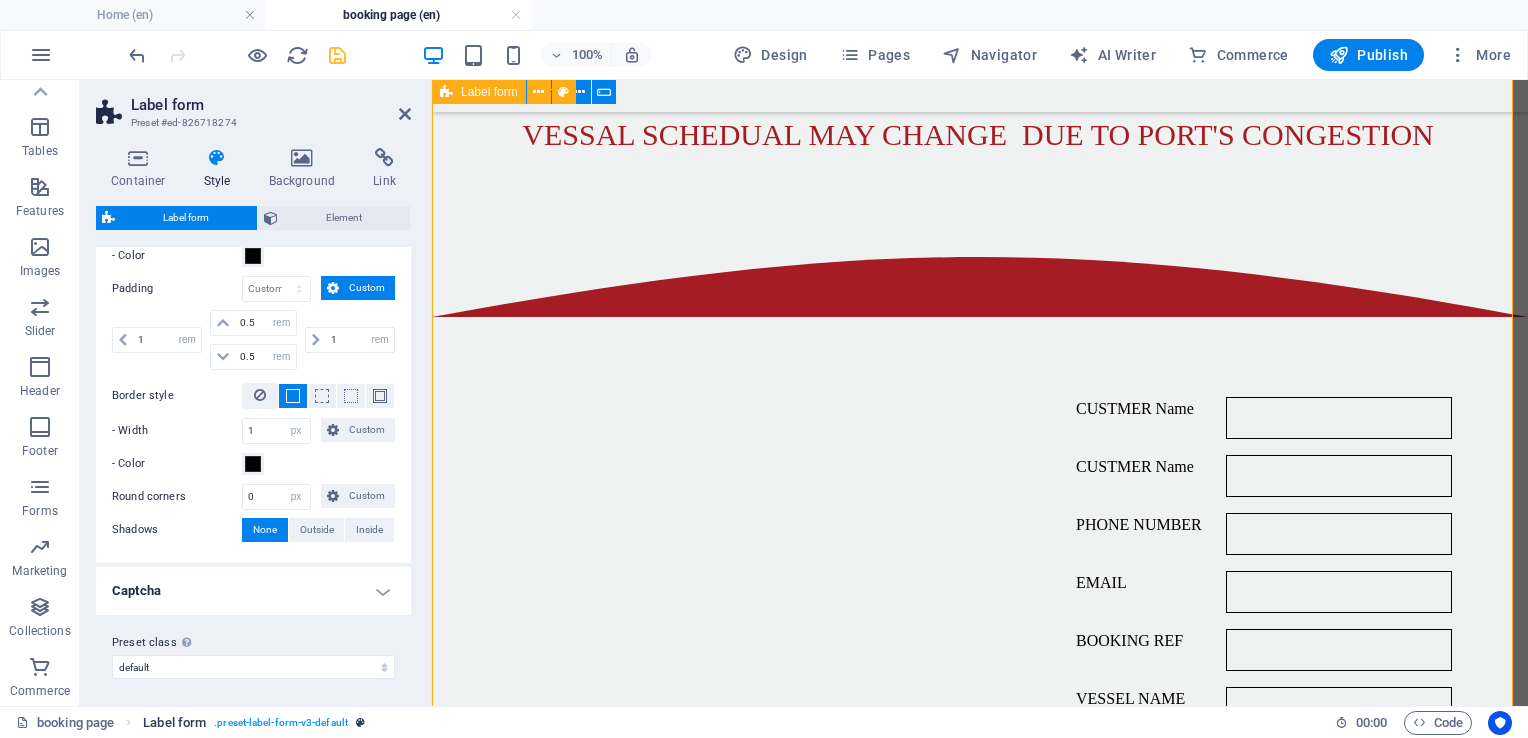 click on ". preset-label-form-v3-default" at bounding box center [281, 723] 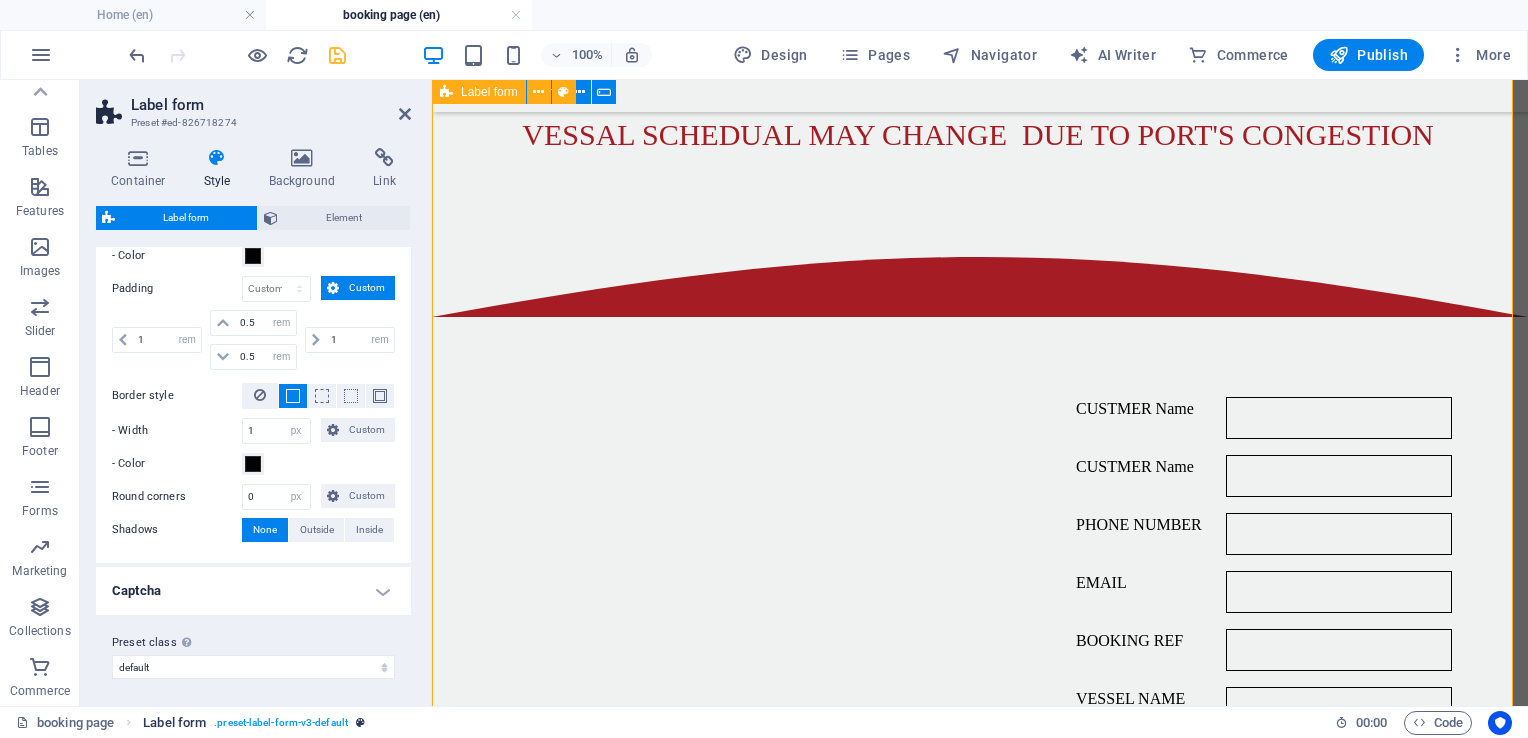 click on ". preset-label-form-v3-default" at bounding box center (281, 723) 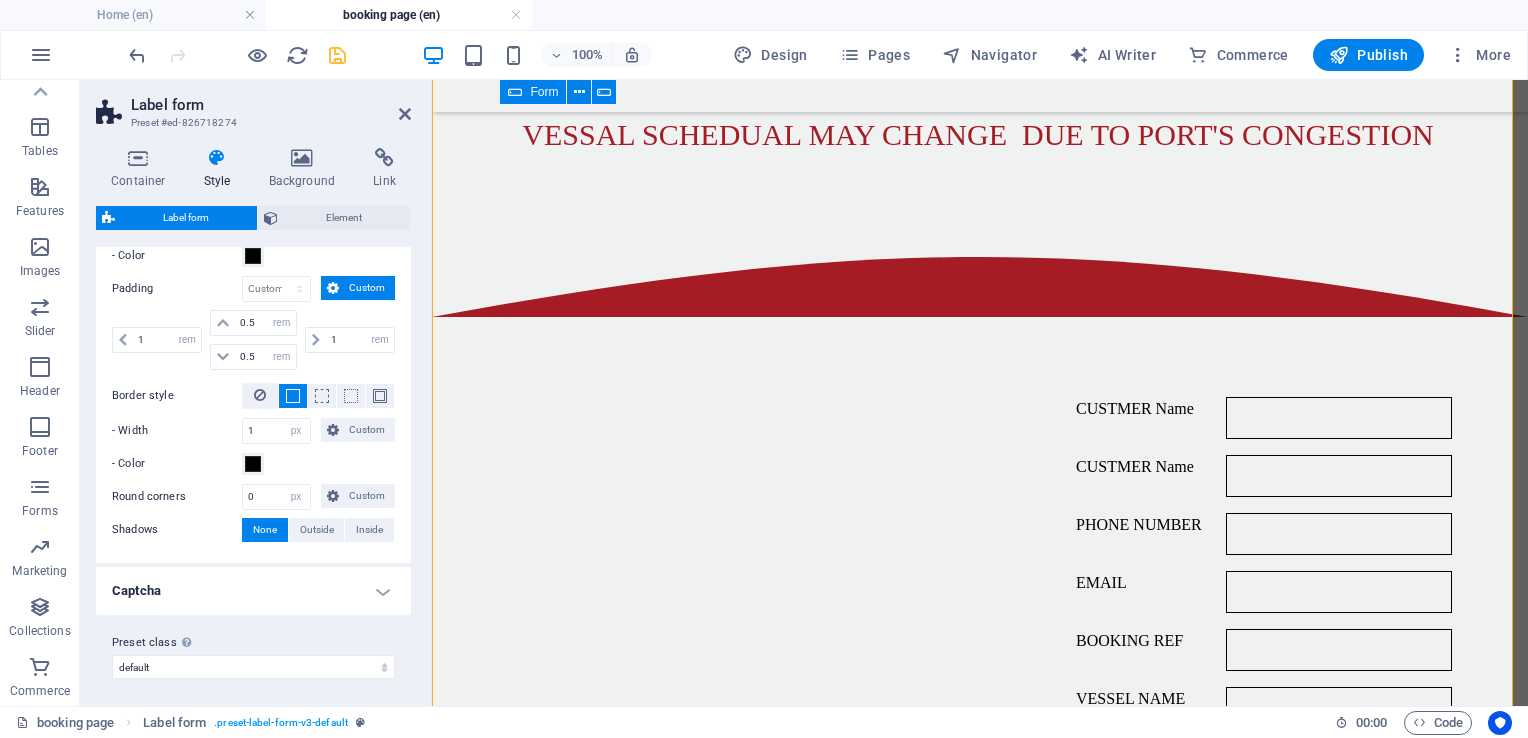 drag, startPoint x: 406, startPoint y: 520, endPoint x: 412, endPoint y: 429, distance: 91.197586 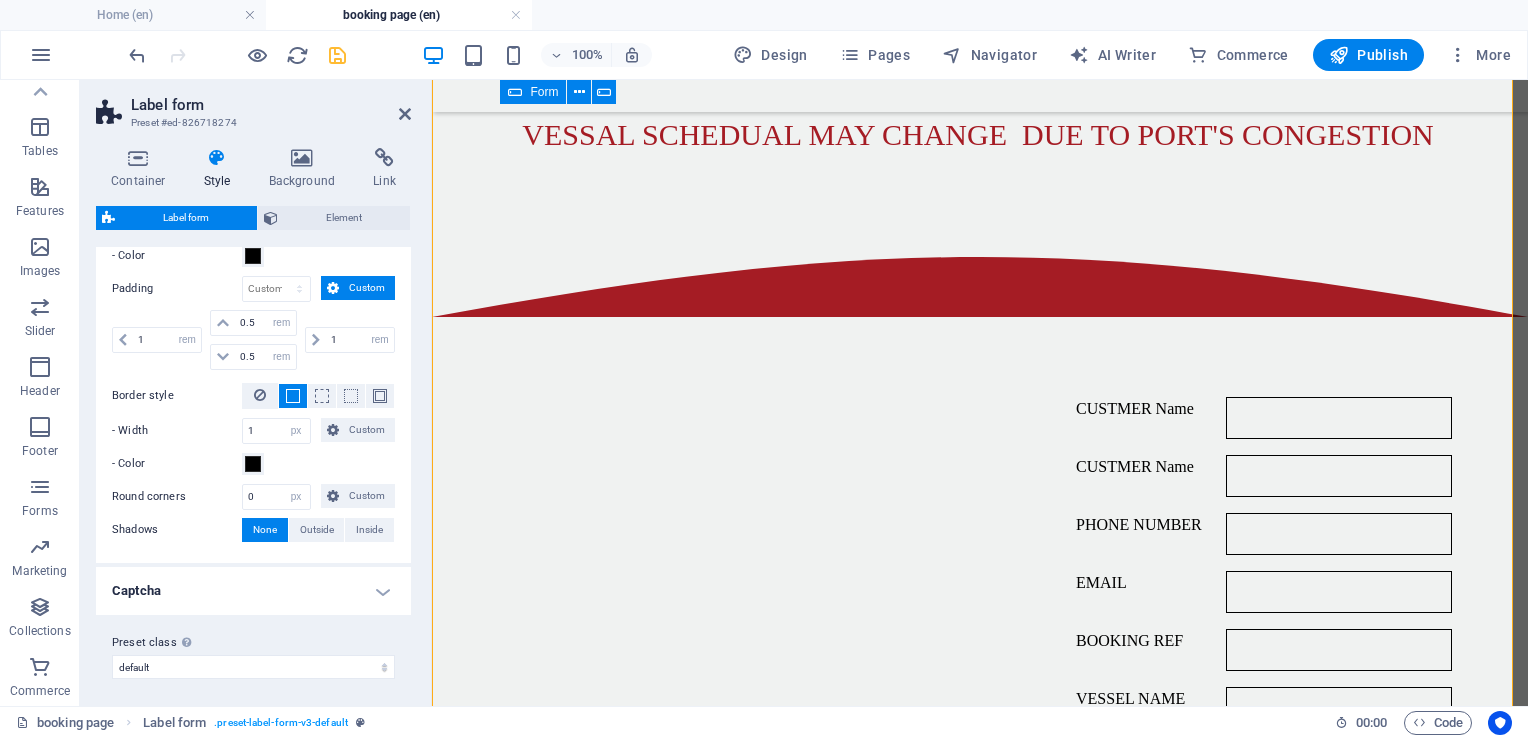 click on "Container Style Background Link Size Height Default px rem % vh vw Min. height None px rem % vh vw Width Default px rem % em vh vw Min. width None px rem % vh vw Content width Default Custom width Width Default px rem % em vh vw Min. width None px rem % vh vw Default padding Custom spacing Default content width and padding can be changed under Design. Edit design Layout (Flexbox) Alignment Determines the flex direction. Default Main axis Determine how elements should behave along the main axis inside this container (justify content). Default Side axis Control the vertical direction of the element inside of the container (align items). Default Wrap Default On Off Fill Controls the distances and direction of elements on the y-axis across several lines (align content). Default Accessibility ARIA helps assistive technologies (like screen readers) to understand the role, state, and behavior of web elements Role The ARIA role defines the purpose of an element.  None Alert Article Banner Comment Fan" at bounding box center [253, 419] 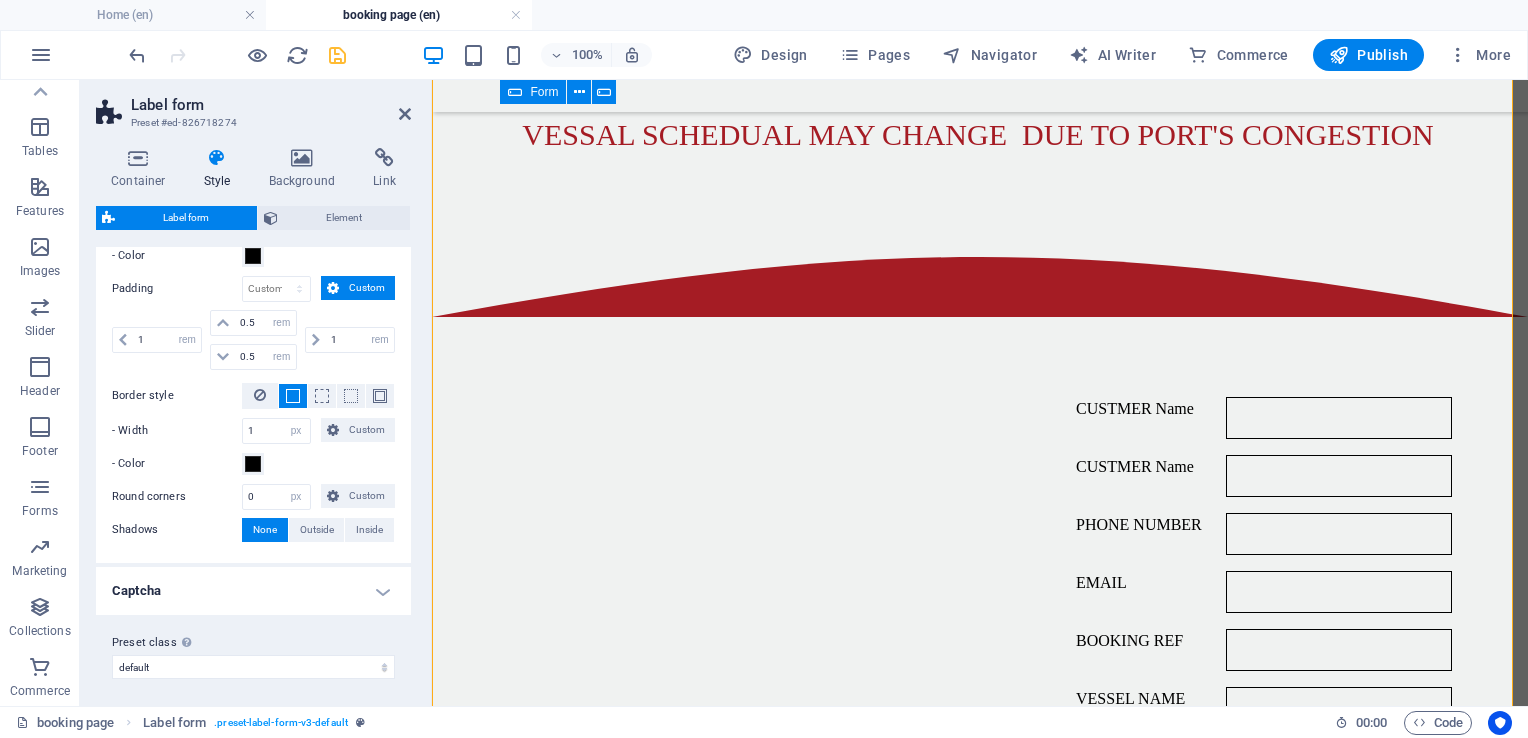click on "Custom" at bounding box center (367, 288) 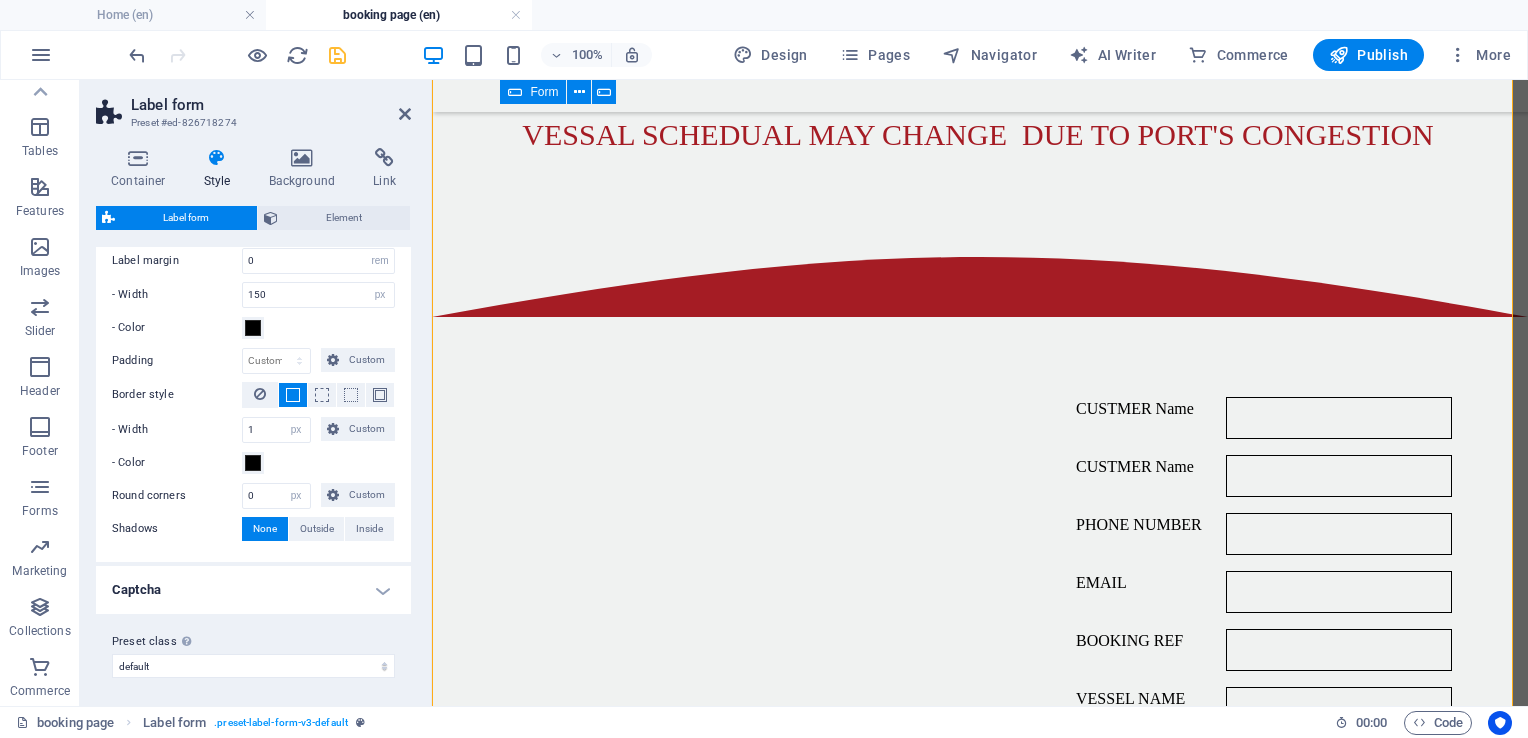drag, startPoint x: 404, startPoint y: 498, endPoint x: 408, endPoint y: 488, distance: 10.770329 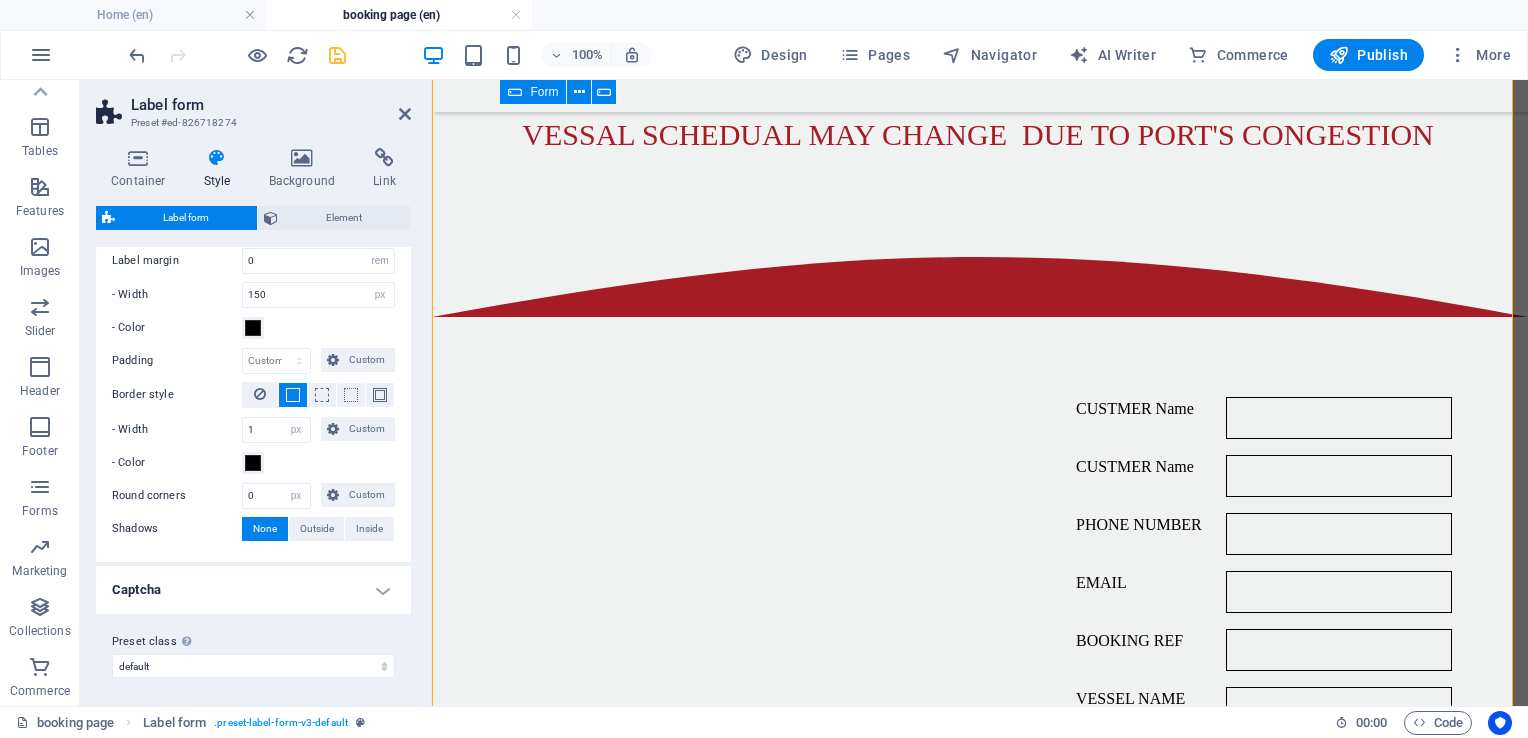 click on "Variants Default Layout Gap 1 px rem % vh vw Horiz. checkboxes Horiz. radio buttons Form fields Switch to preview mode to test the hover and focus style Default Hover Focus Background Text - Placeholder Label margin 0 px rem % vh vw - Width 150 px rem % vh vw - Color Padding px rem % vh vw Custom Custom 1 px rem % vh vw 0.5 px rem % vh vw 0.5 px rem % vh vw 1 px rem % vh vw Border style - Width 1 auto px rem vh vw Custom Custom 1 auto px rem vh" at bounding box center (253, 468) 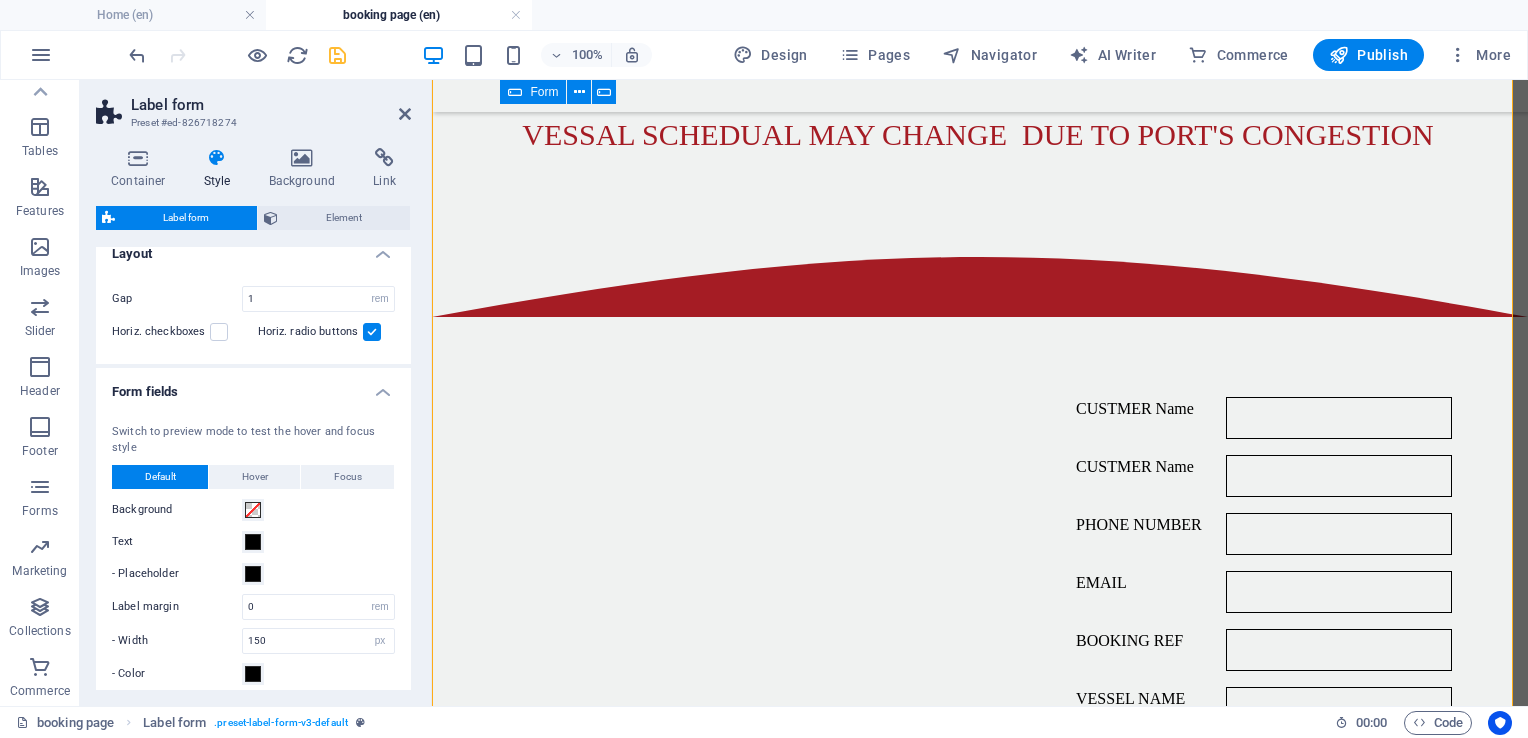 scroll, scrollTop: 0, scrollLeft: 0, axis: both 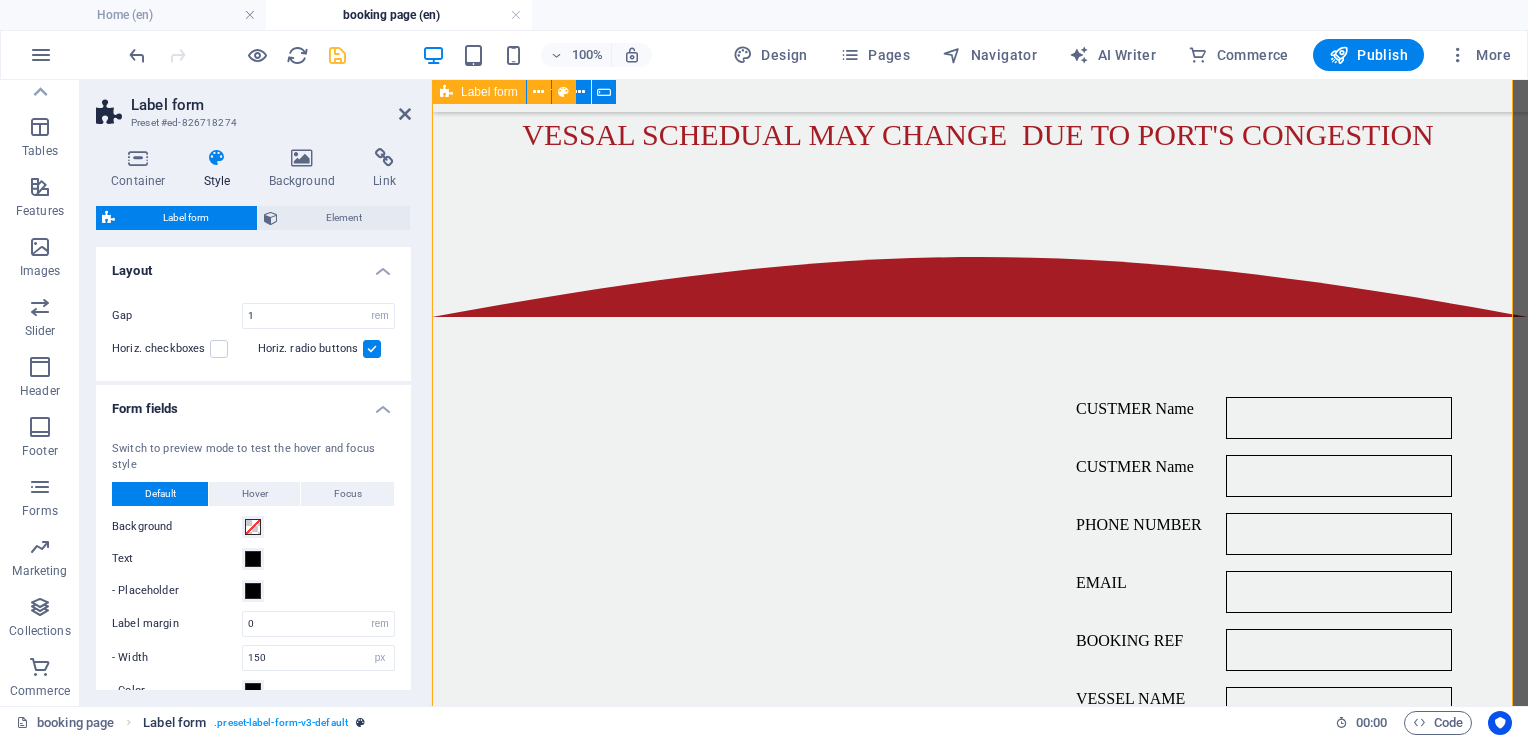 click on ". preset-label-form-v3-default" at bounding box center [281, 723] 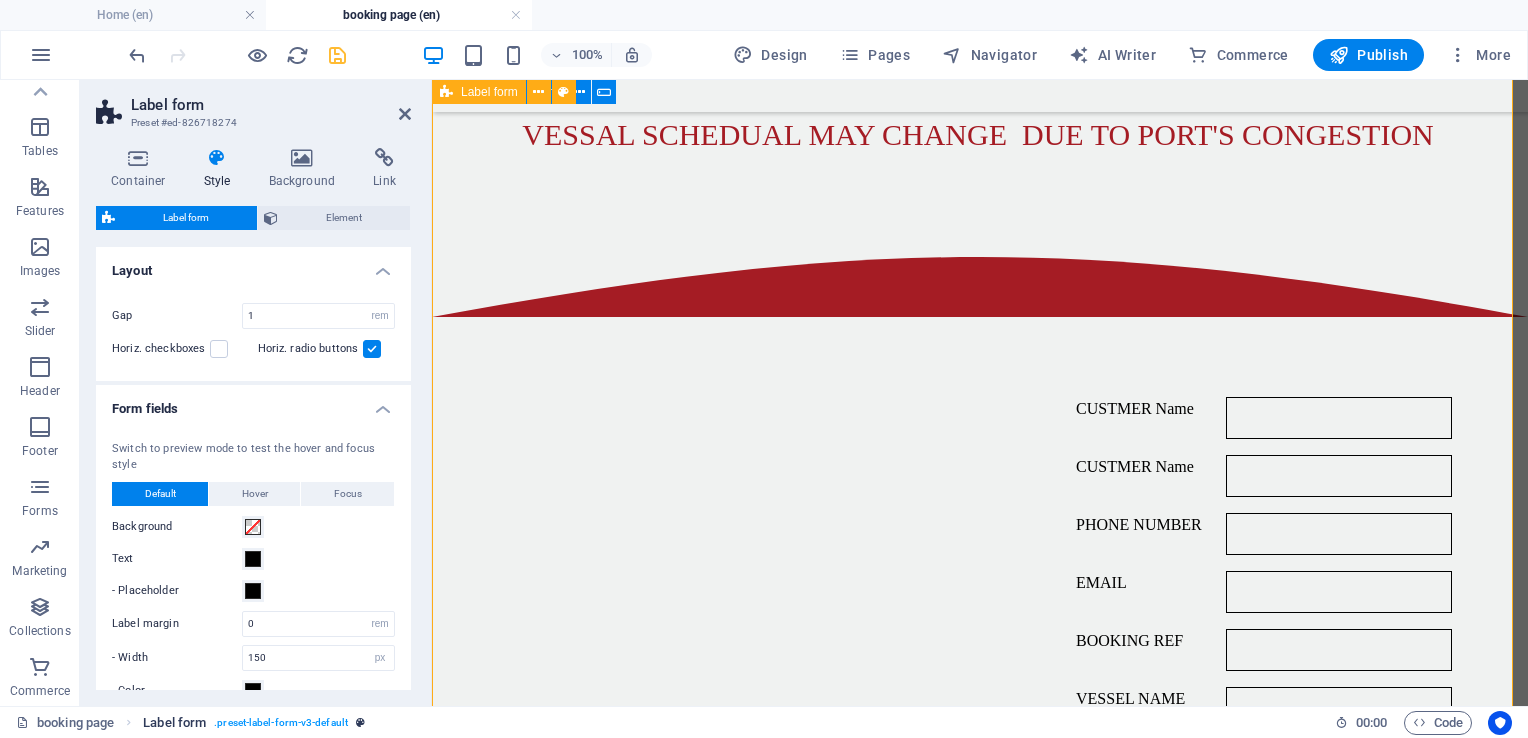 click on ". preset-label-form-v3-default" at bounding box center (281, 723) 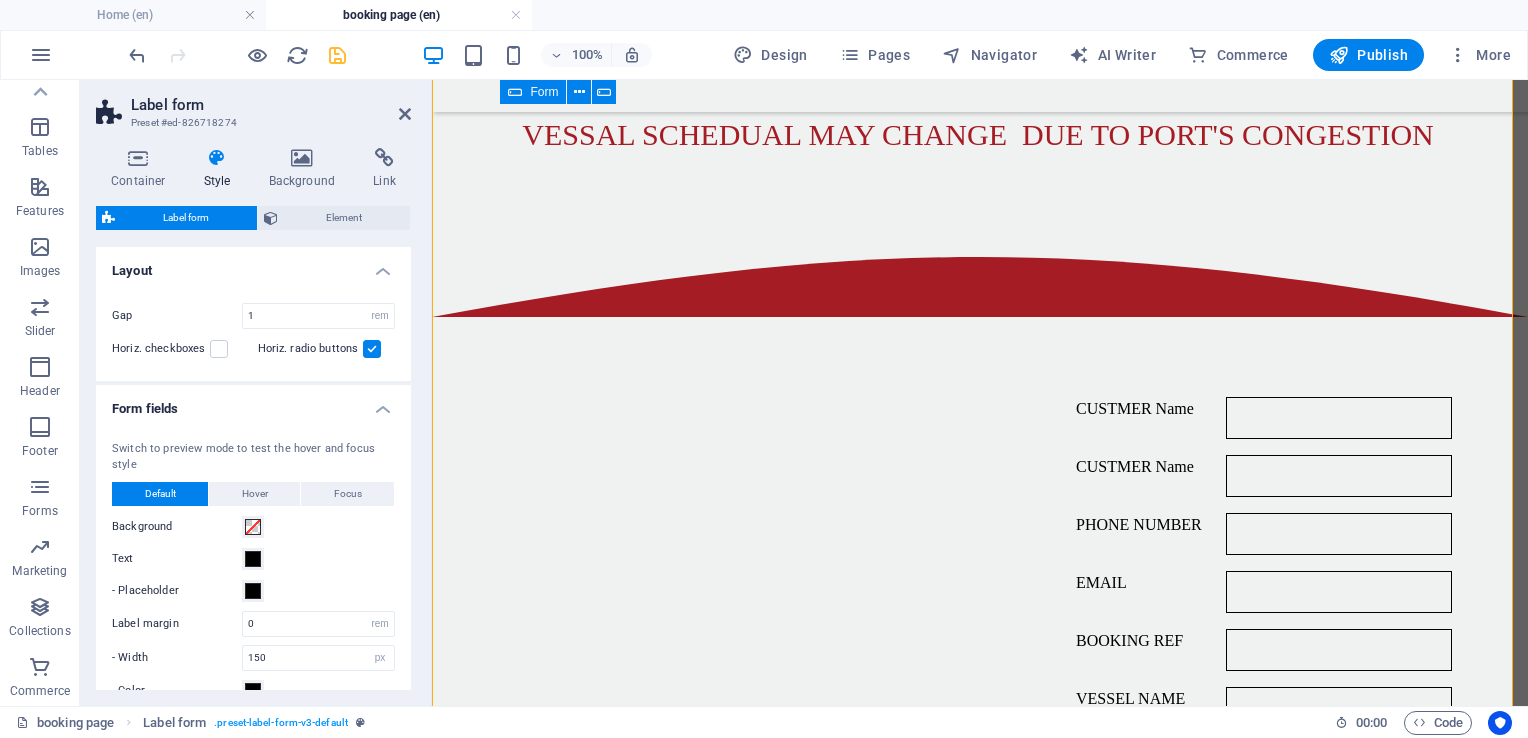click at bounding box center (372, 349) 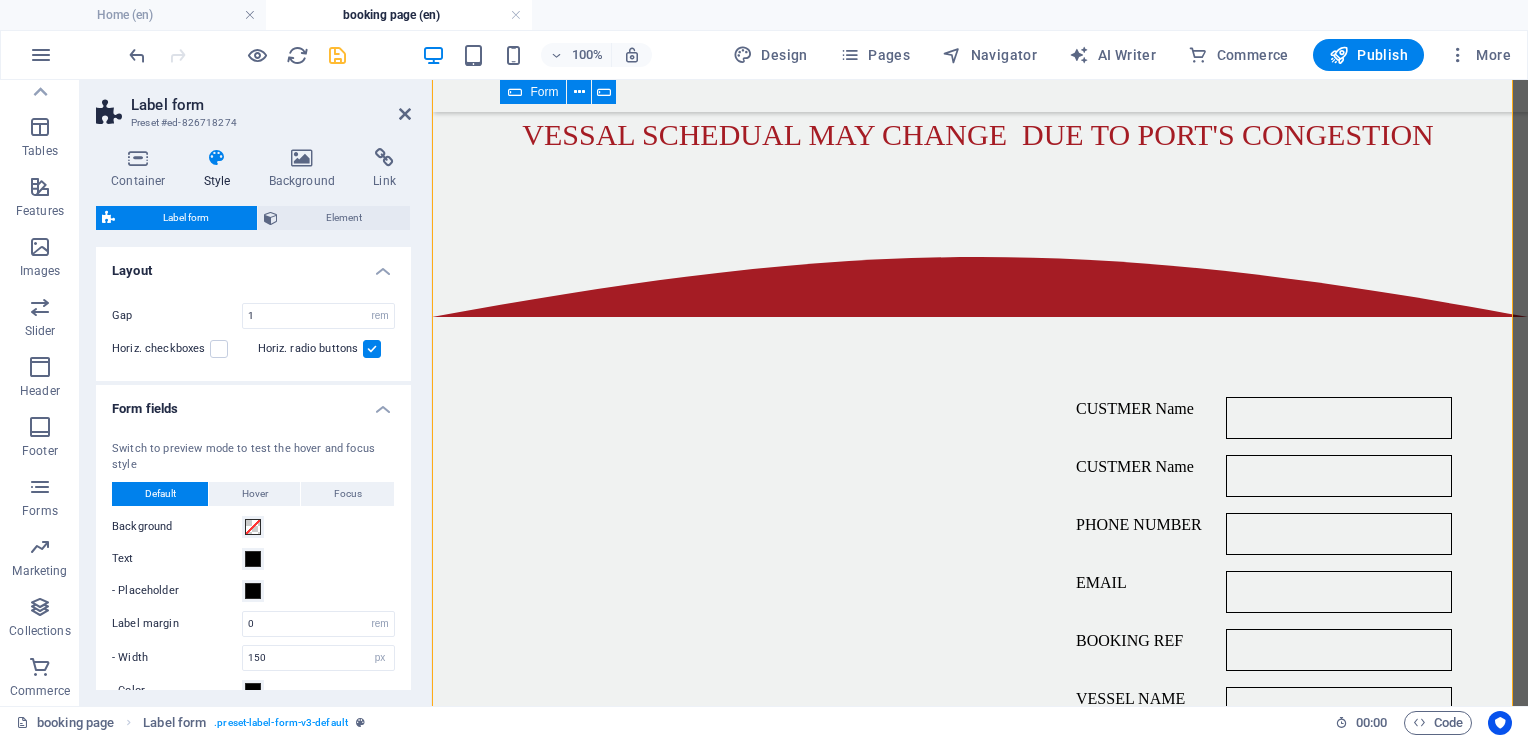 click on "Horiz. radio buttons" at bounding box center (0, 0) 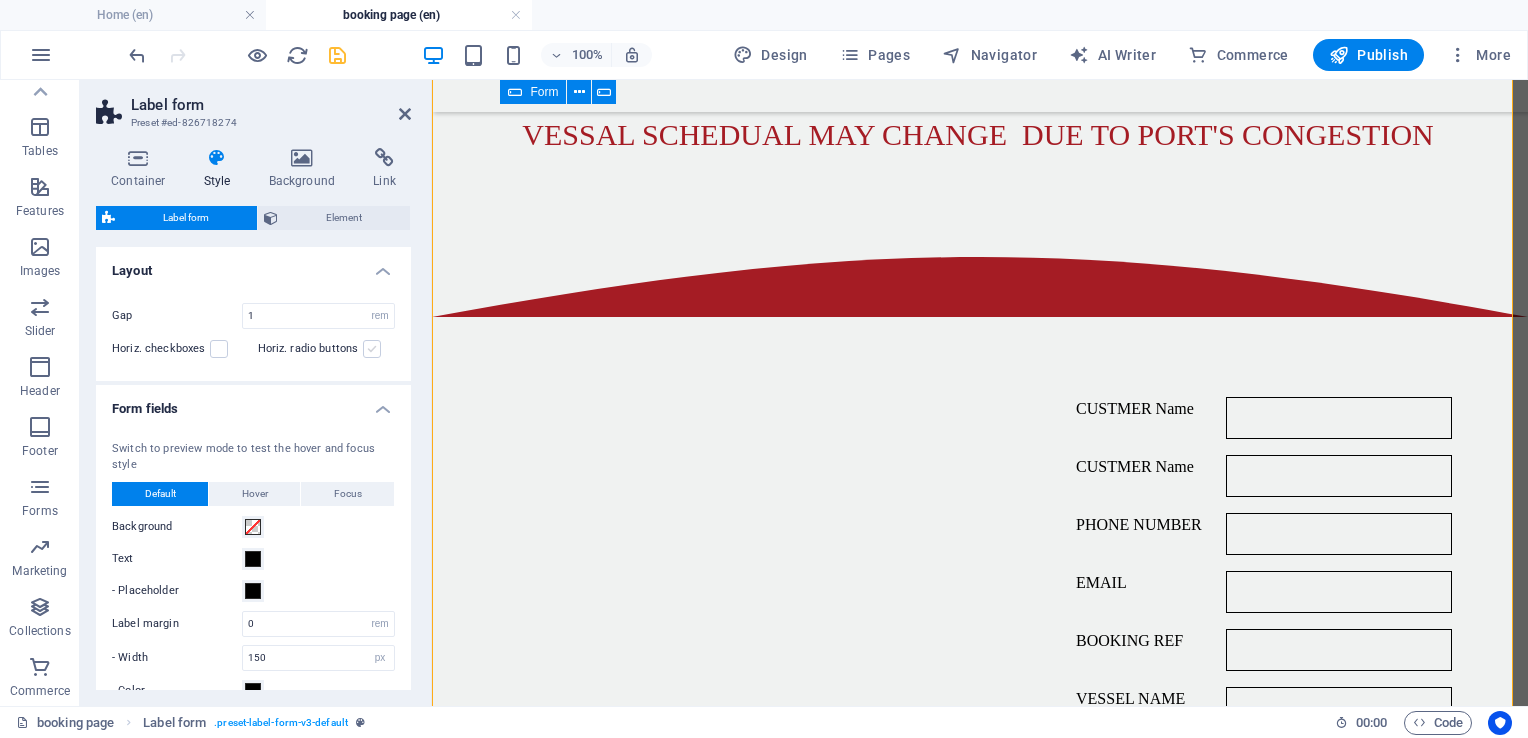 click at bounding box center [372, 349] 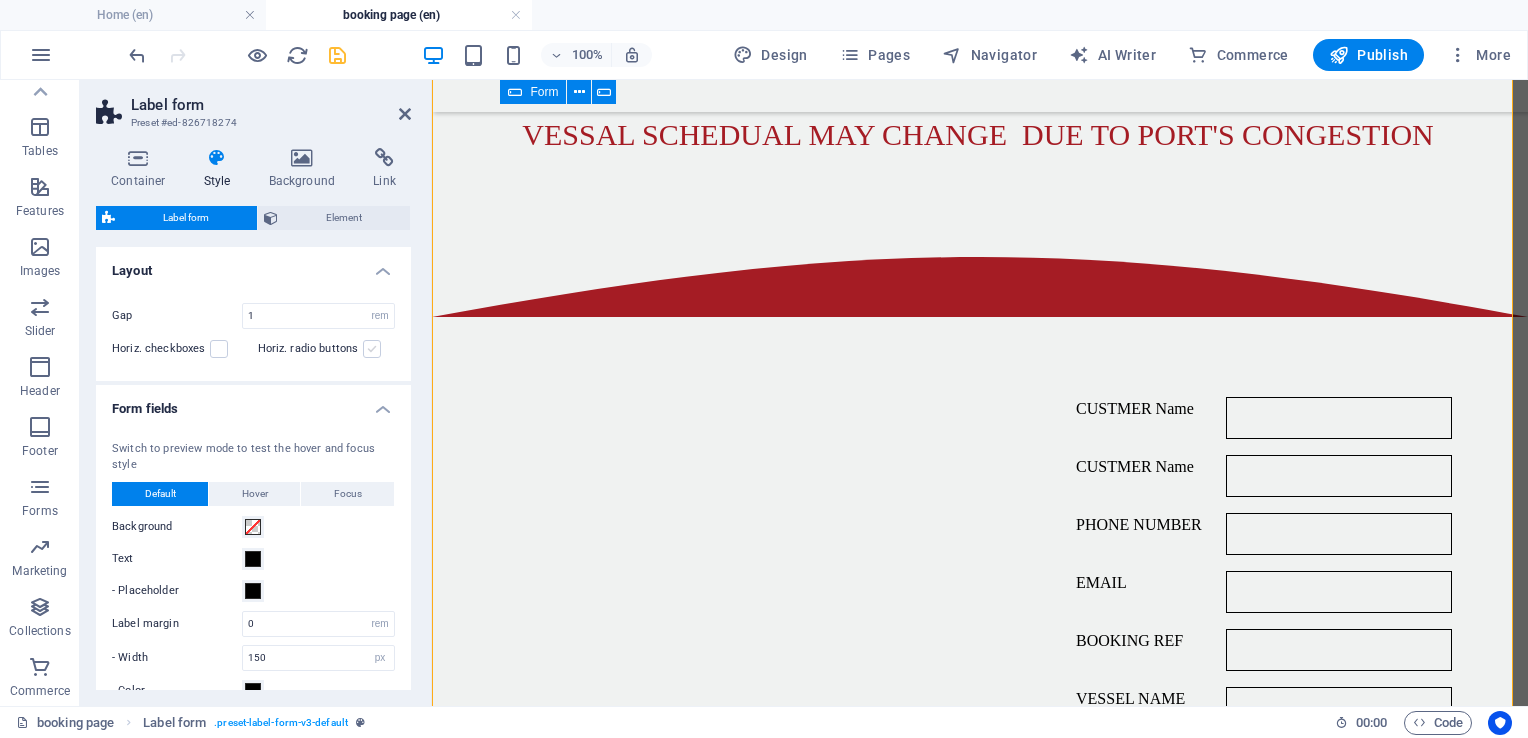 click on "Horiz. radio buttons" at bounding box center (0, 0) 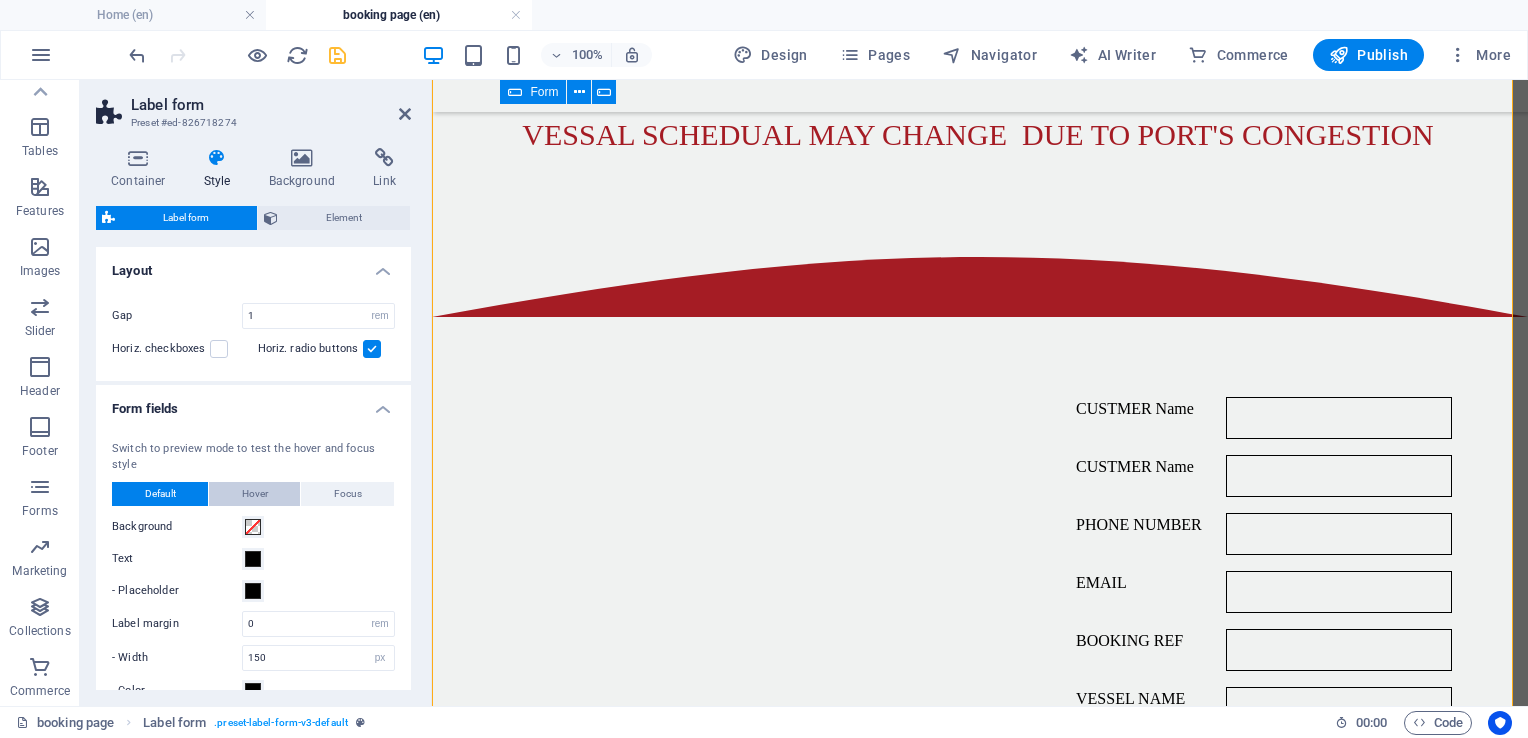 click on "Hover" at bounding box center [255, 494] 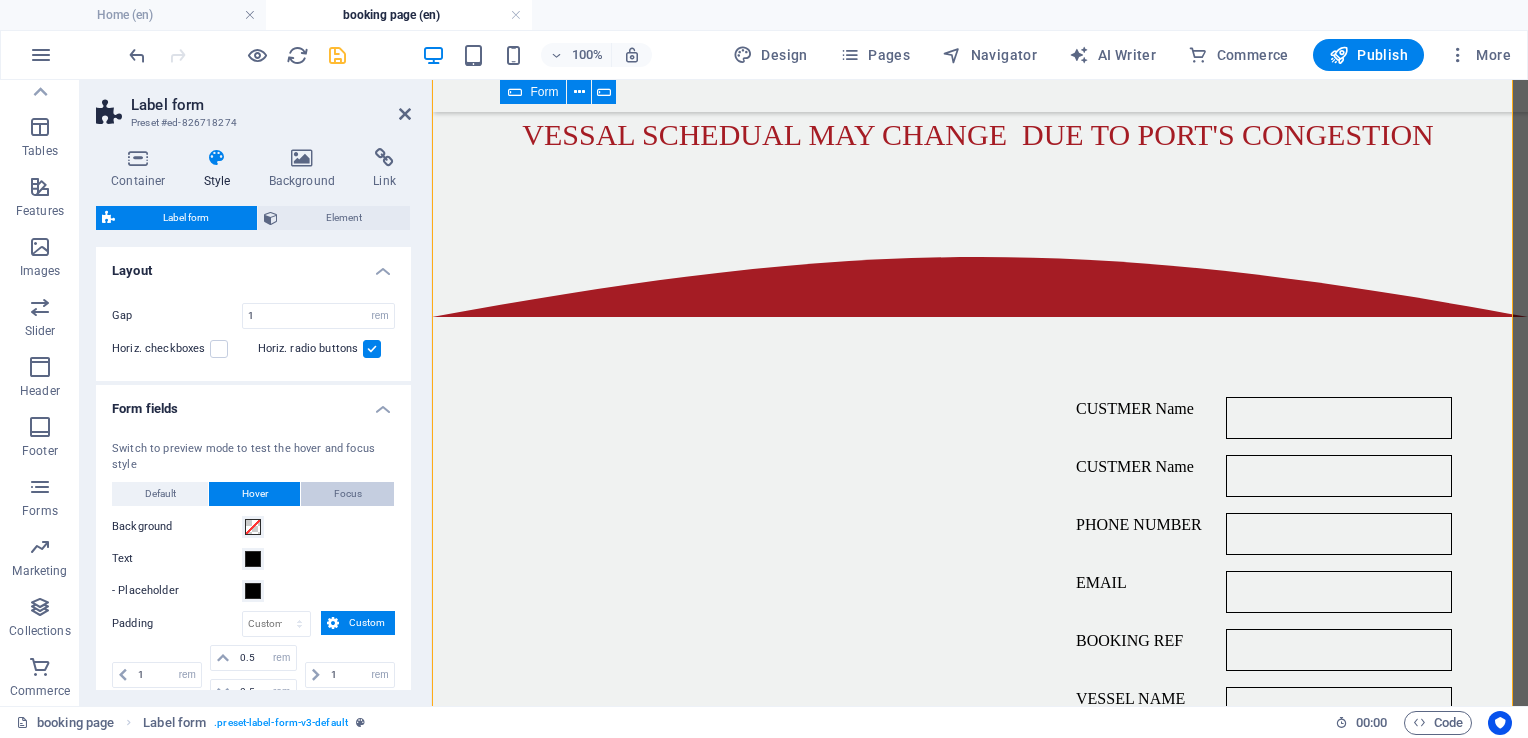 click on "Focus" at bounding box center [347, 494] 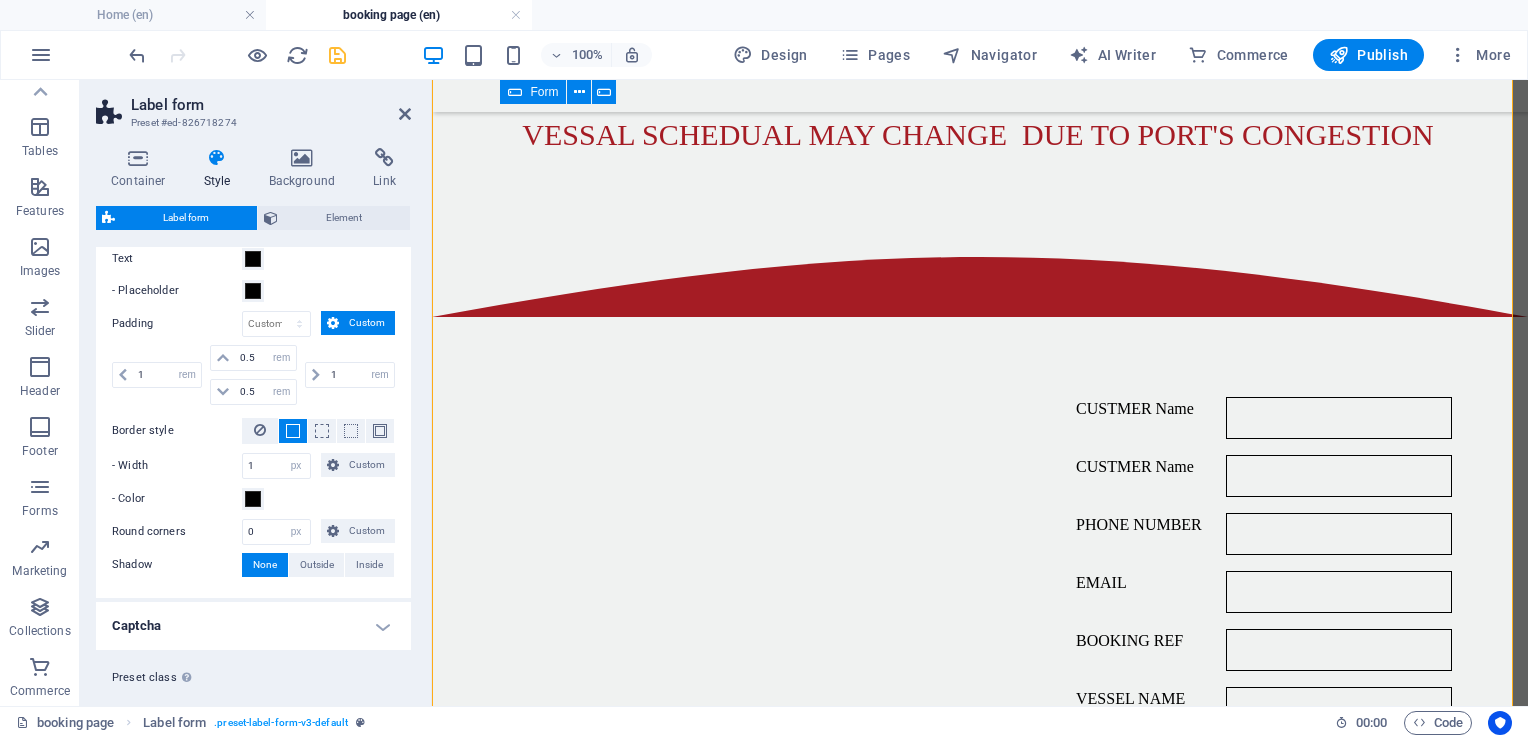 scroll, scrollTop: 336, scrollLeft: 0, axis: vertical 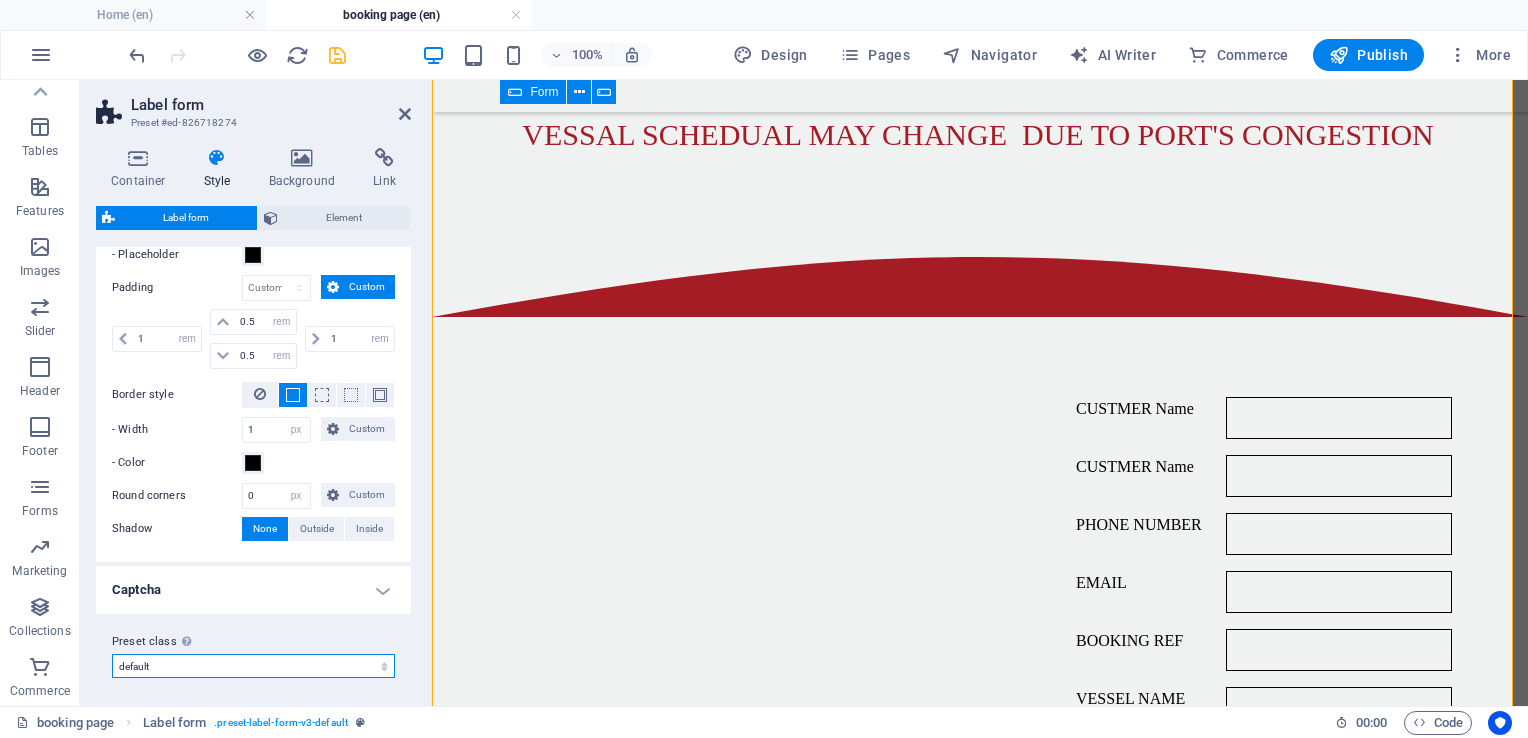 click on "default Add preset class" at bounding box center [253, 666] 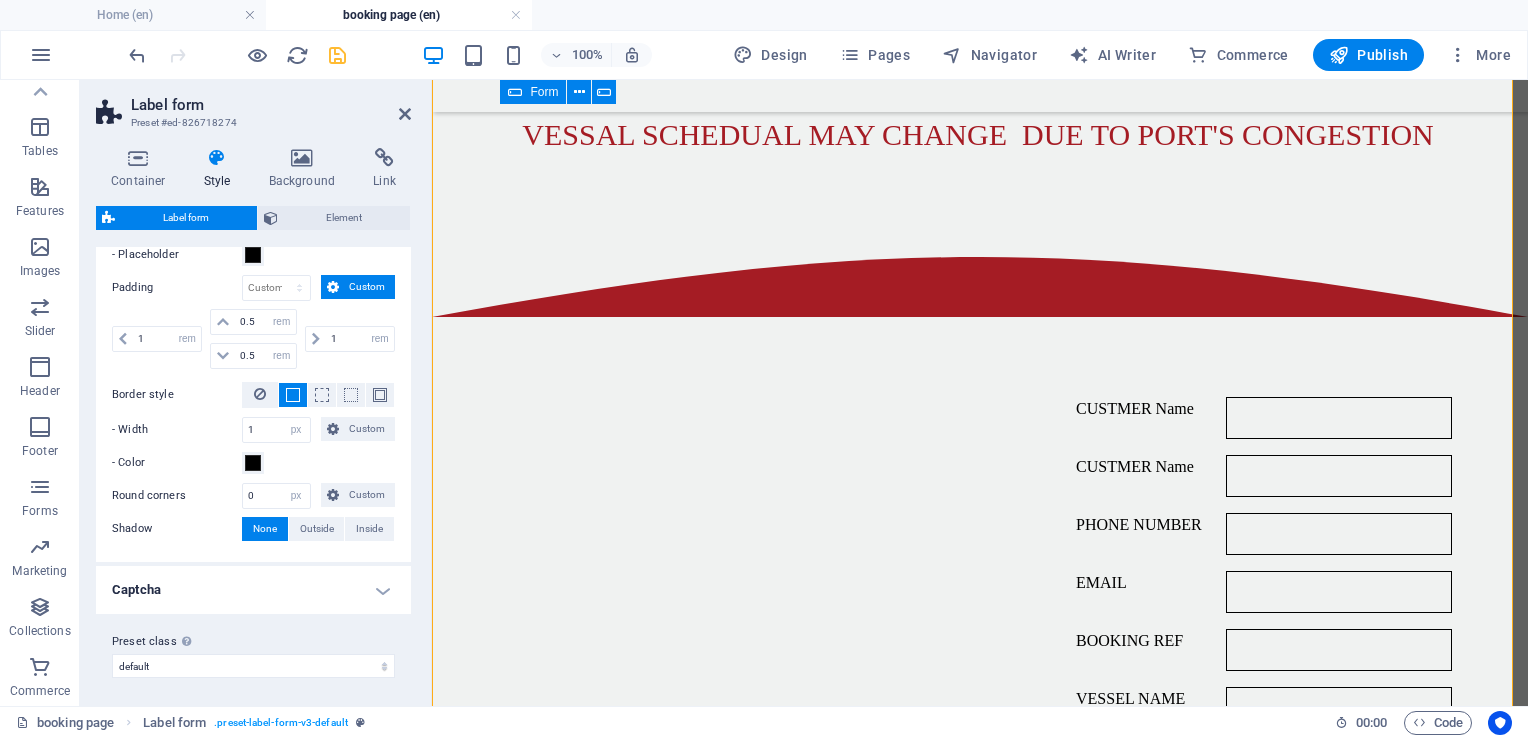 click on "Captcha" at bounding box center (253, 590) 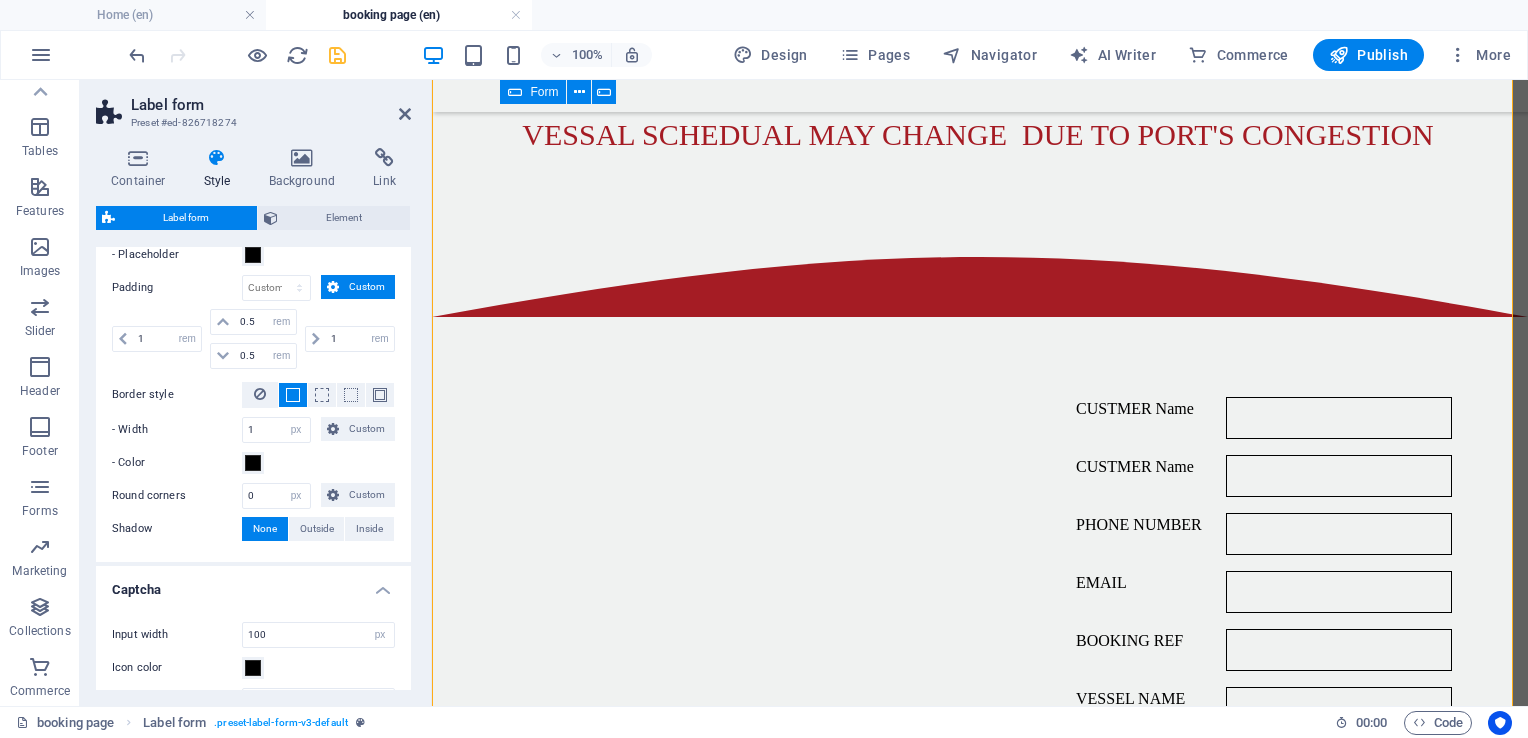 drag, startPoint x: 411, startPoint y: 556, endPoint x: 403, endPoint y: 608, distance: 52.611786 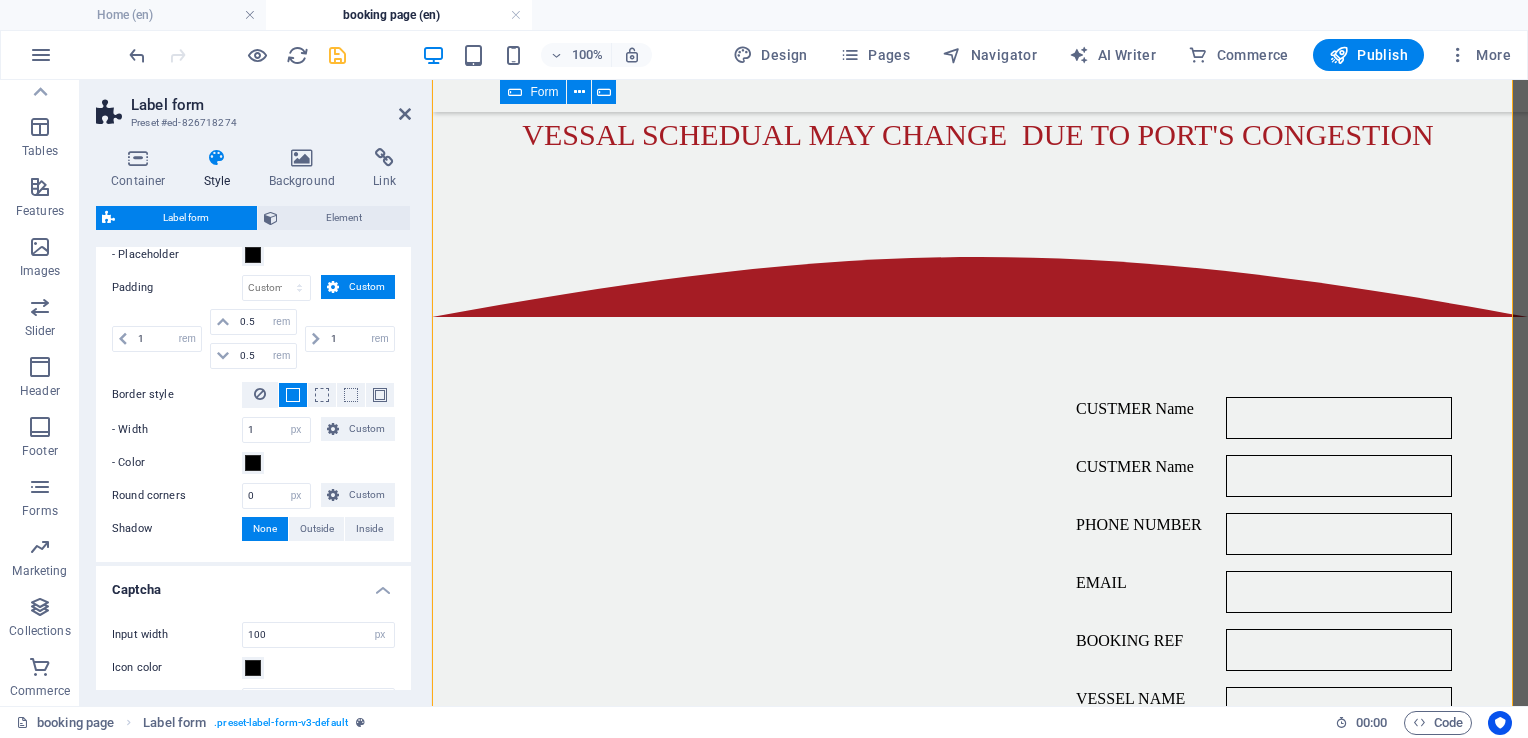 click on "Container Style Background Link Size Height Default px rem % vh vw Min. height None px rem % vh vw Width Default px rem % em vh vw Min. width None px rem % vh vw Content width Default Custom width Width Default px rem % em vh vw Min. width None px rem % vh vw Default padding Custom spacing Default content width and padding can be changed under Design. Edit design Layout (Flexbox) Alignment Determines the flex direction. Default Main axis Determine how elements should behave along the main axis inside this container (justify content). Default Side axis Control the vertical direction of the element inside of the container (align items). Default Wrap Default On Off Fill Controls the distances and direction of elements on the y-axis across several lines (align content). Default Accessibility ARIA helps assistive technologies (like screen readers) to understand the role, state, and behavior of web elements Role The ARIA role defines the purpose of an element.  None Alert Article Banner Comment Fan" at bounding box center (253, 419) 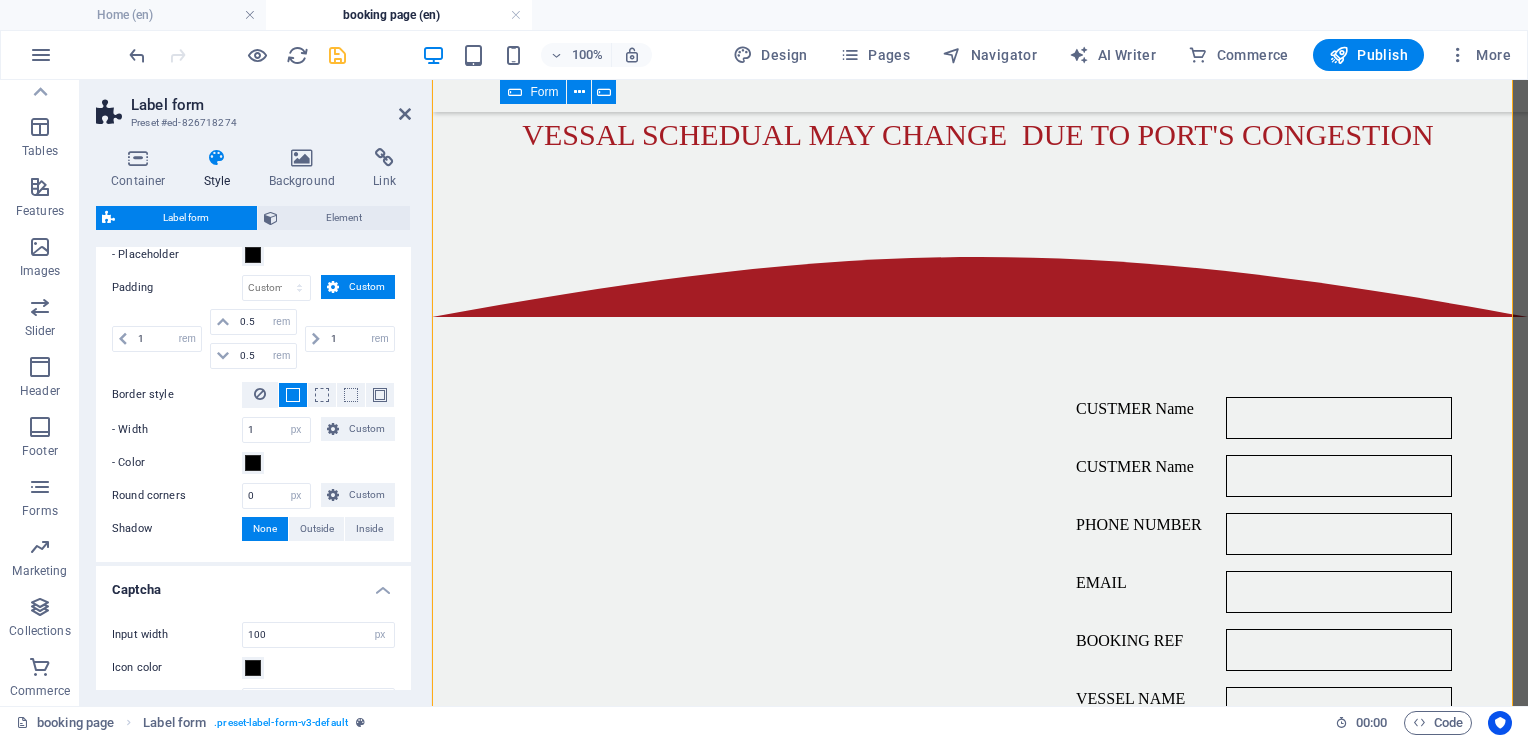 drag, startPoint x: 404, startPoint y: 594, endPoint x: 408, endPoint y: 628, distance: 34.234486 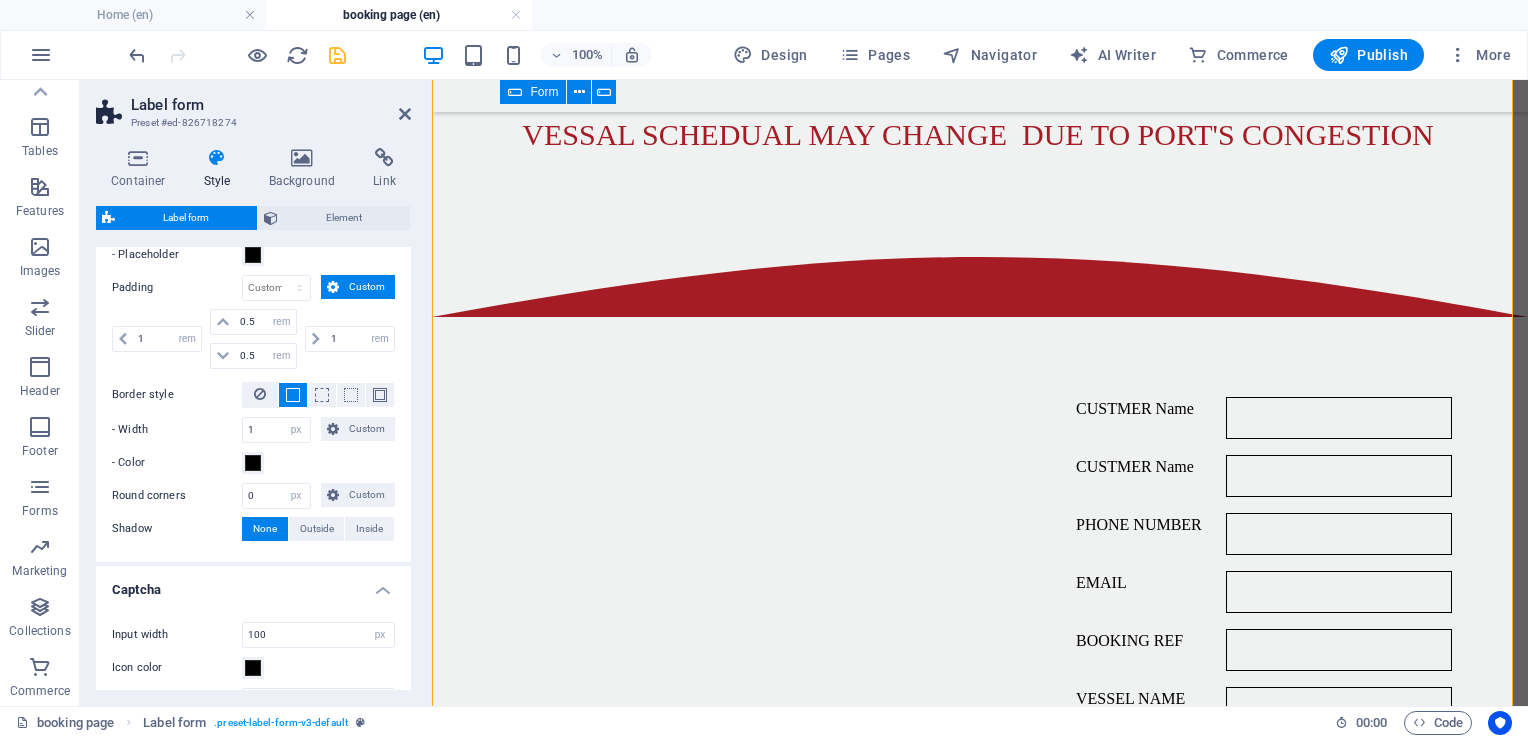 click on "Variants Default Layout Gap 1 px rem % vh vw Horiz. checkboxes Horiz. radio buttons Form fields Switch to preview mode to test the hover and focus style Default Hover Focus Background Text - Placeholder Label margin 0 px rem % vh vw - Width 150 px rem % vh vw - Color Padding px rem % vh vw Custom Custom 1 px rem % vh vw 0.5 px rem % vh vw 0.5 px rem % vh vw 1 px rem % vh vw Border style - Width 1 auto px rem vh vw Custom Custom 1 auto px rem vh" at bounding box center (253, 468) 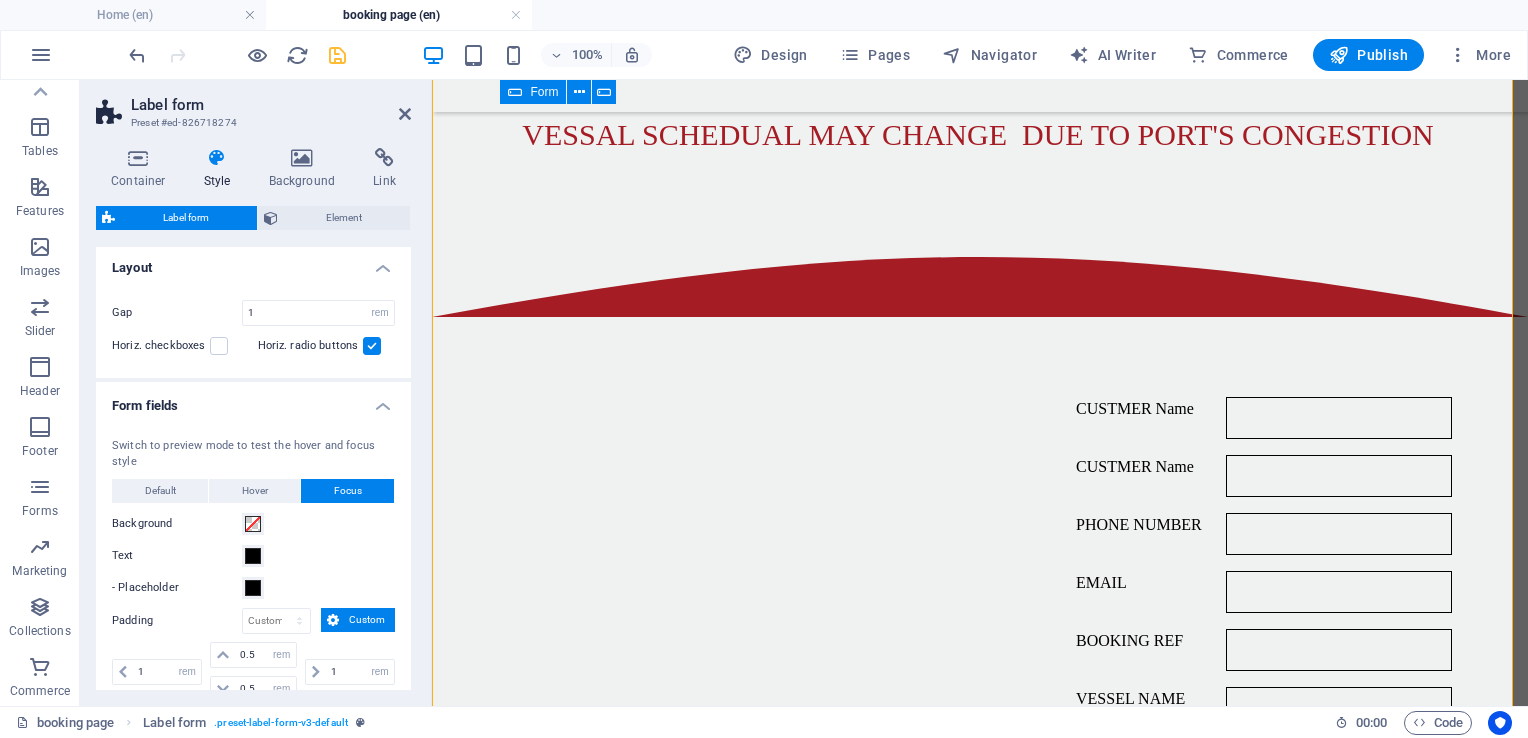scroll, scrollTop: 0, scrollLeft: 0, axis: both 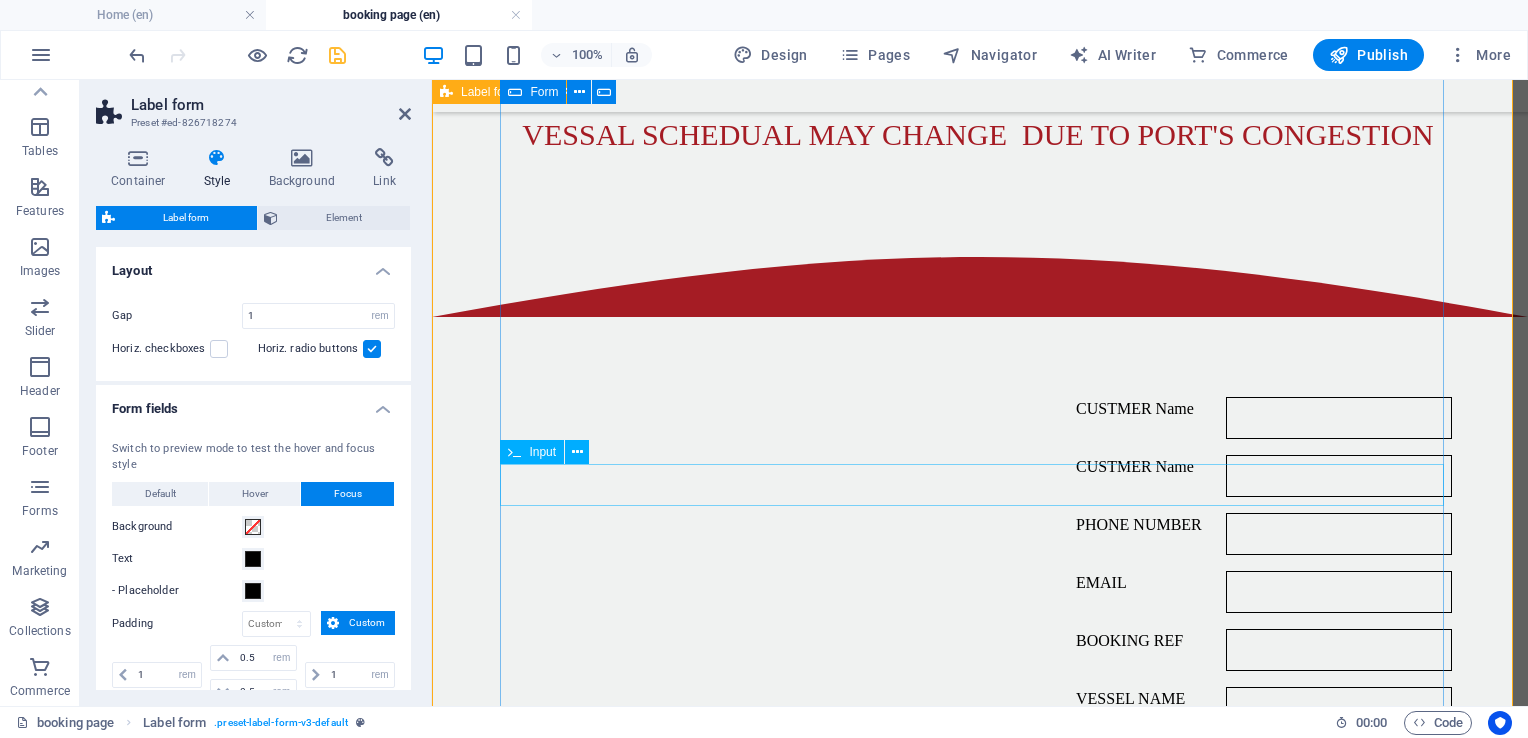click on "CUSTMER Name" at bounding box center (1339, 824) 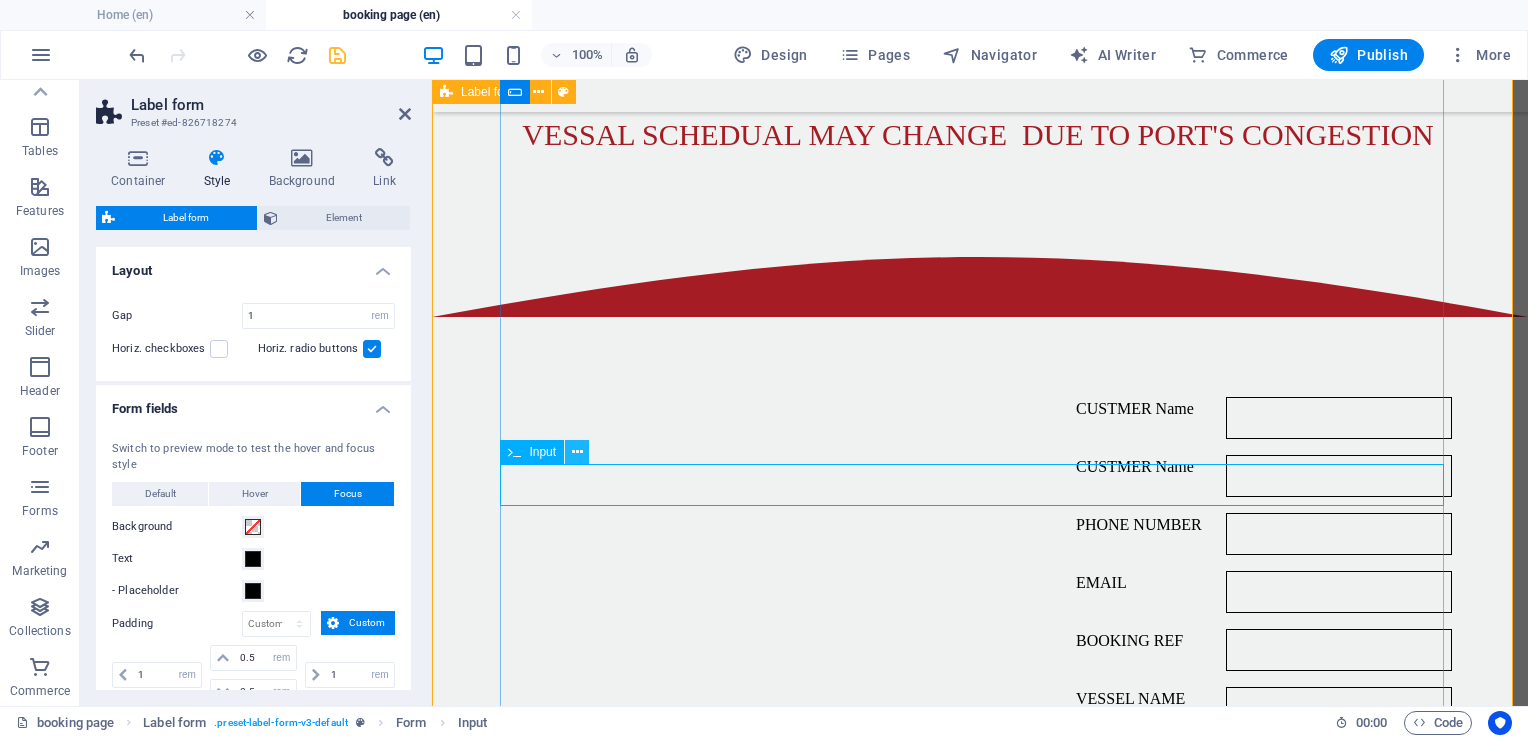 click at bounding box center [577, 452] 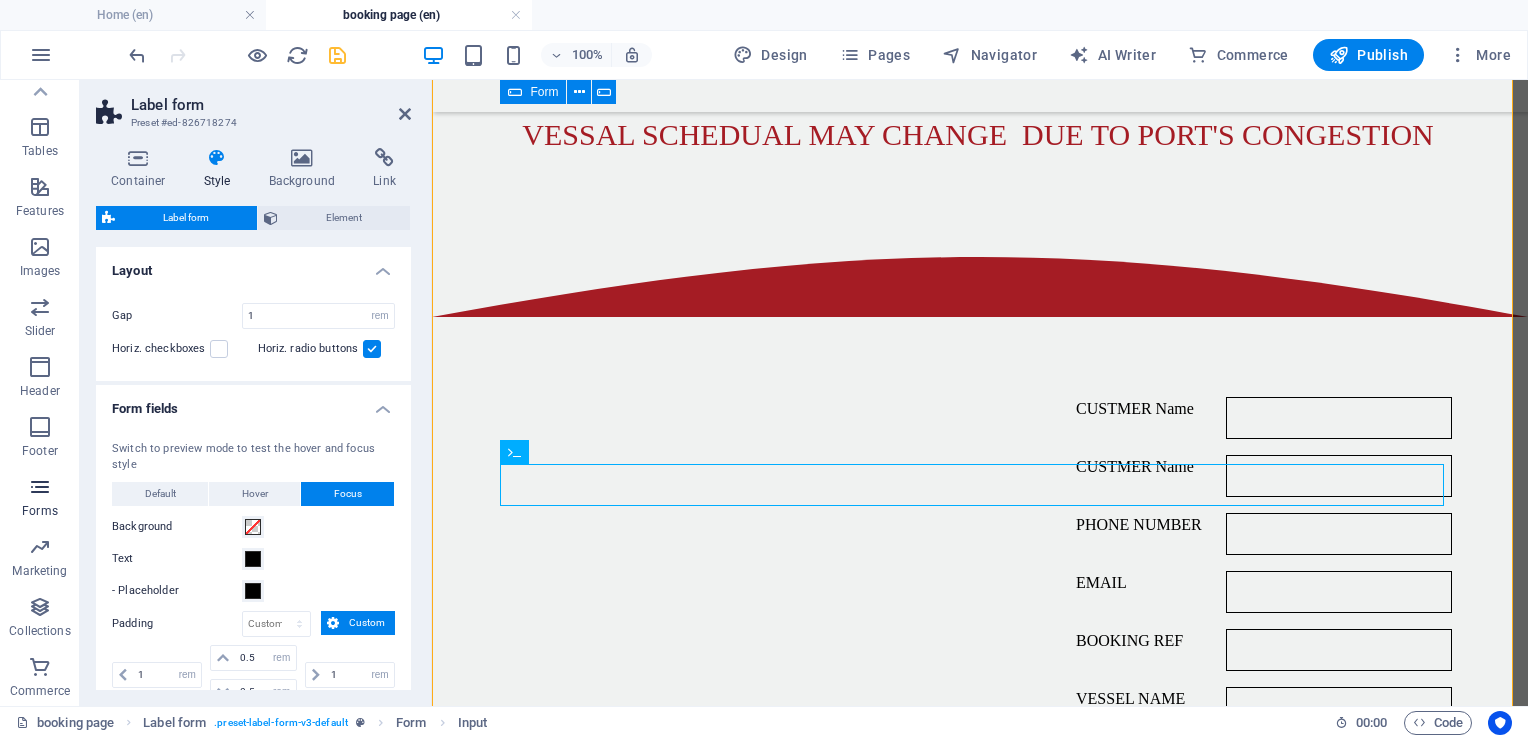 click on "Forms" at bounding box center [40, 499] 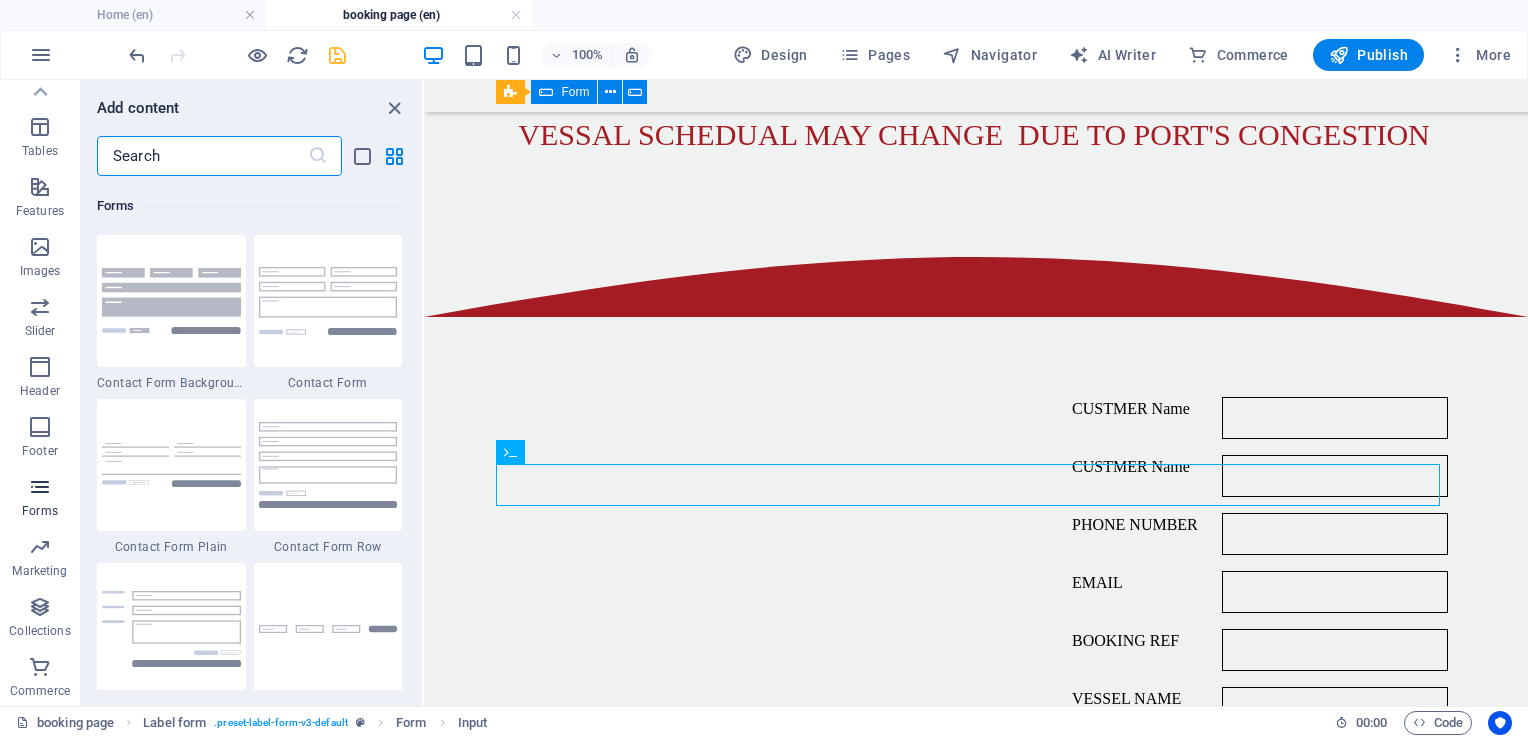 scroll, scrollTop: 14600, scrollLeft: 0, axis: vertical 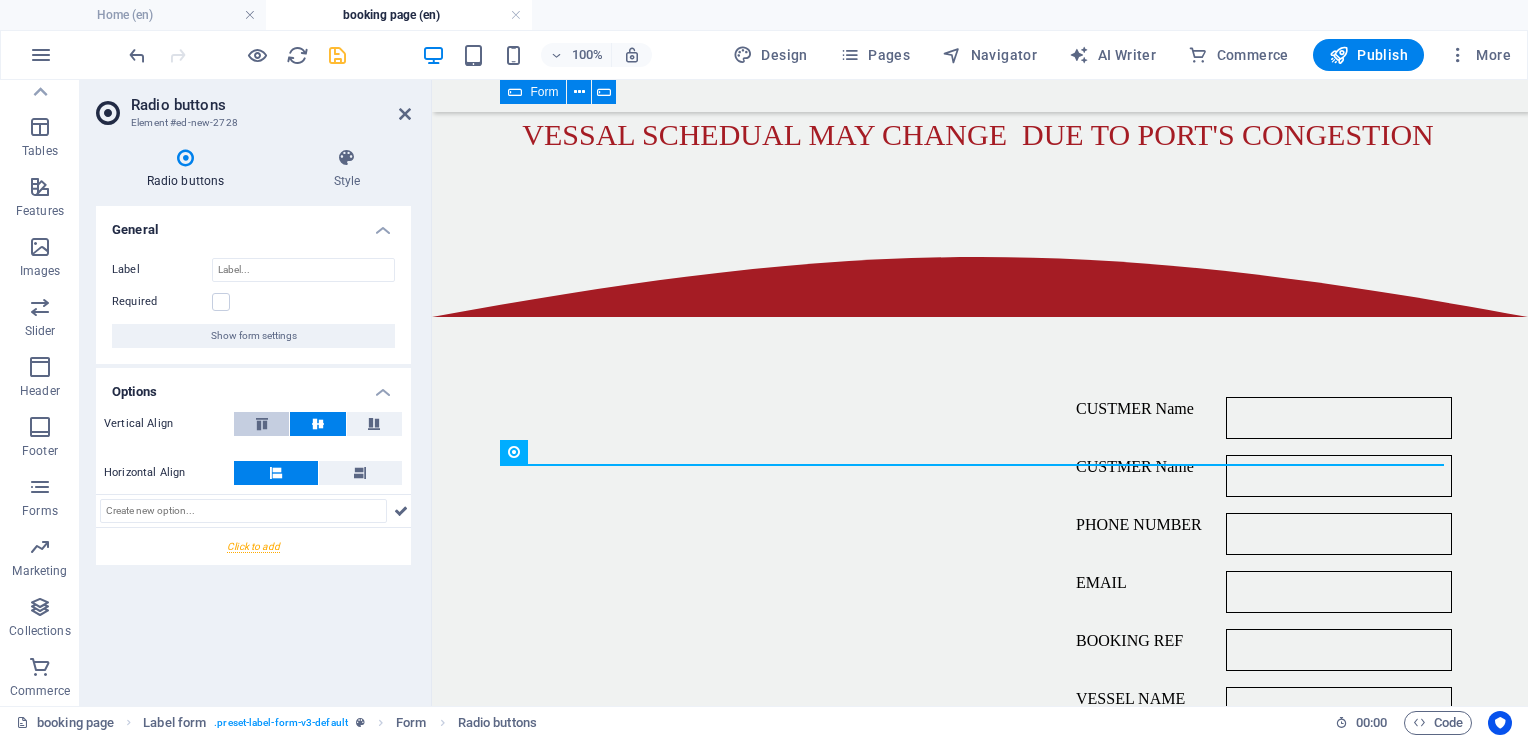 click at bounding box center (262, 424) 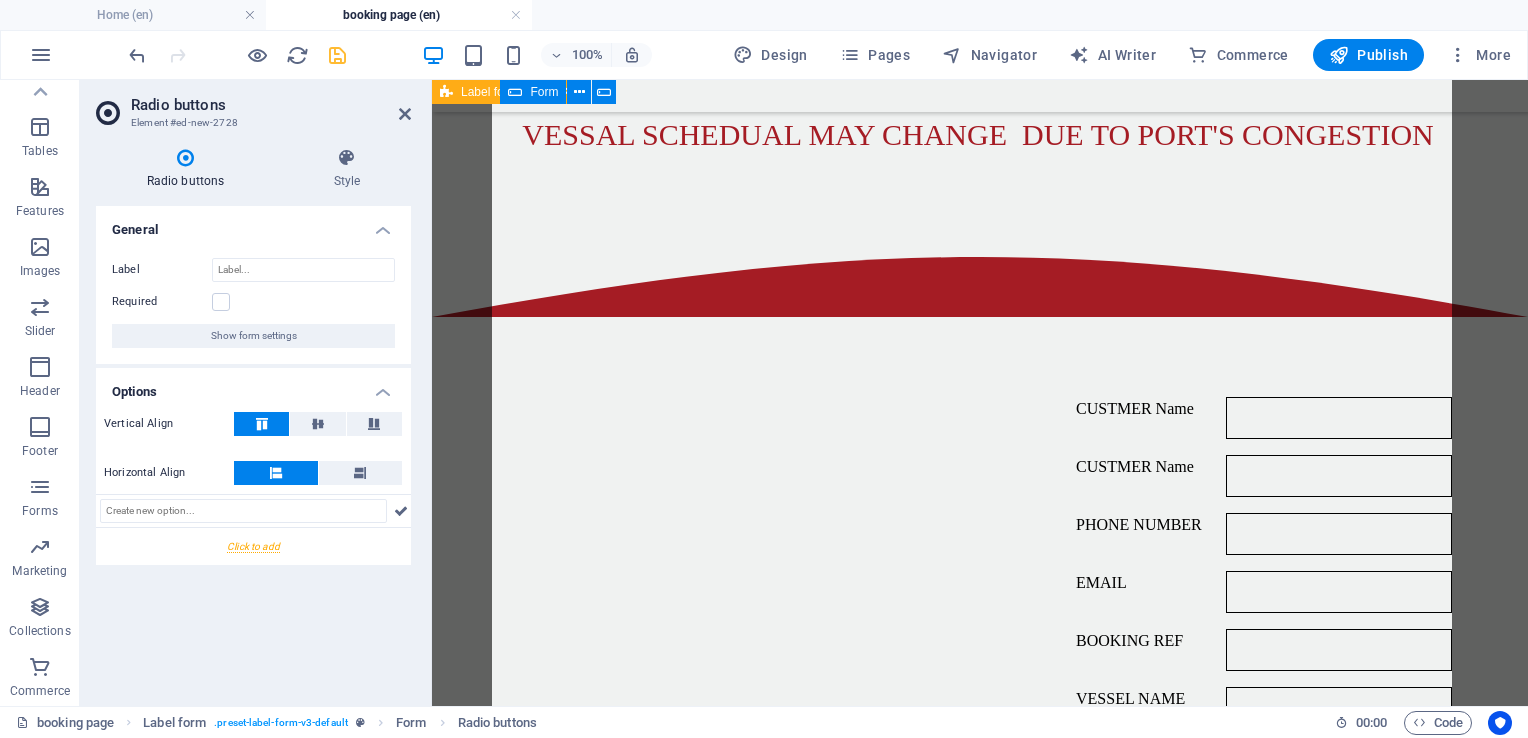 drag, startPoint x: 952, startPoint y: 530, endPoint x: 670, endPoint y: 488, distance: 285.1105 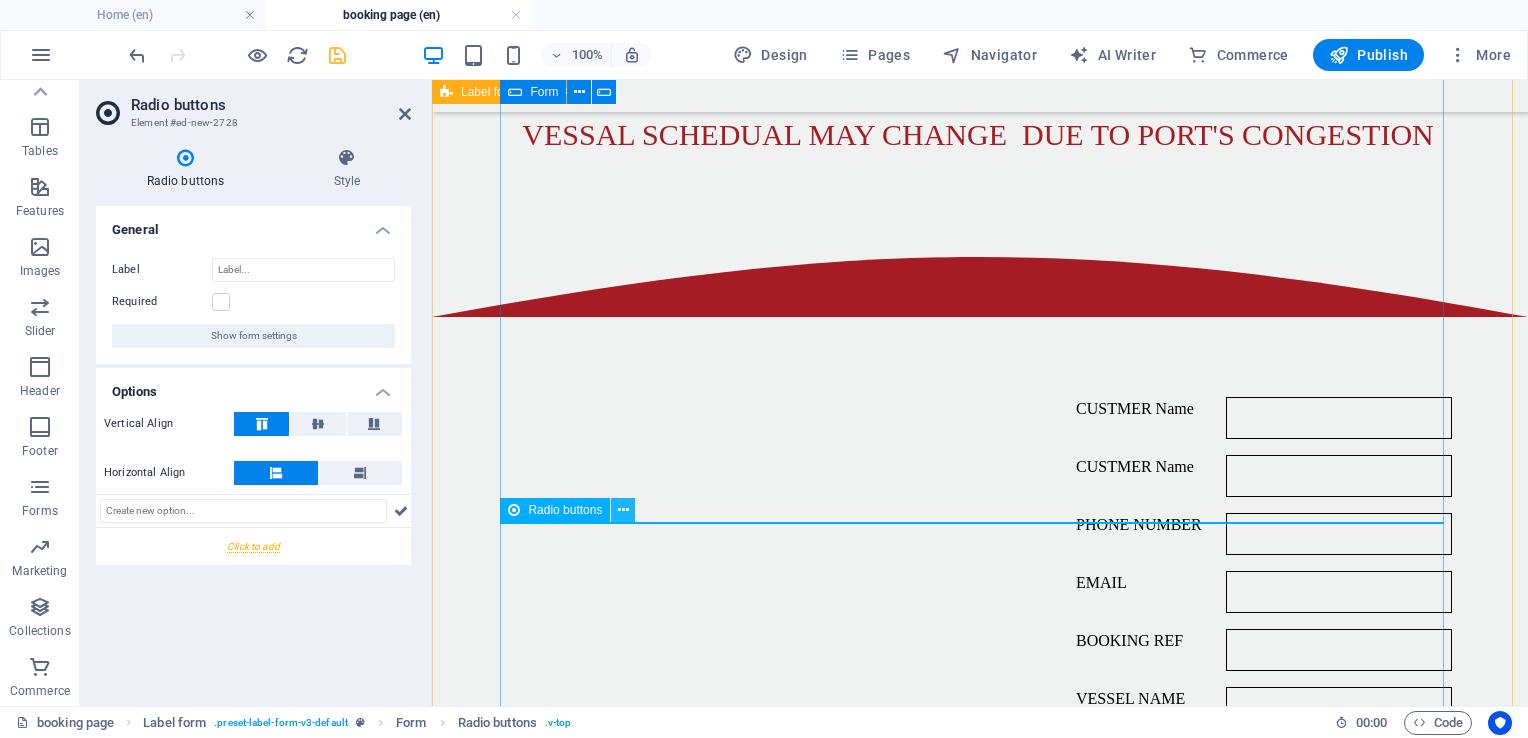 click at bounding box center [623, 510] 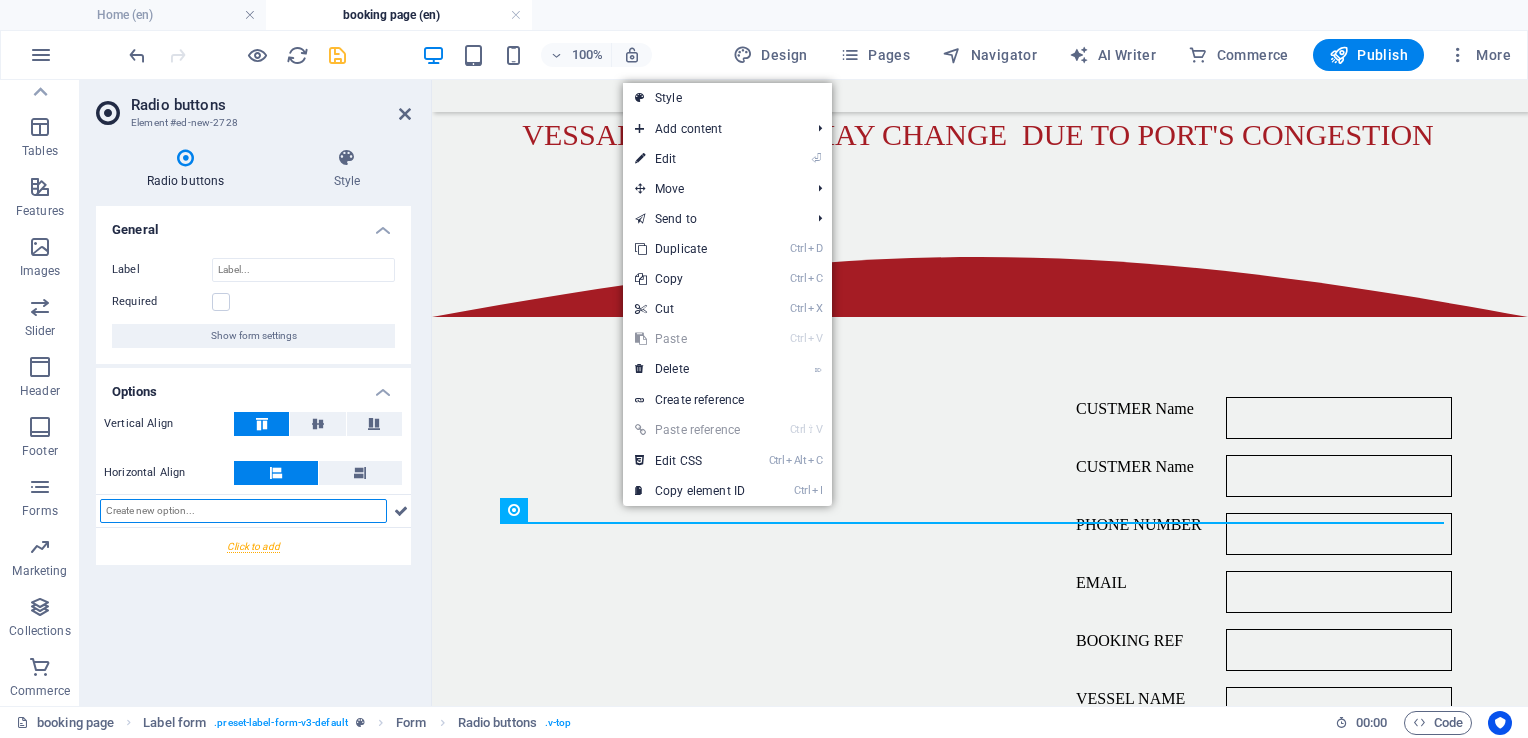 click at bounding box center [243, 511] 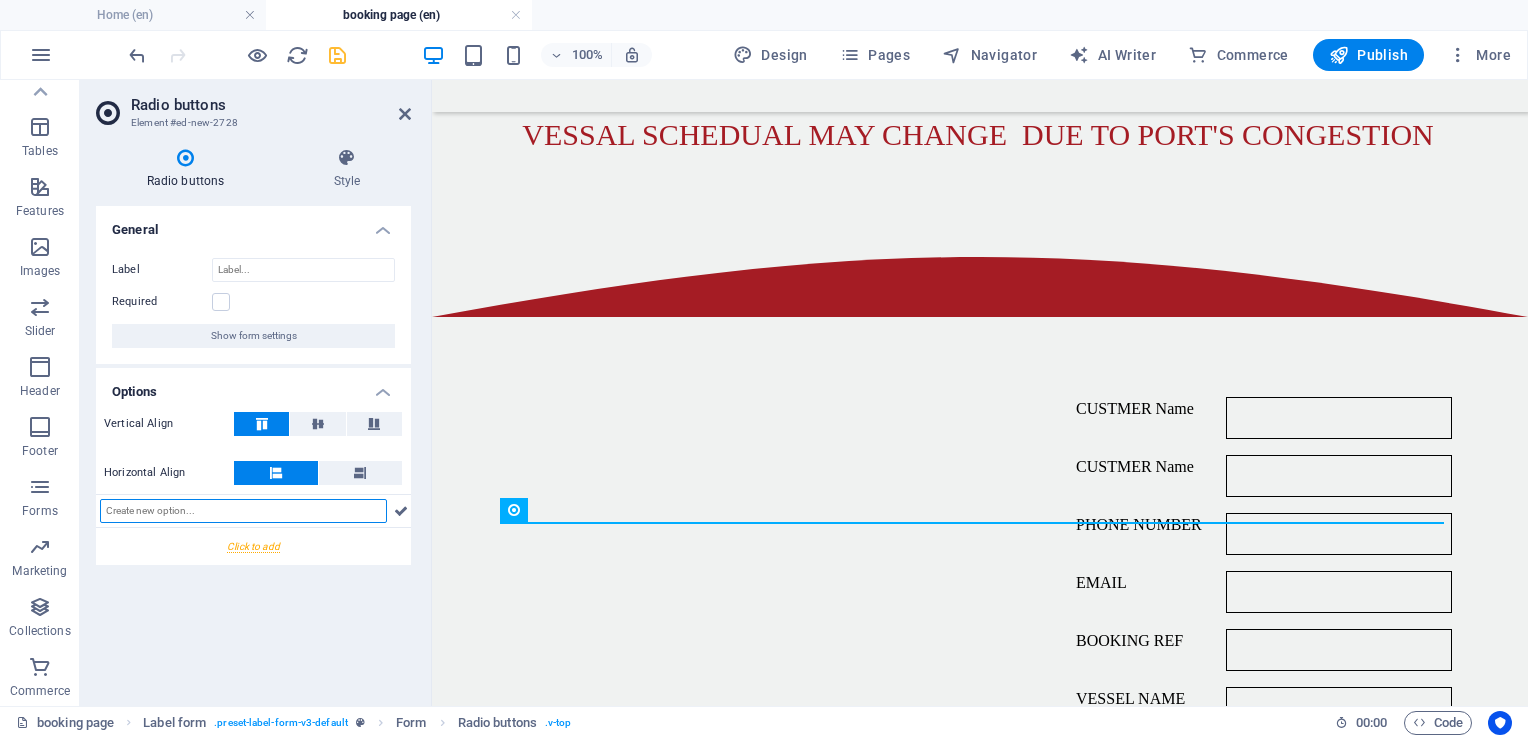 type on "خ" 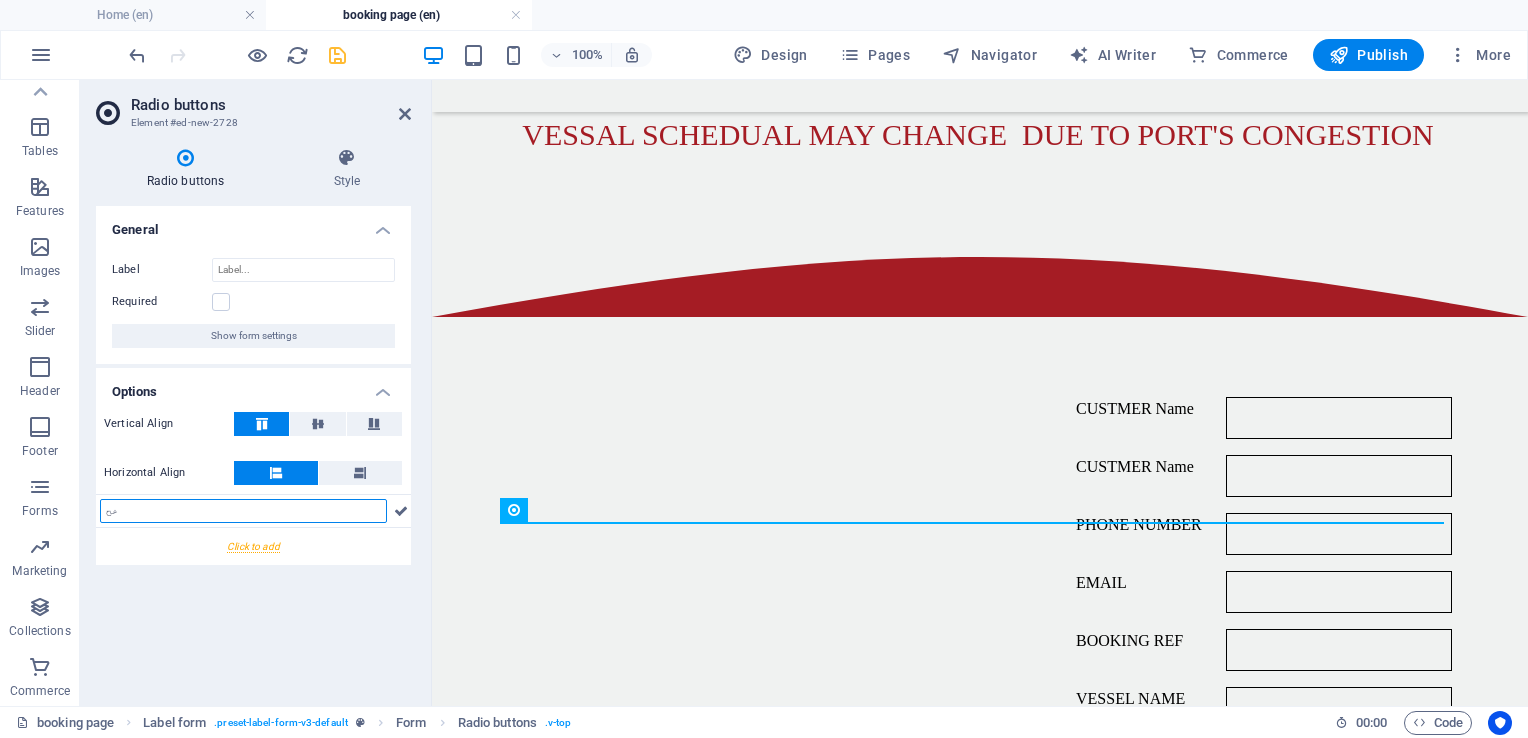 type on "خ" 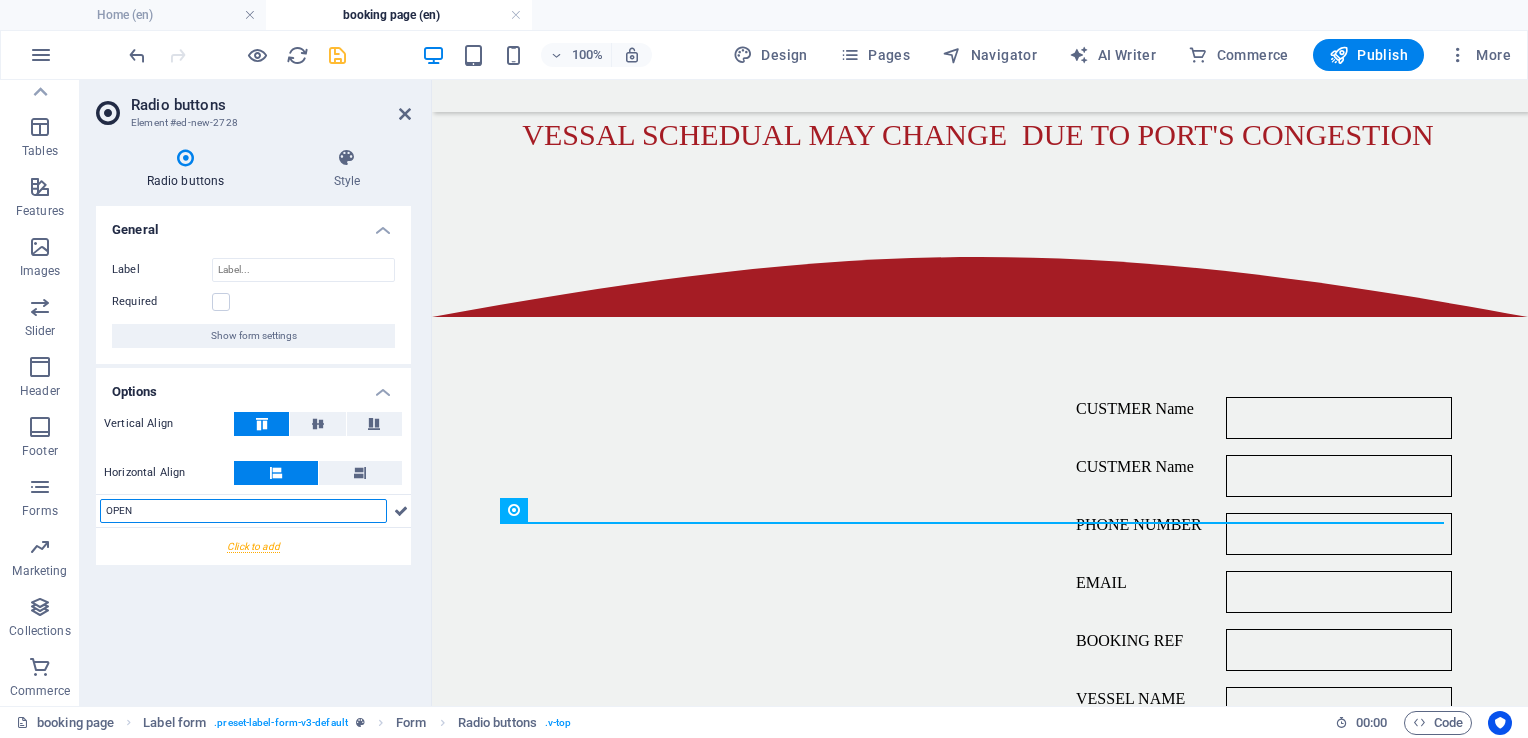 type on "OPEN" 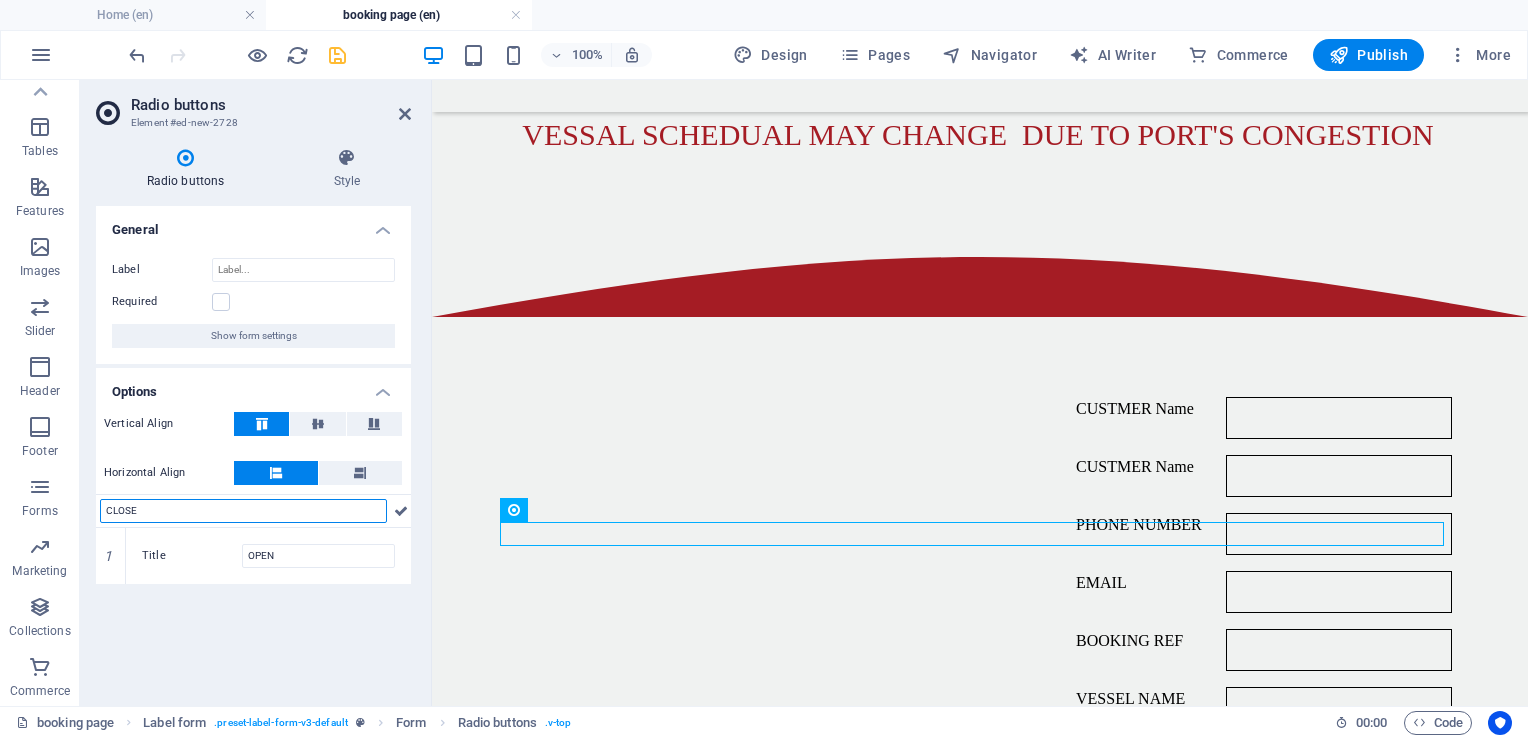 type on "CLOSE" 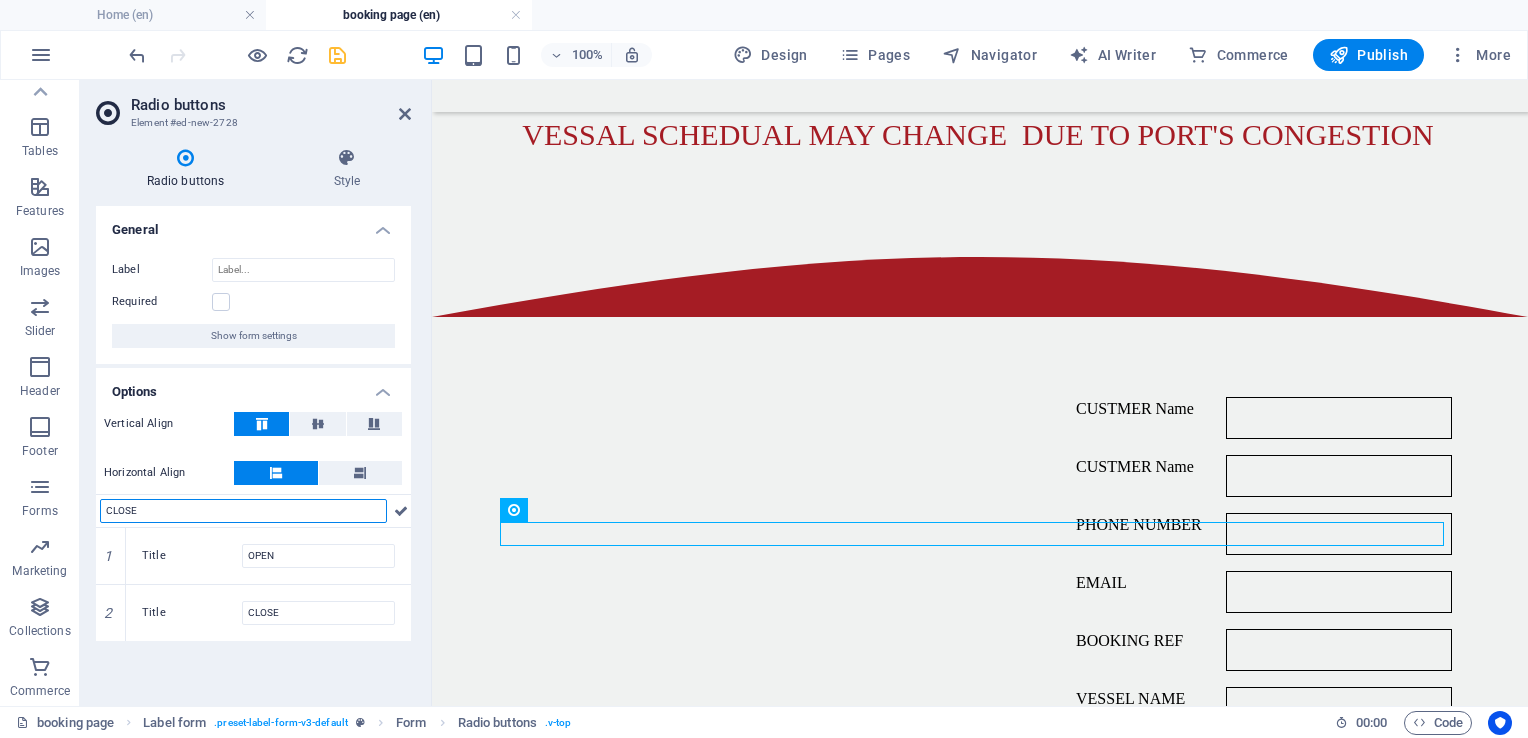 type 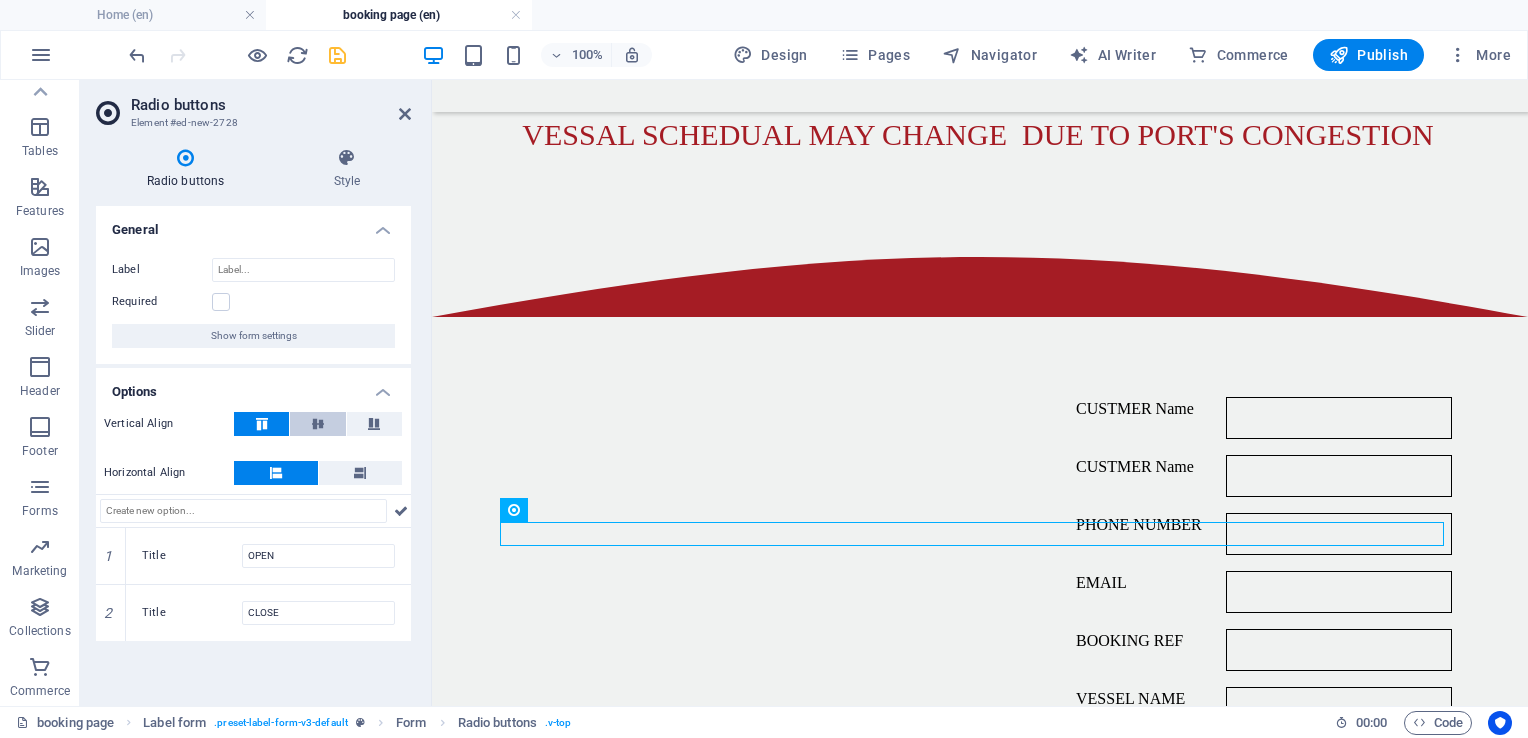 click at bounding box center [317, 424] 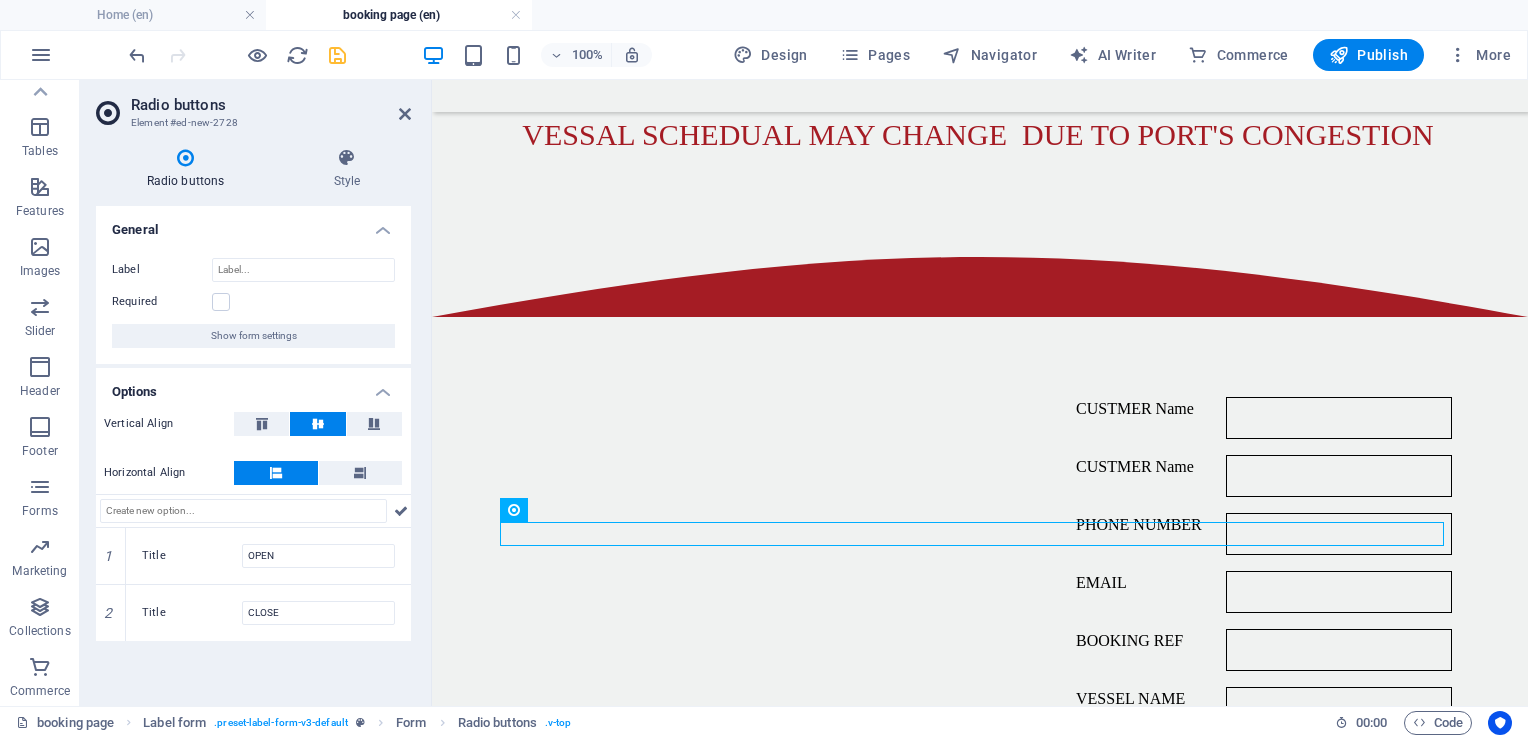 click at bounding box center [317, 424] 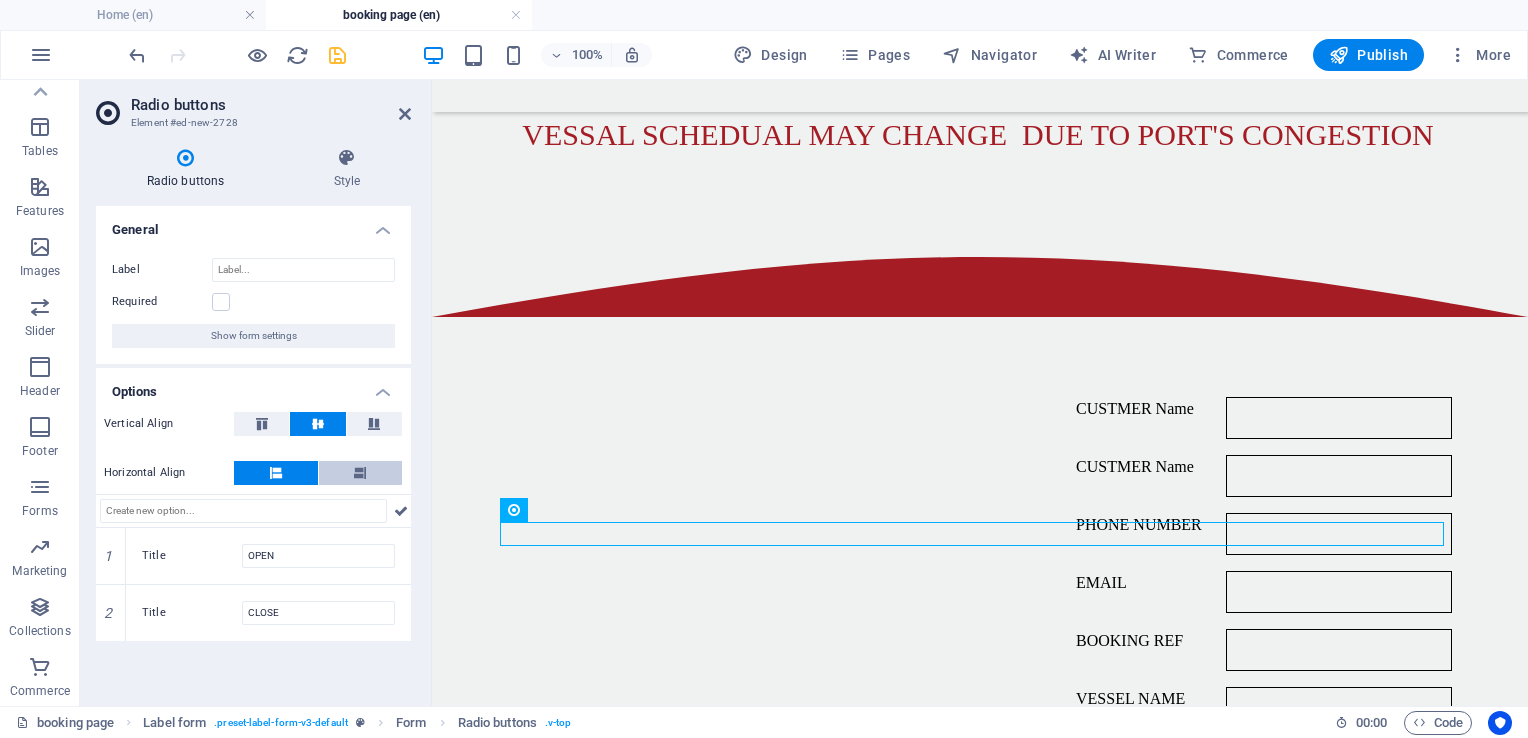 click at bounding box center [360, 473] 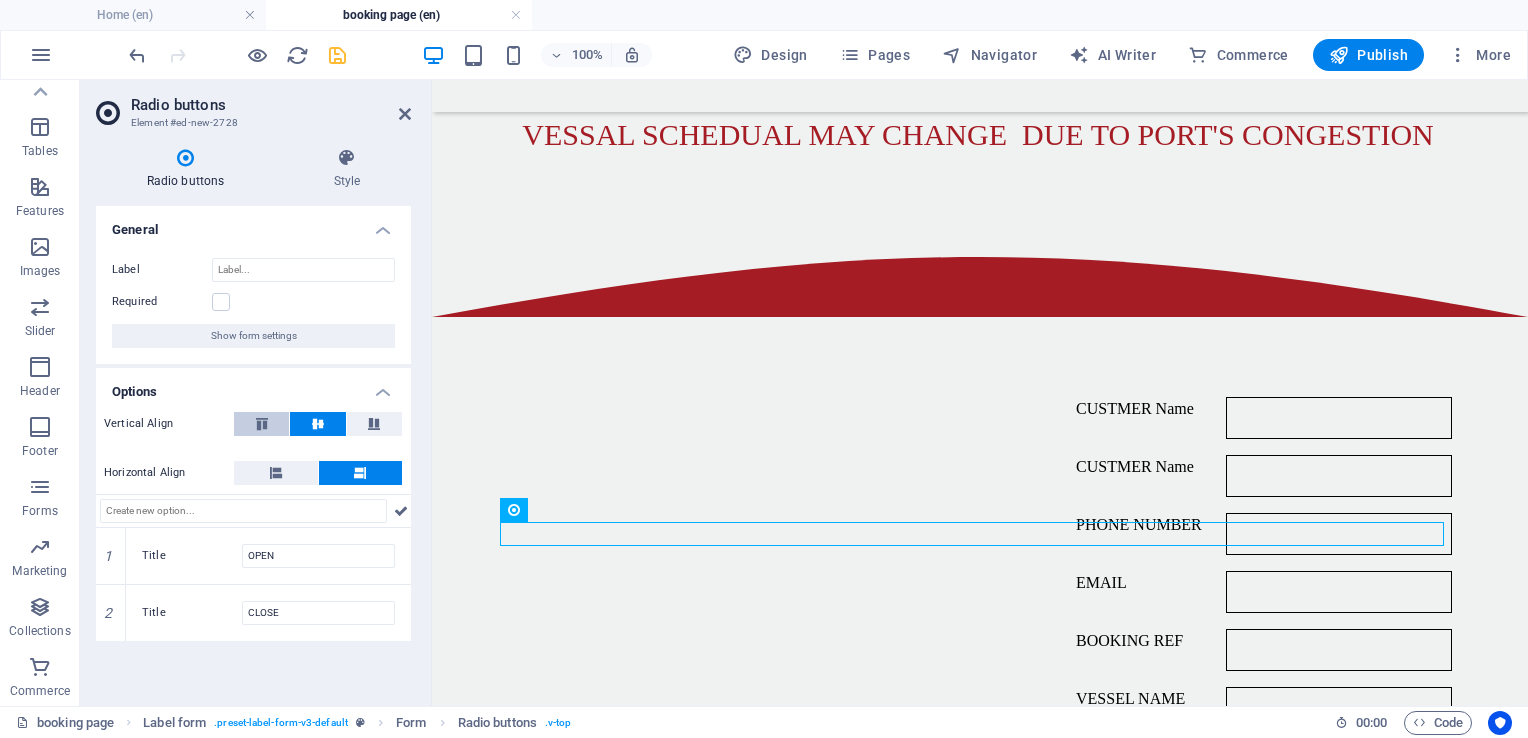 click at bounding box center [262, 424] 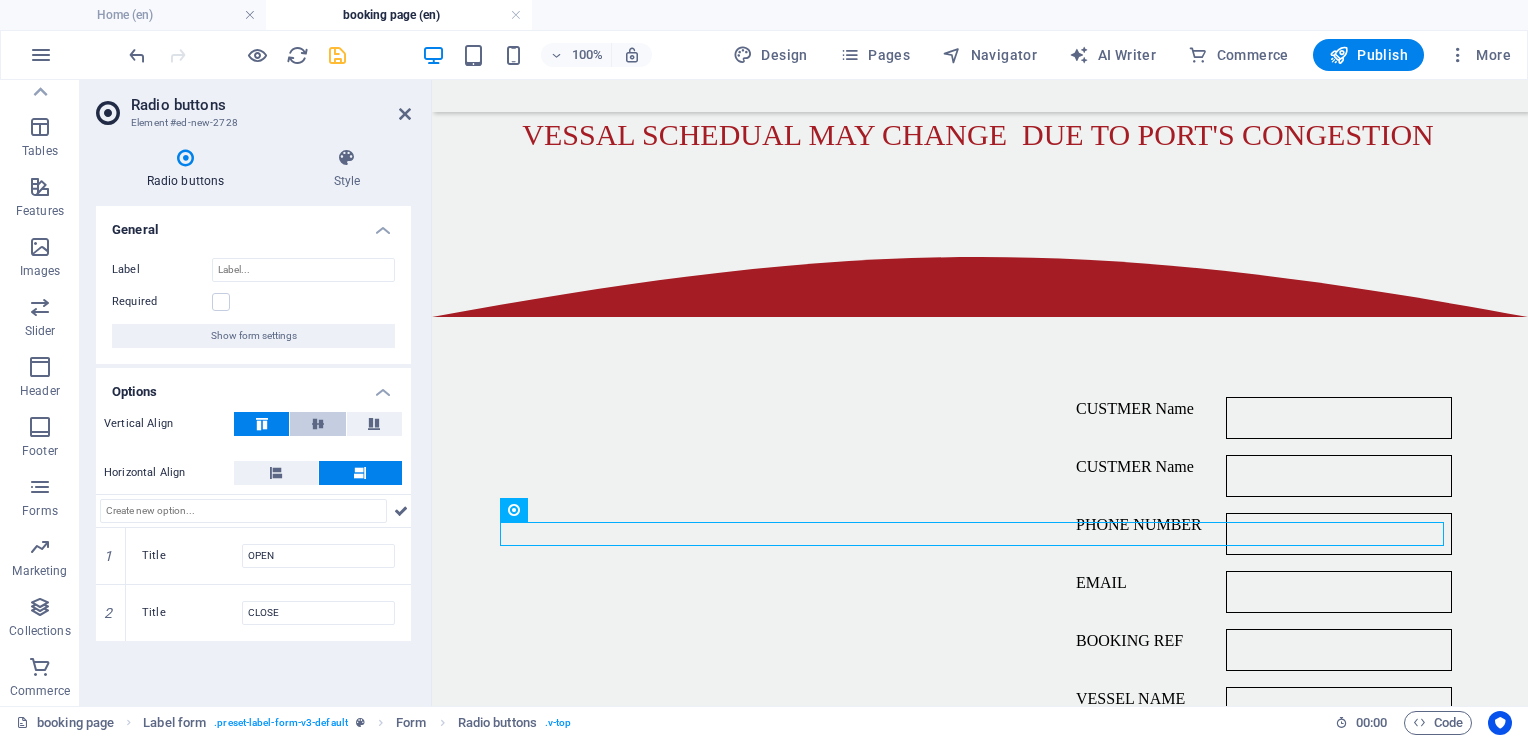 click at bounding box center (318, 424) 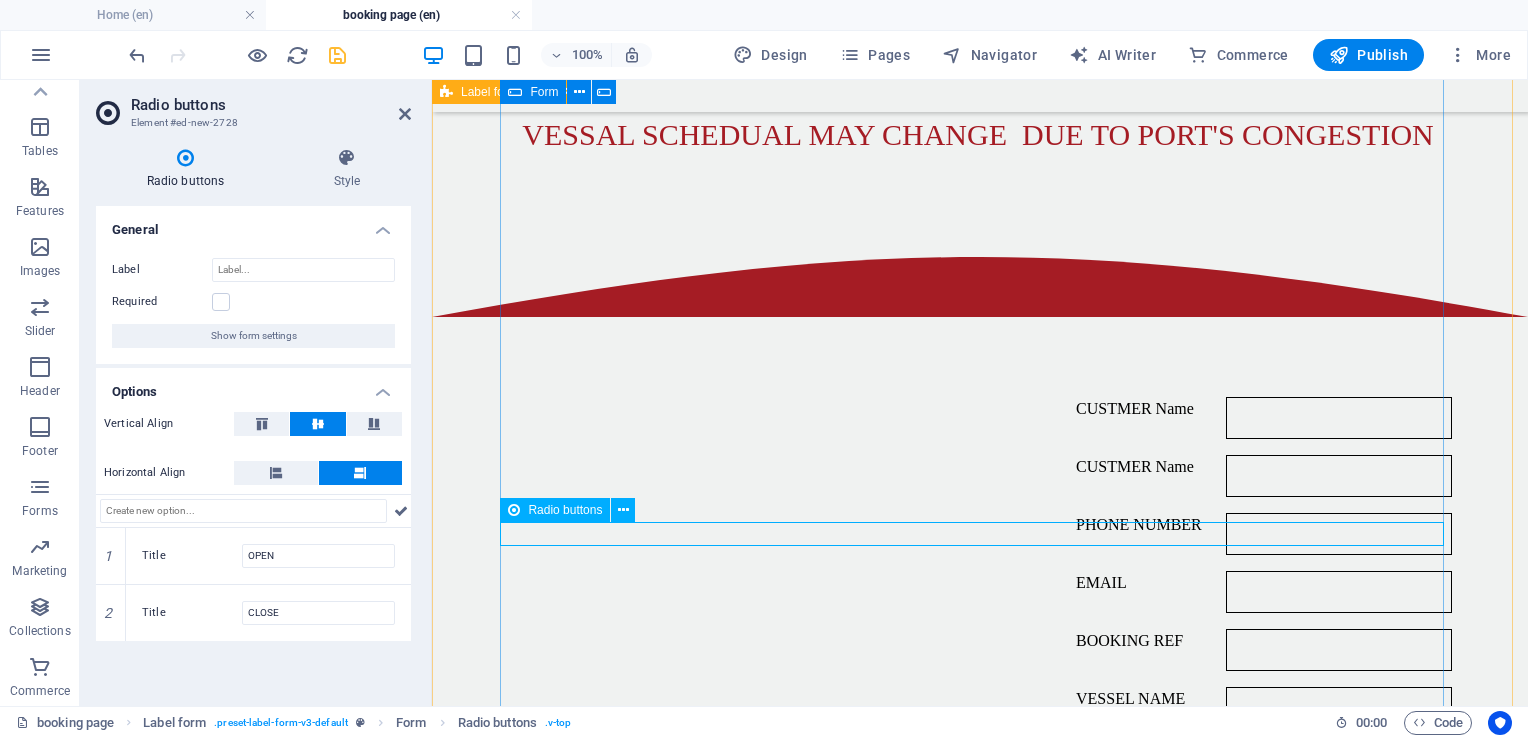 click on "OPEN    CLOSE" at bounding box center (980, 873) 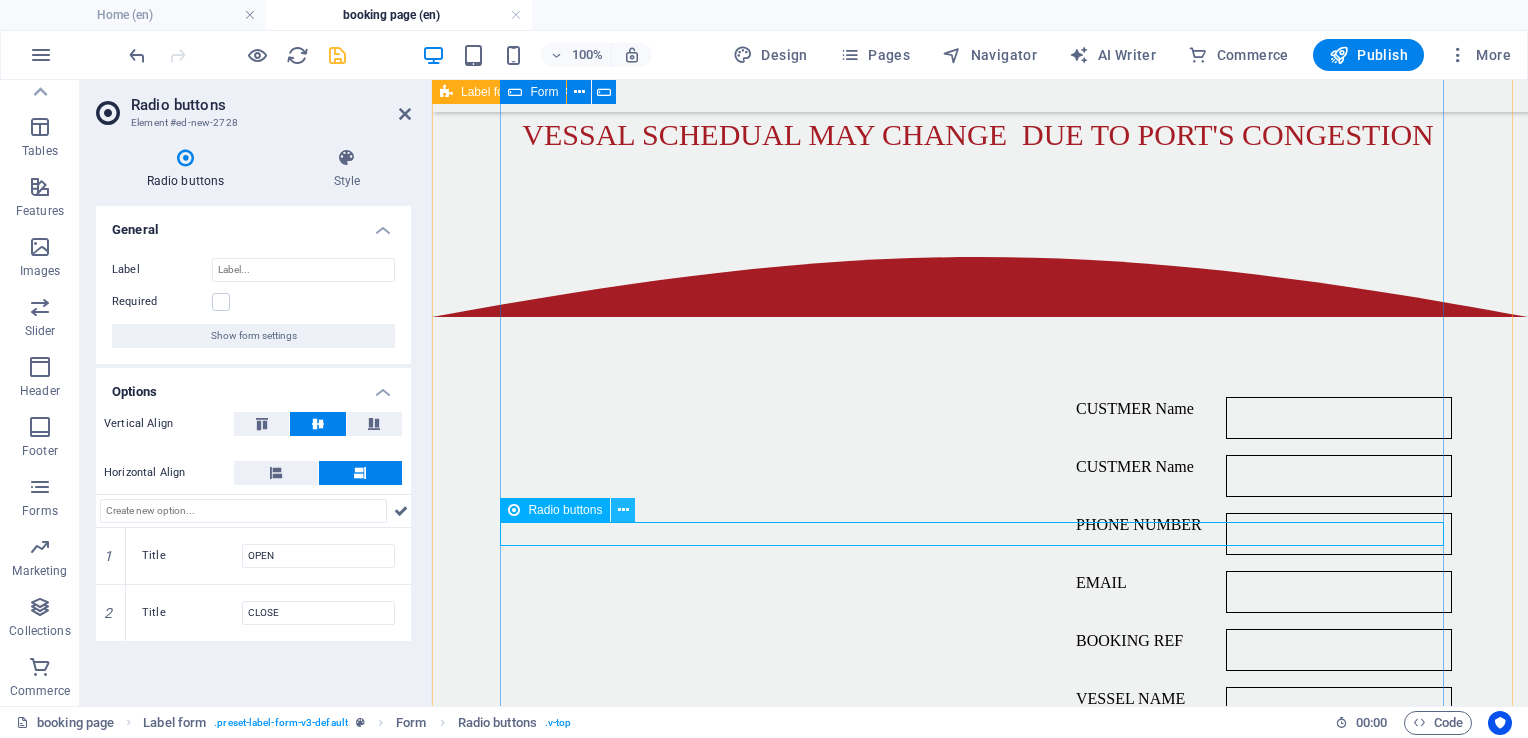 click at bounding box center [623, 510] 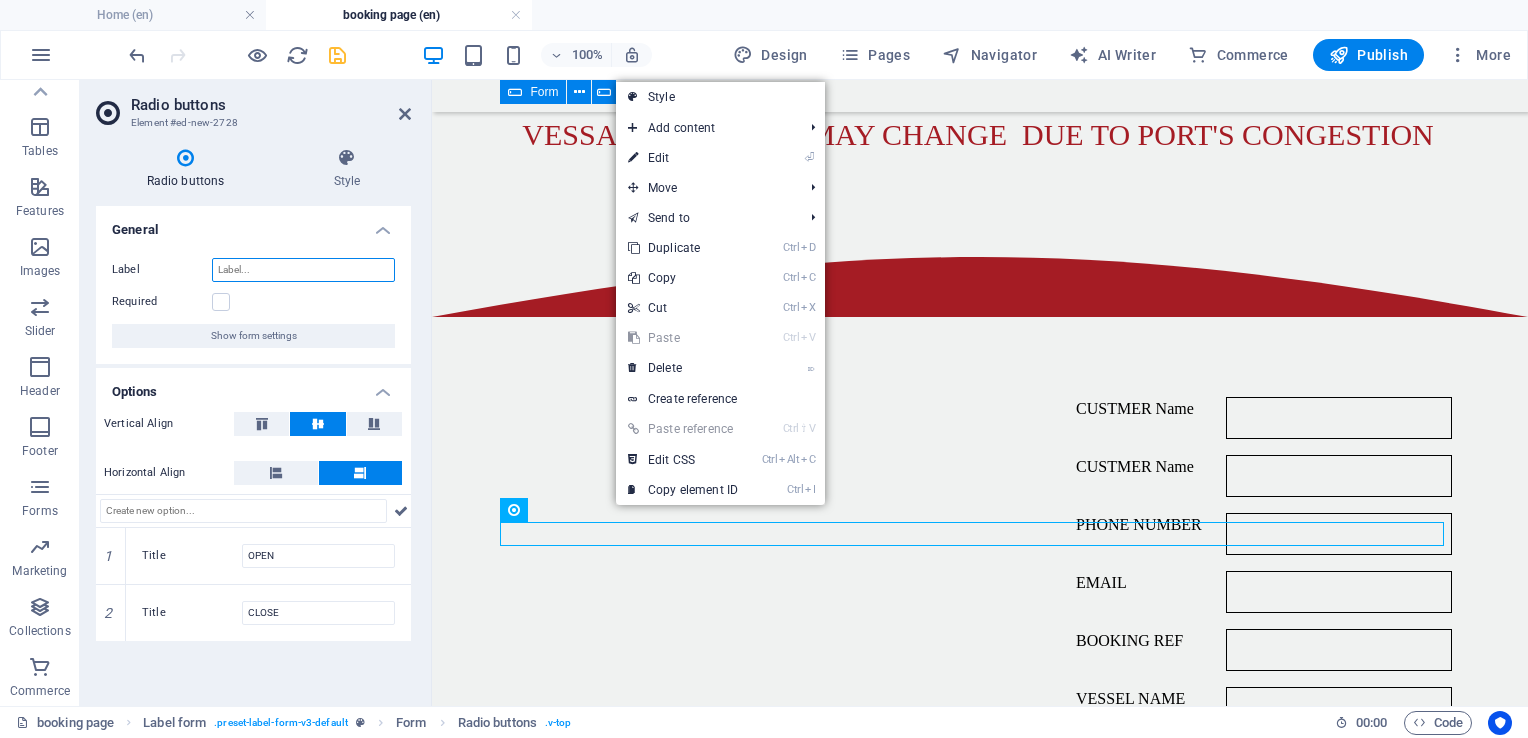 click on "Label" at bounding box center [303, 270] 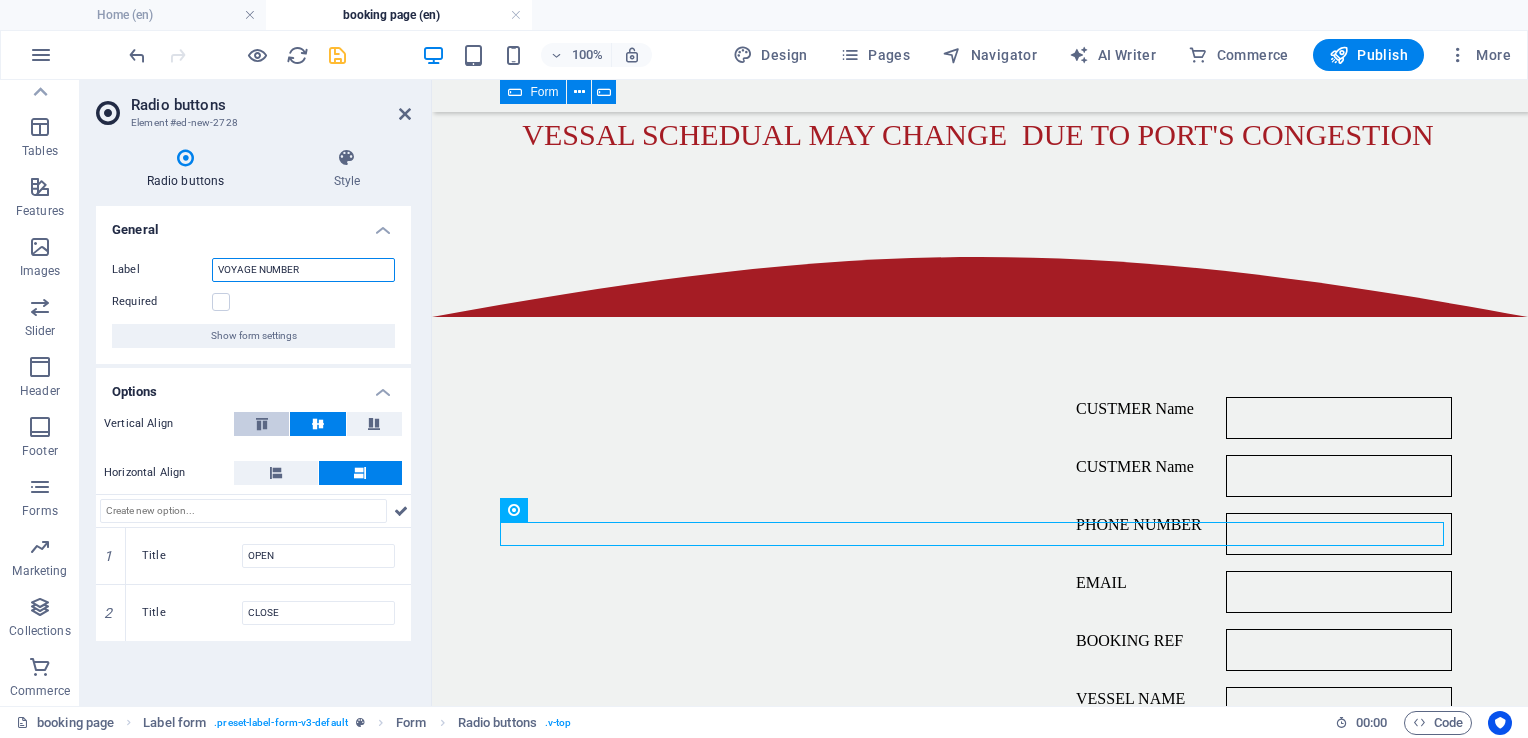 type on "VOYAGE NUMBER" 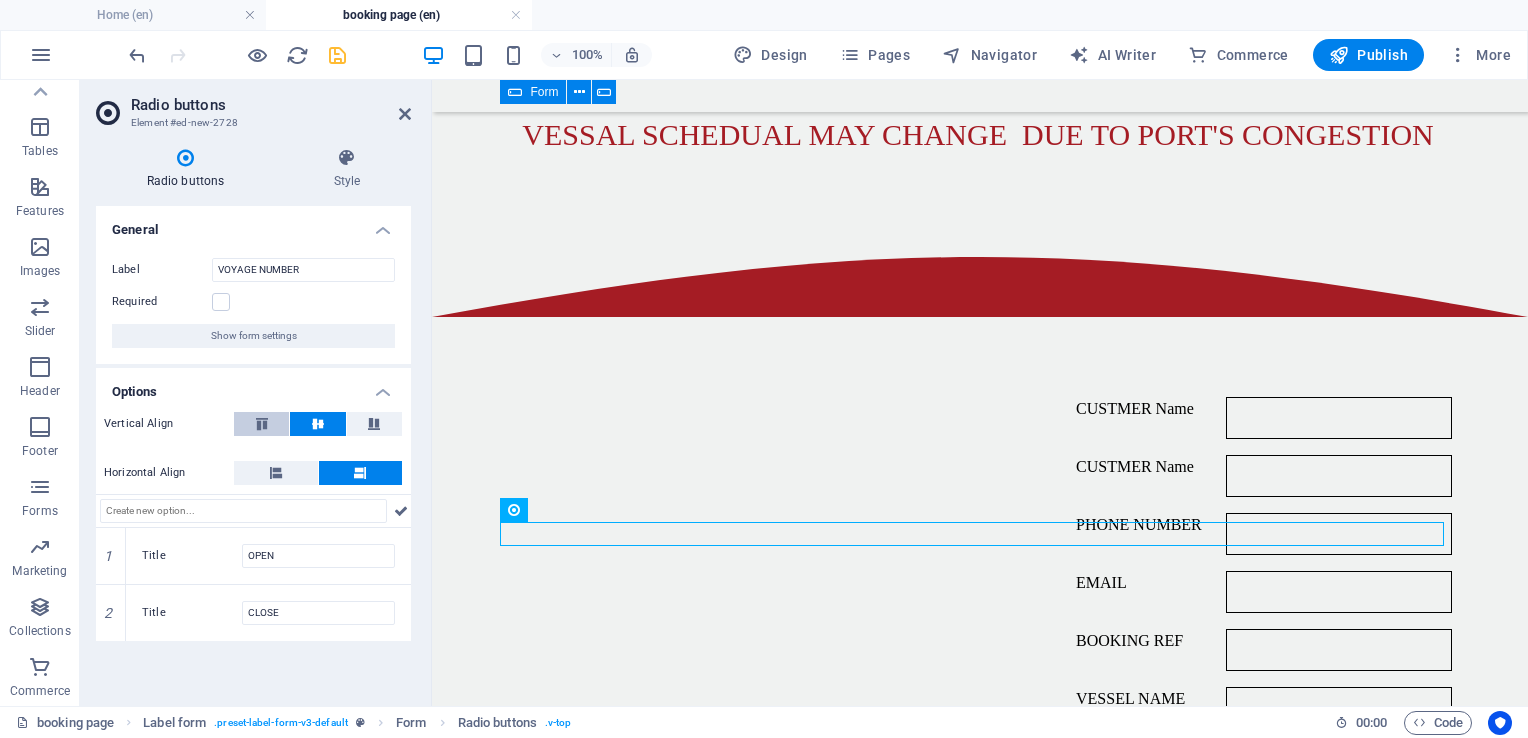 click at bounding box center [261, 424] 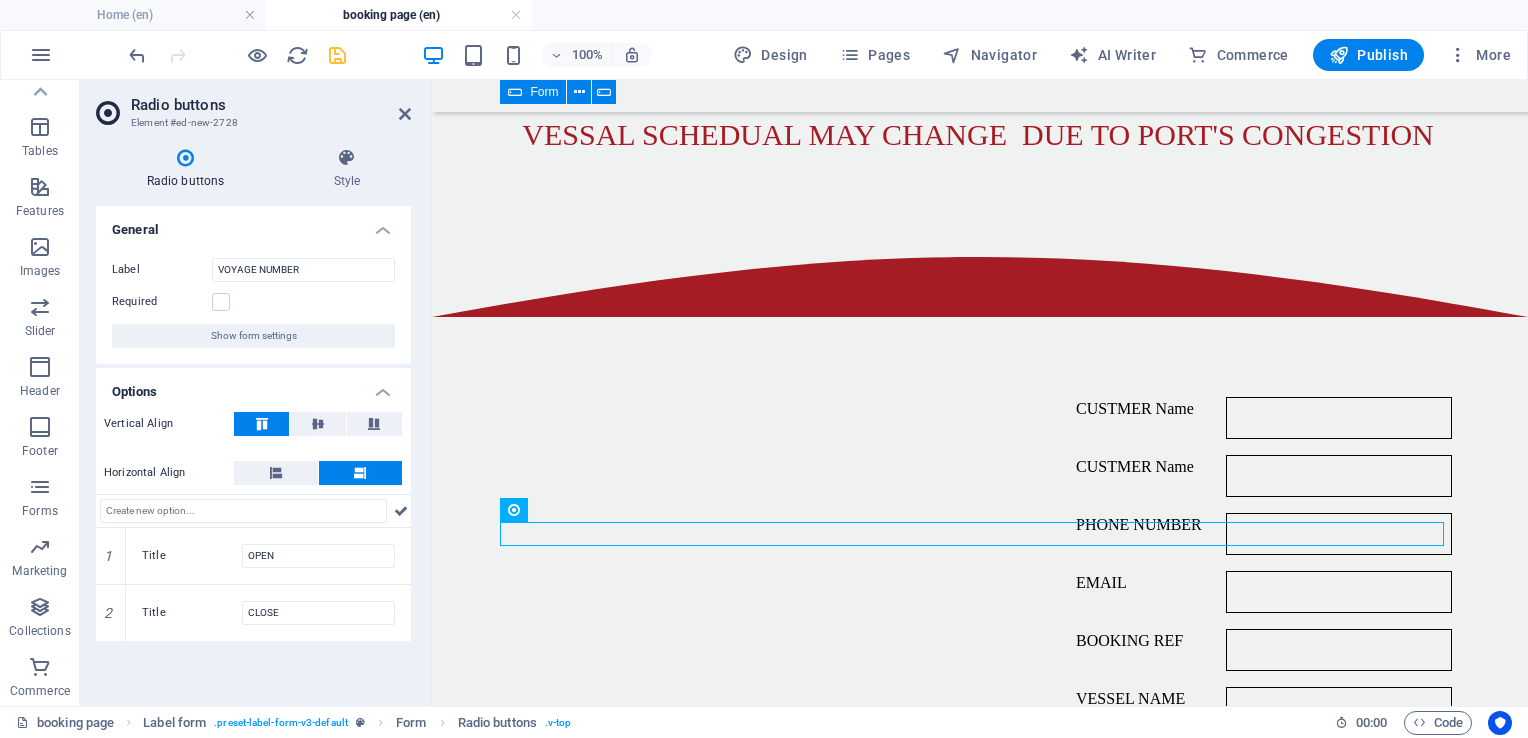 click at bounding box center (261, 424) 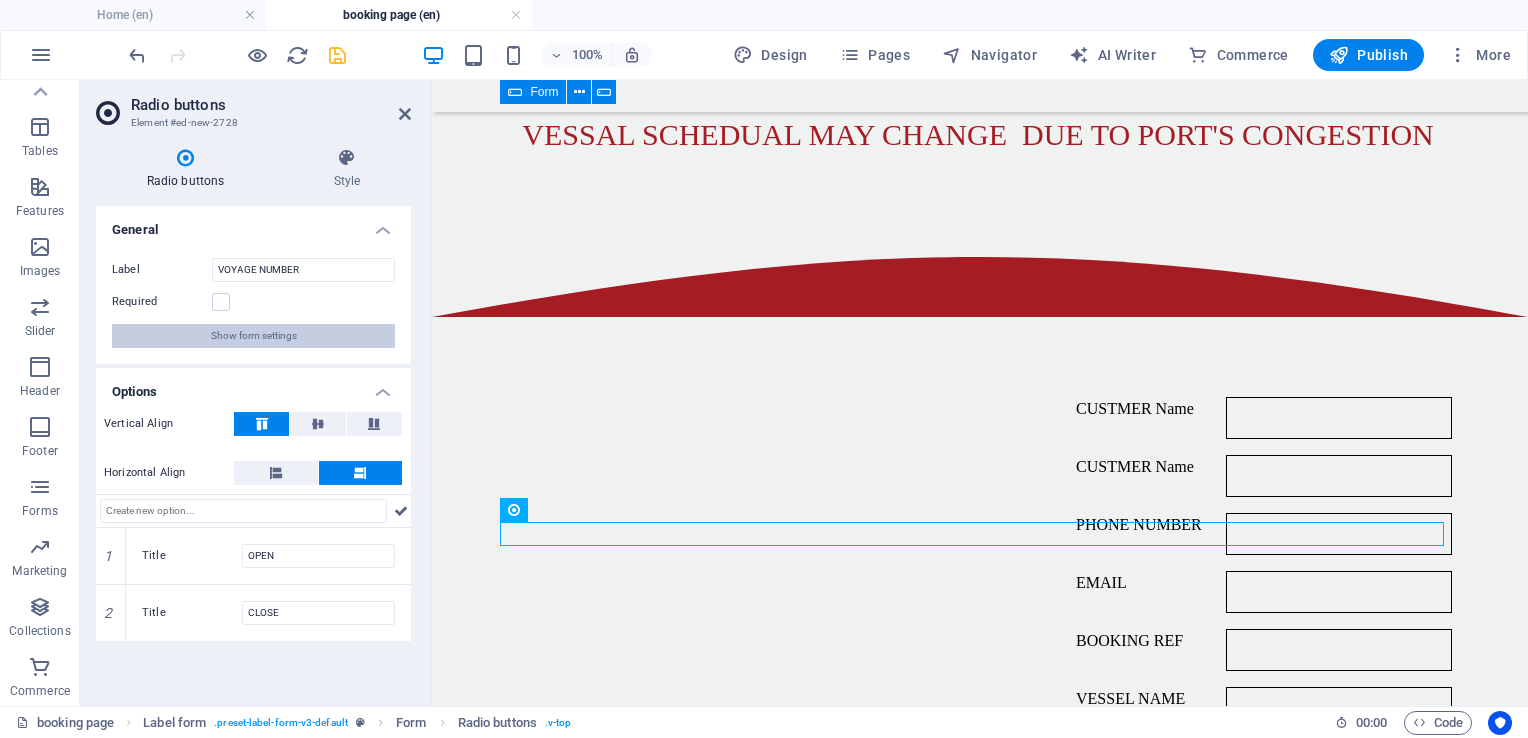 click on "Show form settings" at bounding box center (254, 336) 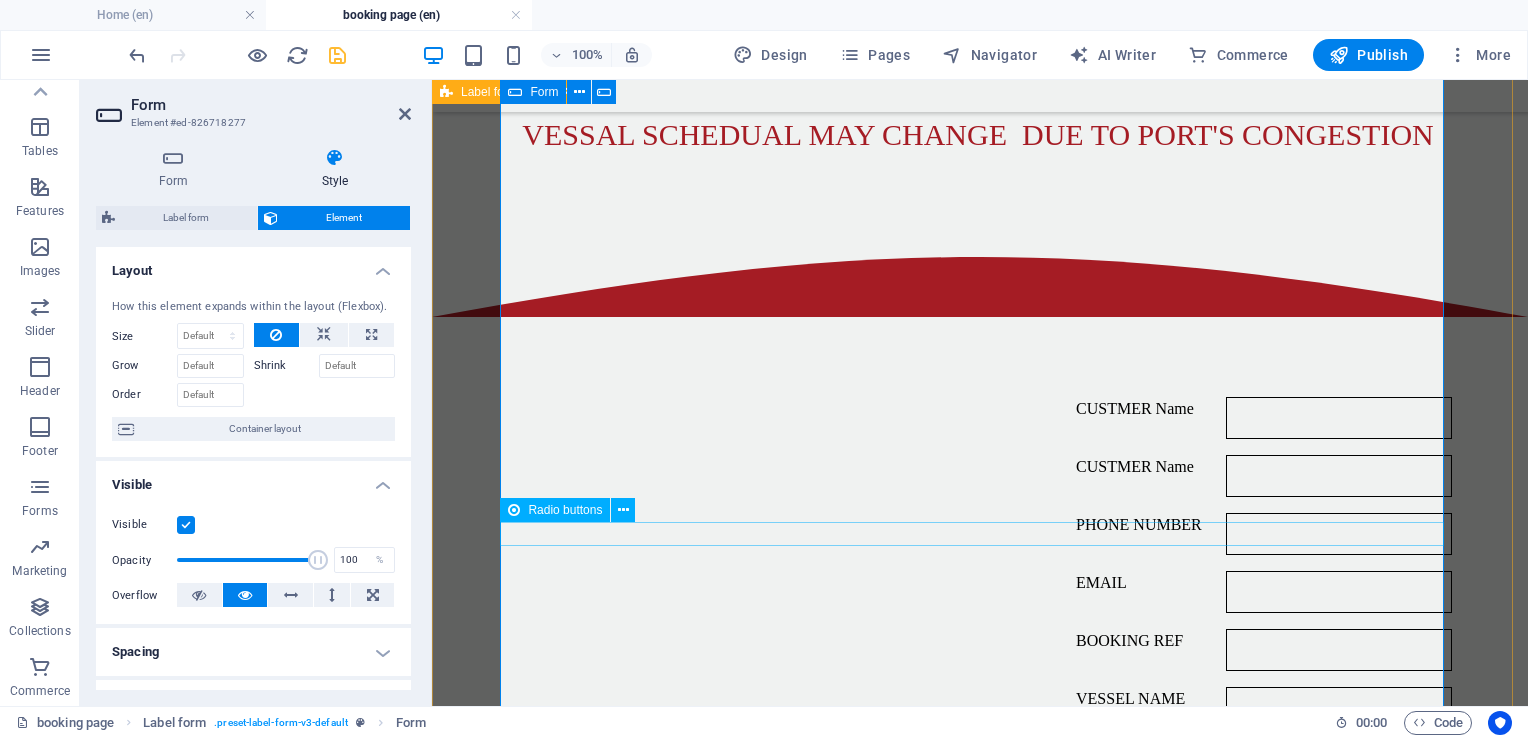 click on "VOYAGE NUMBER   OPEN    CLOSE" at bounding box center (980, 873) 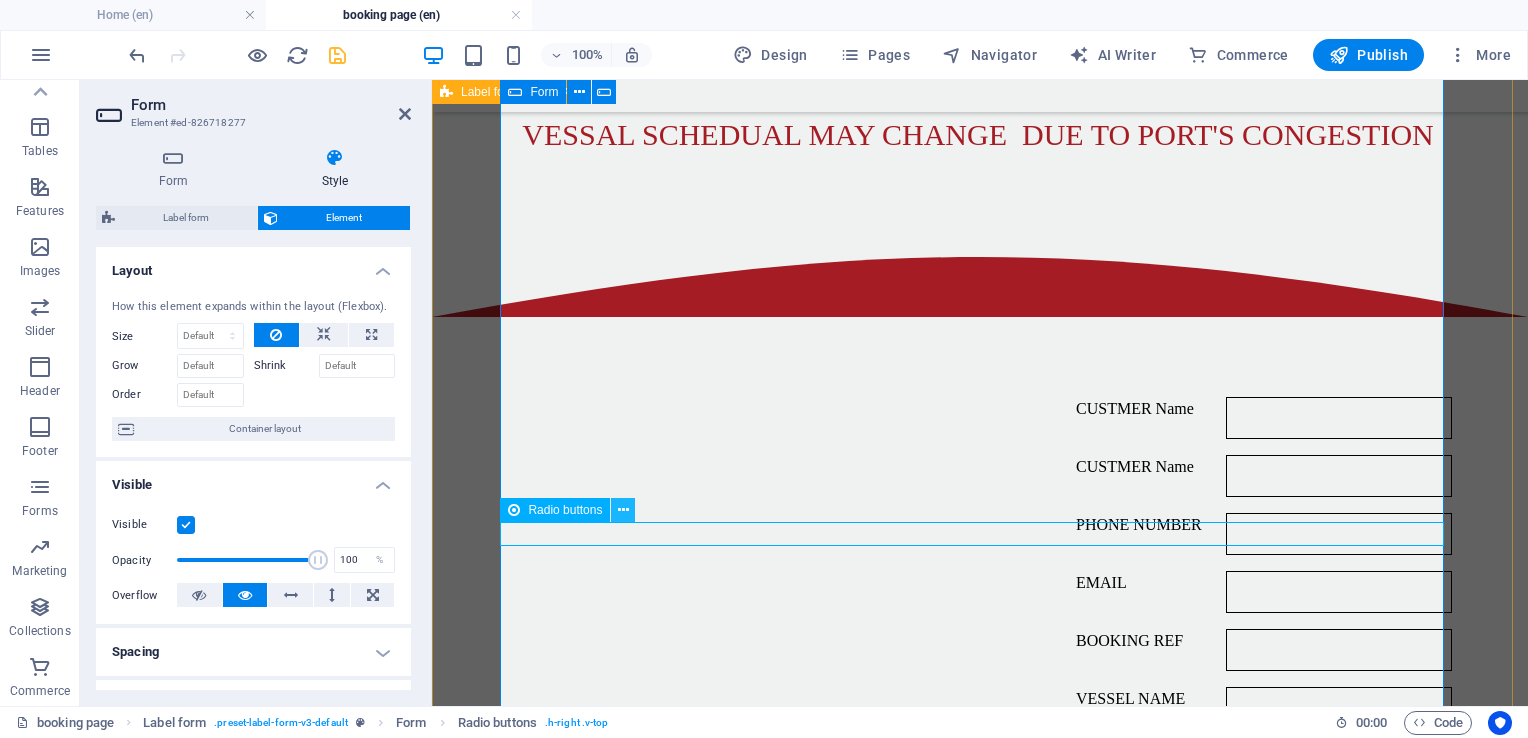 click at bounding box center [623, 510] 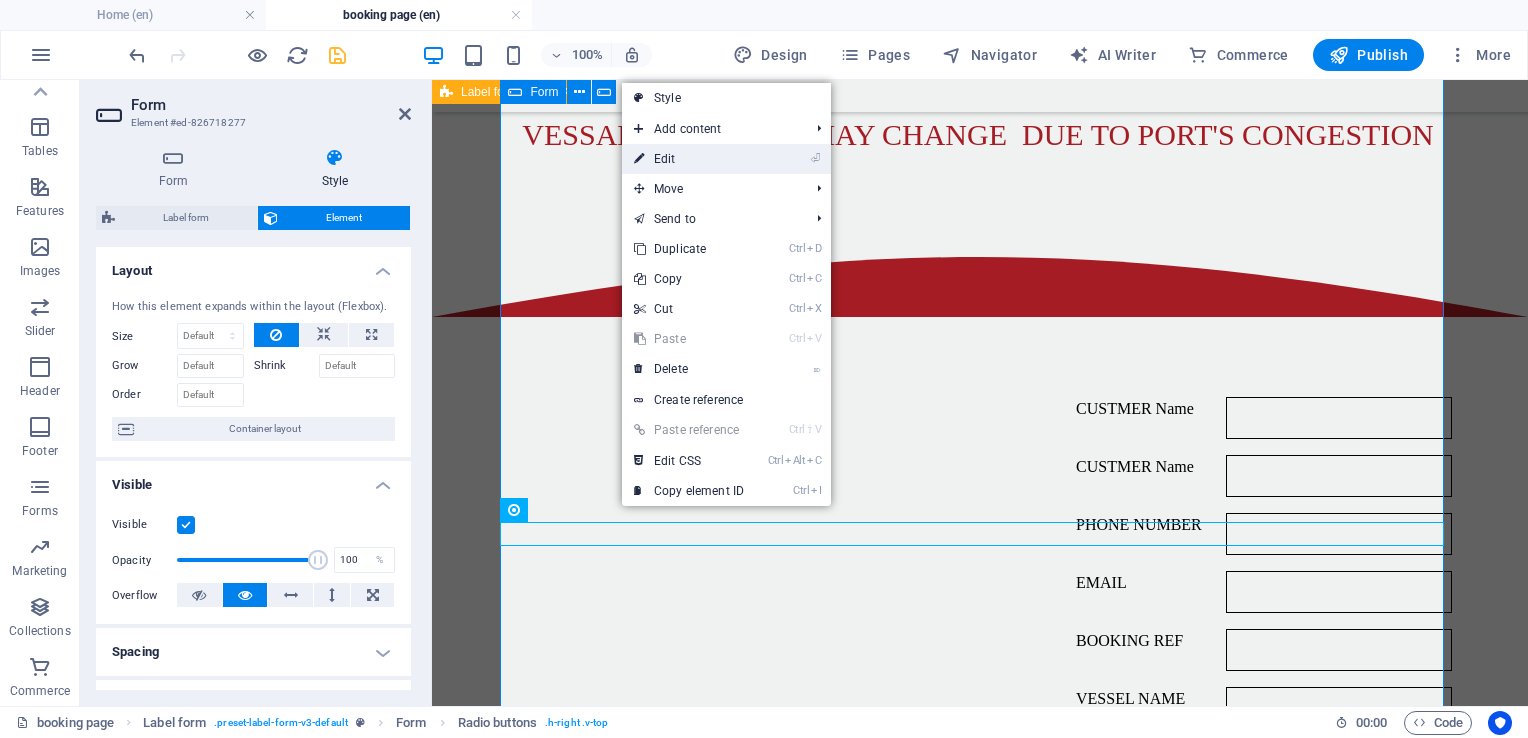 click on "⏎  Edit" at bounding box center [689, 159] 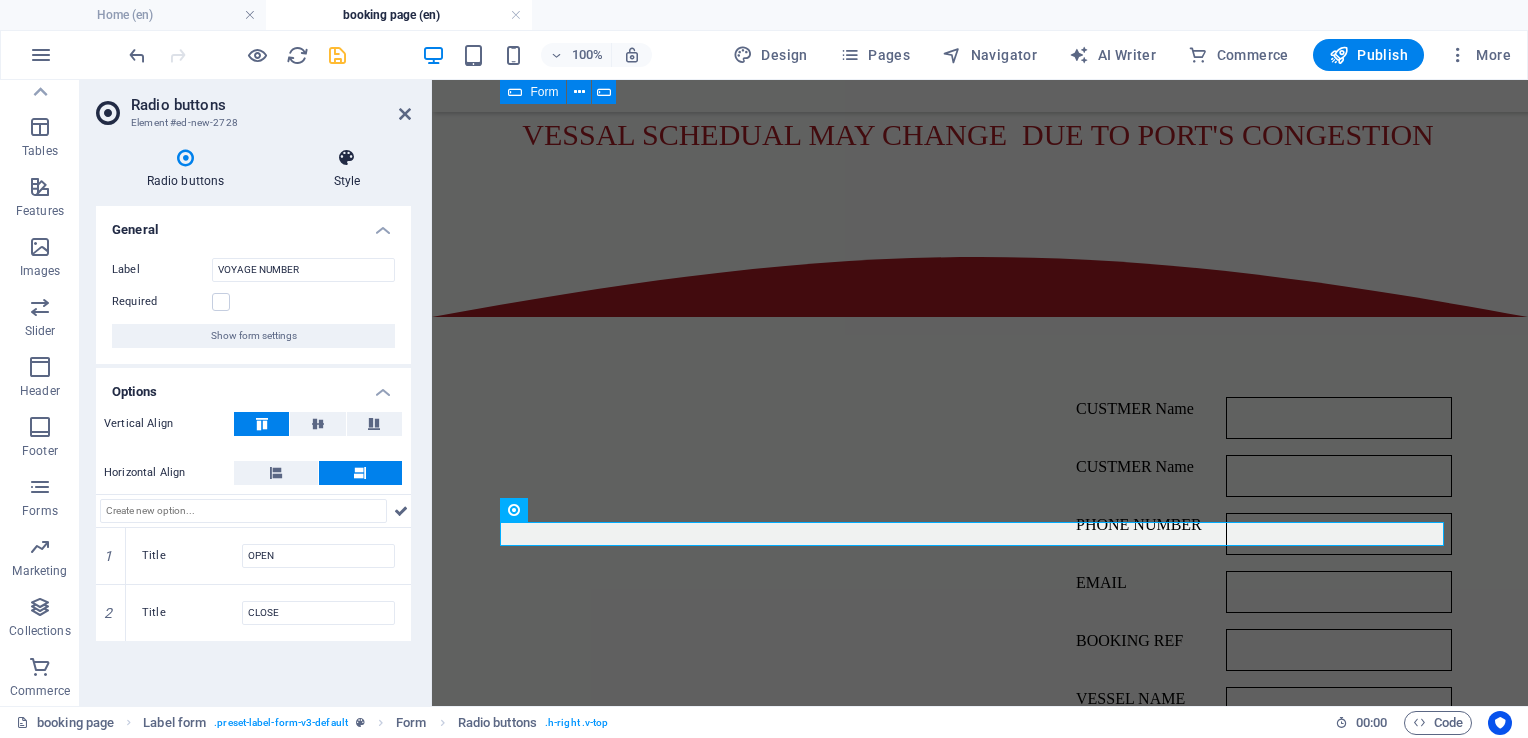 click at bounding box center (347, 158) 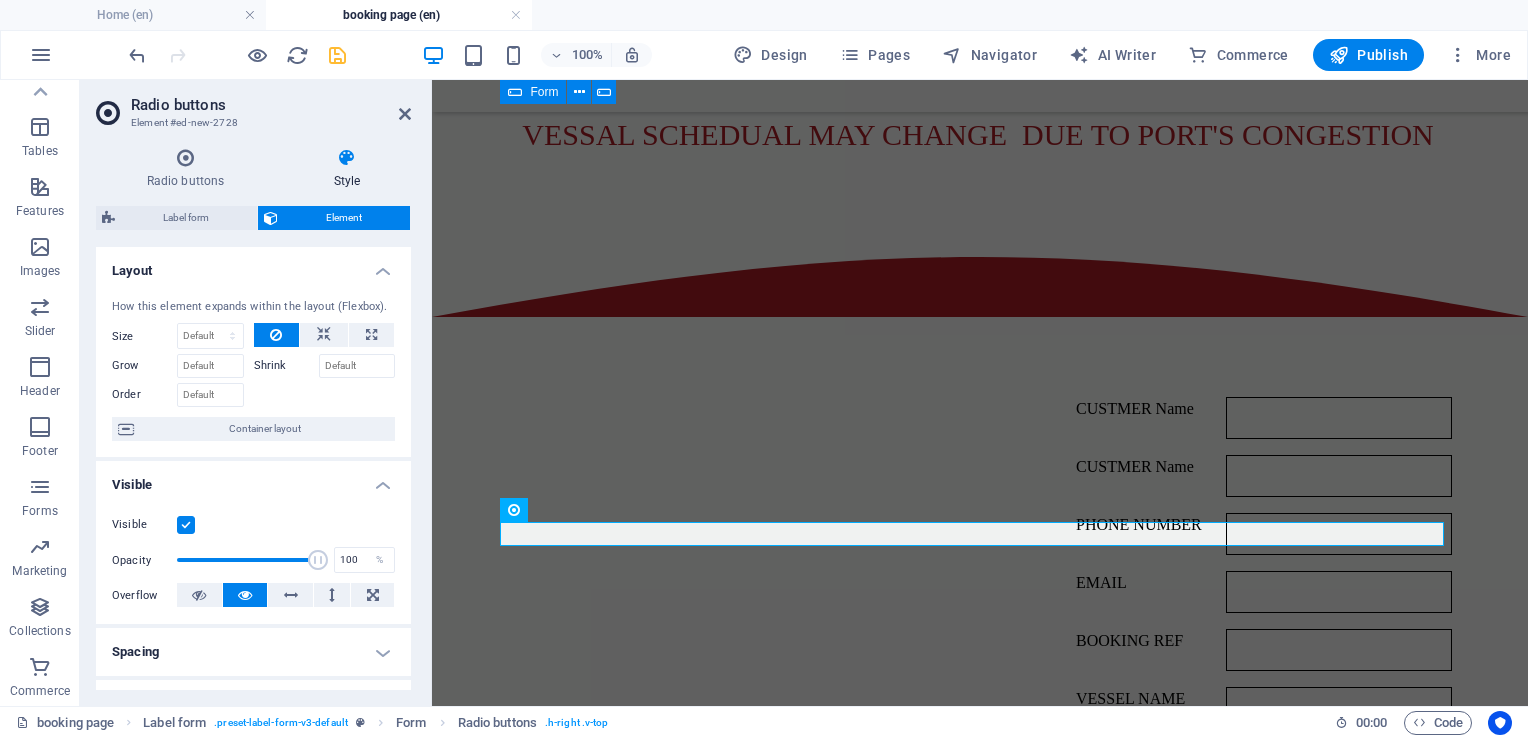 drag, startPoint x: 406, startPoint y: 357, endPoint x: 404, endPoint y: 454, distance: 97.020615 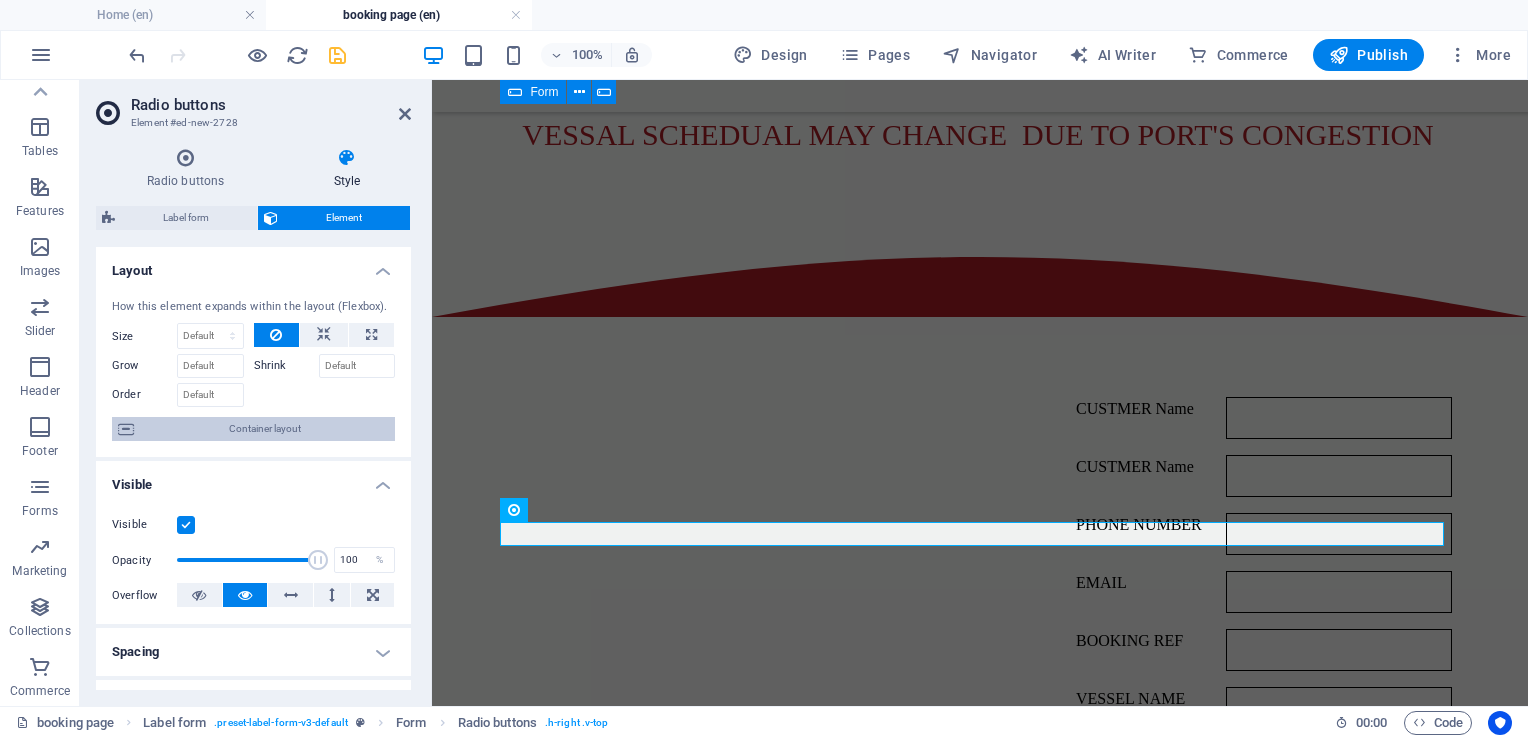click on "Container layout" at bounding box center [264, 429] 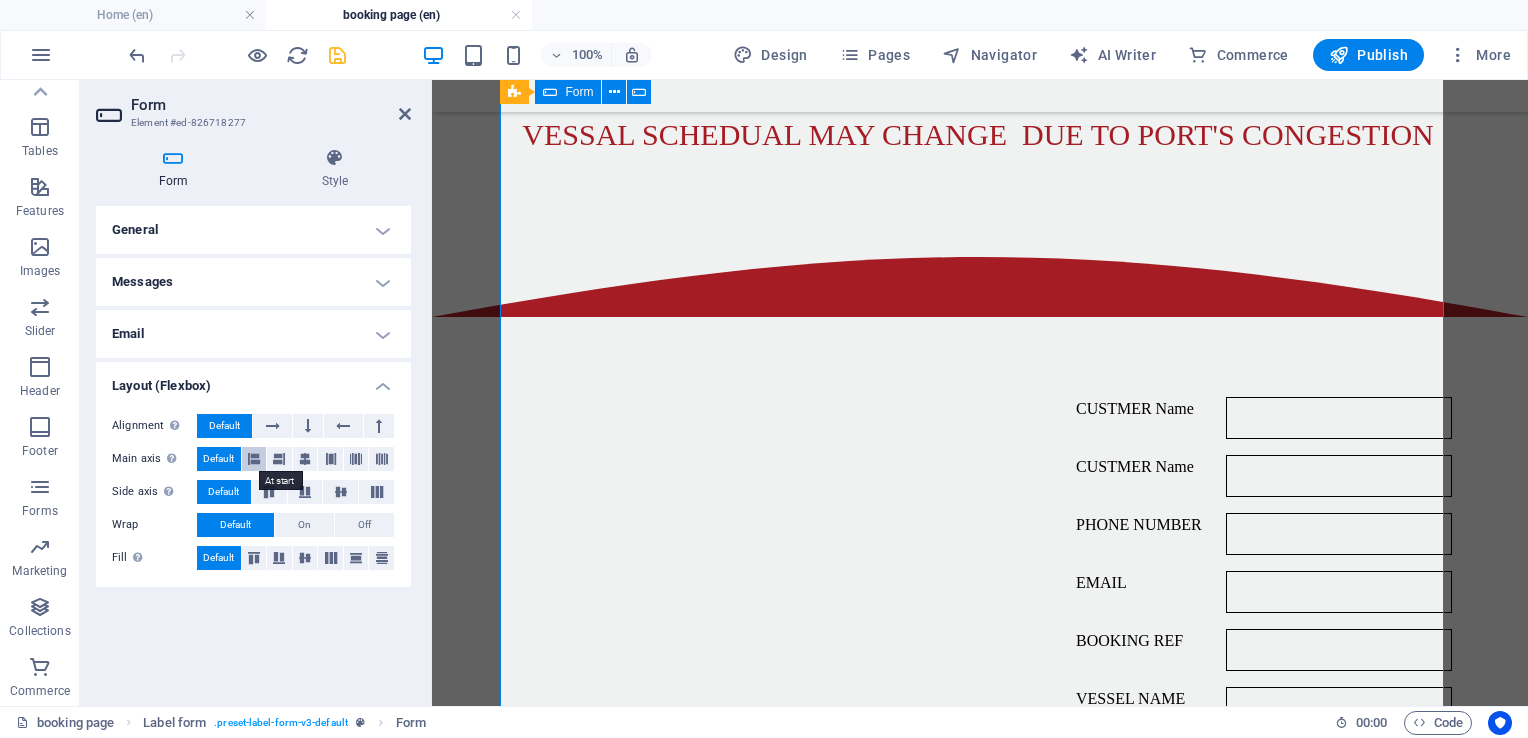 click at bounding box center [254, 459] 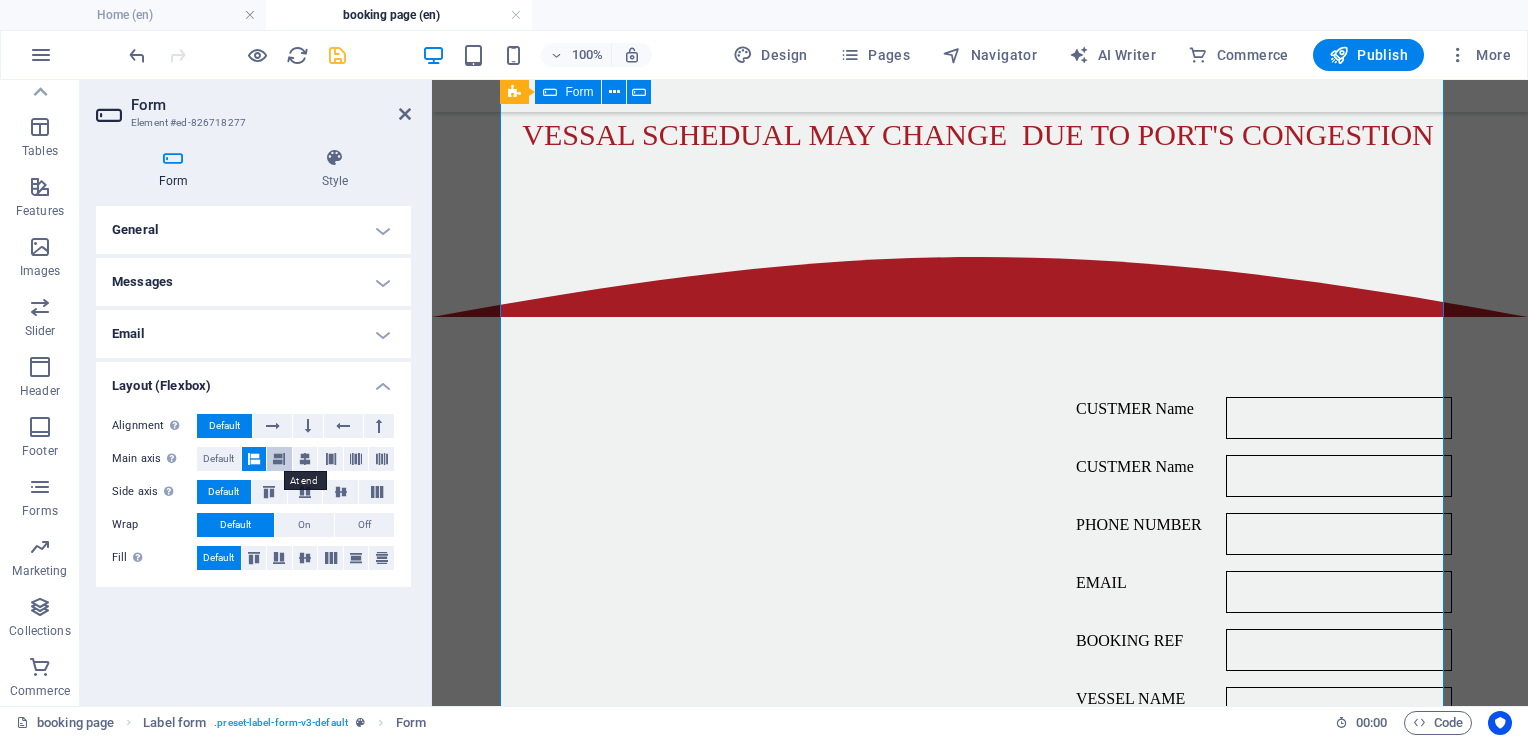 click at bounding box center [279, 459] 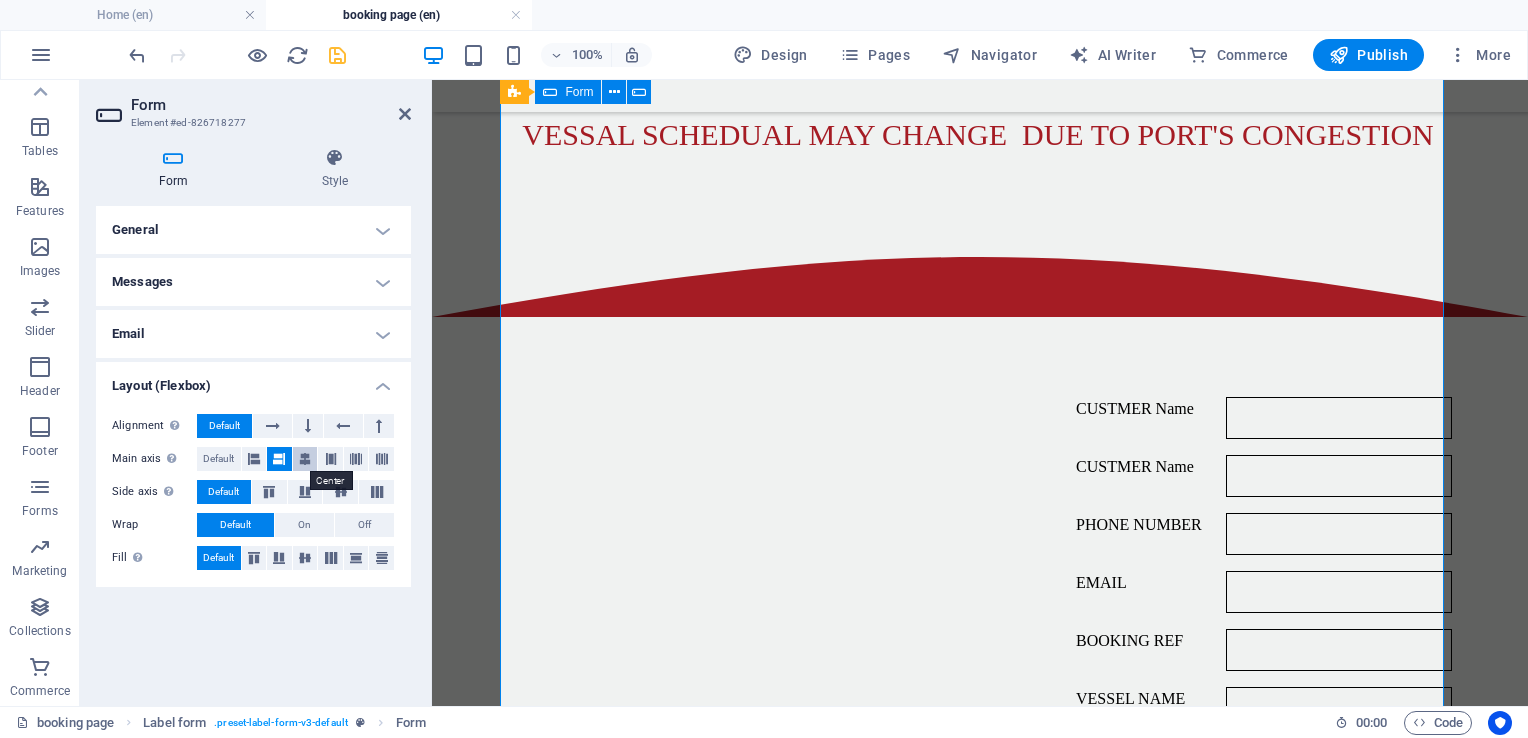 click at bounding box center [305, 459] 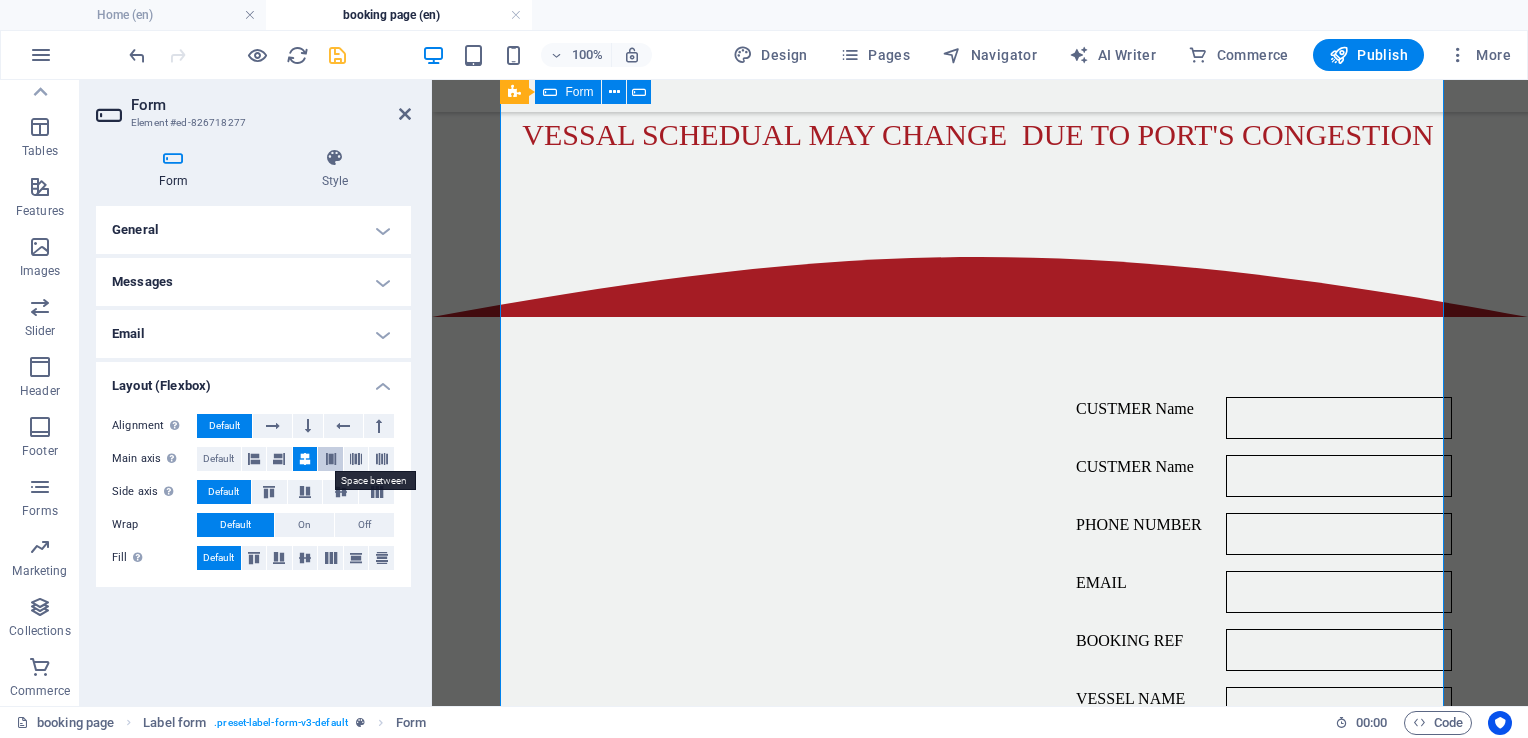 click at bounding box center [331, 459] 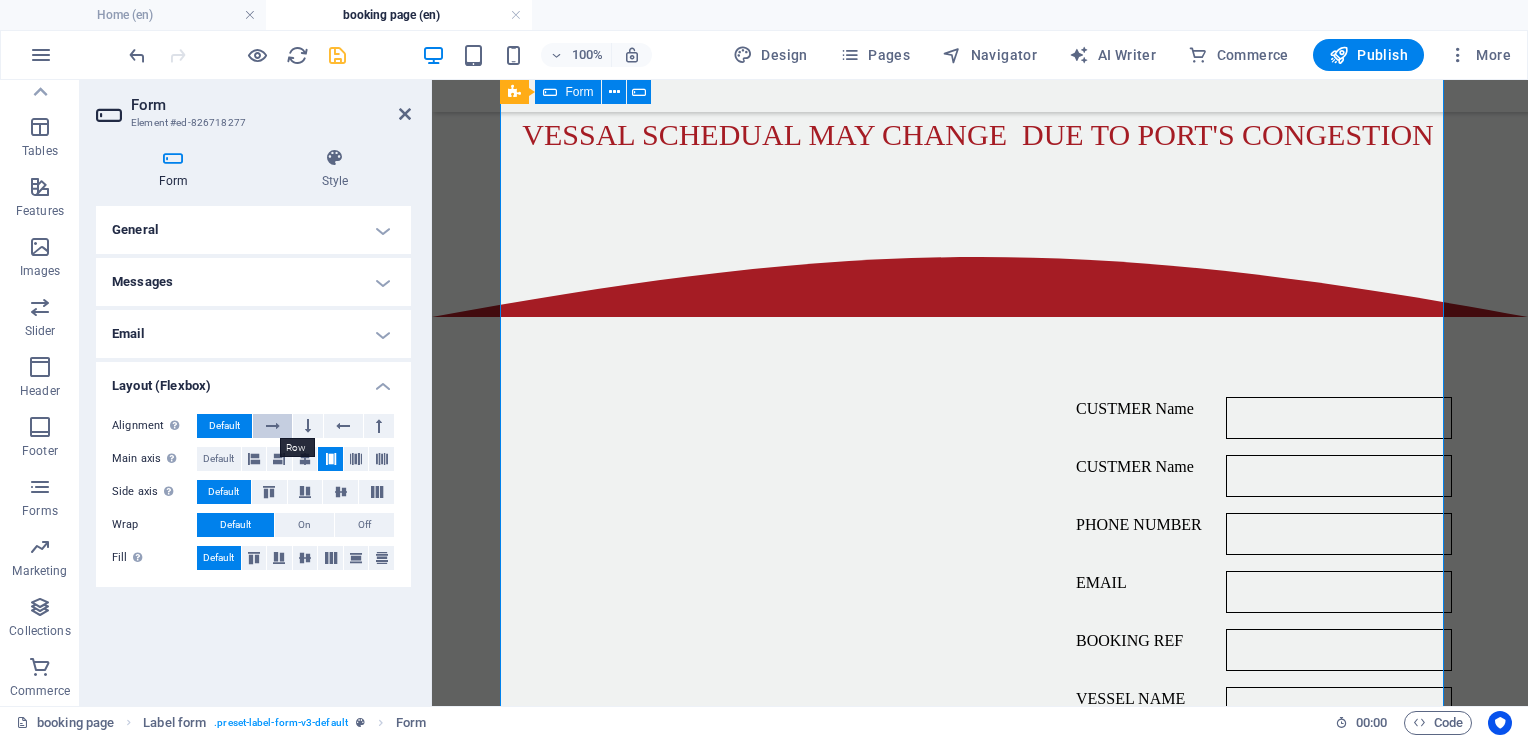 click at bounding box center (272, 426) 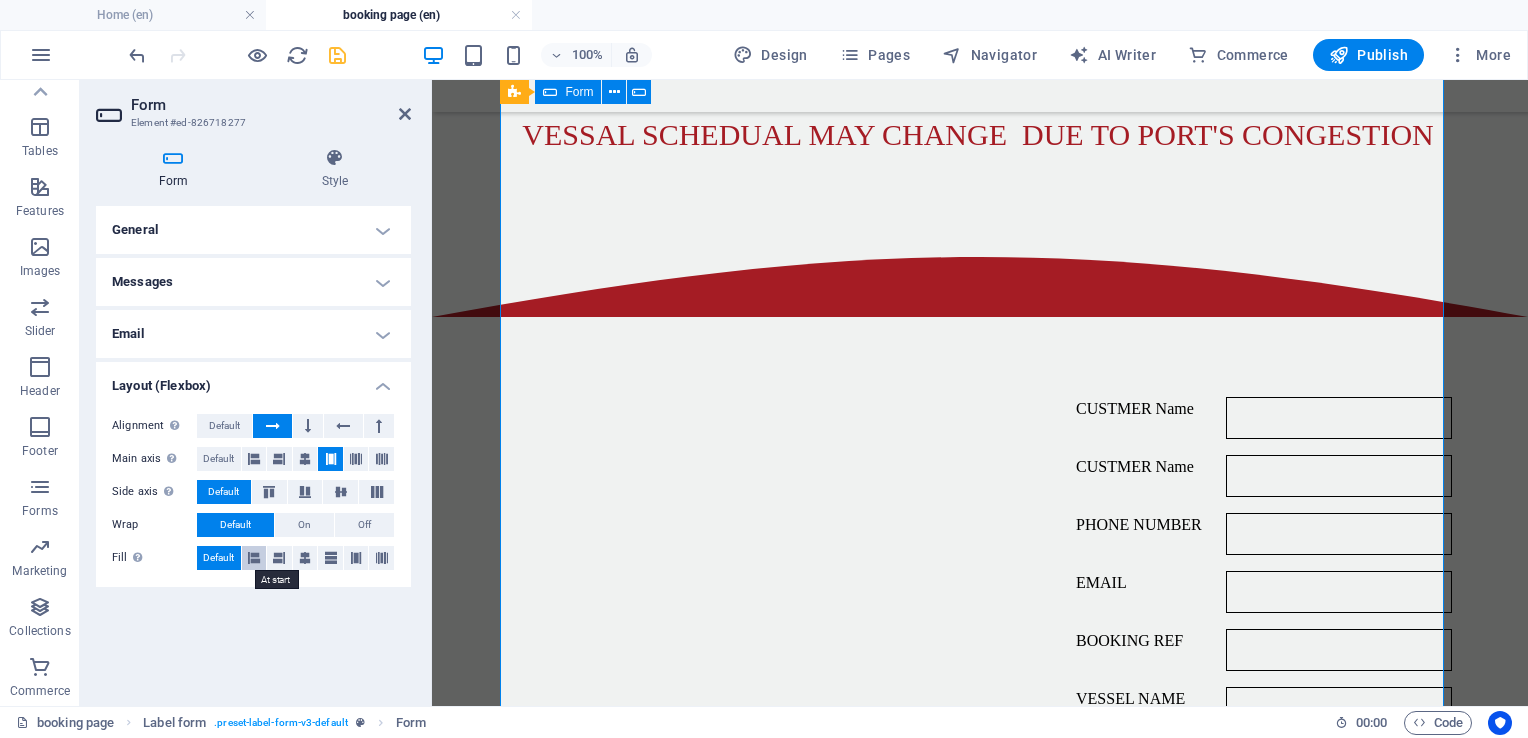 click at bounding box center [254, 558] 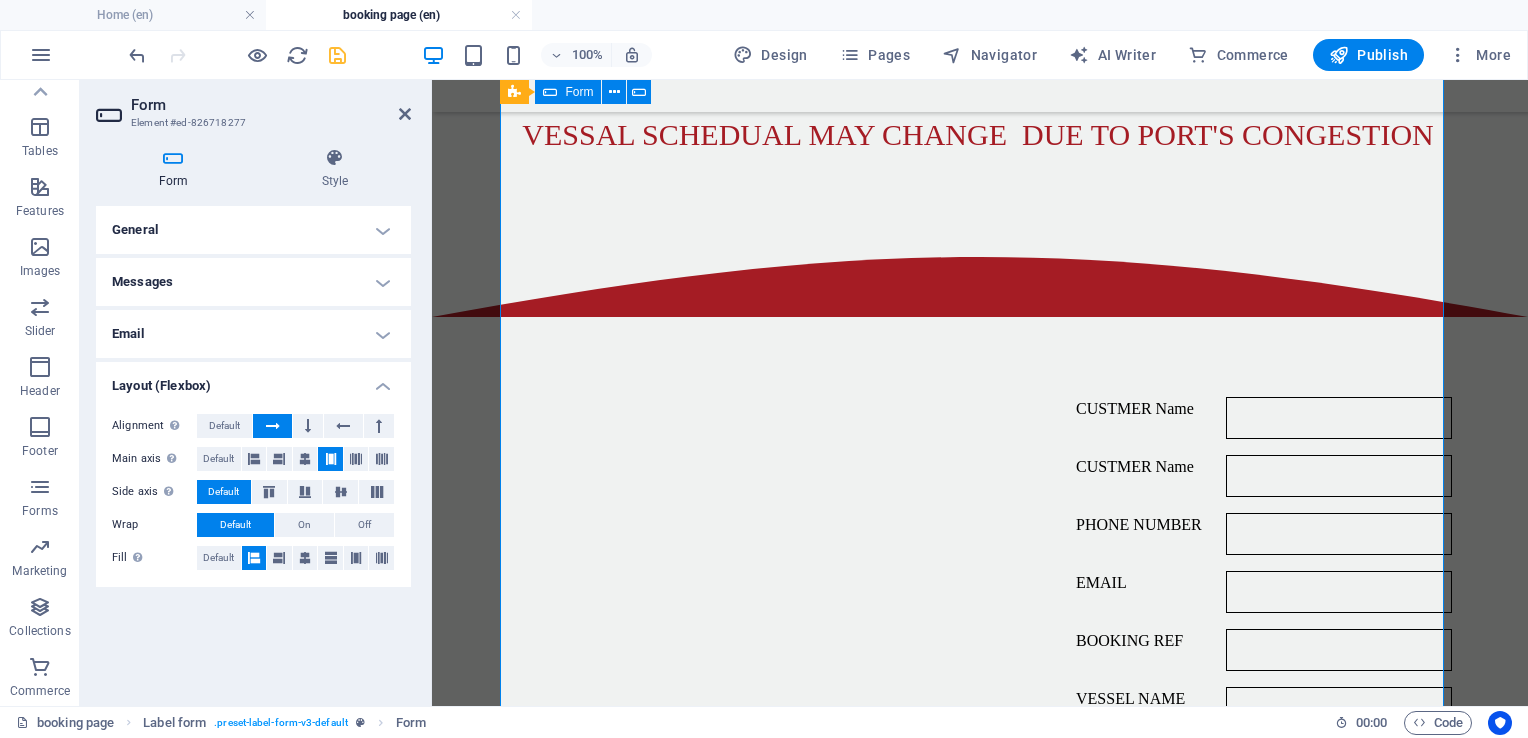click on "Messages" at bounding box center (253, 282) 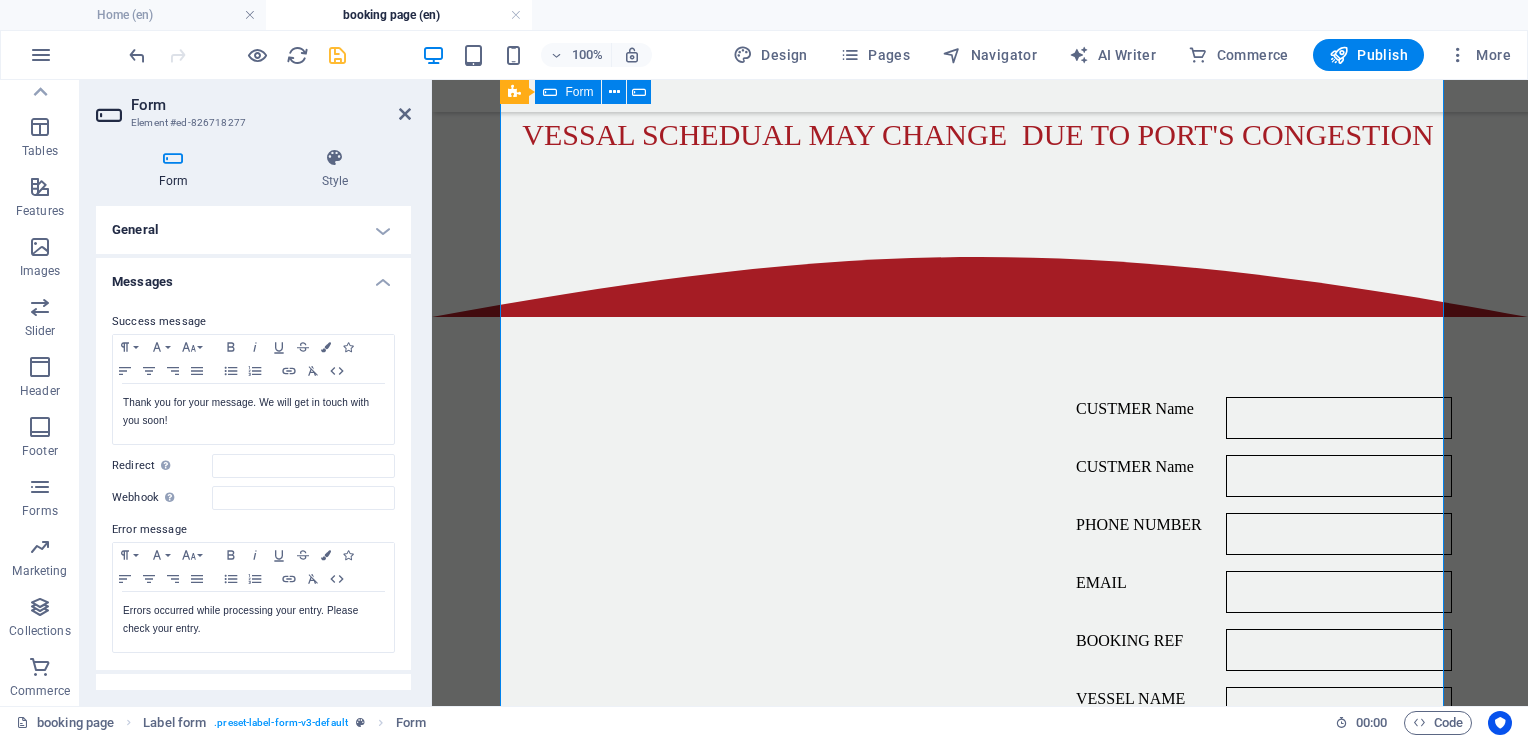 click on "General" at bounding box center (253, 230) 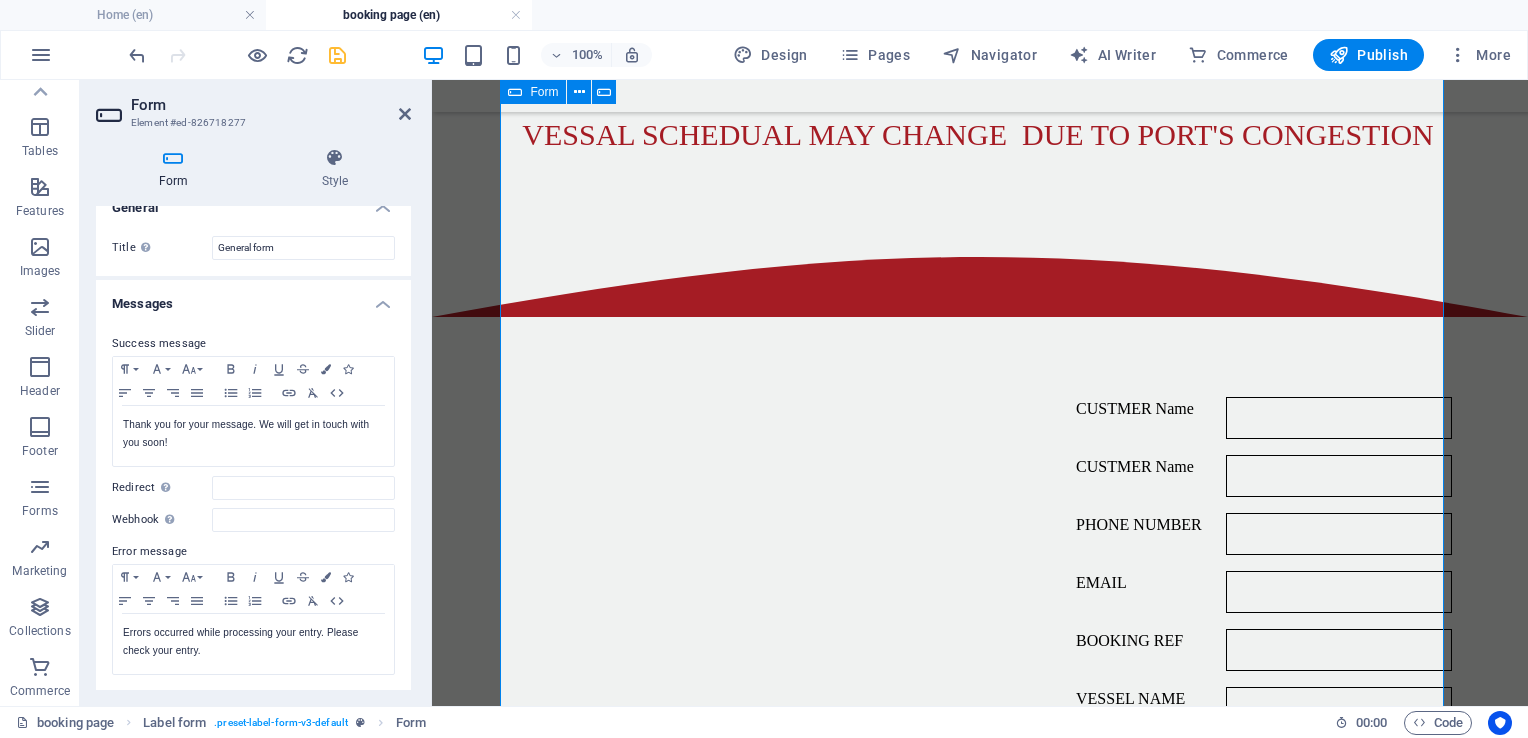 scroll, scrollTop: 0, scrollLeft: 0, axis: both 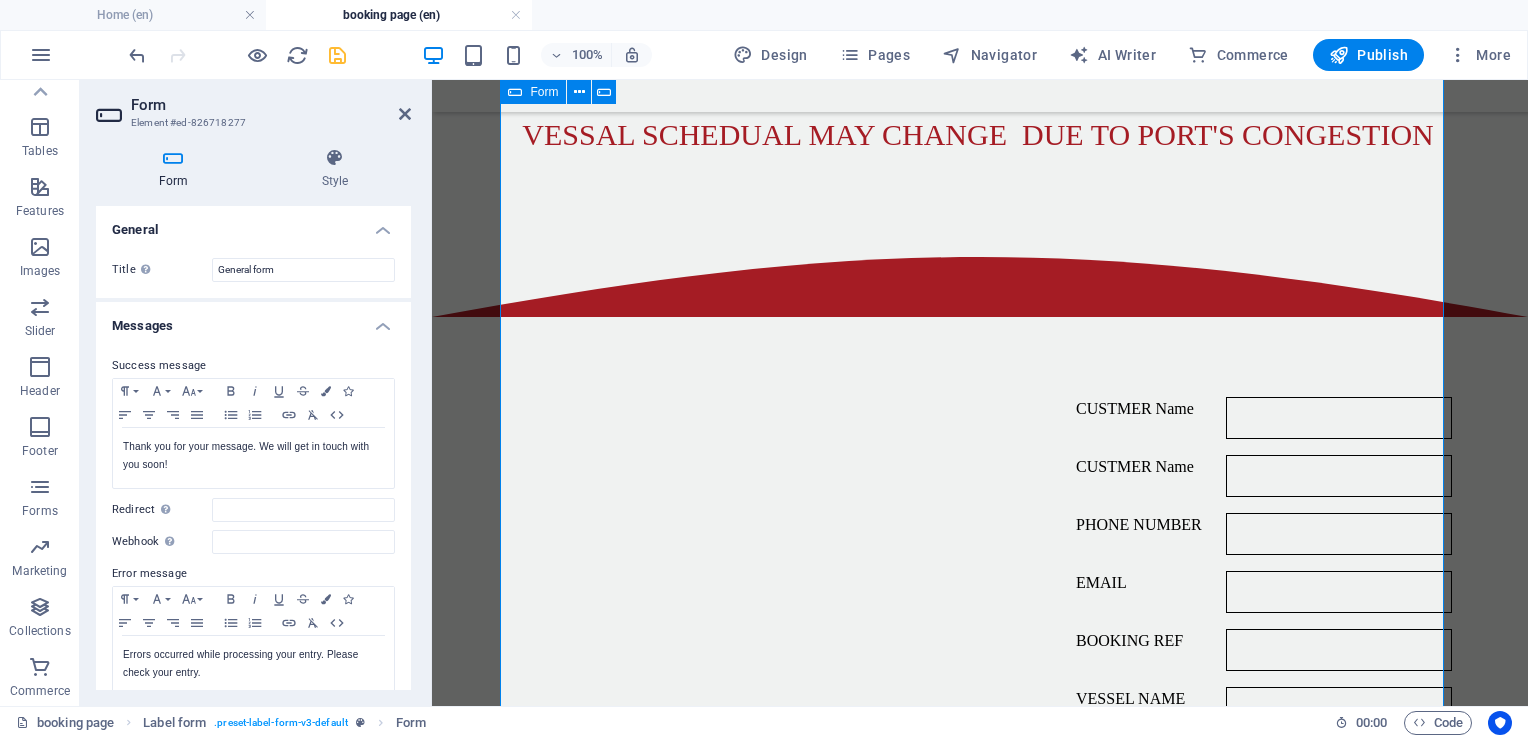 click at bounding box center [173, 158] 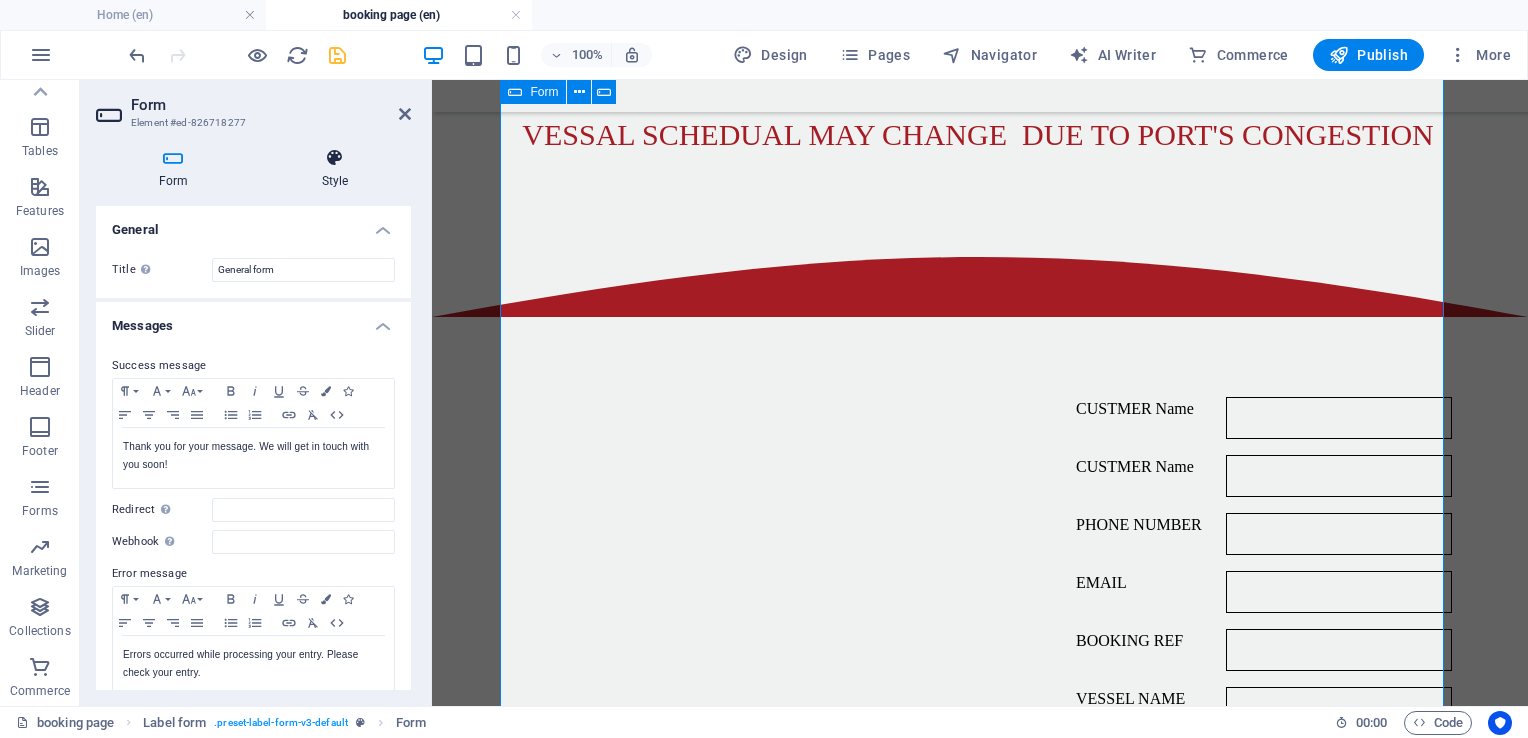 click at bounding box center [335, 158] 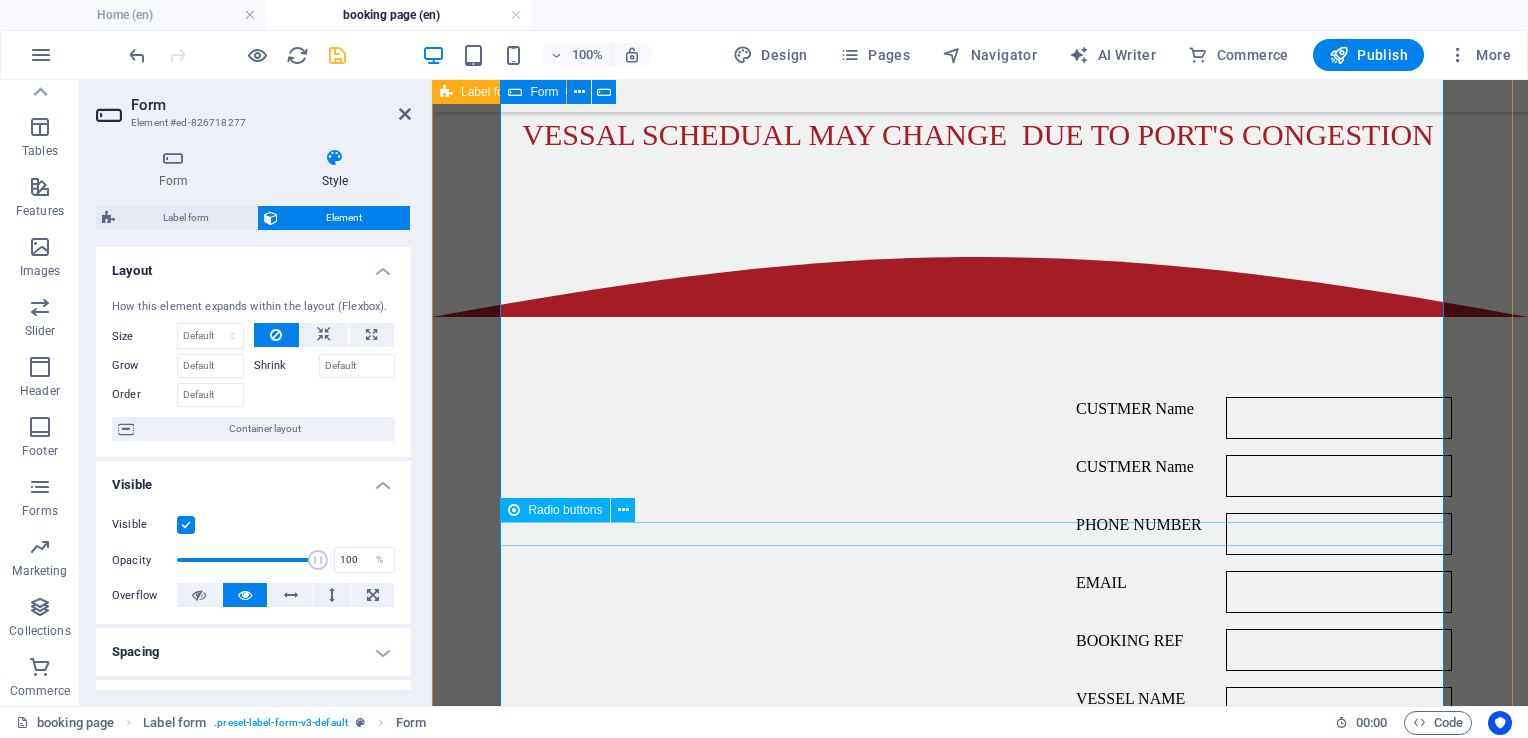 click on "VOYAGE NUMBER   OPEN    CLOSE" at bounding box center [980, 873] 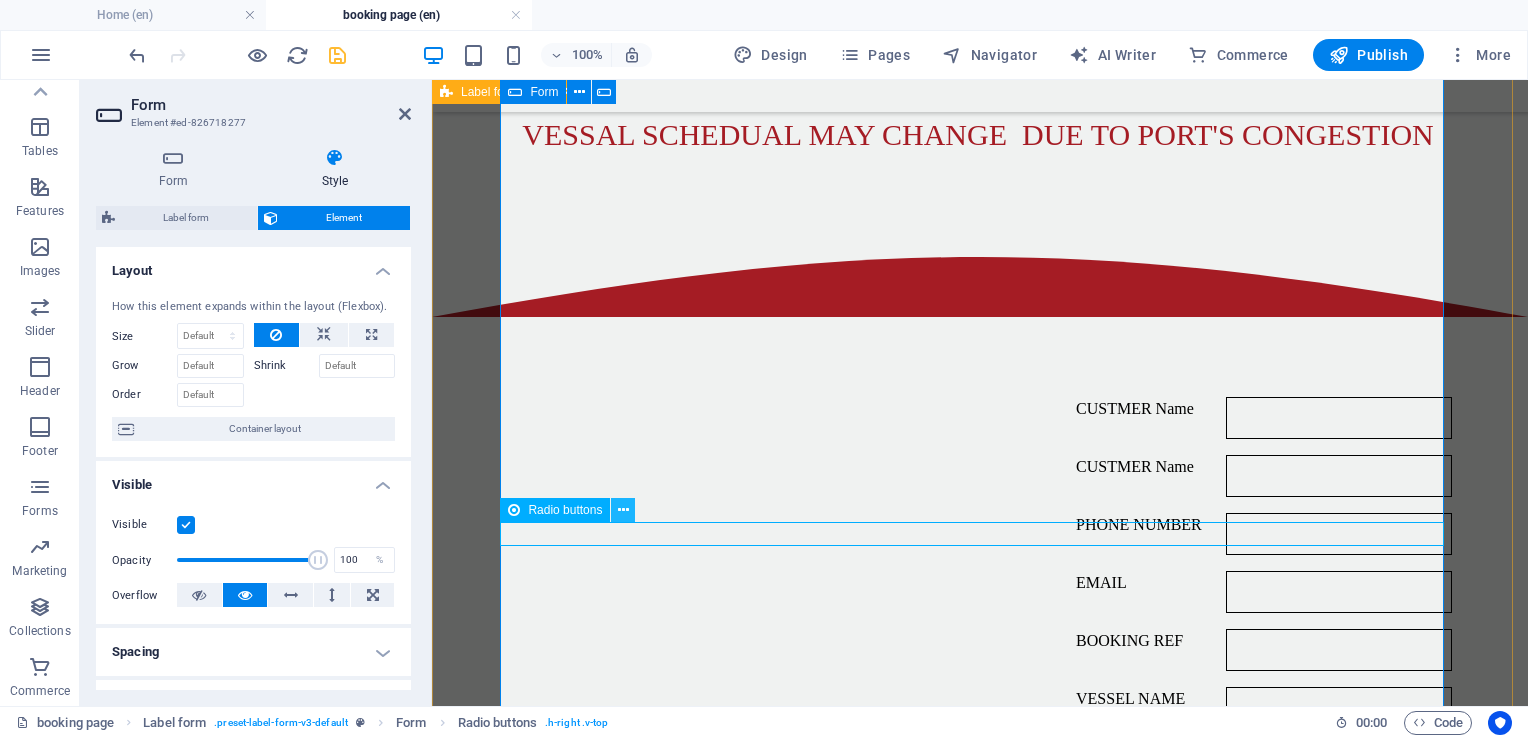 click at bounding box center (623, 510) 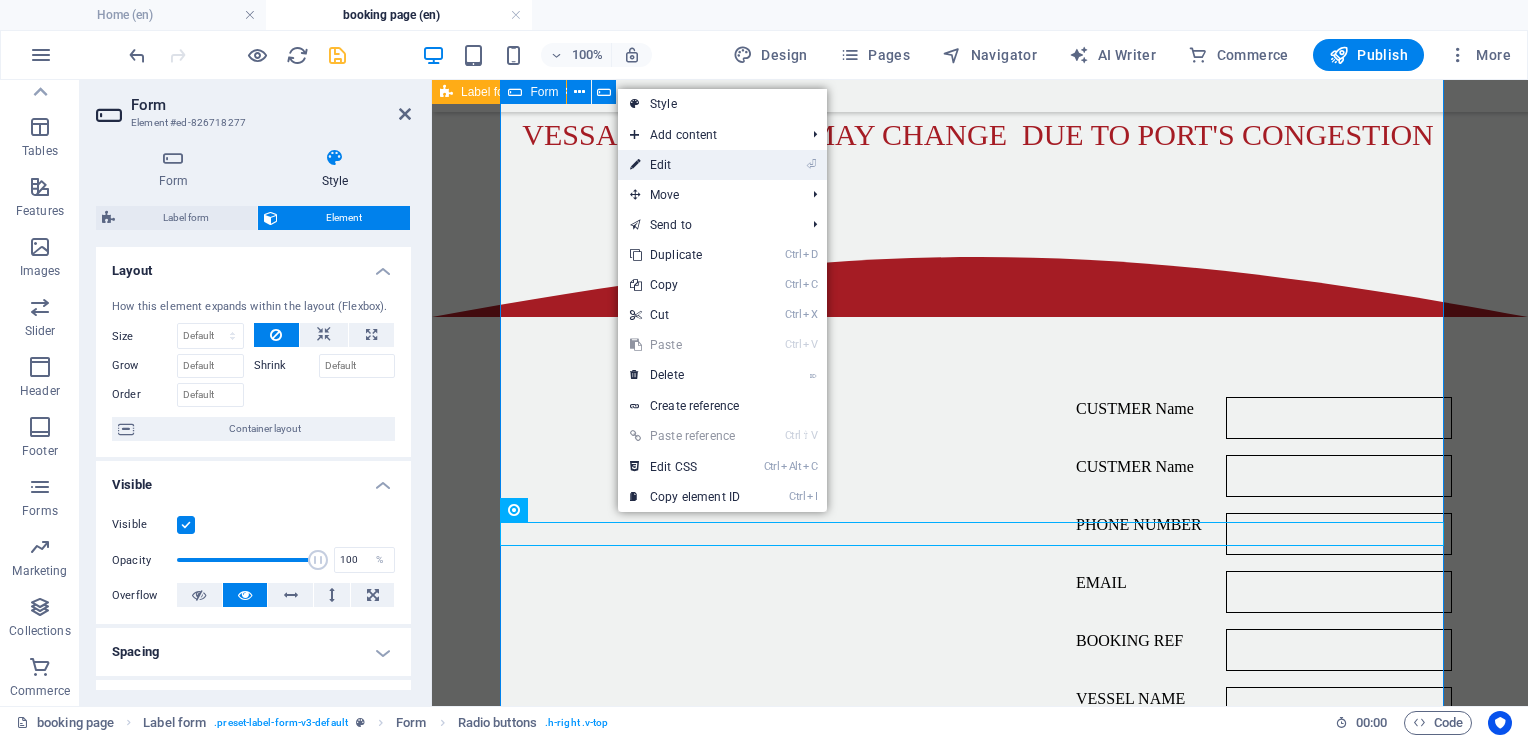 click on "⏎  Edit" at bounding box center (685, 165) 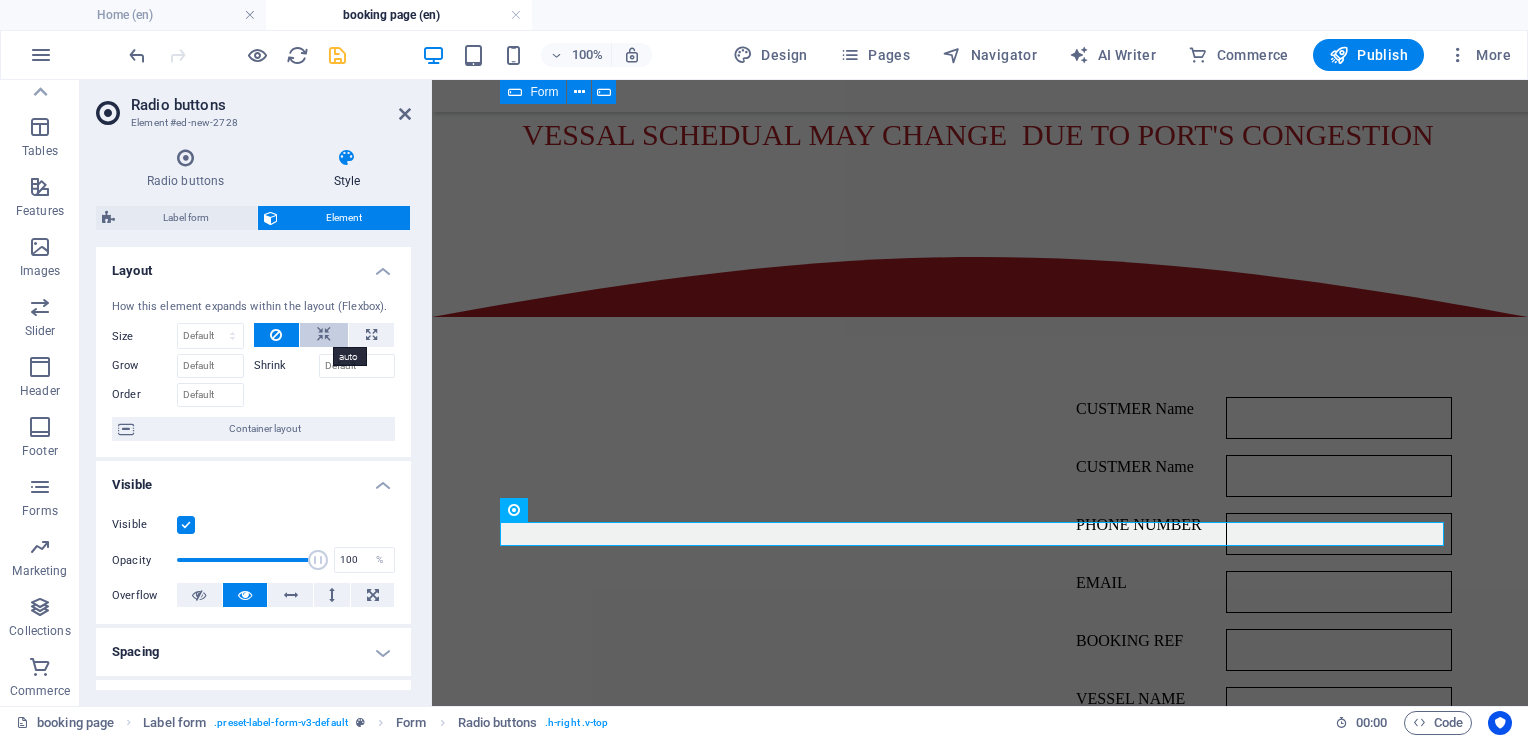 click at bounding box center (324, 335) 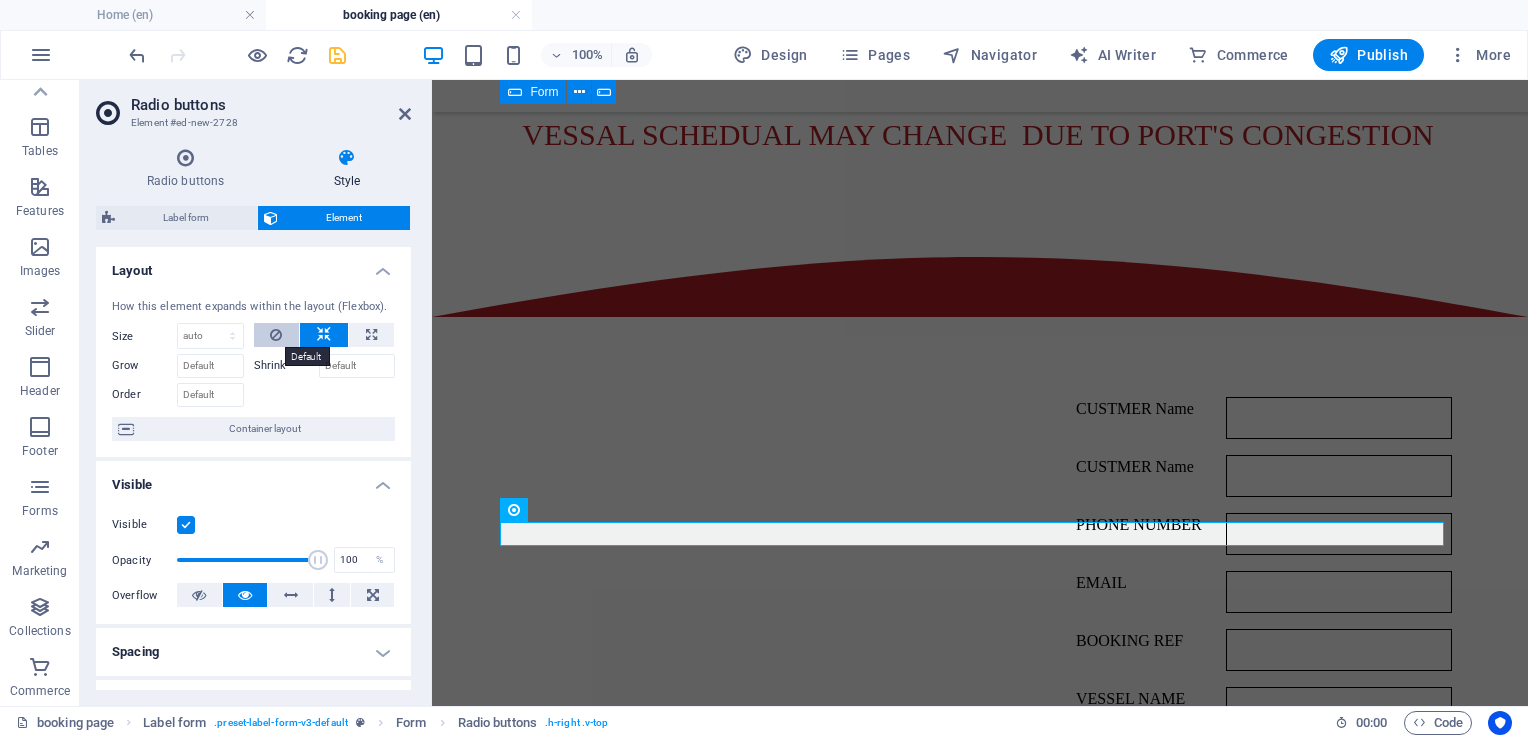 click at bounding box center [276, 335] 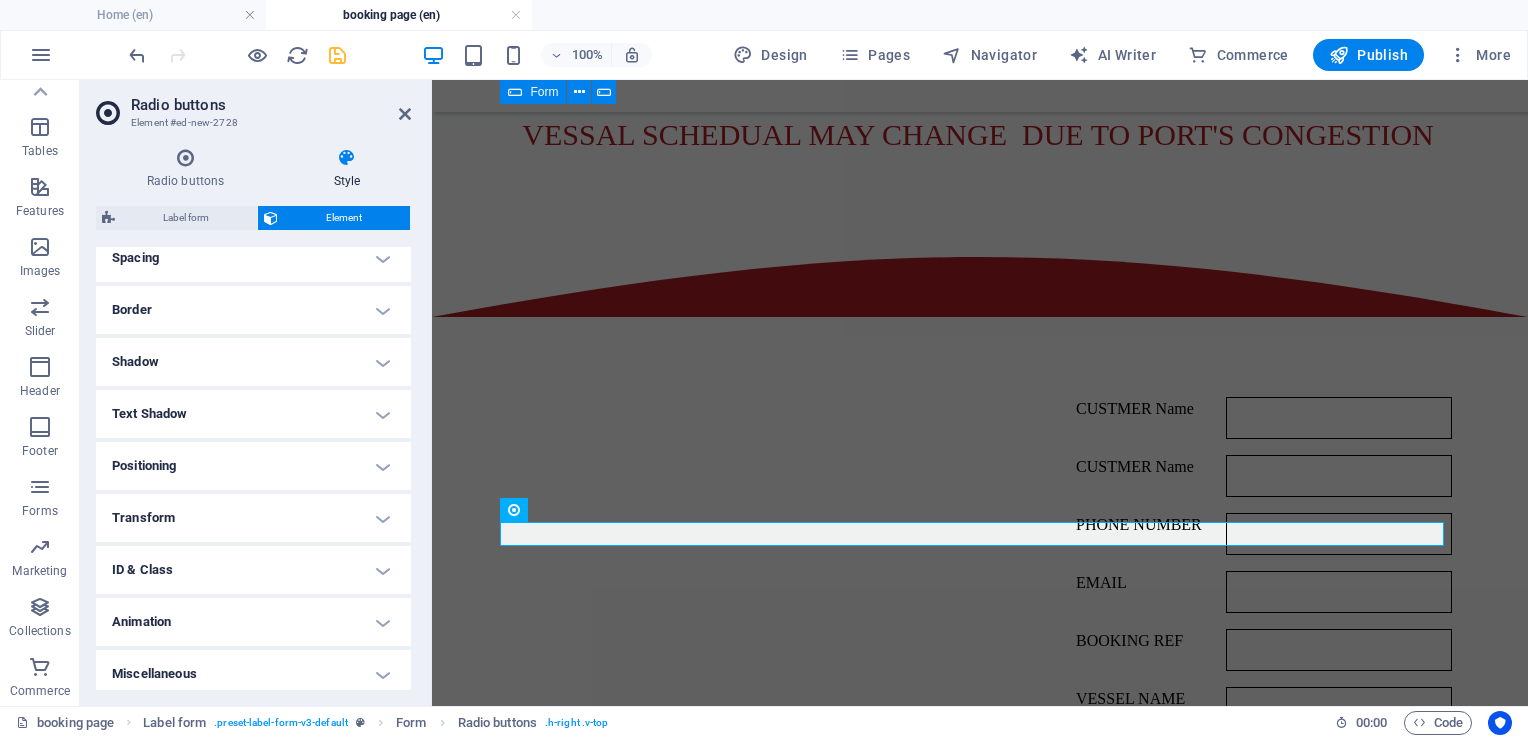 scroll, scrollTop: 400, scrollLeft: 0, axis: vertical 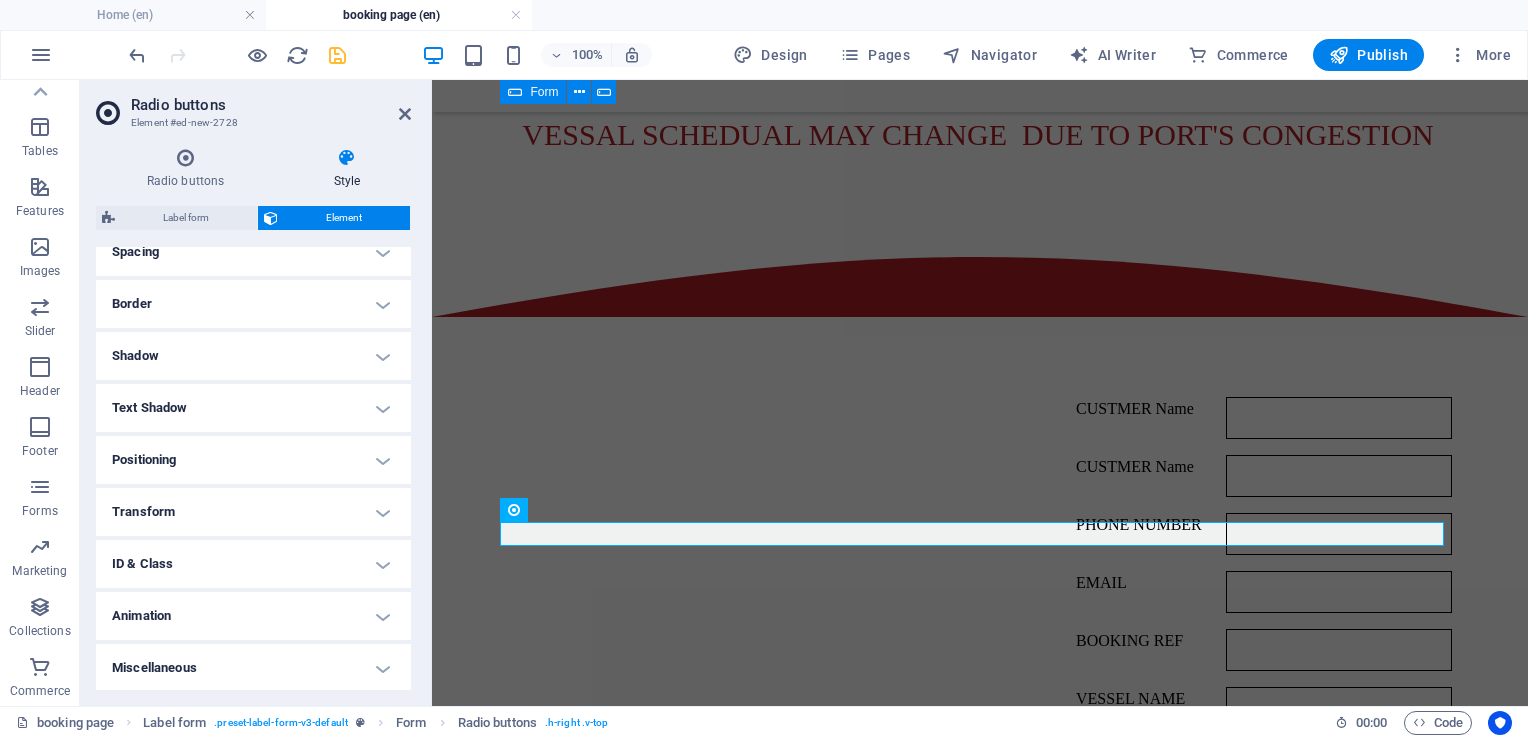 click on "Positioning" at bounding box center [253, 460] 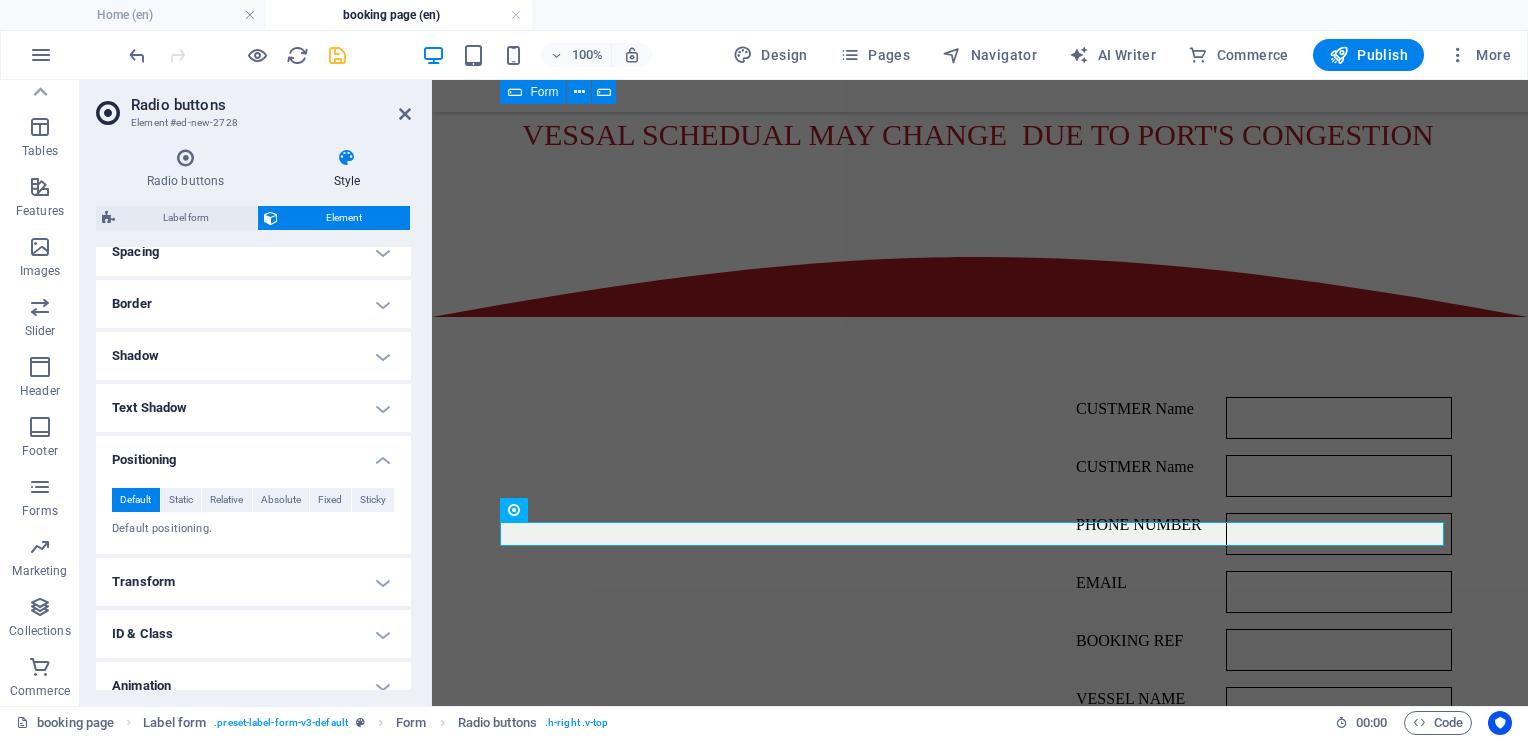 drag, startPoint x: 411, startPoint y: 471, endPoint x: 403, endPoint y: 531, distance: 60.530983 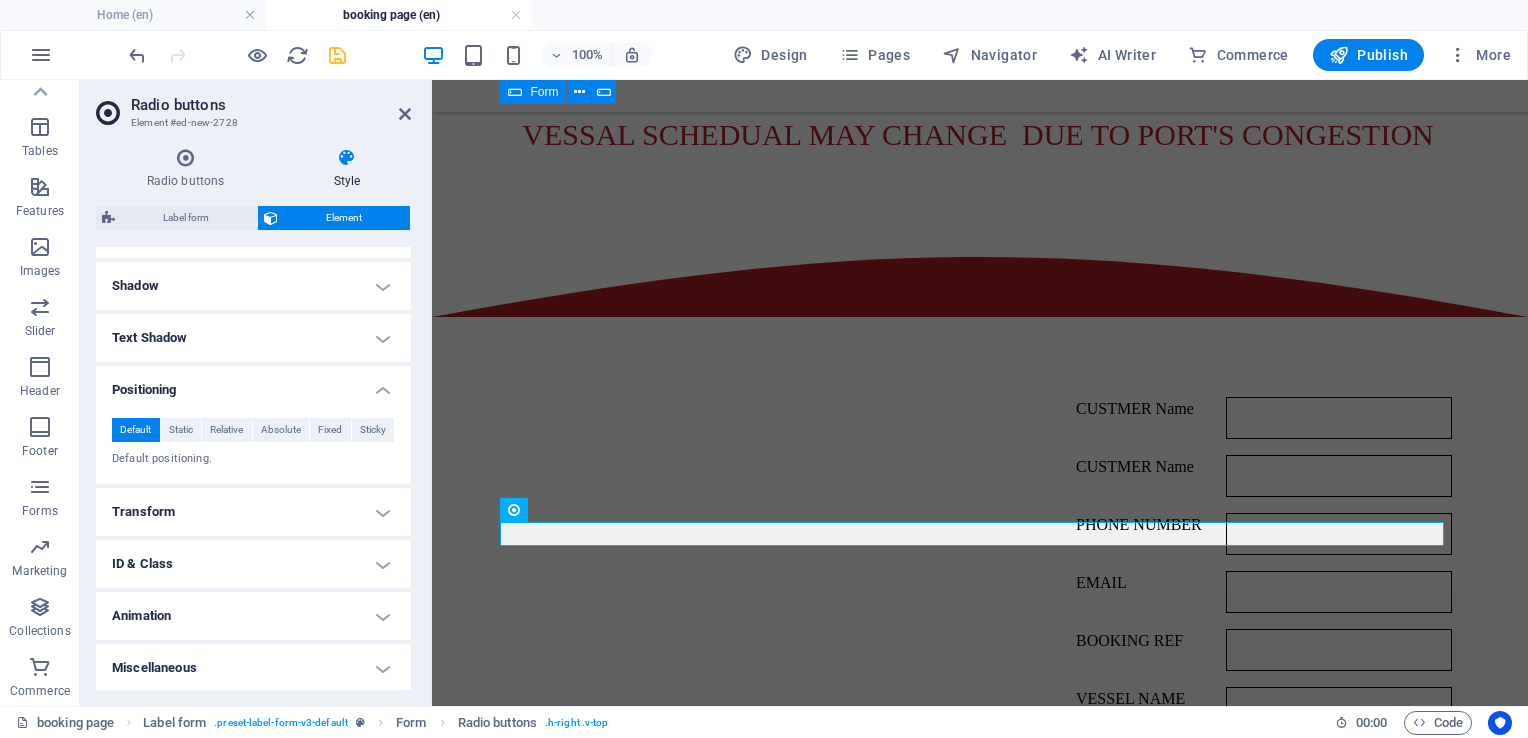click on "Transform" at bounding box center (253, 512) 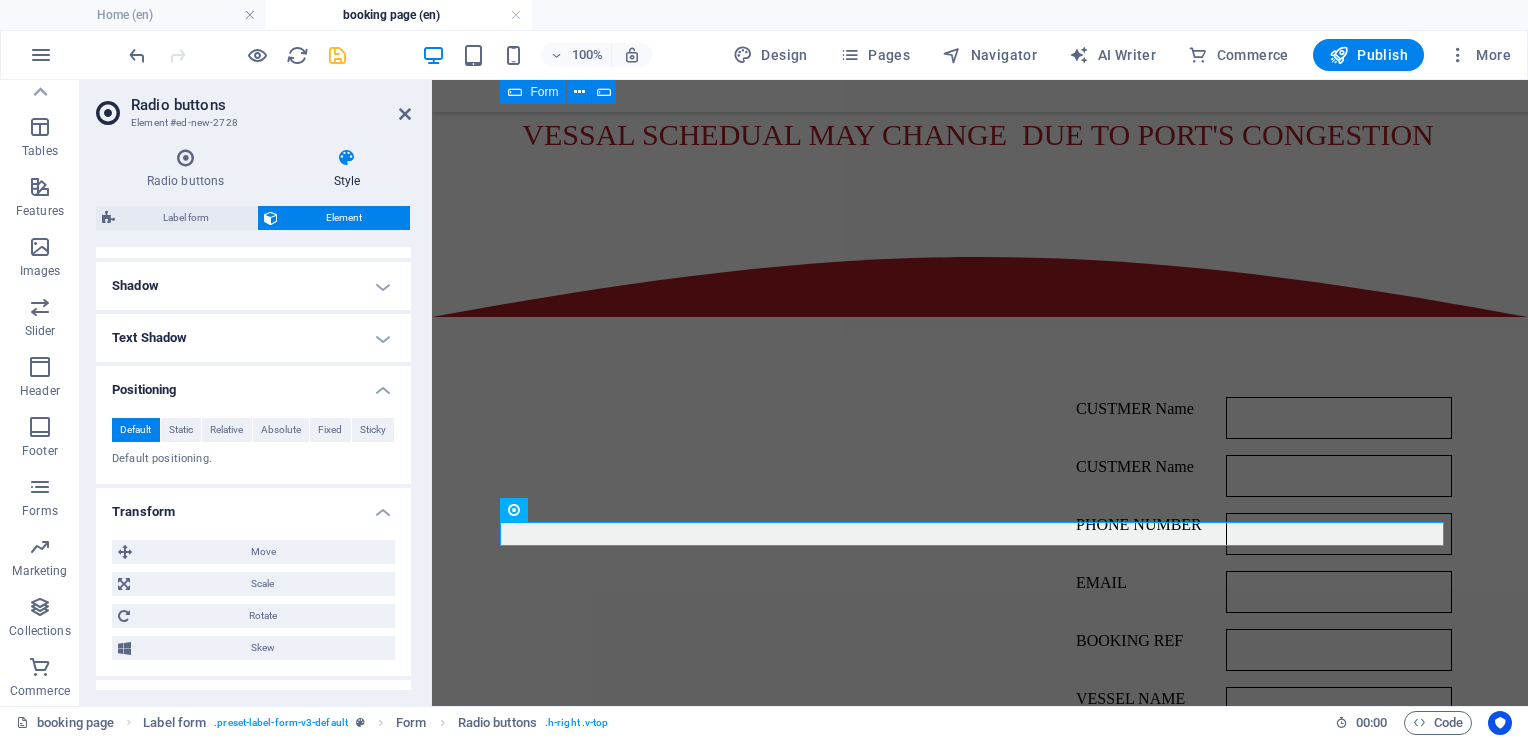 drag, startPoint x: 404, startPoint y: 520, endPoint x: 409, endPoint y: 428, distance: 92.13577 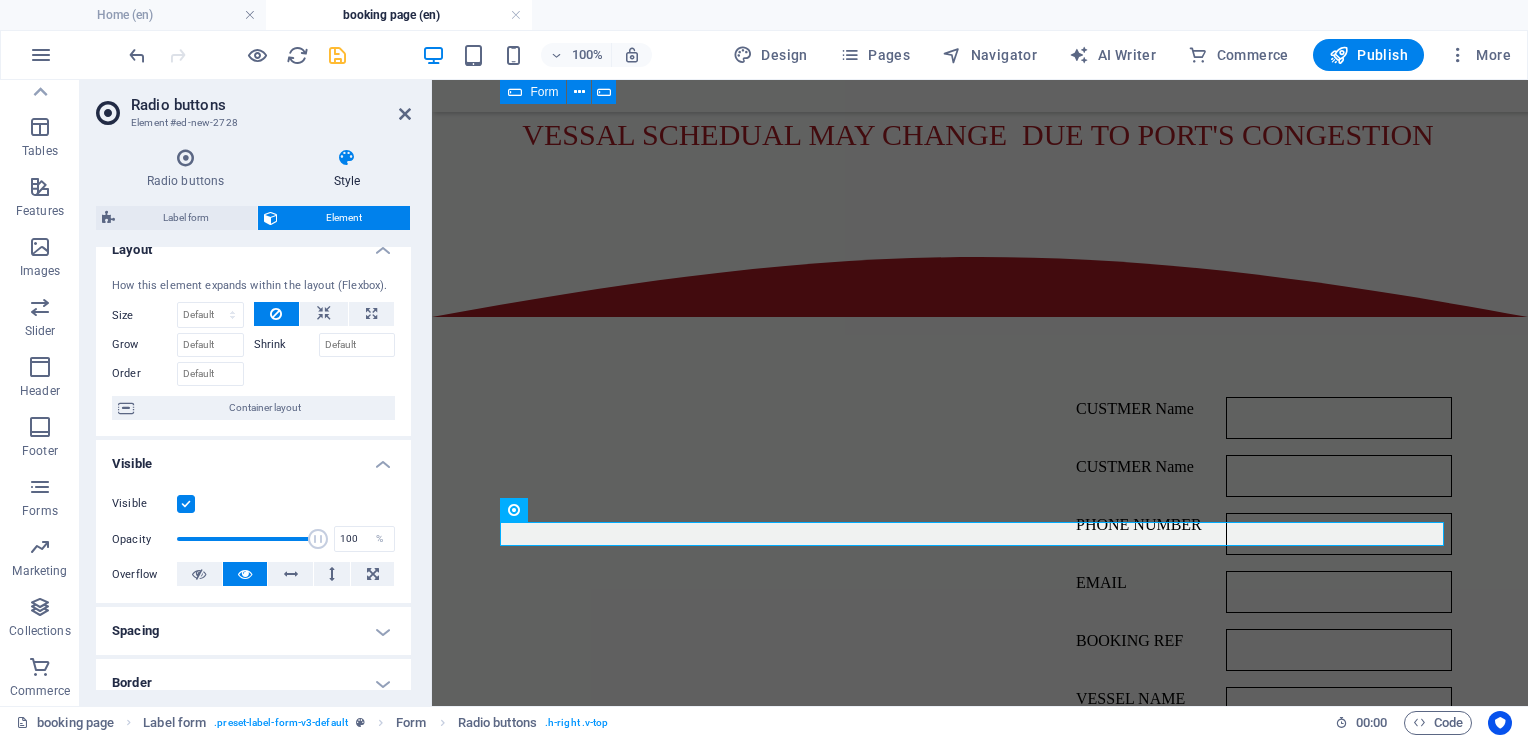 scroll, scrollTop: 0, scrollLeft: 0, axis: both 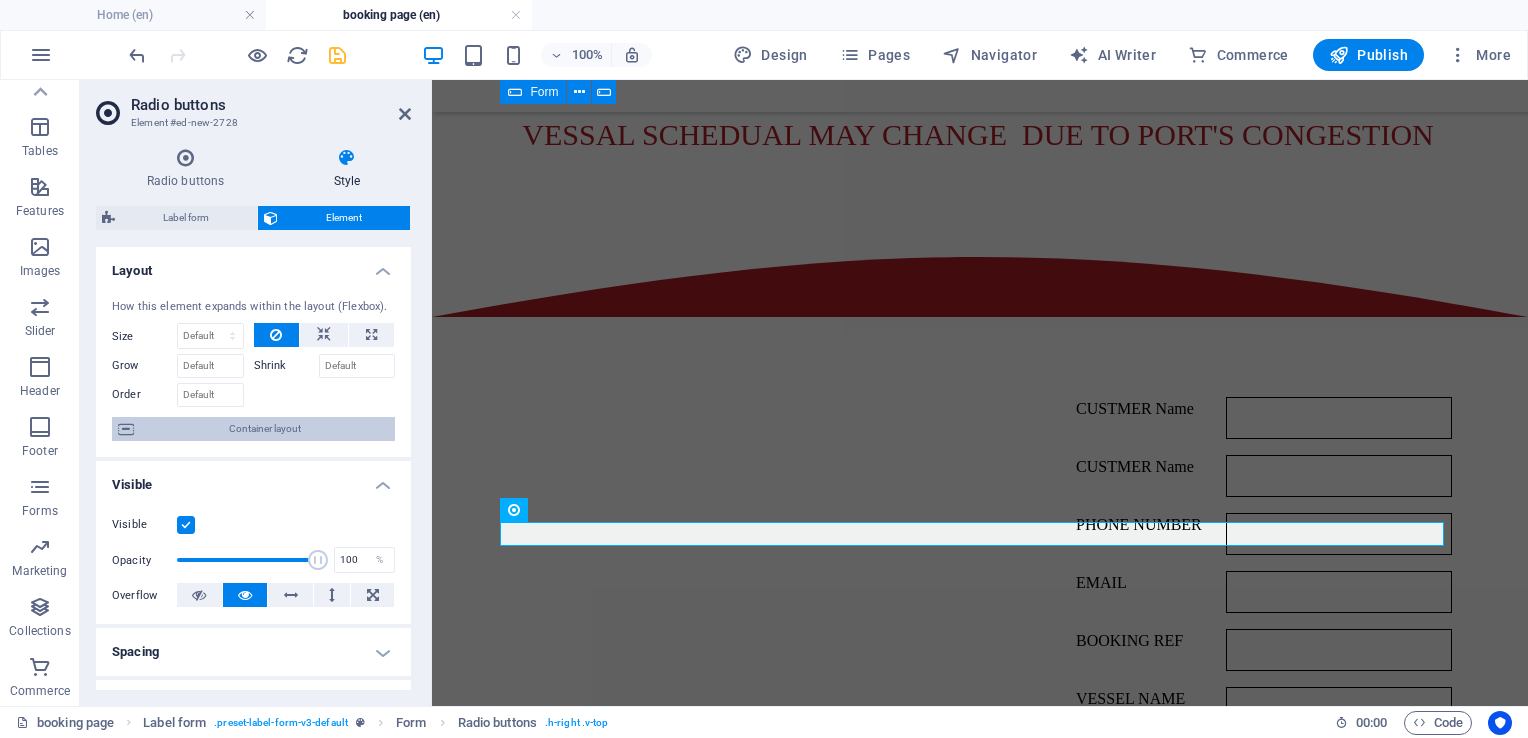 click on "Container layout" at bounding box center (264, 429) 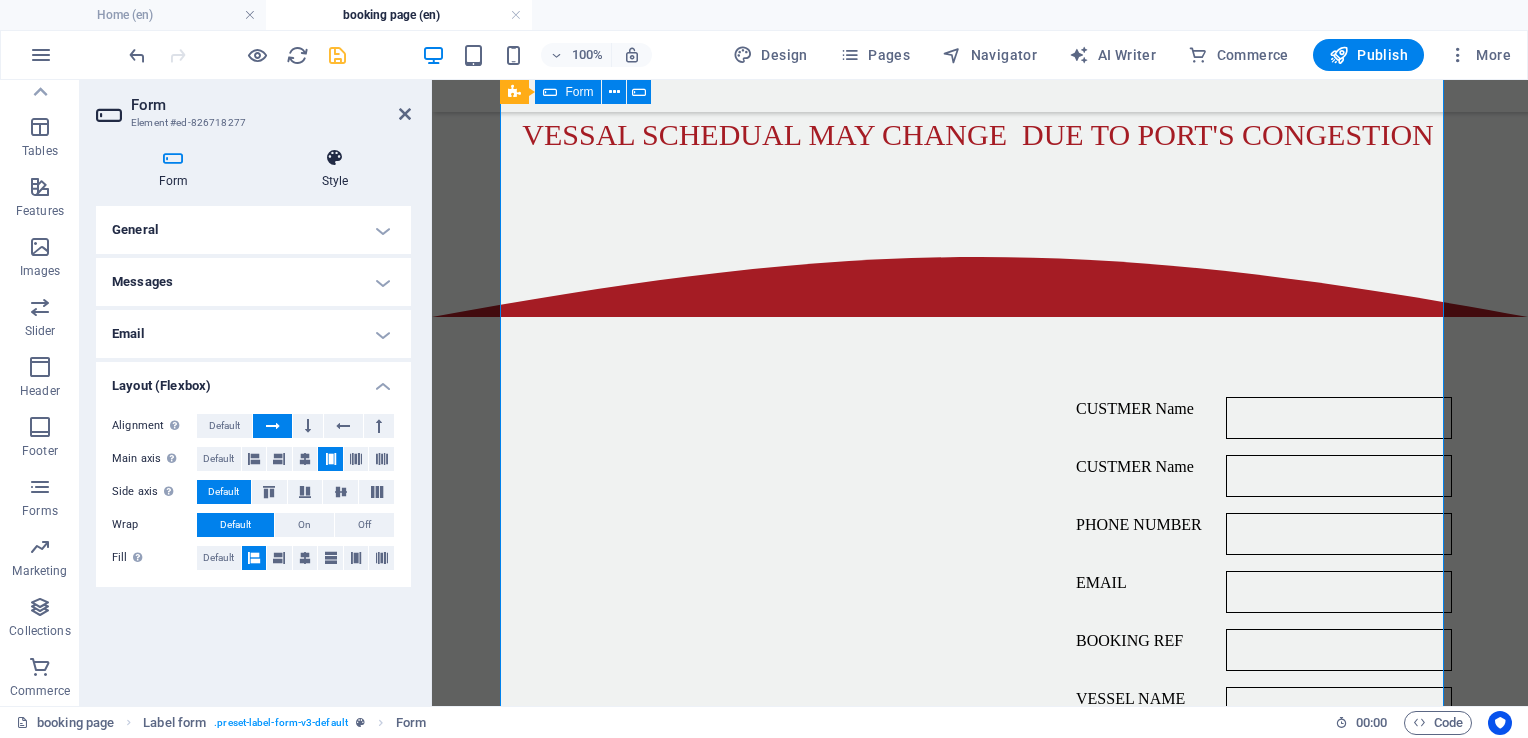 click at bounding box center (335, 158) 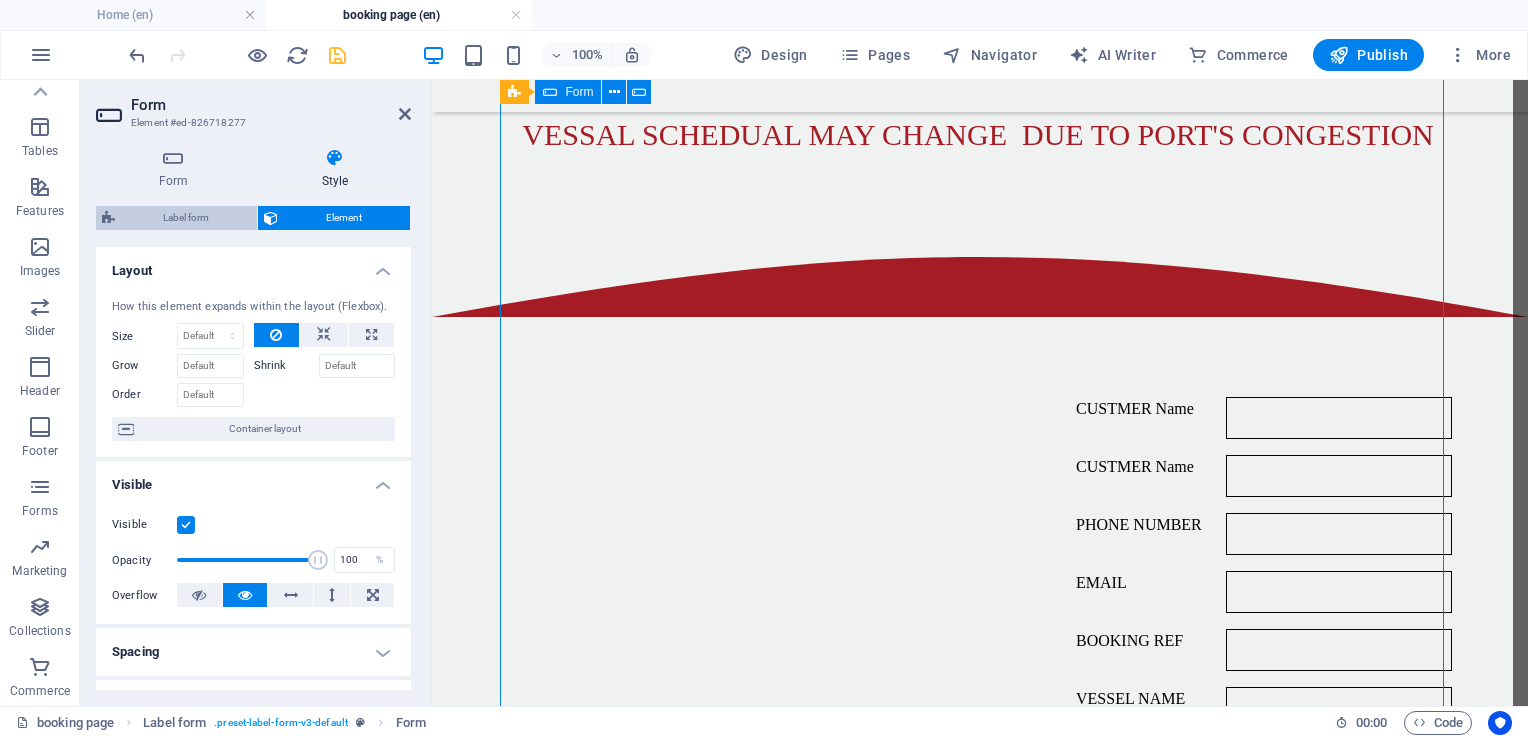 click on "Label form" at bounding box center [186, 218] 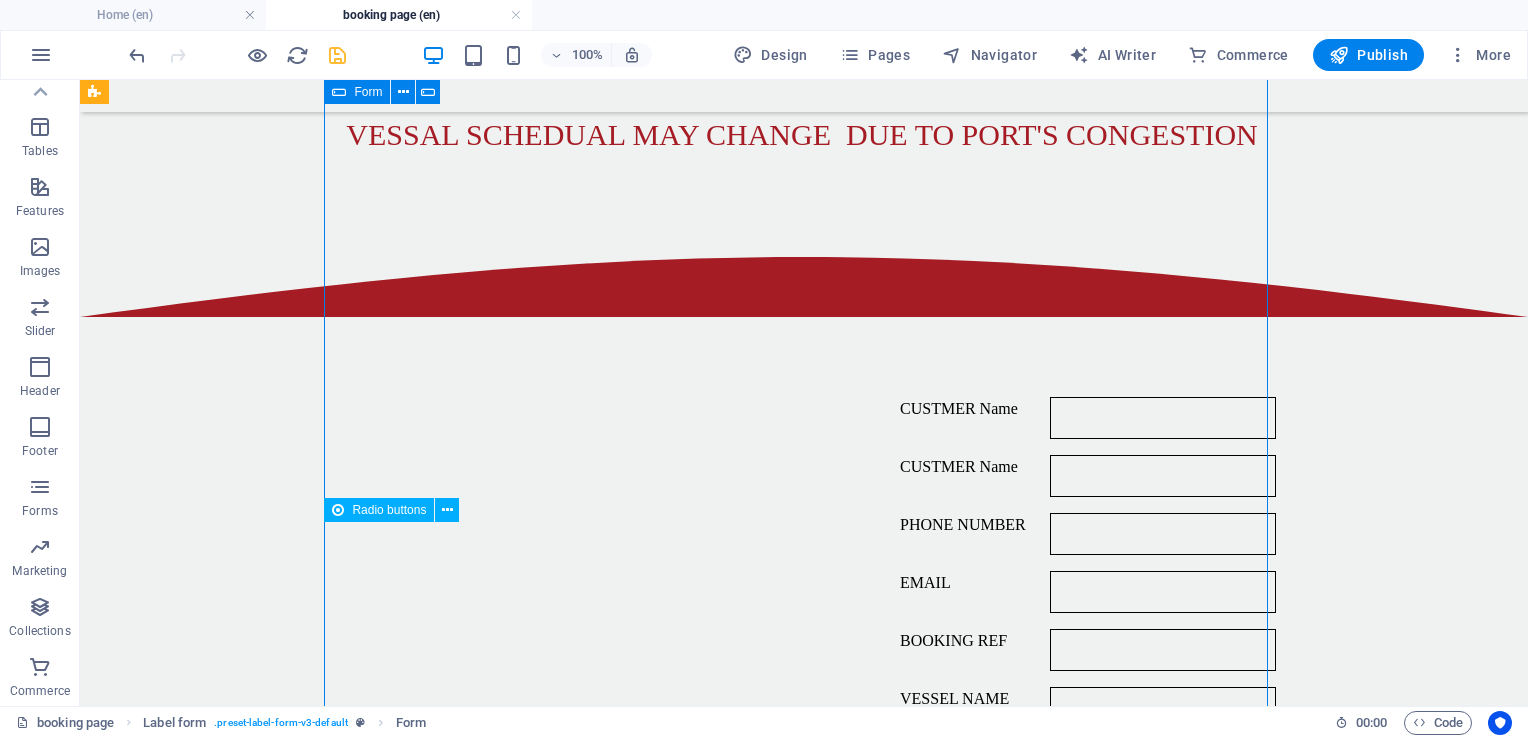 drag, startPoint x: 407, startPoint y: 547, endPoint x: 756, endPoint y: 529, distance: 349.46387 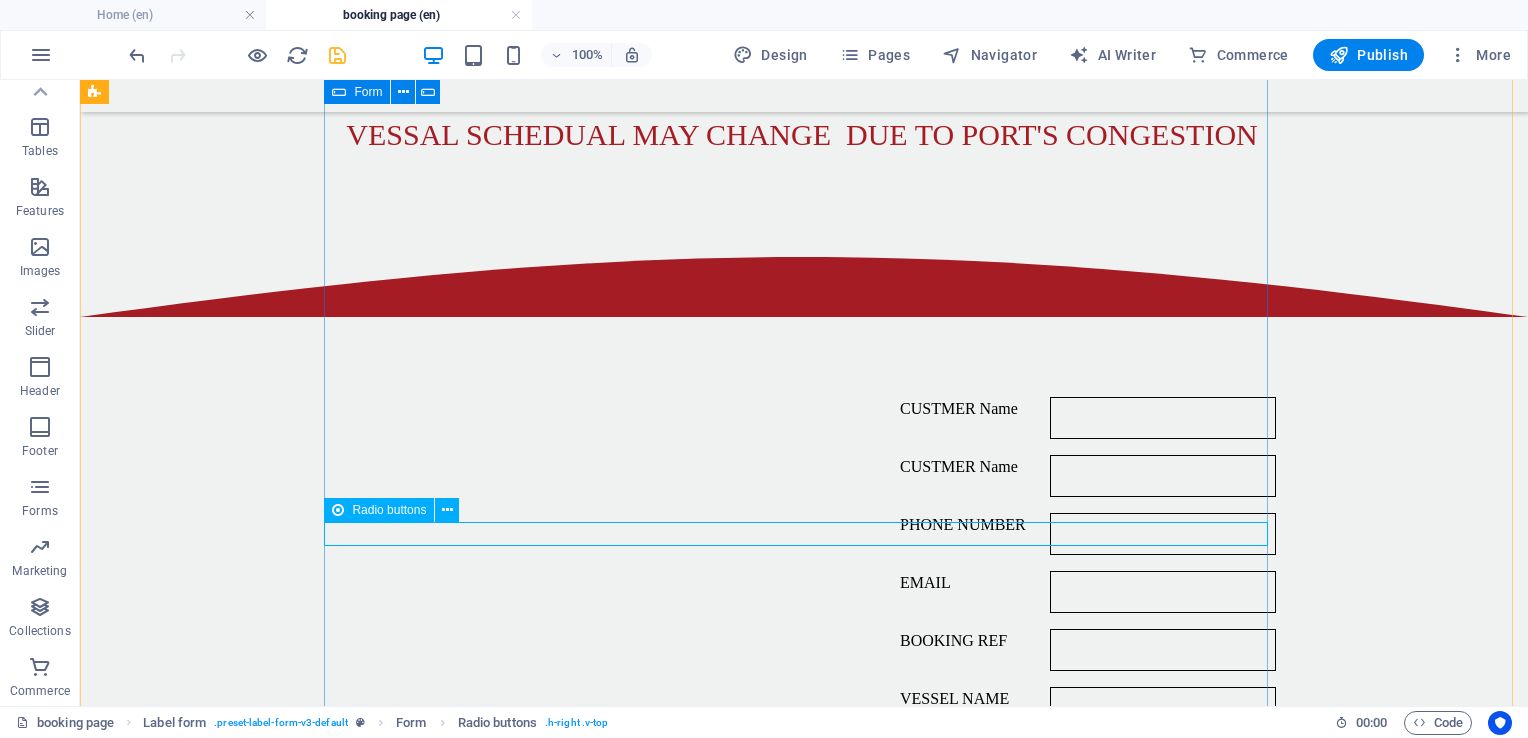 click on "VOYAGE NUMBER   OPEN    CLOSE" at bounding box center [804, 873] 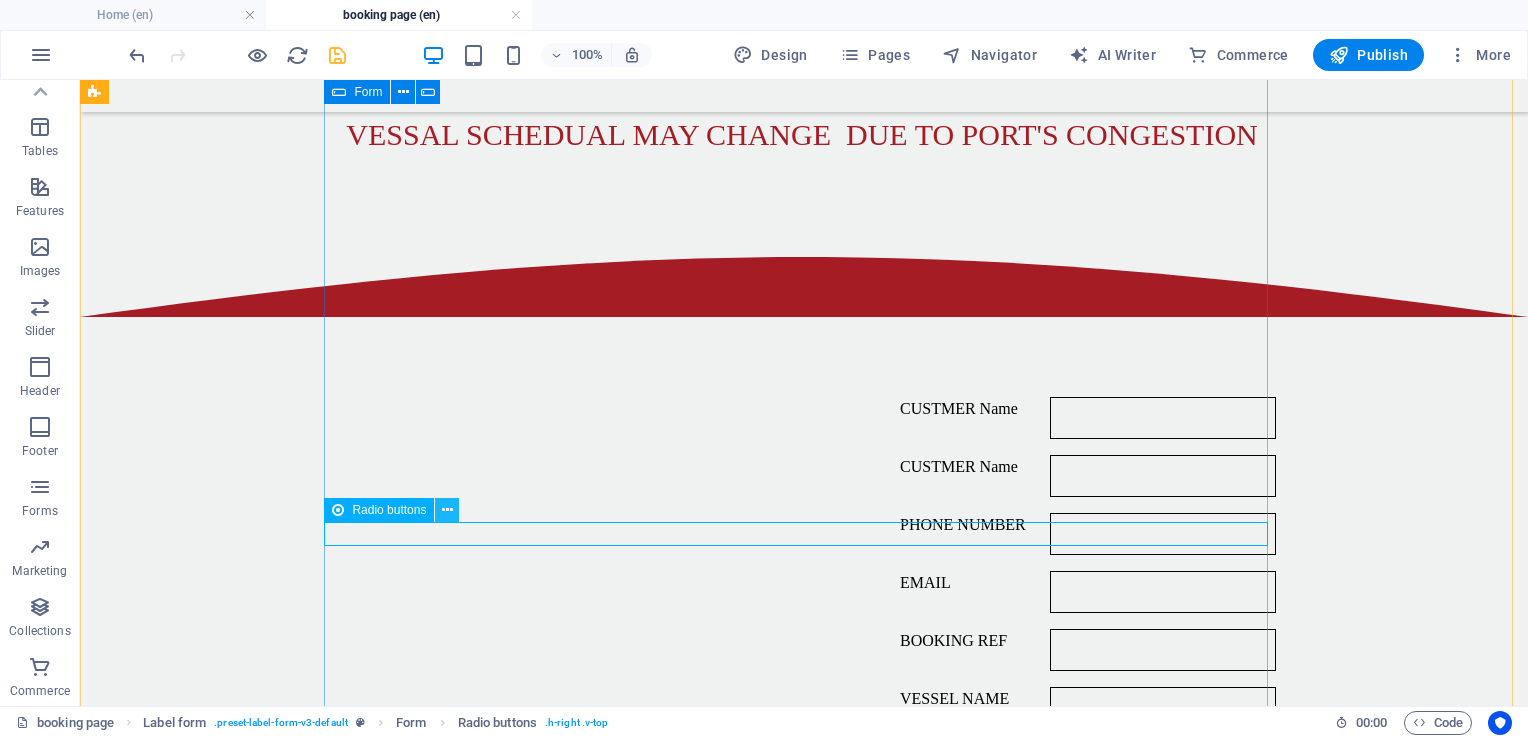 click at bounding box center (447, 510) 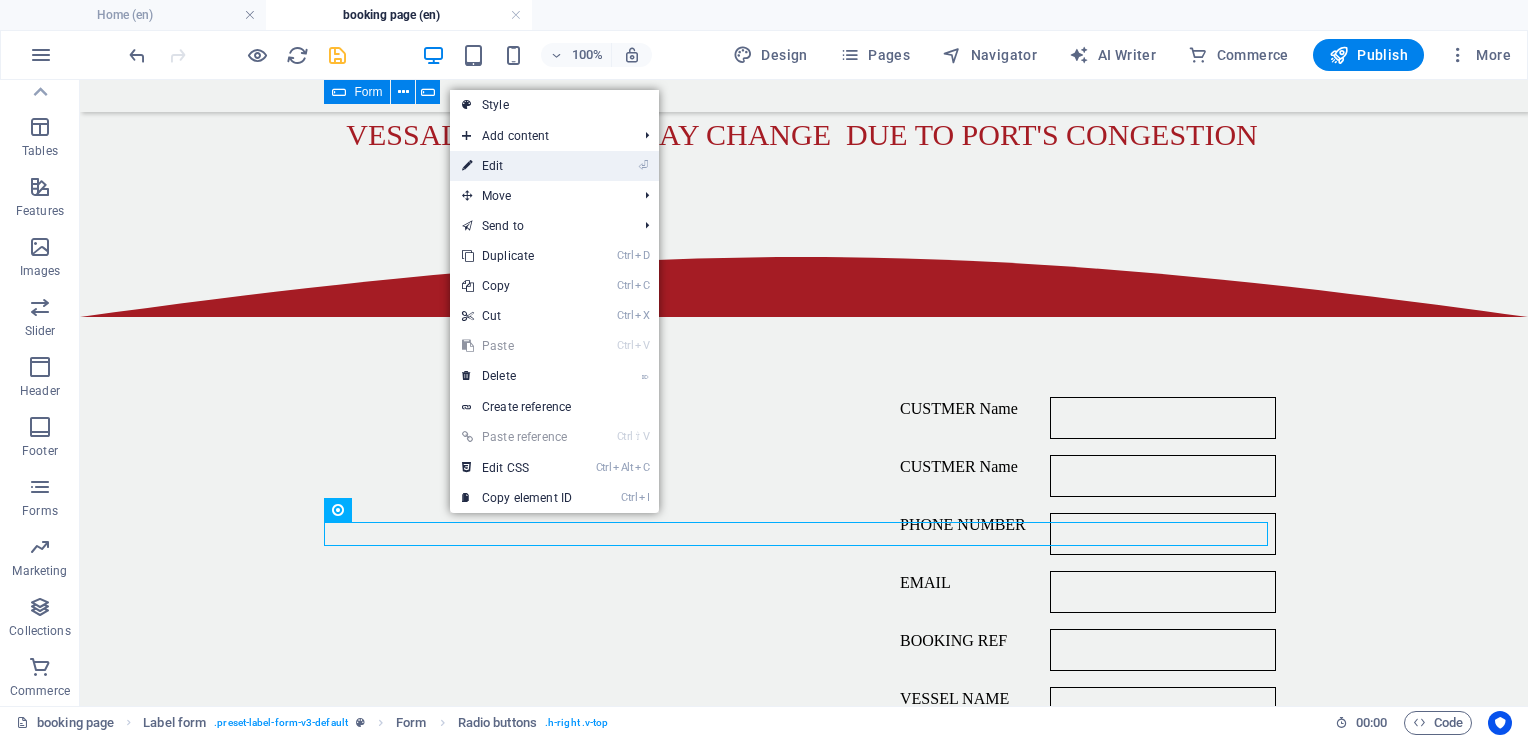 click on "⏎  Edit" at bounding box center (517, 166) 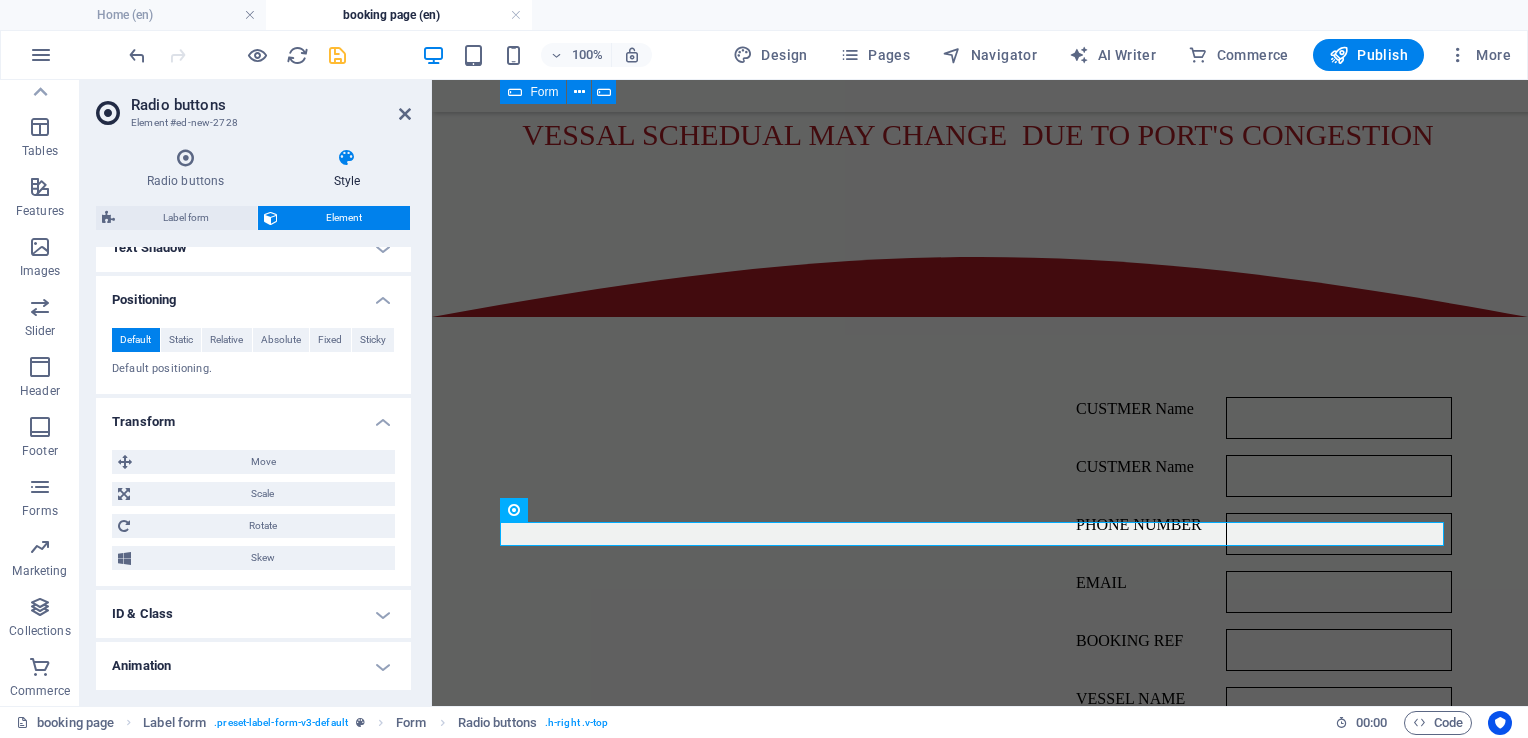 scroll, scrollTop: 610, scrollLeft: 0, axis: vertical 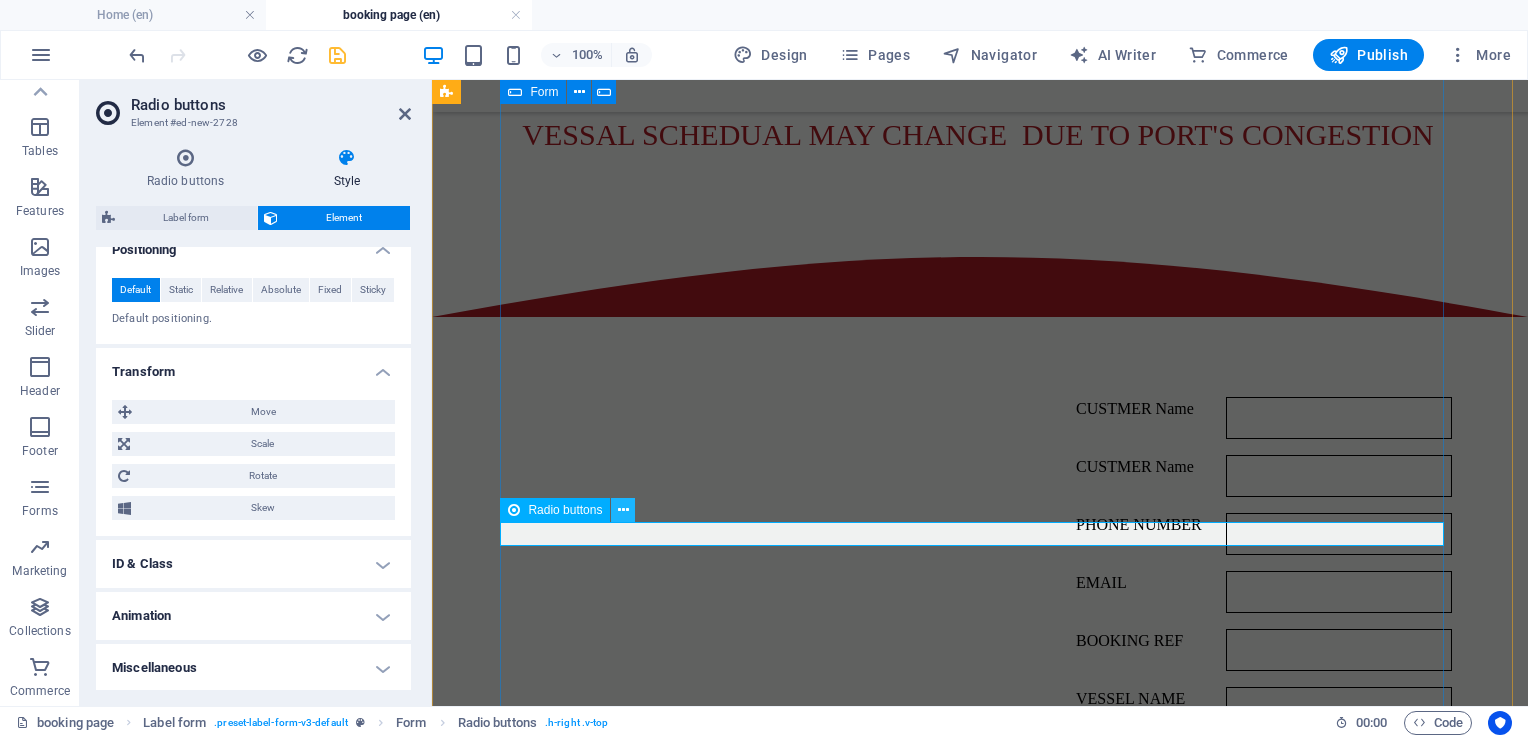 click at bounding box center [623, 510] 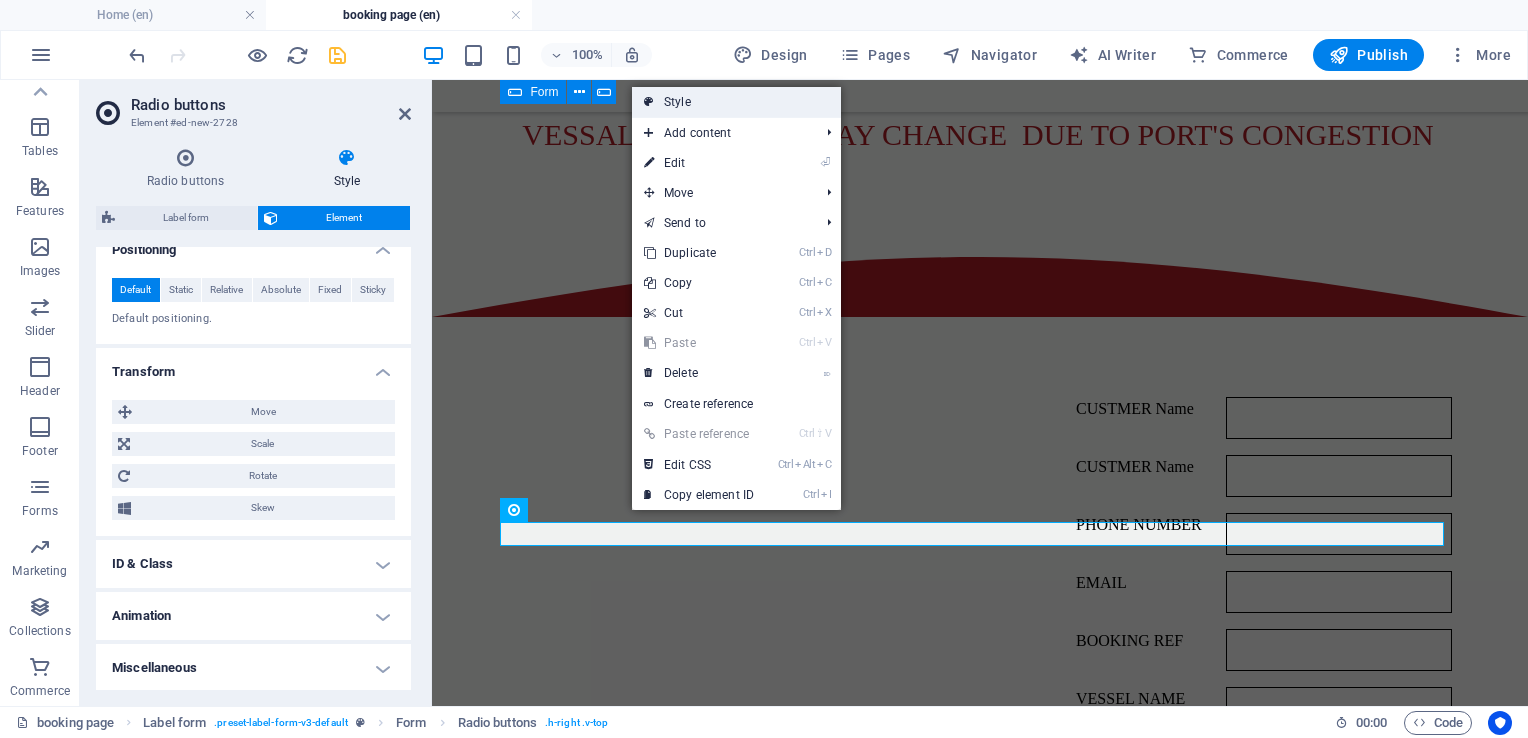 click on "Style" at bounding box center [736, 102] 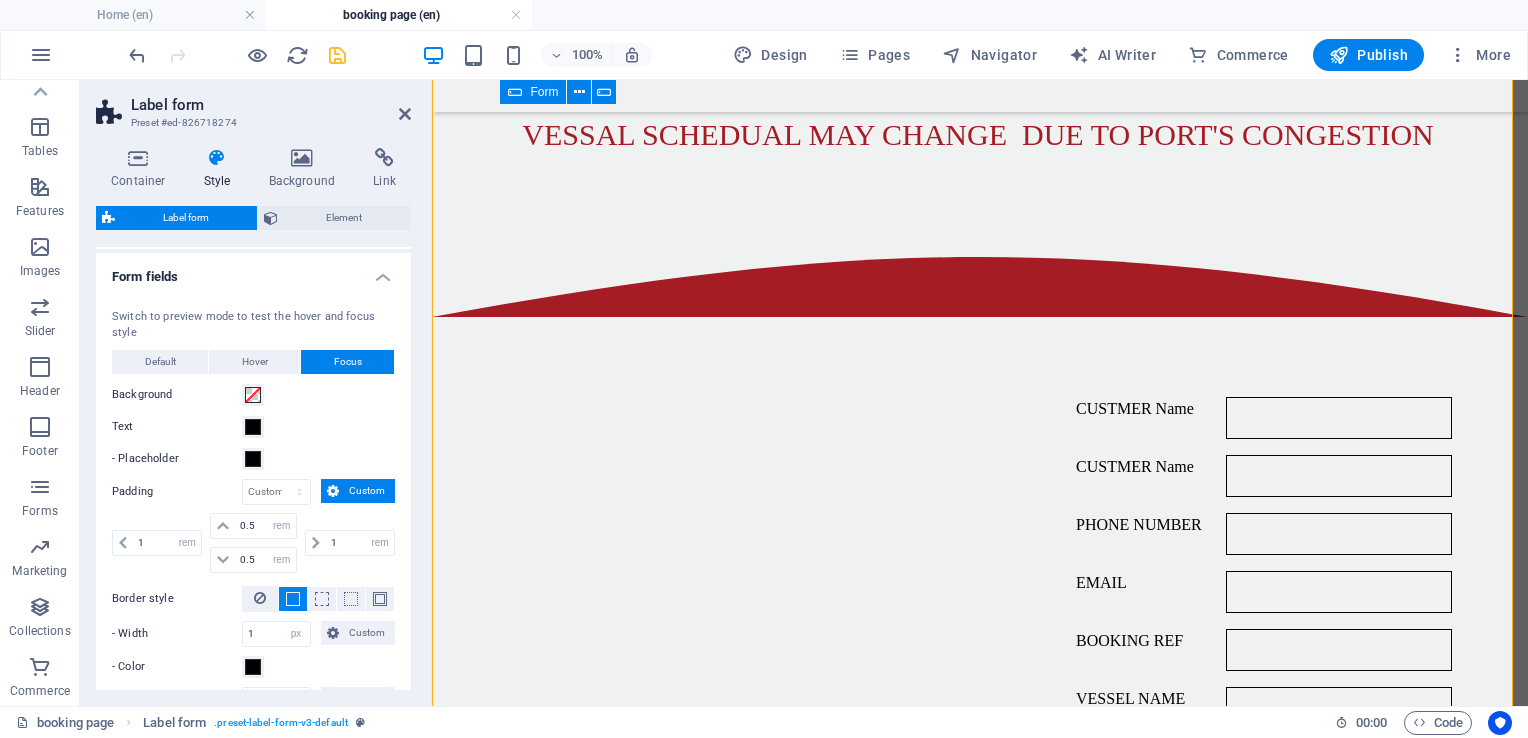 scroll, scrollTop: 134, scrollLeft: 0, axis: vertical 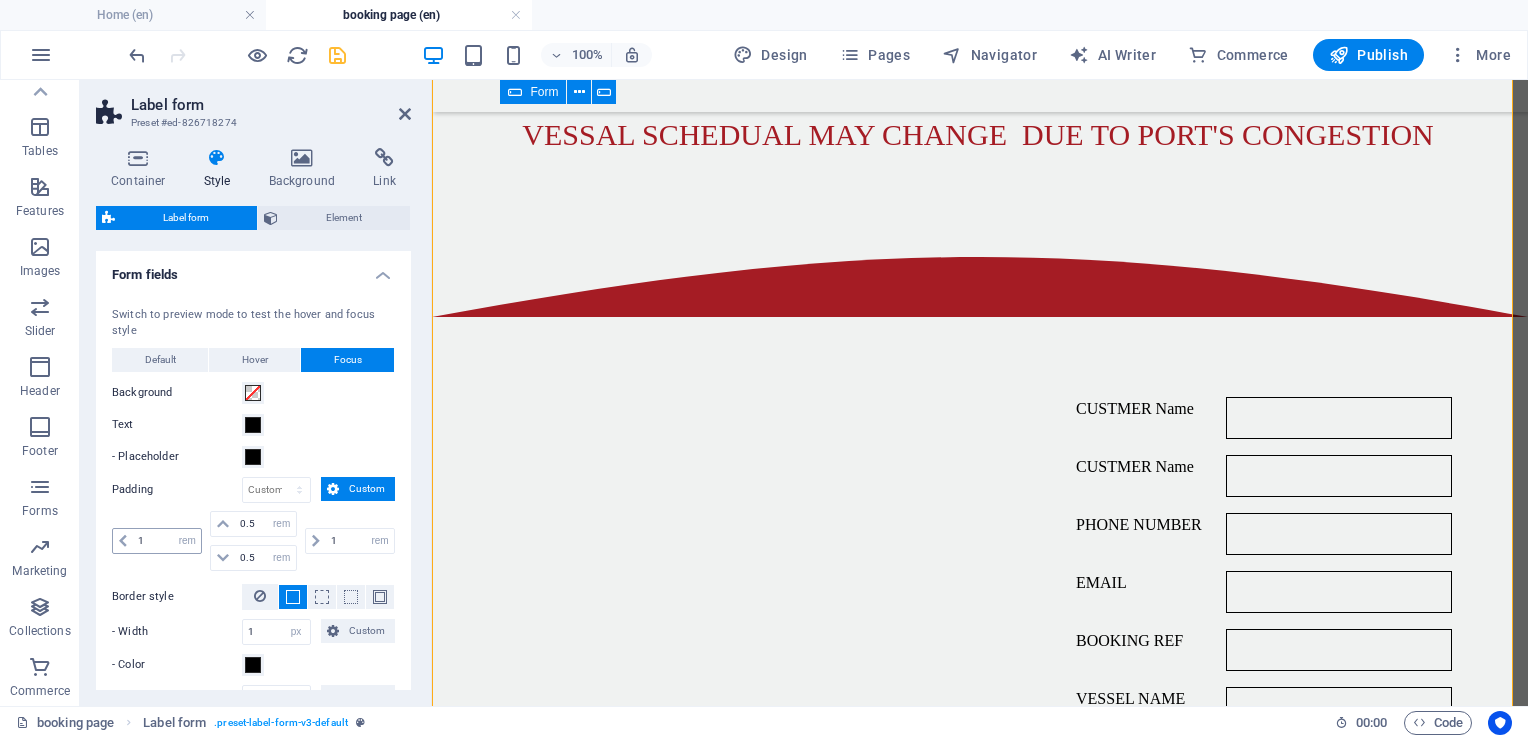 click at bounding box center [123, 541] 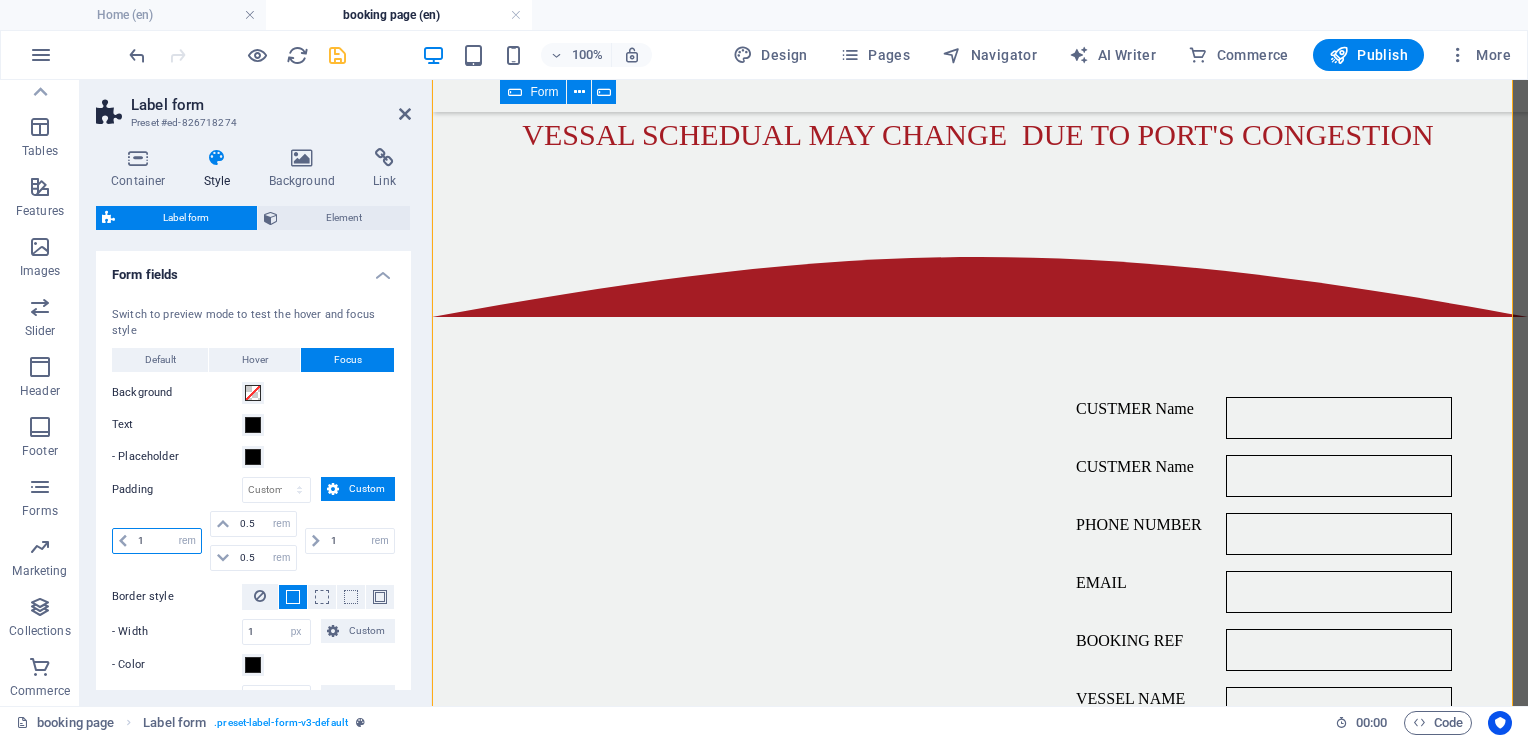 click on "1" at bounding box center (167, 541) 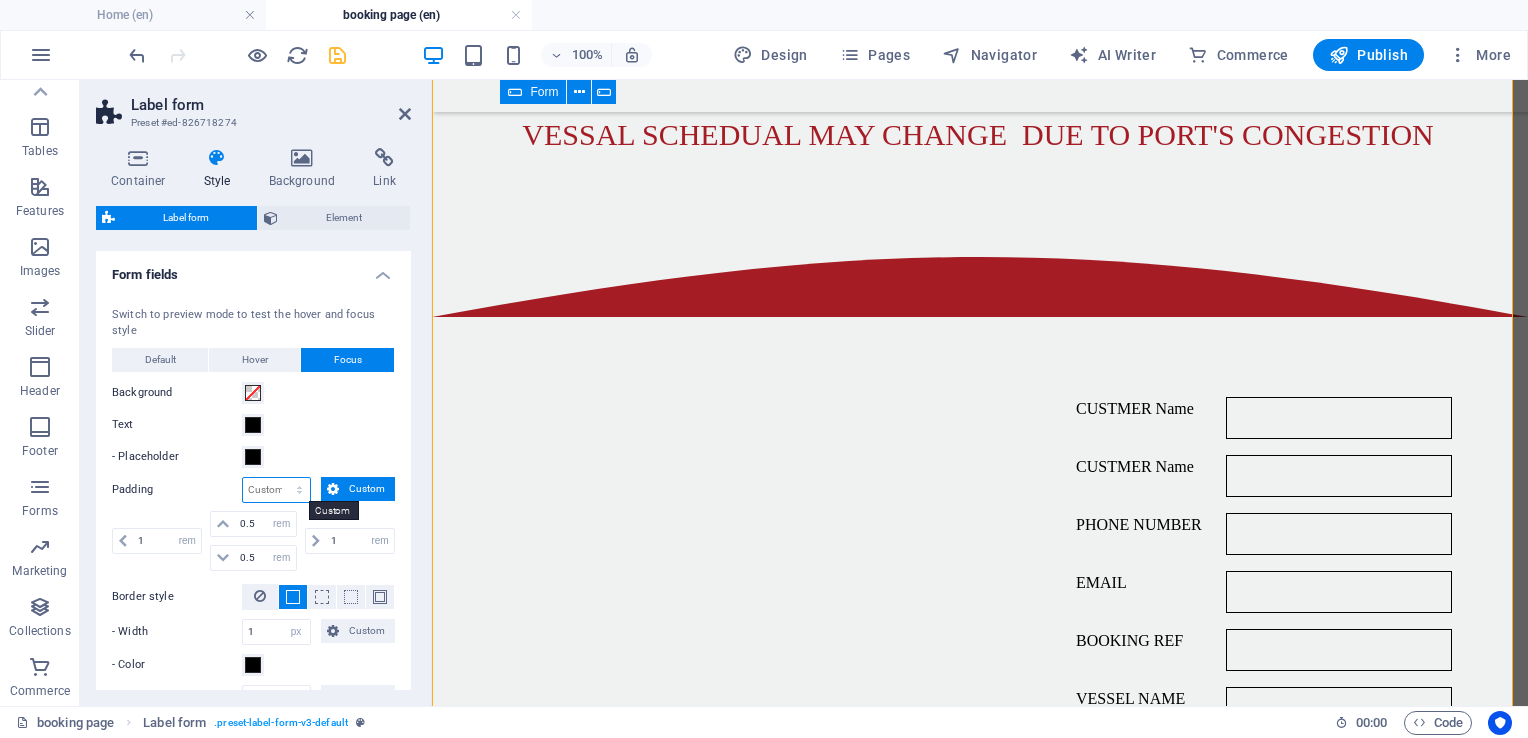 click on "auto px rem % vh vw Custom" at bounding box center (276, 490) 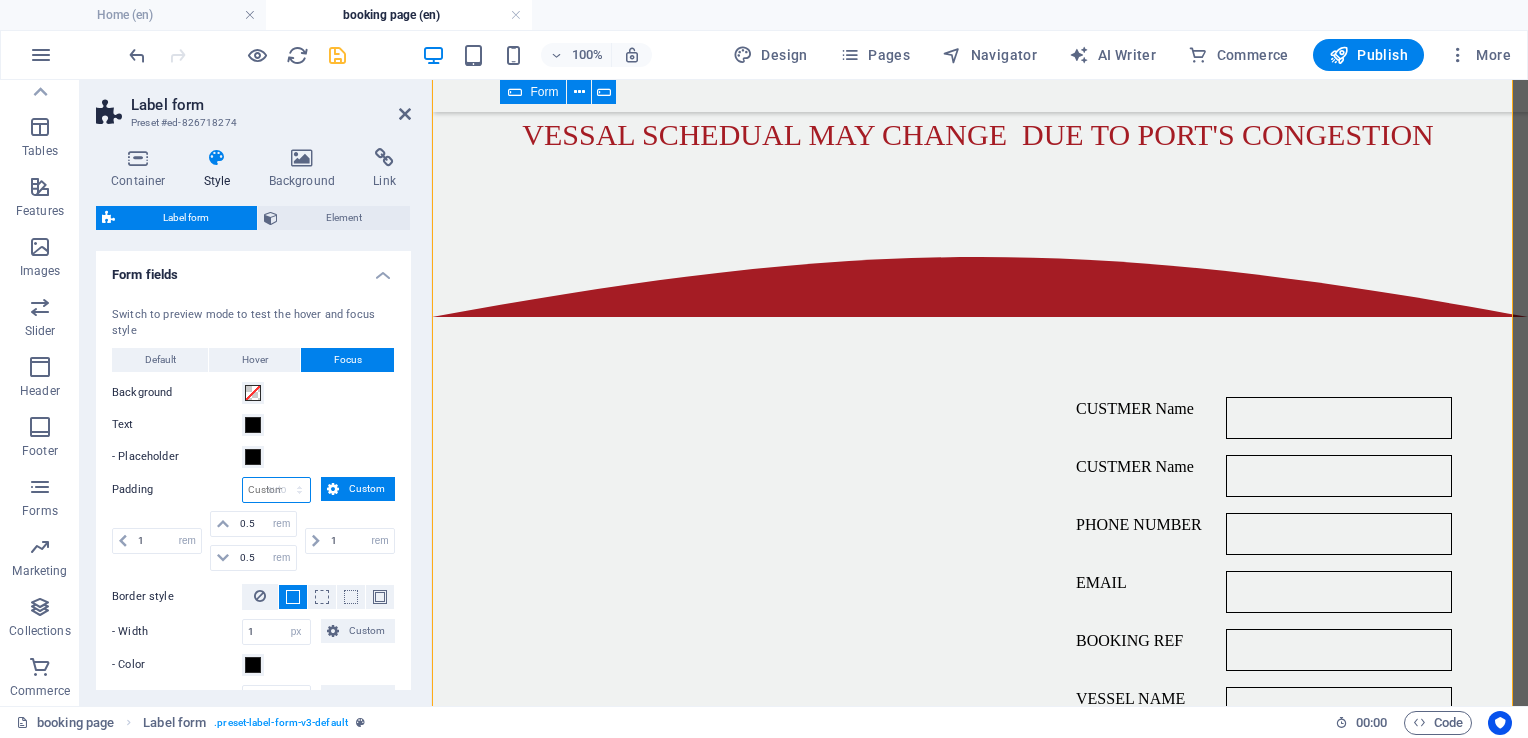 click on "auto px rem % vh vw Custom" at bounding box center (276, 490) 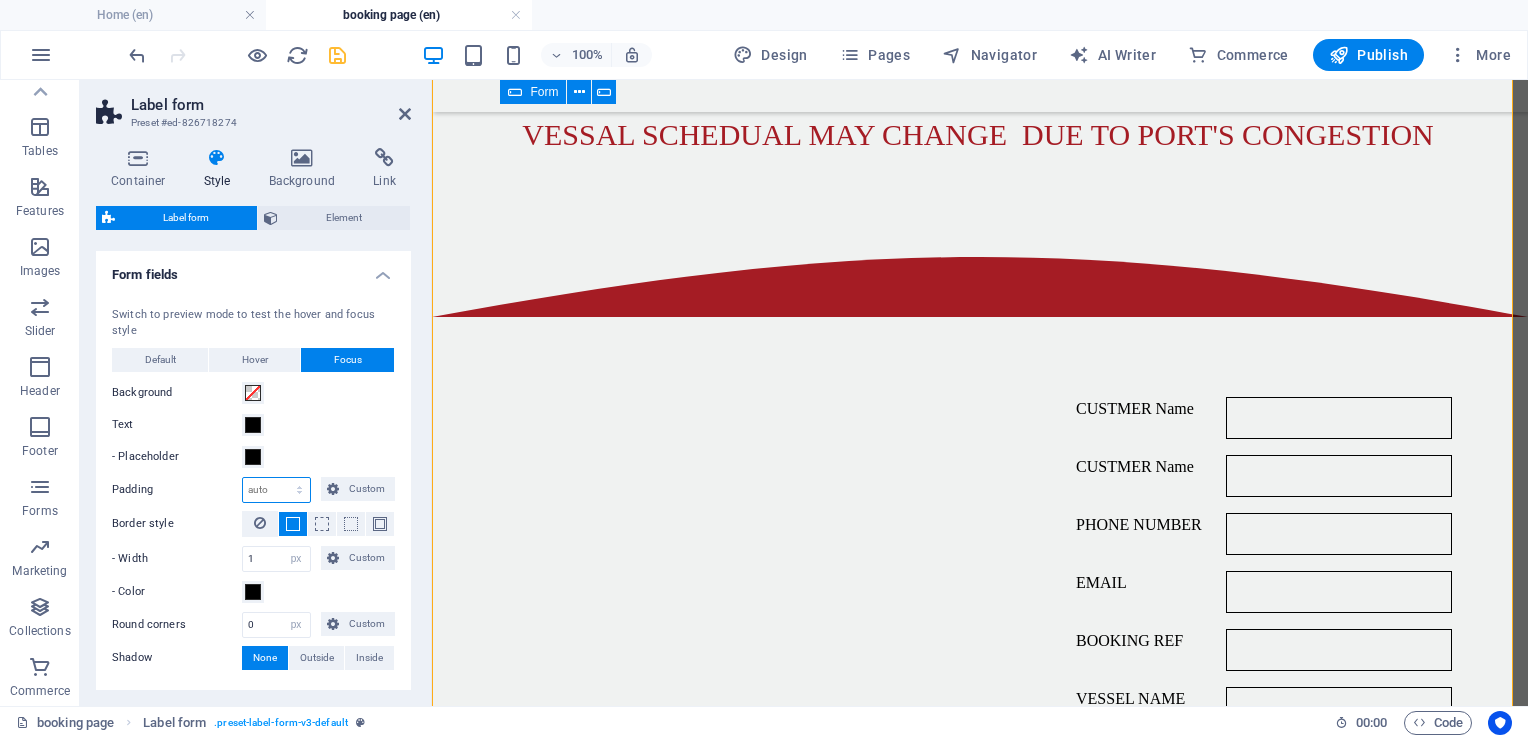 click on "auto px rem % vh vw Custom" at bounding box center (276, 490) 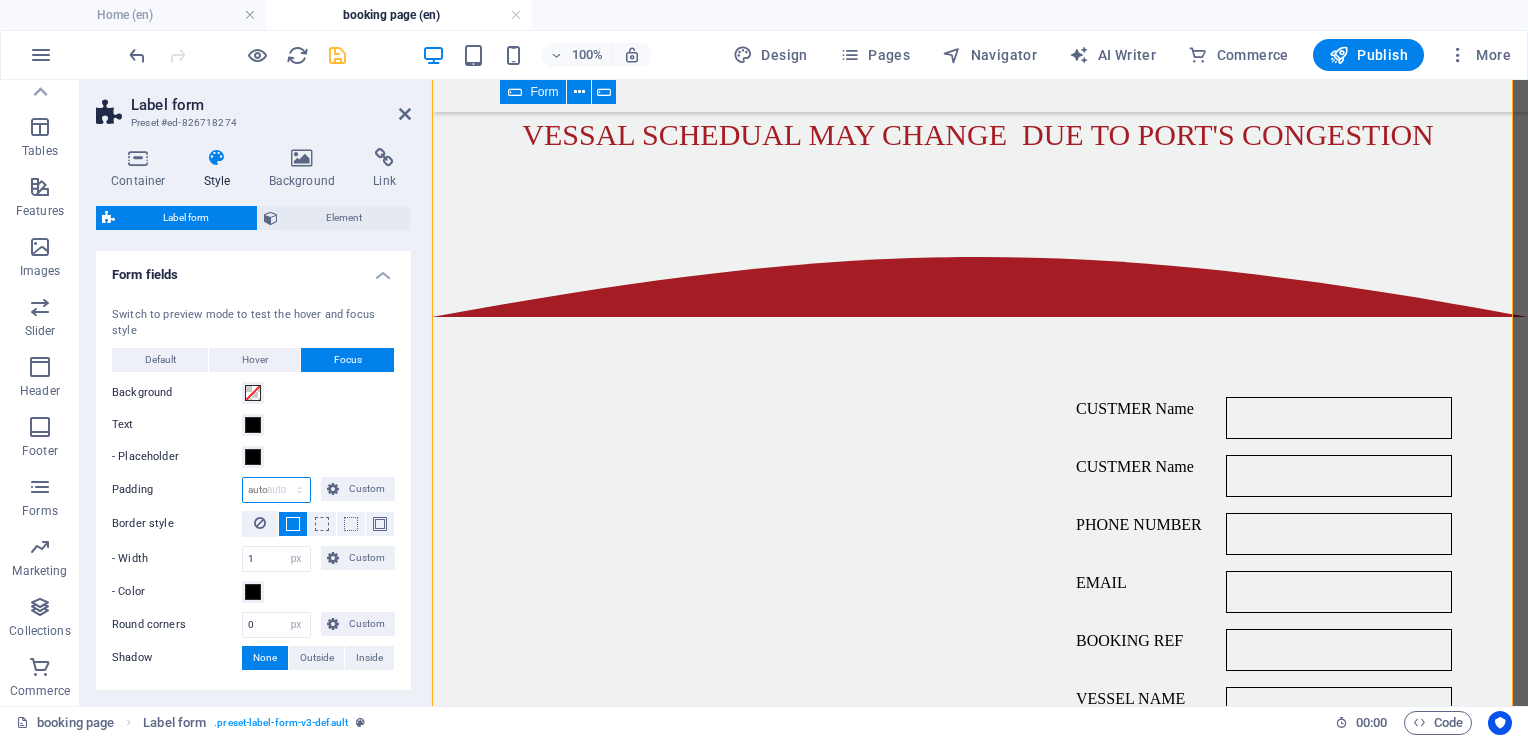 click on "auto px rem % vh vw Custom" at bounding box center [276, 490] 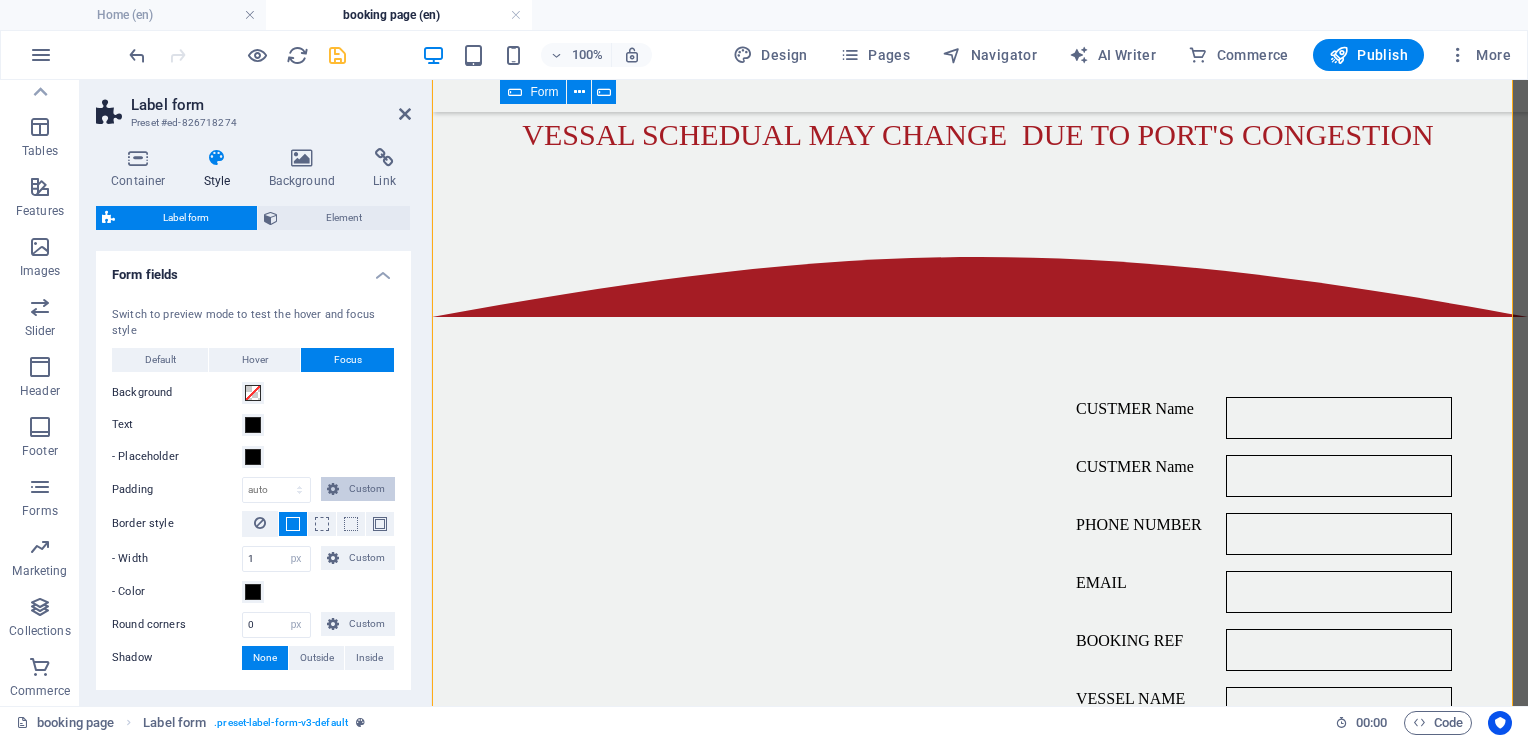 click on "Custom" at bounding box center (358, 489) 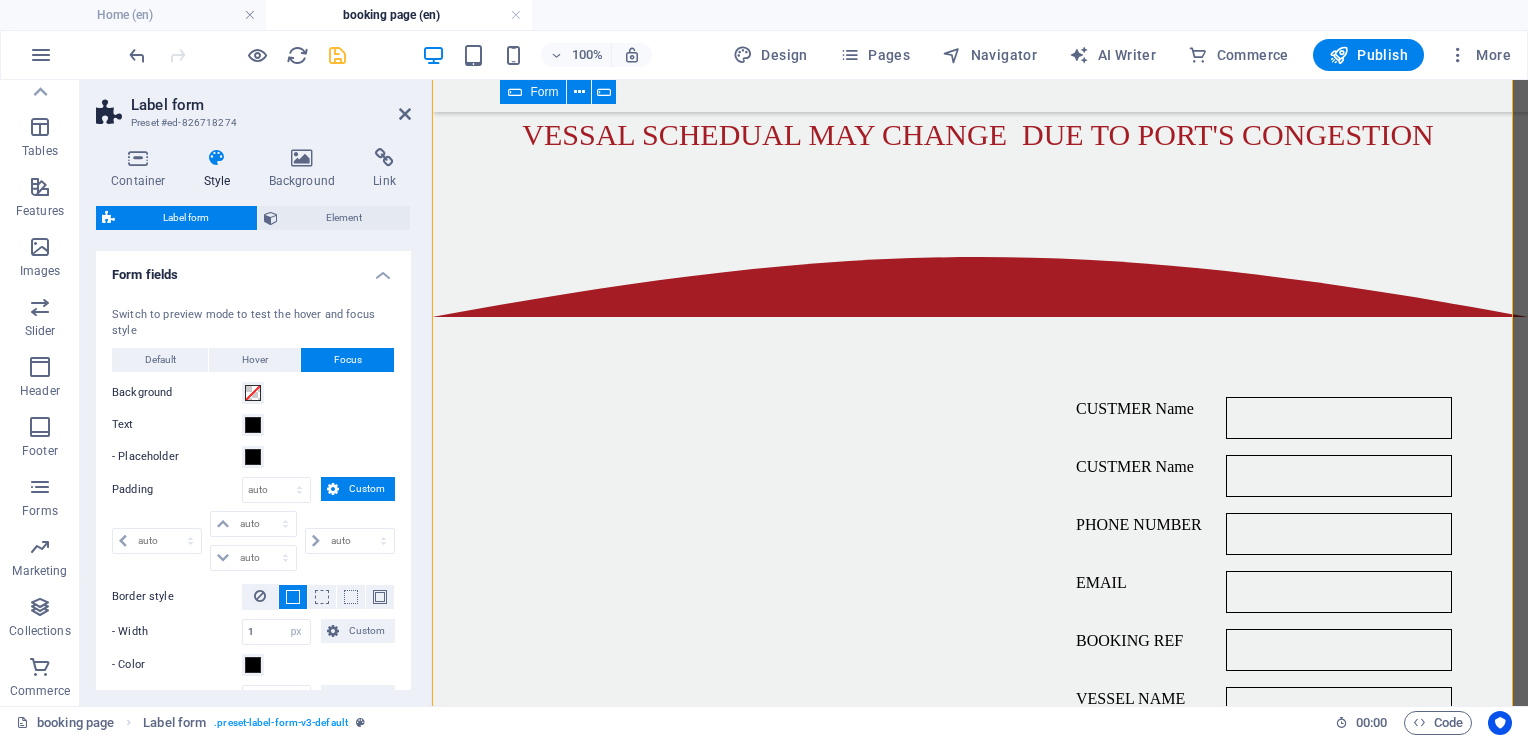 click on "Variants Default Layout Gap 1 px rem % vh vw Horiz. checkboxes Horiz. radio buttons Form fields Switch to preview mode to test the hover and focus style Default Hover Focus Background Text - Placeholder Label margin 0 px rem % vh vw - Width 150 px rem % vh vw - Color Padding px rem % vh vw Custom Custom 1 px rem % vh vw 0.5 px rem % vh vw 0.5 px rem % vh vw 1 px rem % vh vw Border style - Width 1 auto px rem vh vw Custom Custom 1 auto px rem vh" at bounding box center (253, 468) 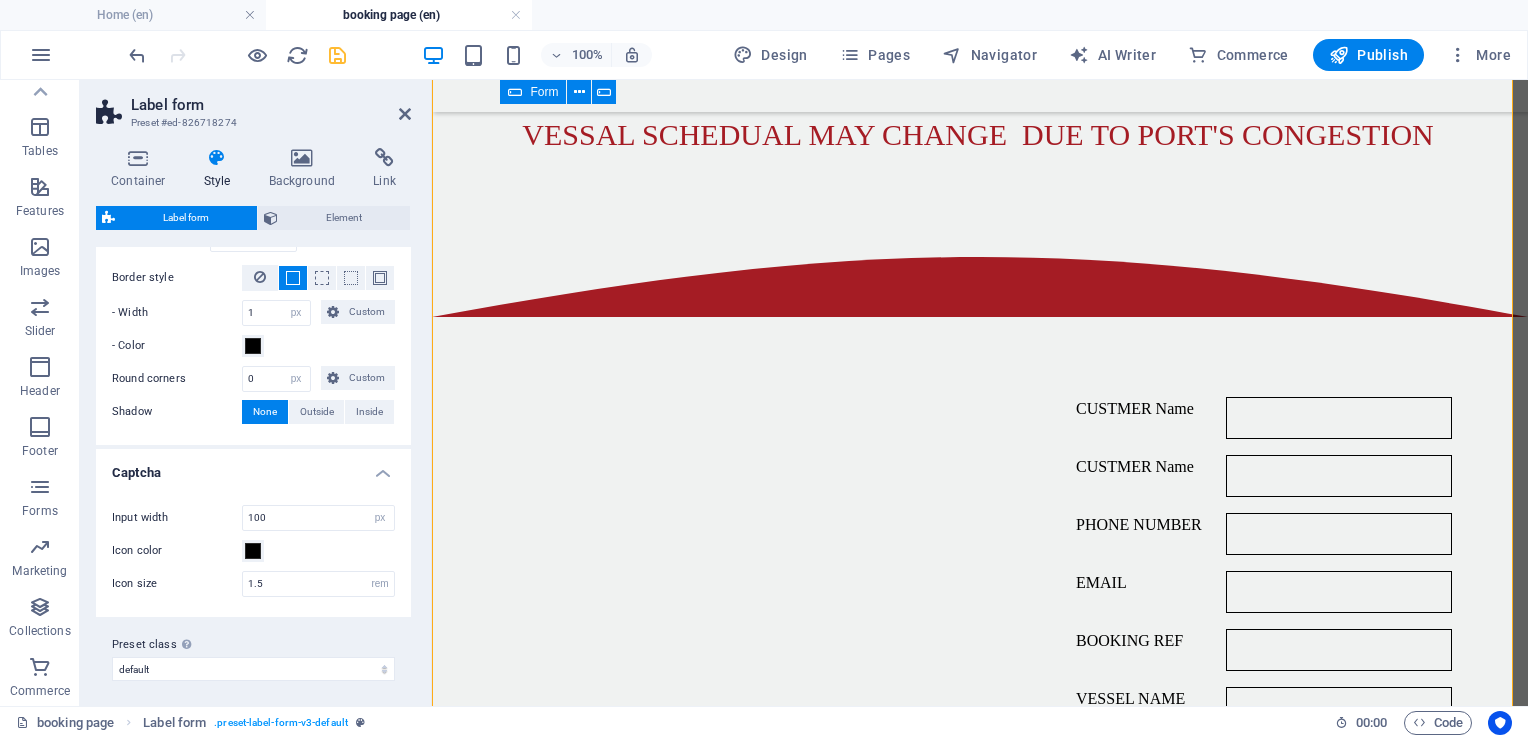 scroll, scrollTop: 455, scrollLeft: 0, axis: vertical 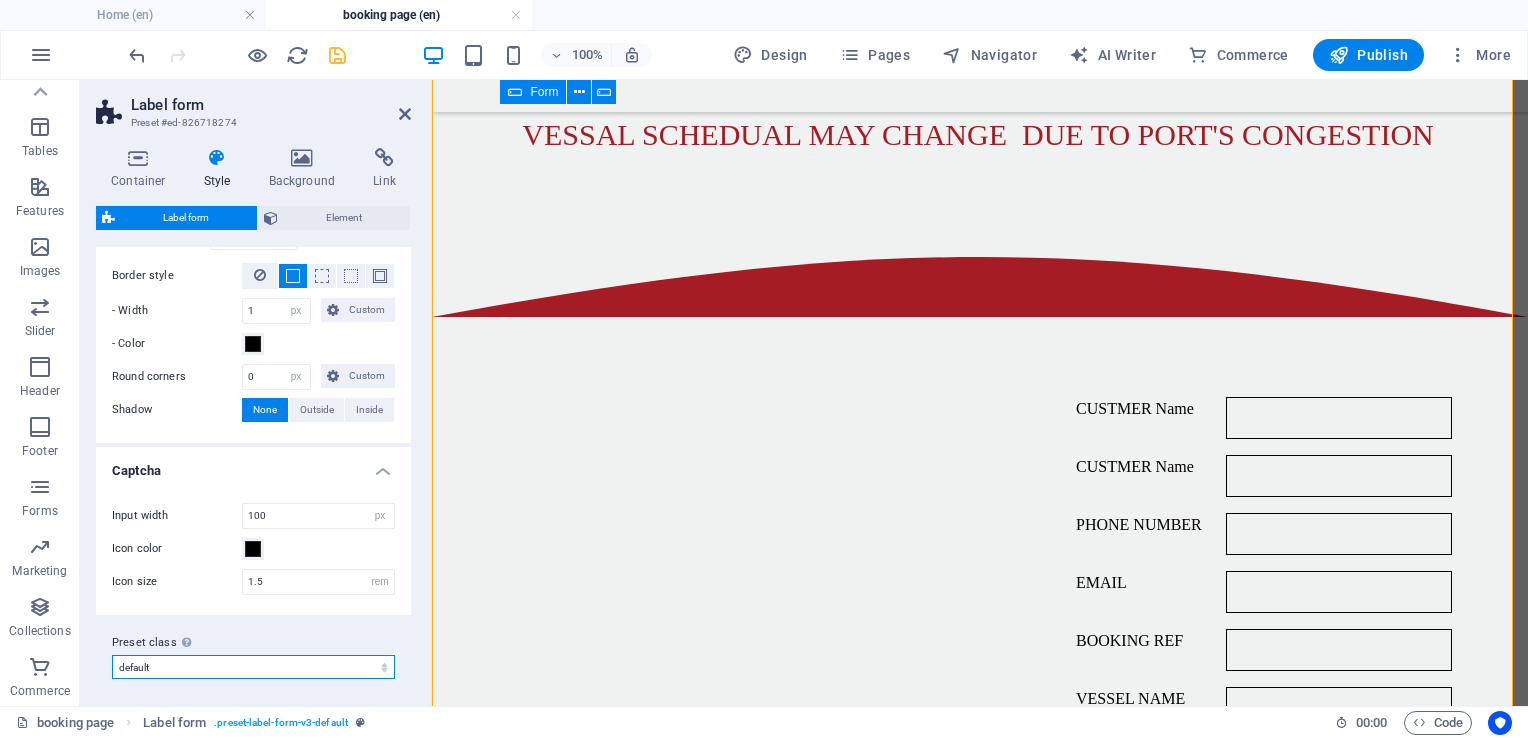 click on "default Add preset class" at bounding box center [253, 667] 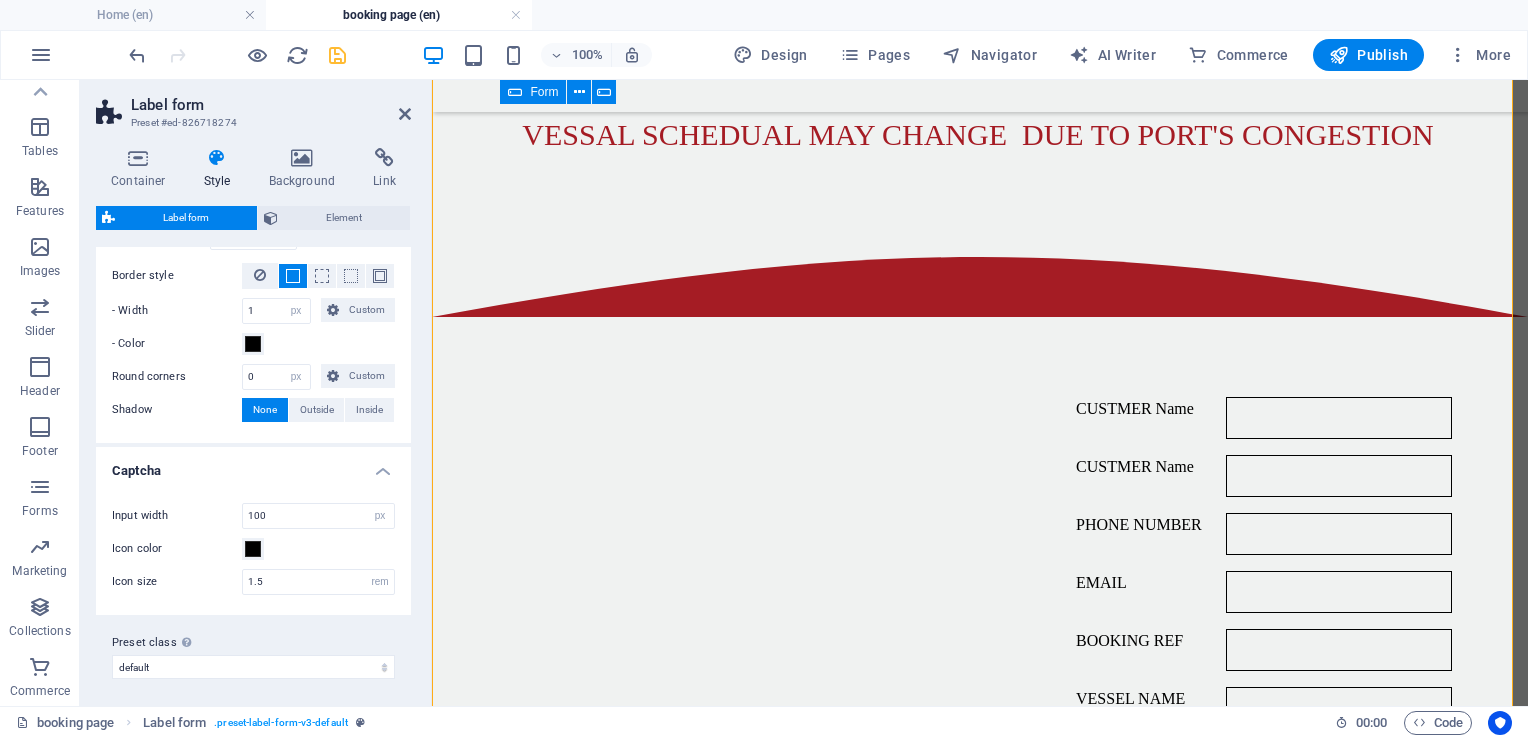 drag, startPoint x: 405, startPoint y: 627, endPoint x: 408, endPoint y: 657, distance: 30.149628 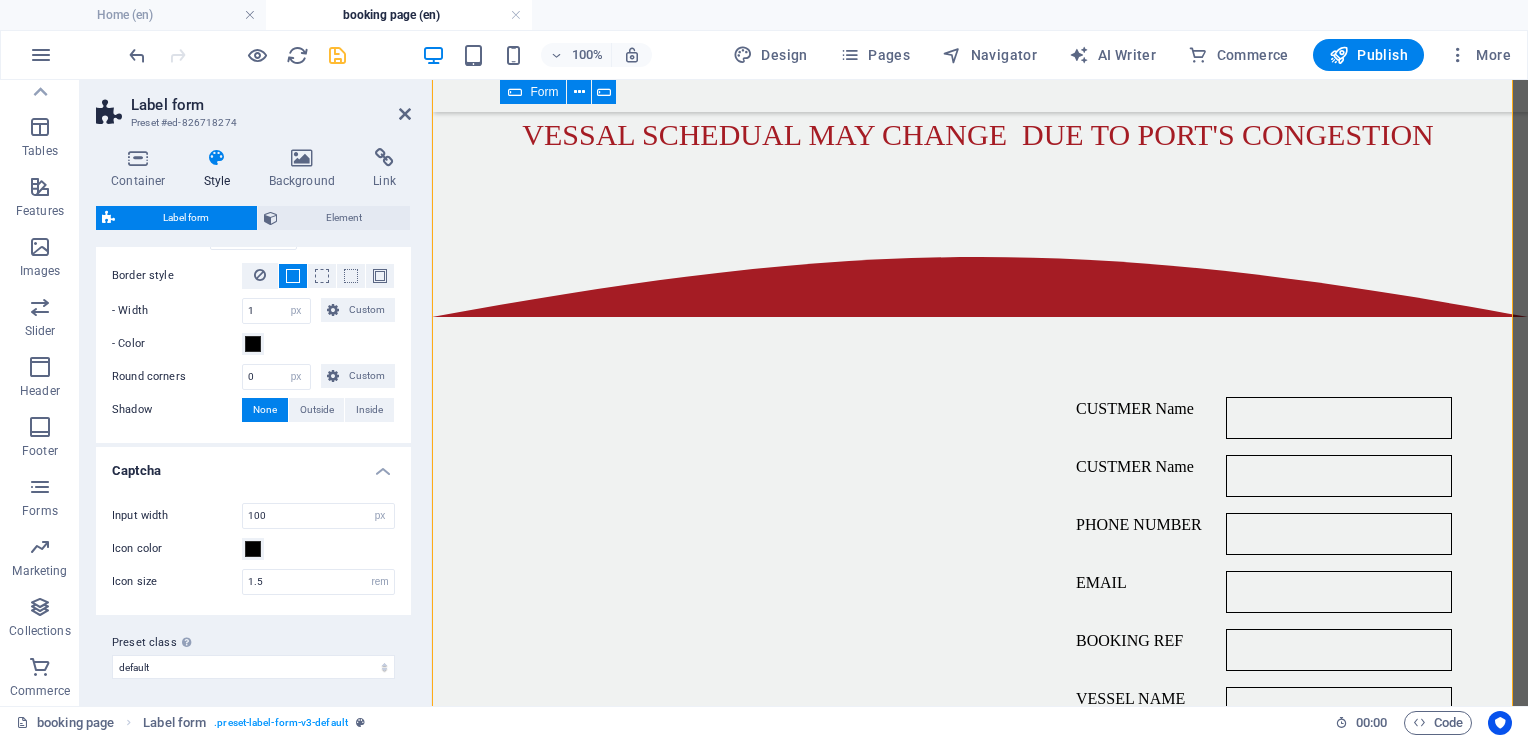 click on "Variants Default Layout Gap 1 px rem % vh vw Horiz. checkboxes Horiz. radio buttons Form fields Switch to preview mode to test the hover and focus style Default Hover Focus Background Text - Placeholder Label margin 0 px rem % vh vw - Width 150 px rem % vh vw - Color Padding px rem % vh vw Custom Custom 1 px rem % vh vw 0.5 px rem % vh vw 0.5 px rem % vh vw 1 px rem % vh vw Border style - Width 1 auto px rem vh vw Custom Custom 1 auto px rem vh" at bounding box center (253, 468) 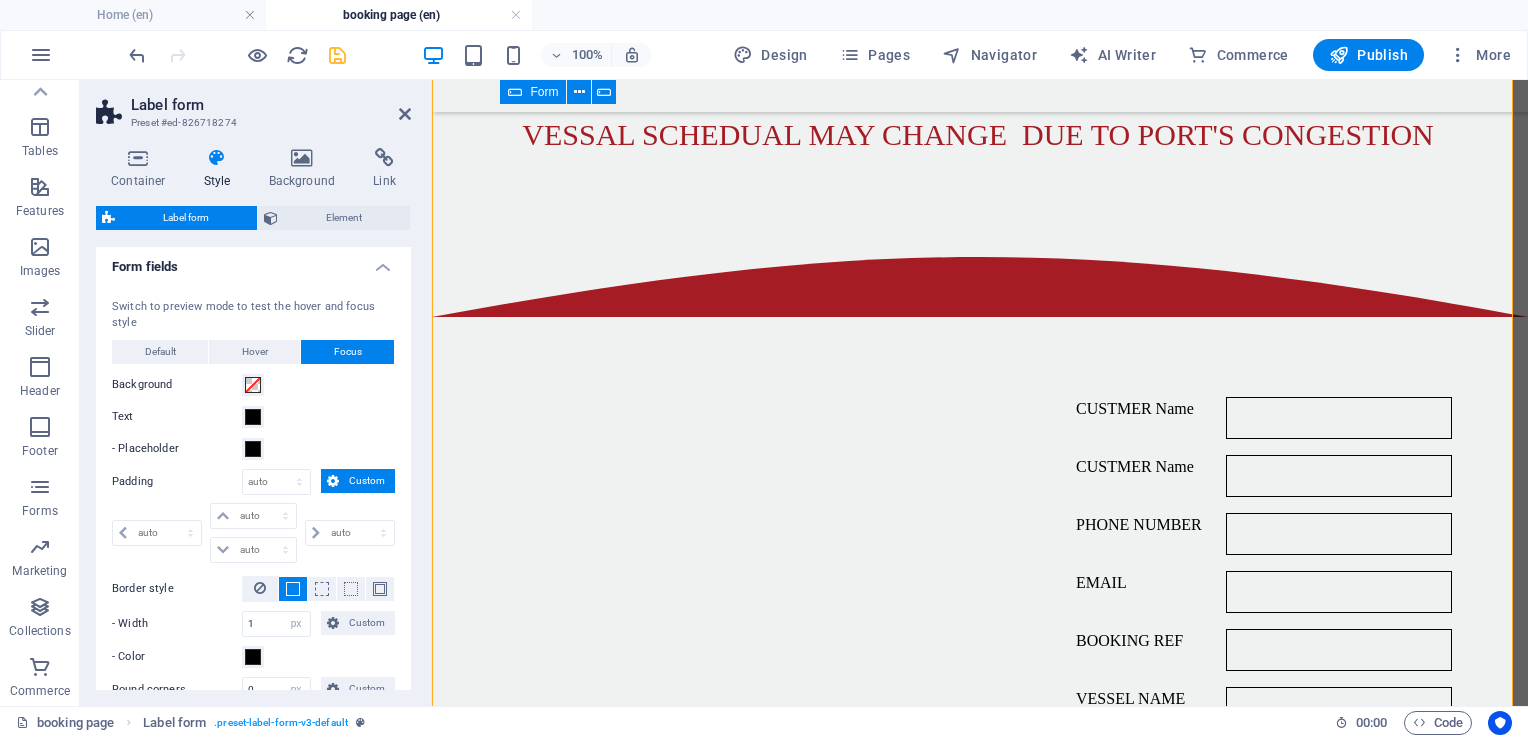 scroll, scrollTop: 134, scrollLeft: 0, axis: vertical 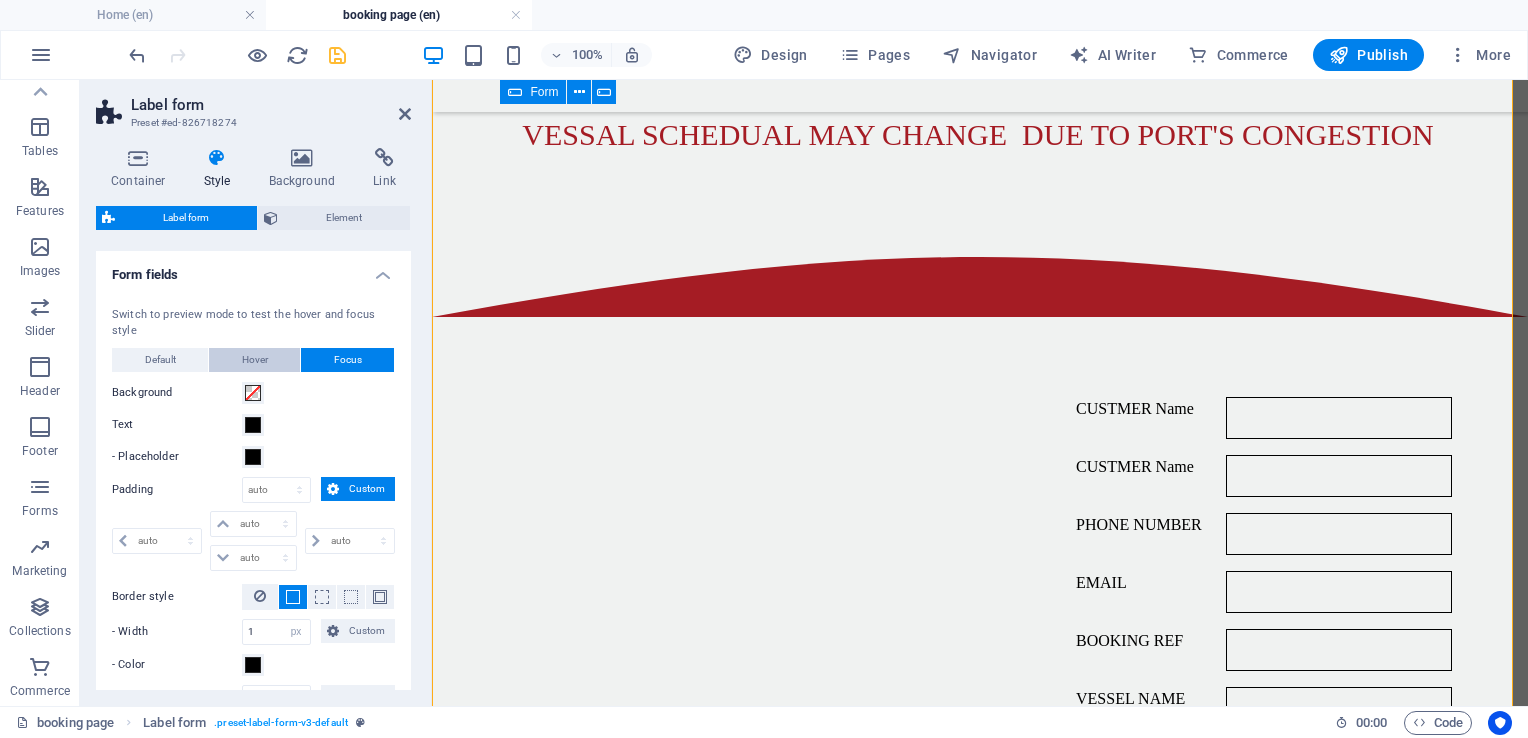 click on "Hover" at bounding box center [255, 360] 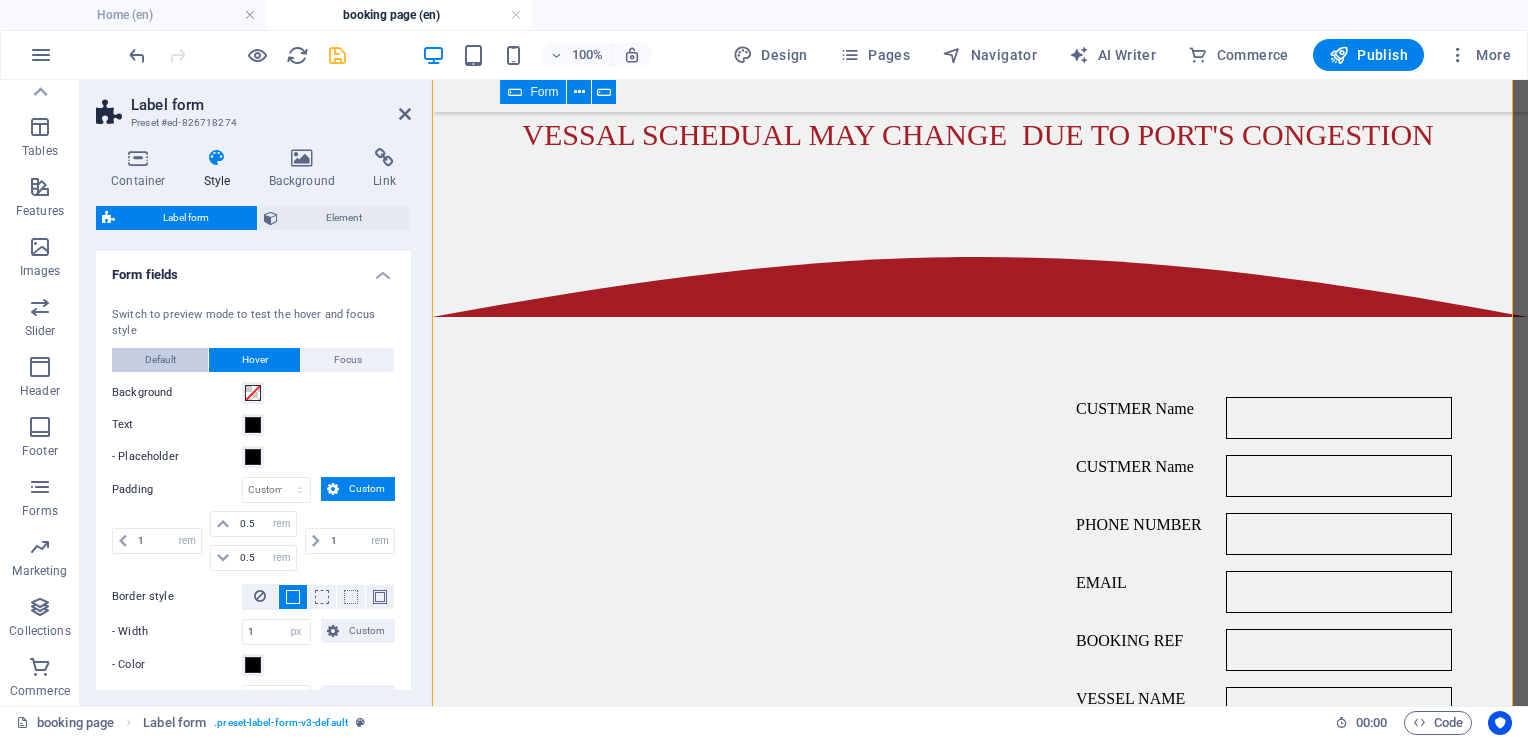 click on "Default" at bounding box center (160, 360) 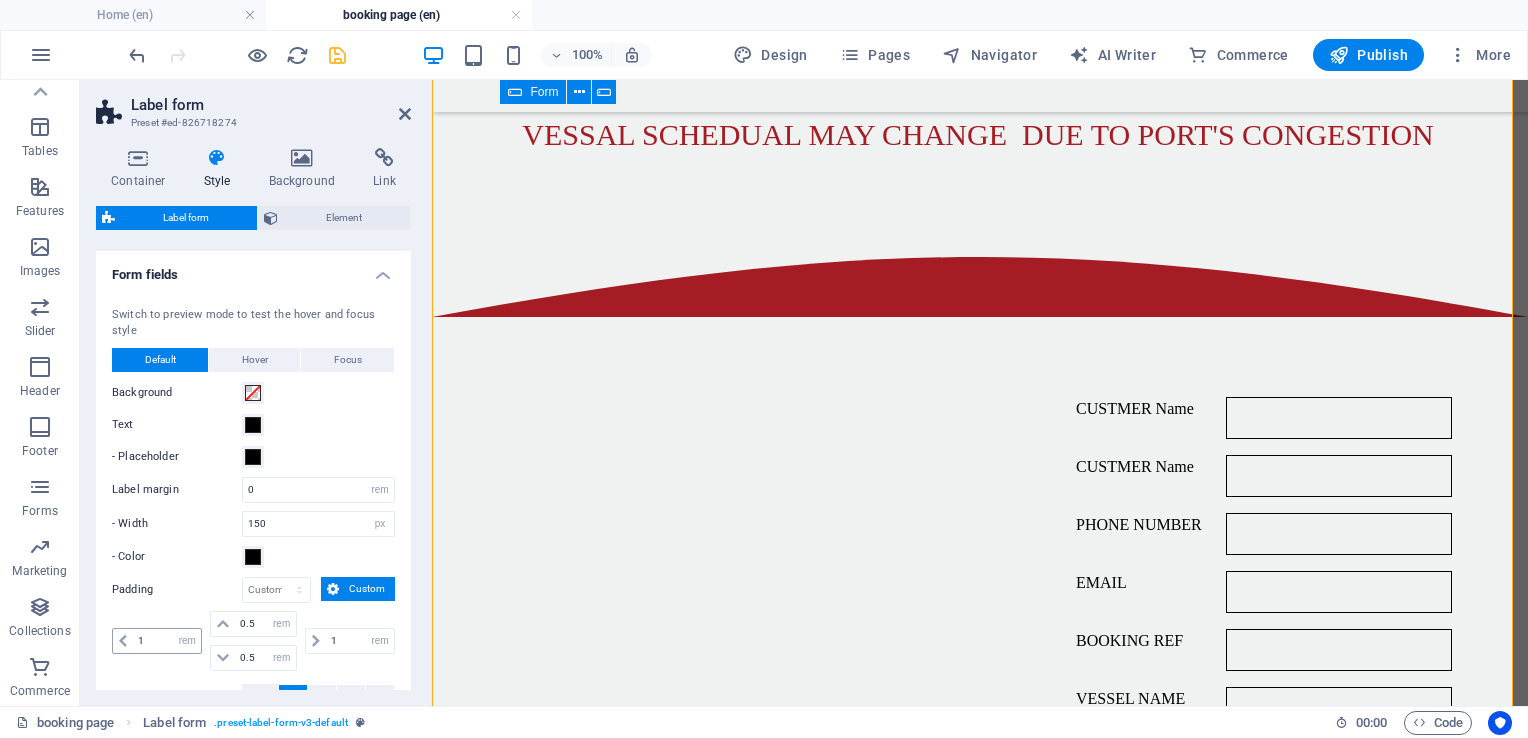 click at bounding box center (123, 641) 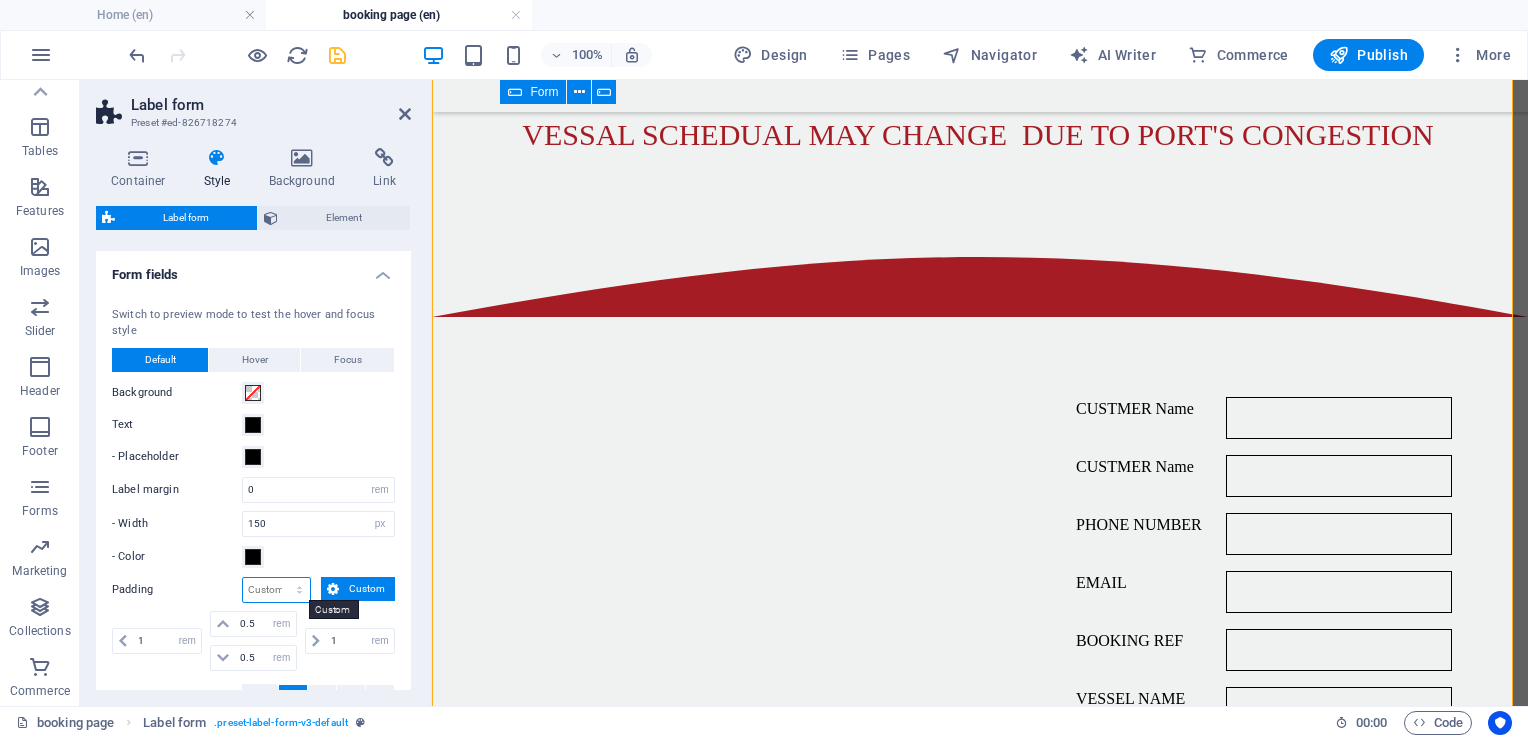 click on "px rem % vh vw Custom" at bounding box center [276, 590] 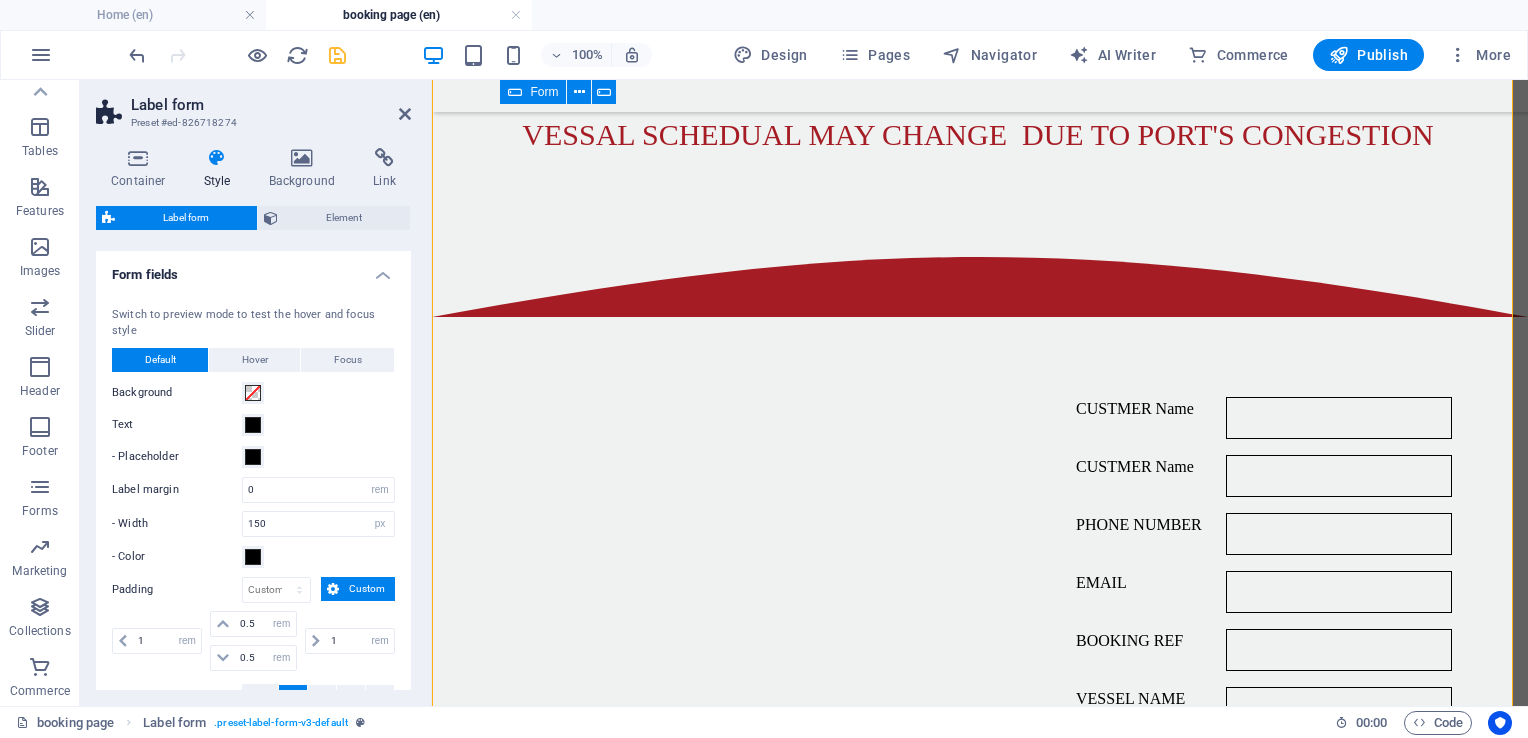 click on "- Color" at bounding box center [253, 557] 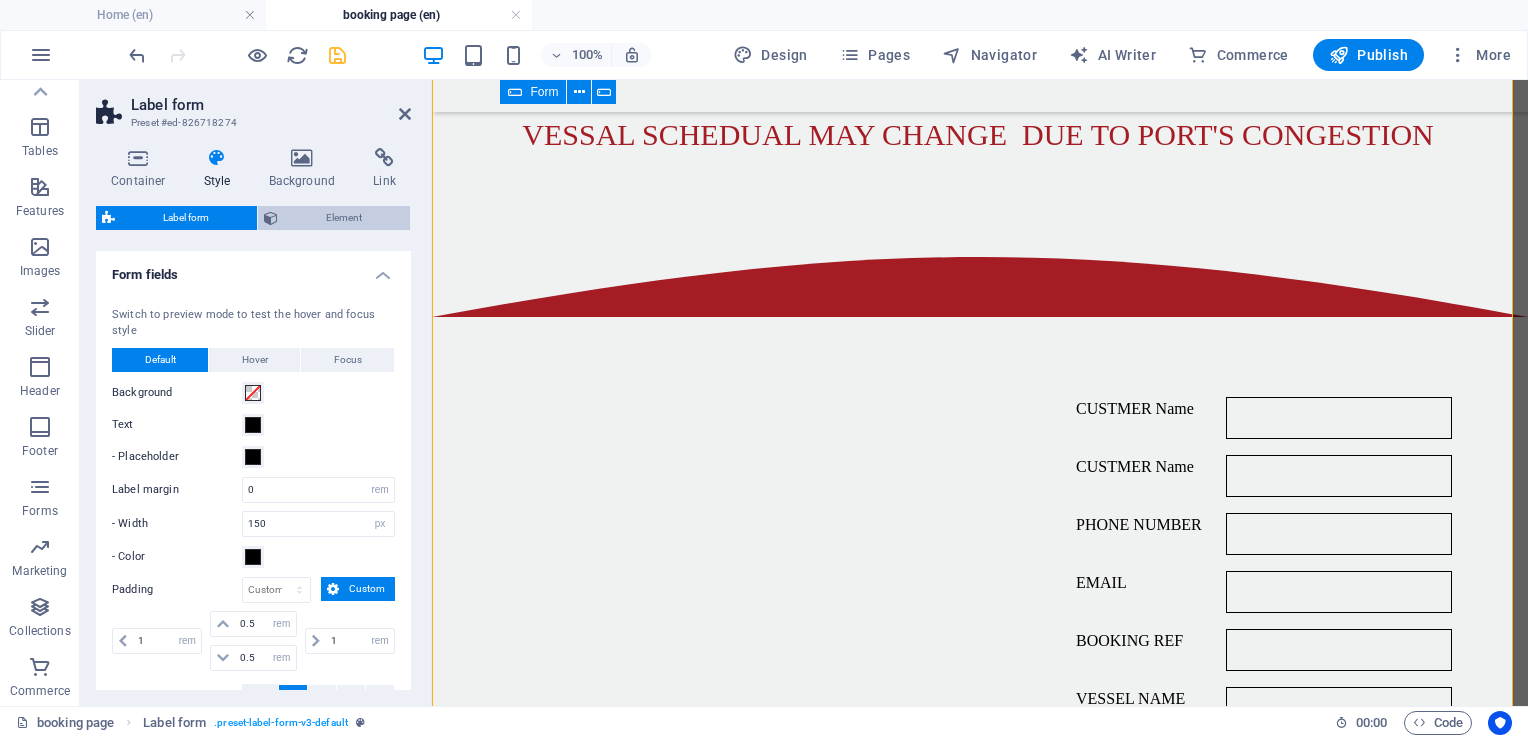 drag, startPoint x: 403, startPoint y: 364, endPoint x: 381, endPoint y: 222, distance: 143.69412 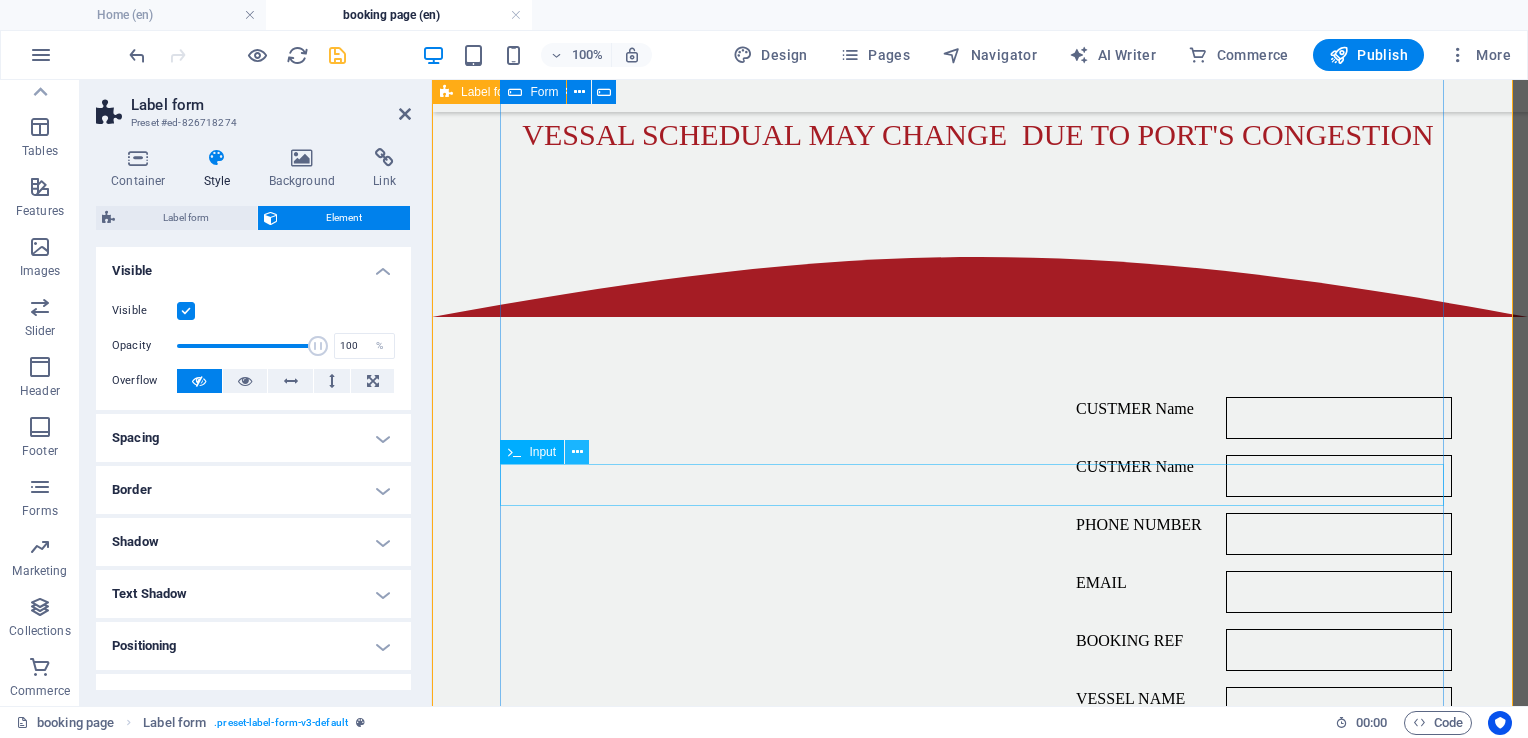 click at bounding box center (577, 452) 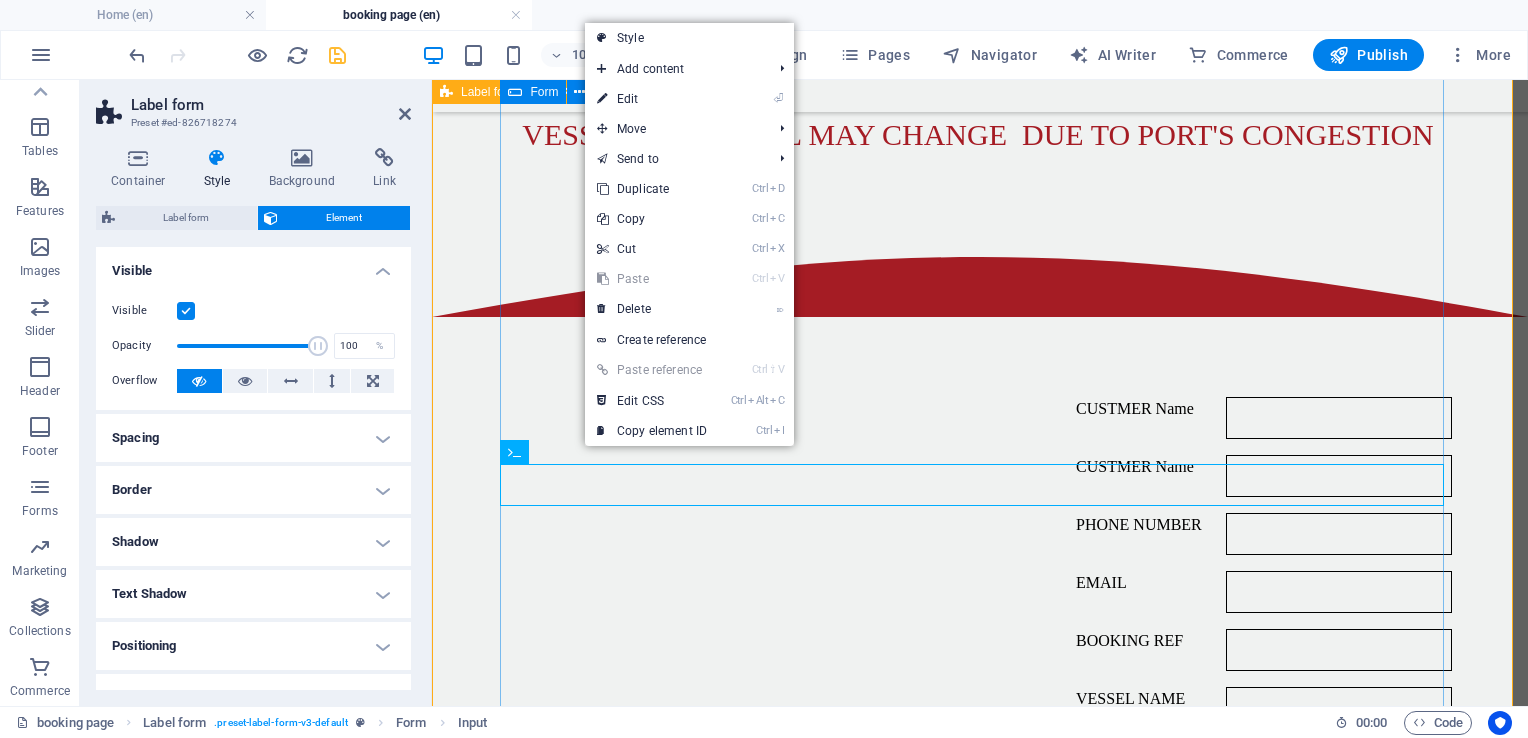 click on "CUSTMER Name CUSTMER Name PHONE NUMBER EMAIL BOOKING REF VESSEL NAME BOX OWNER VOYAGE NUMBER VOYAGE NUMBER OPEN CLOSE VOYAGE STATUS DESTENTATION LADEN UNIT UNIT SIZE UNIT TYPE POD NAME POD AGENT DETIALS Message {{ 'content.forms.privacy'|trans }} Unreadable? Load new Submit" at bounding box center (980, 987) 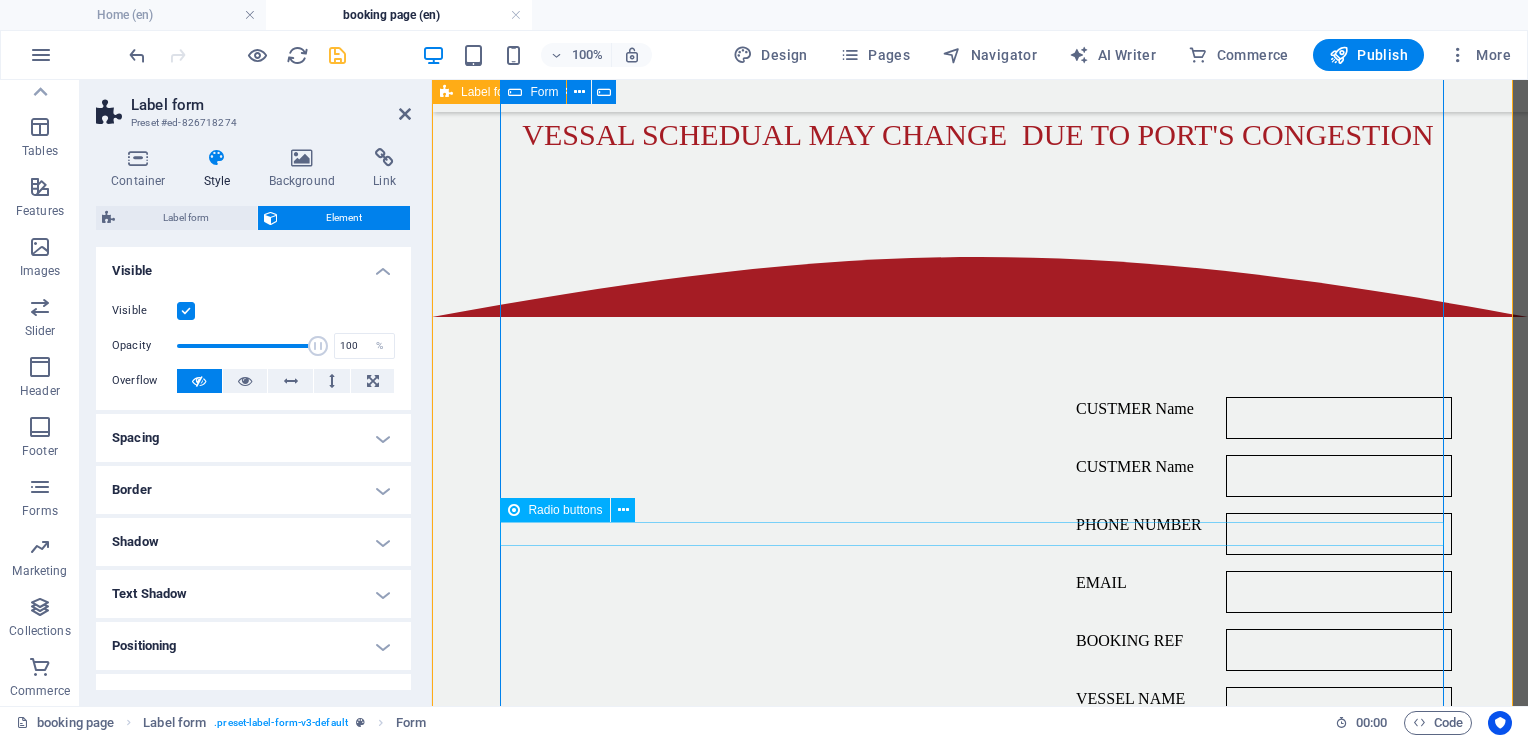 click on "VOYAGE NUMBER   OPEN    CLOSE" at bounding box center (980, 873) 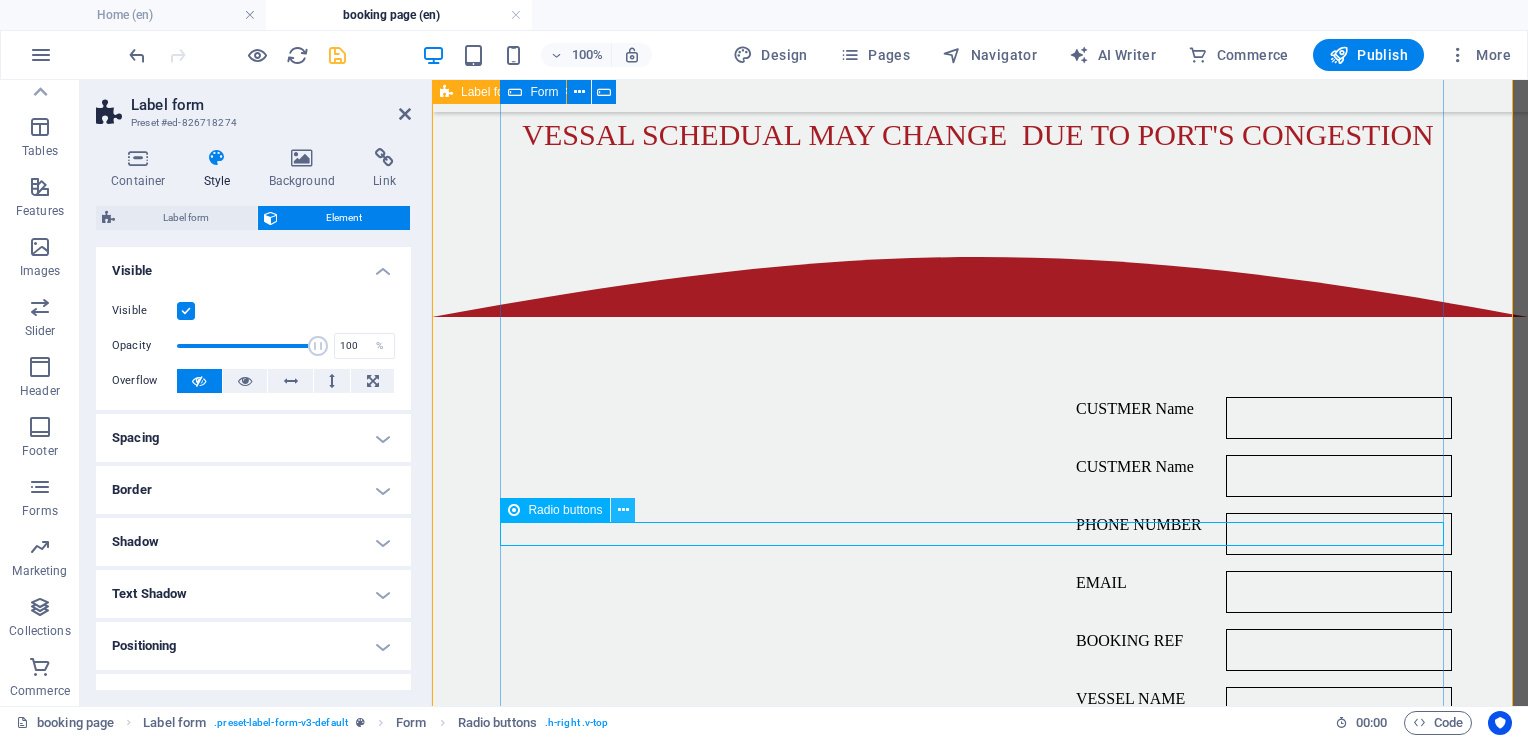 click at bounding box center (623, 510) 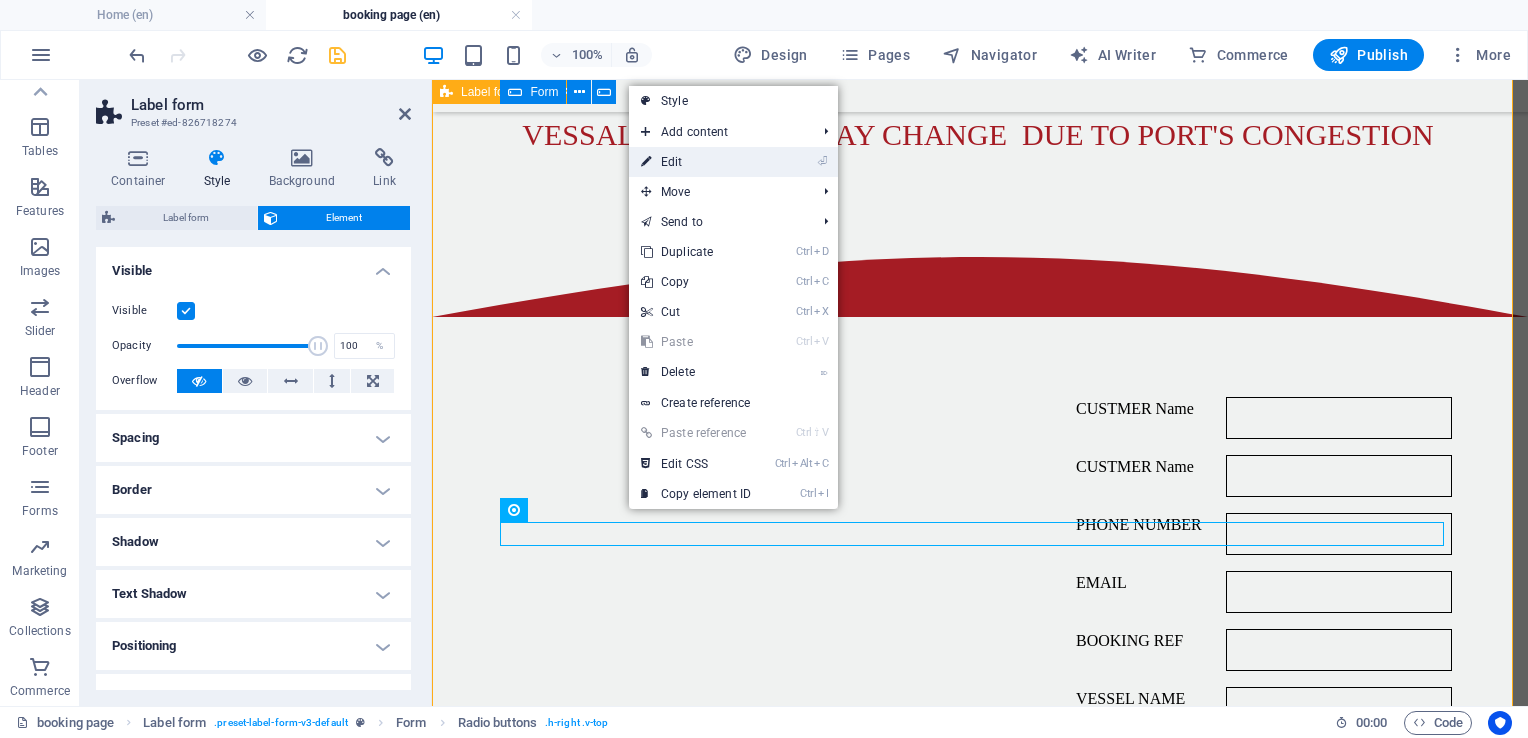 click on "⏎  Edit" at bounding box center [696, 162] 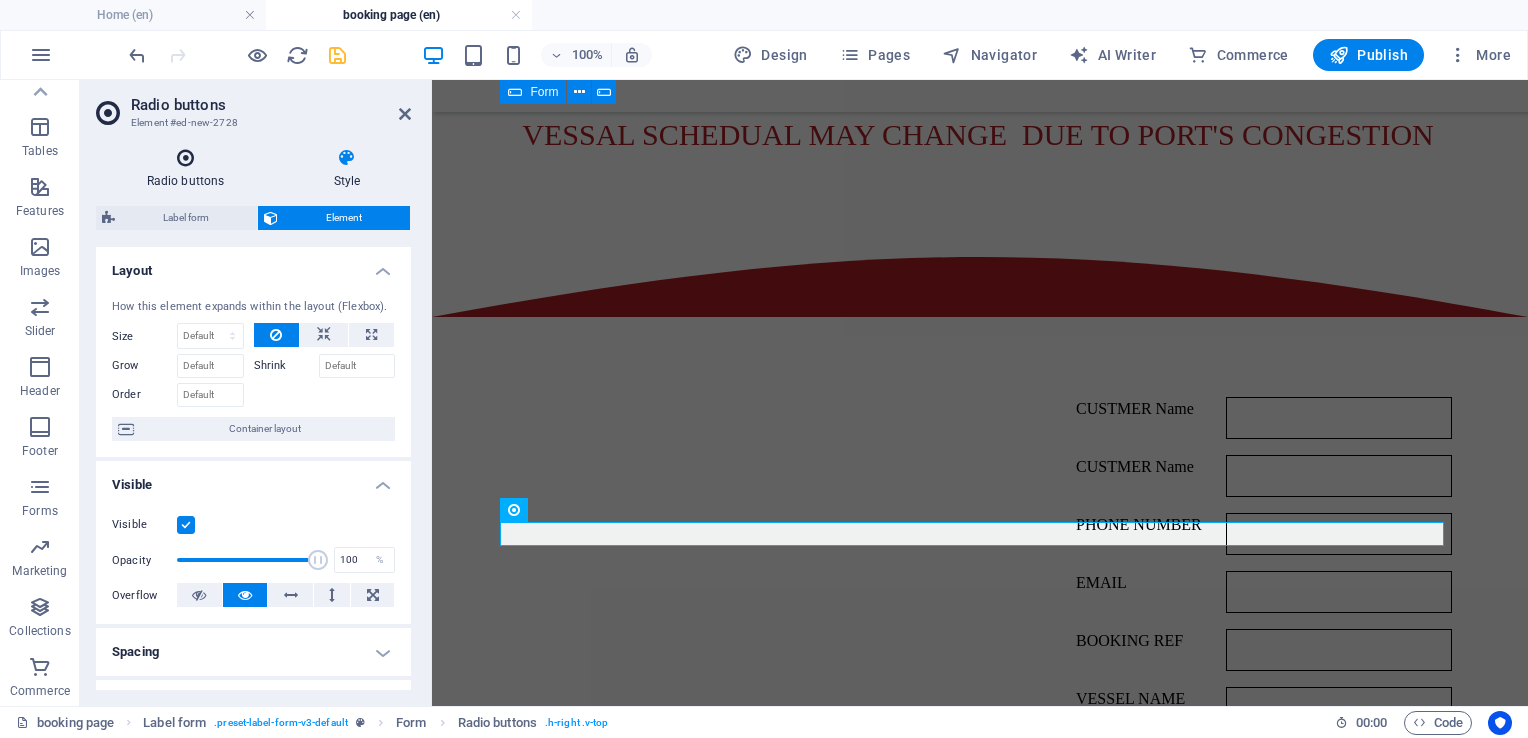 click at bounding box center (185, 158) 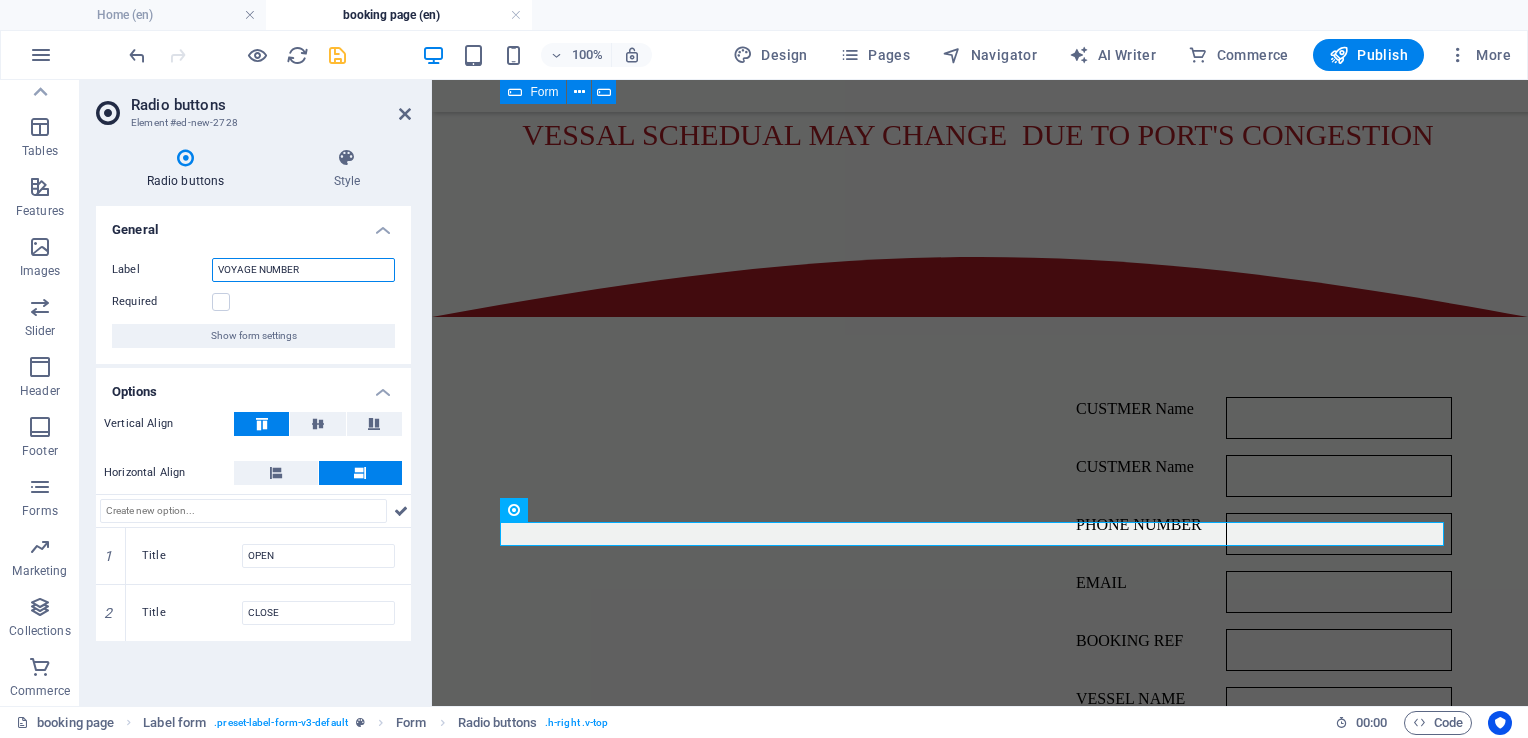 drag, startPoint x: 304, startPoint y: 270, endPoint x: 253, endPoint y: 275, distance: 51.24451 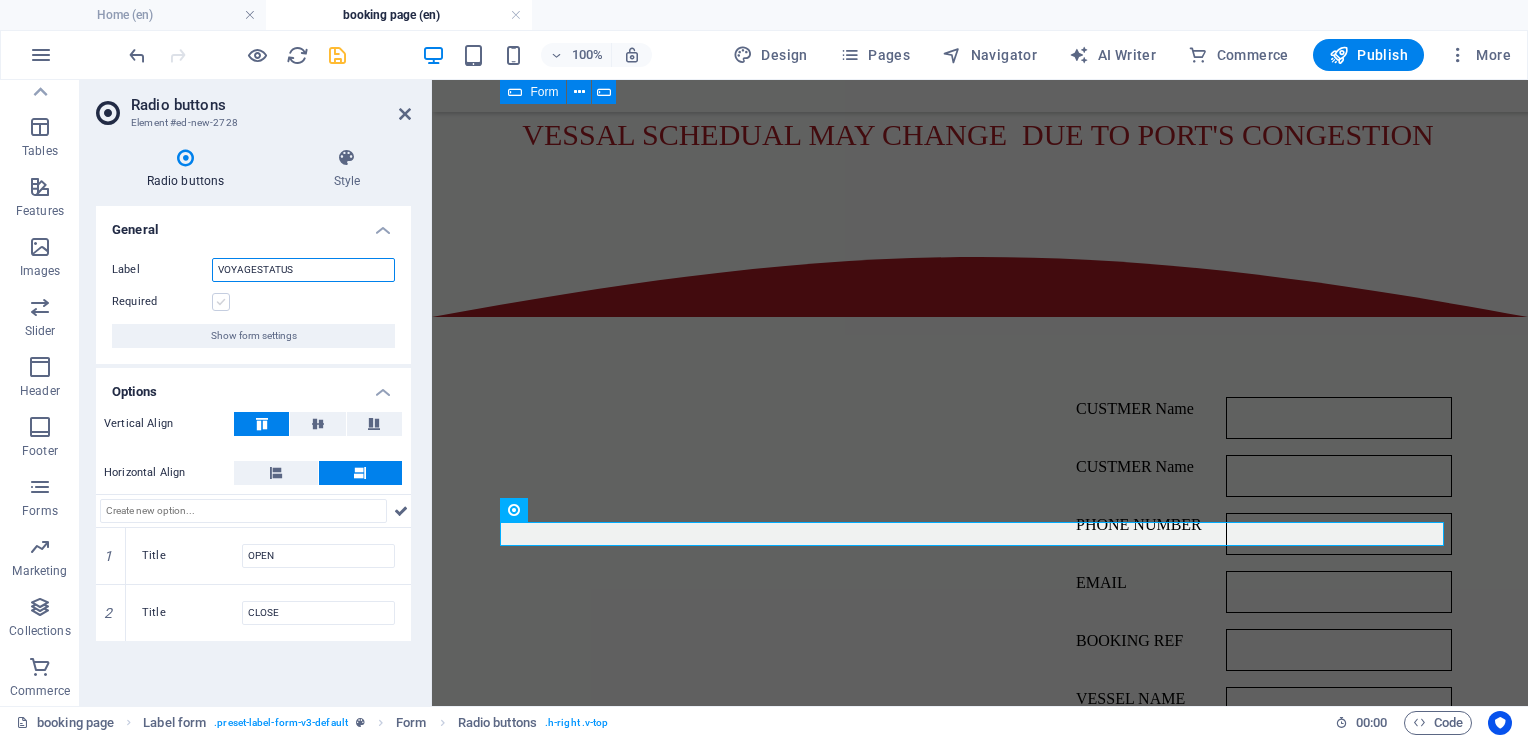 type on "VOYAGESTATUS" 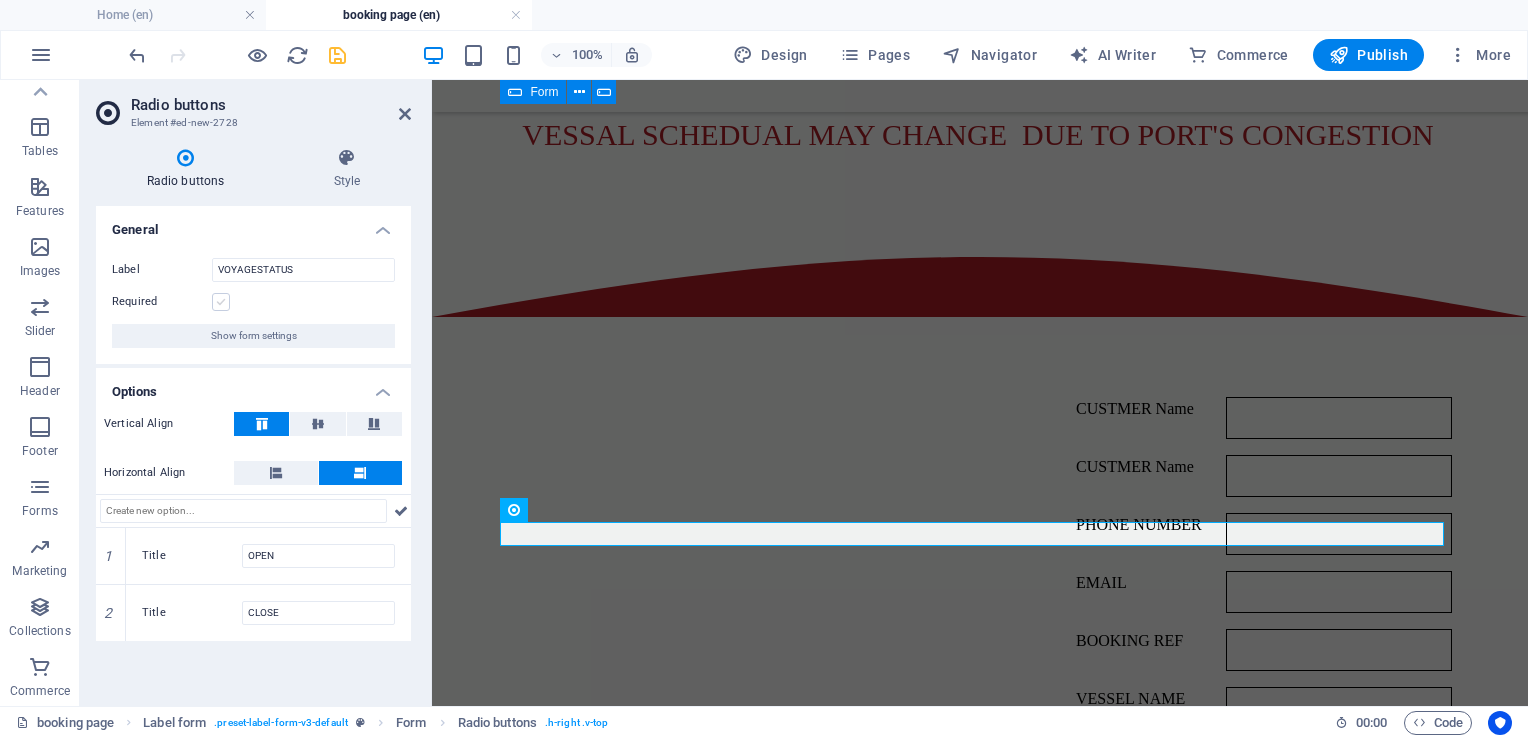 click at bounding box center (221, 302) 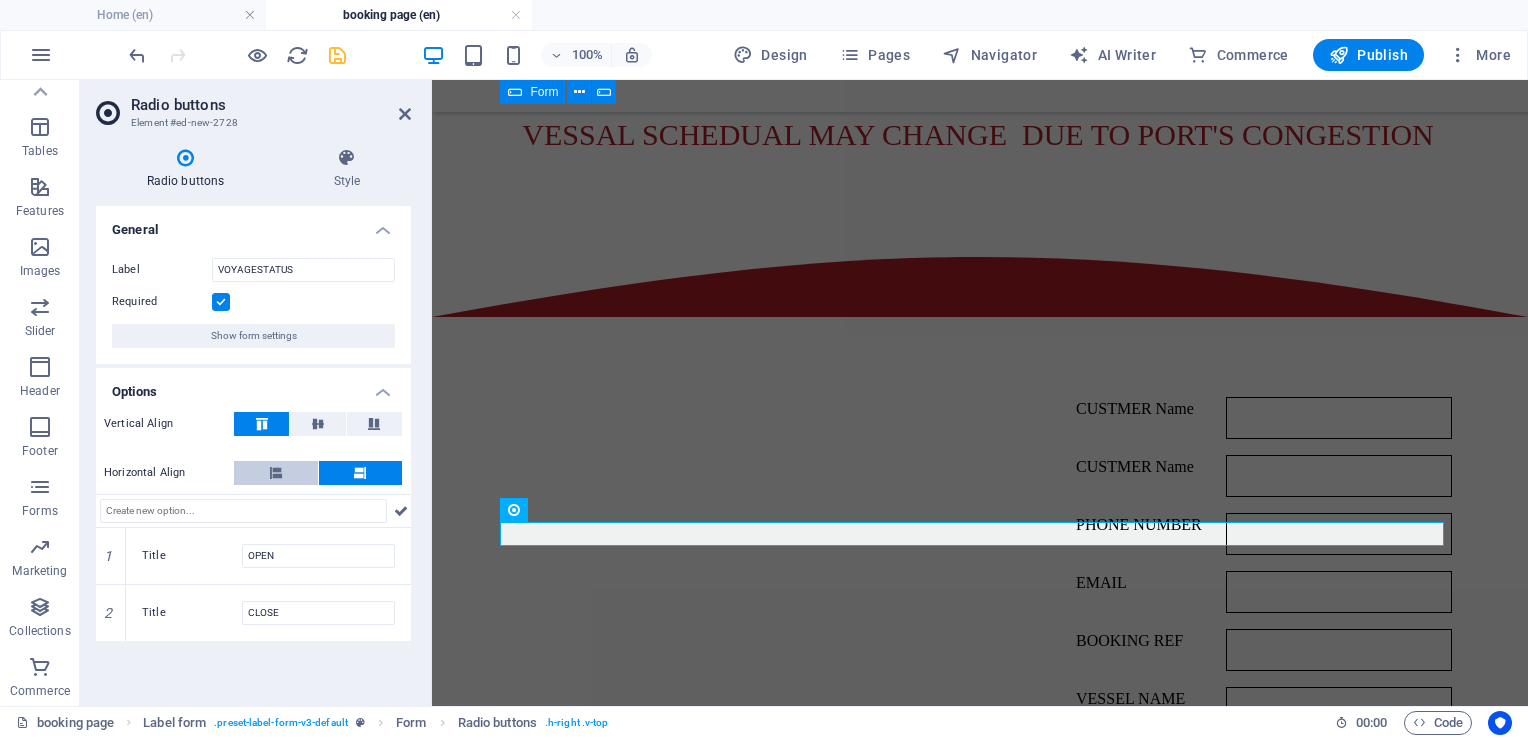 click at bounding box center [276, 473] 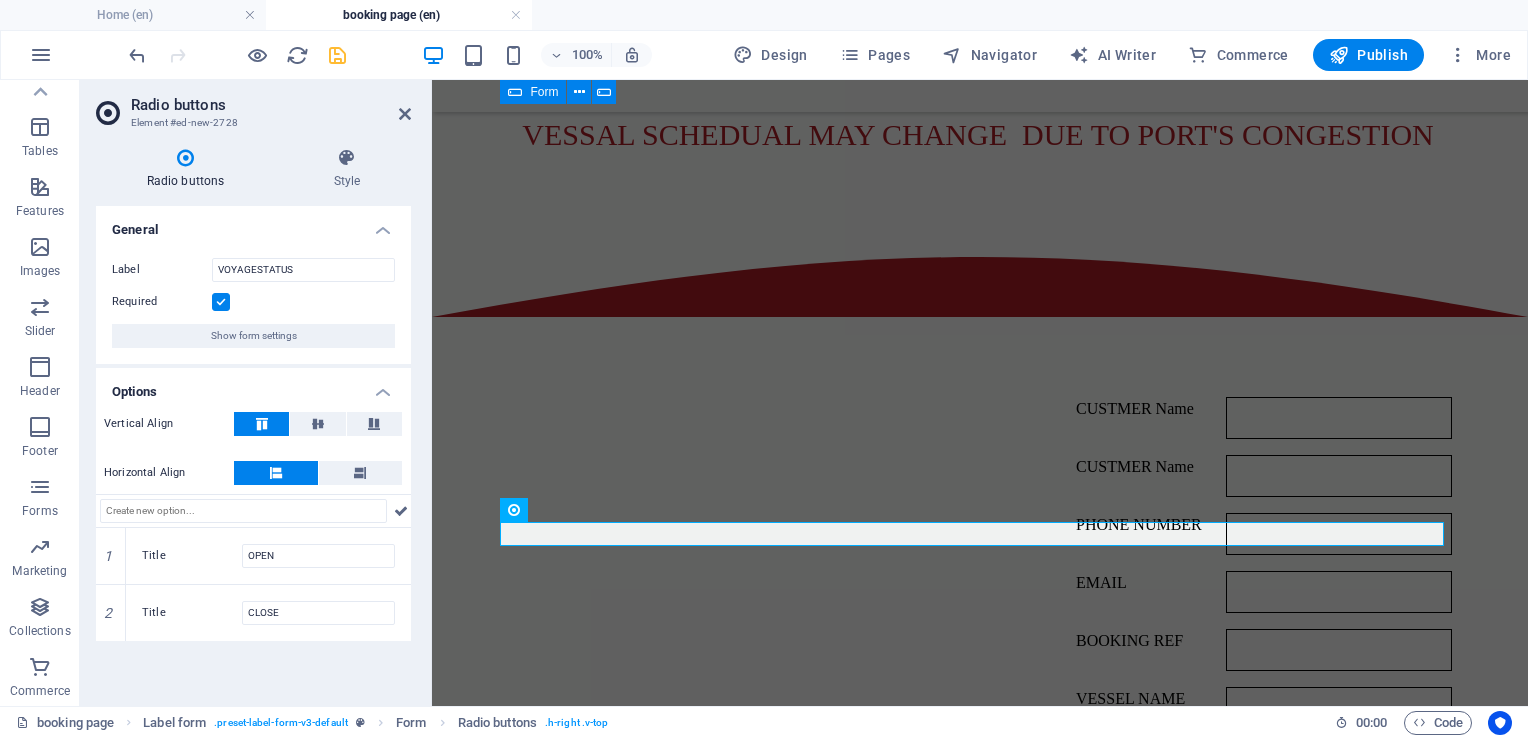 click at bounding box center (276, 473) 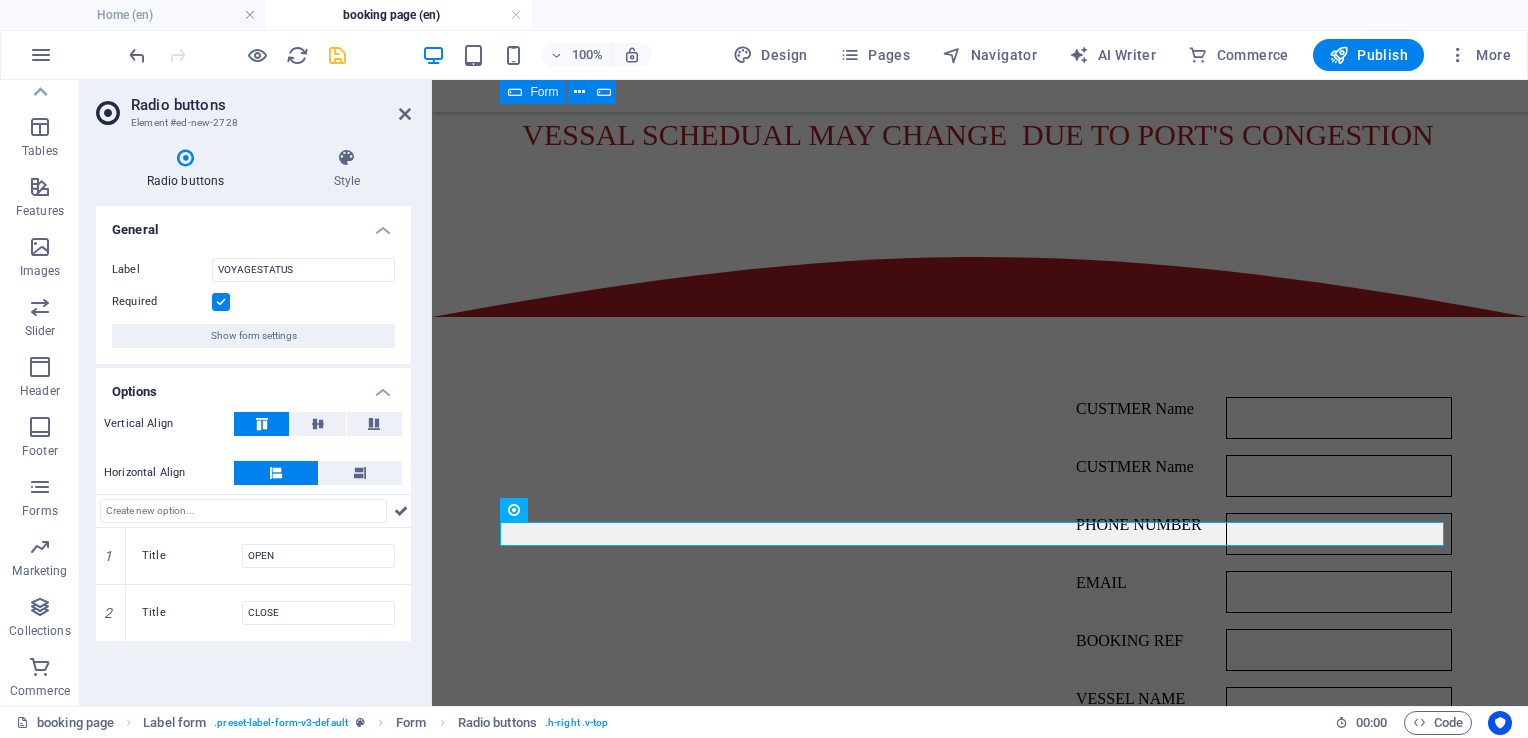 click at bounding box center [276, 473] 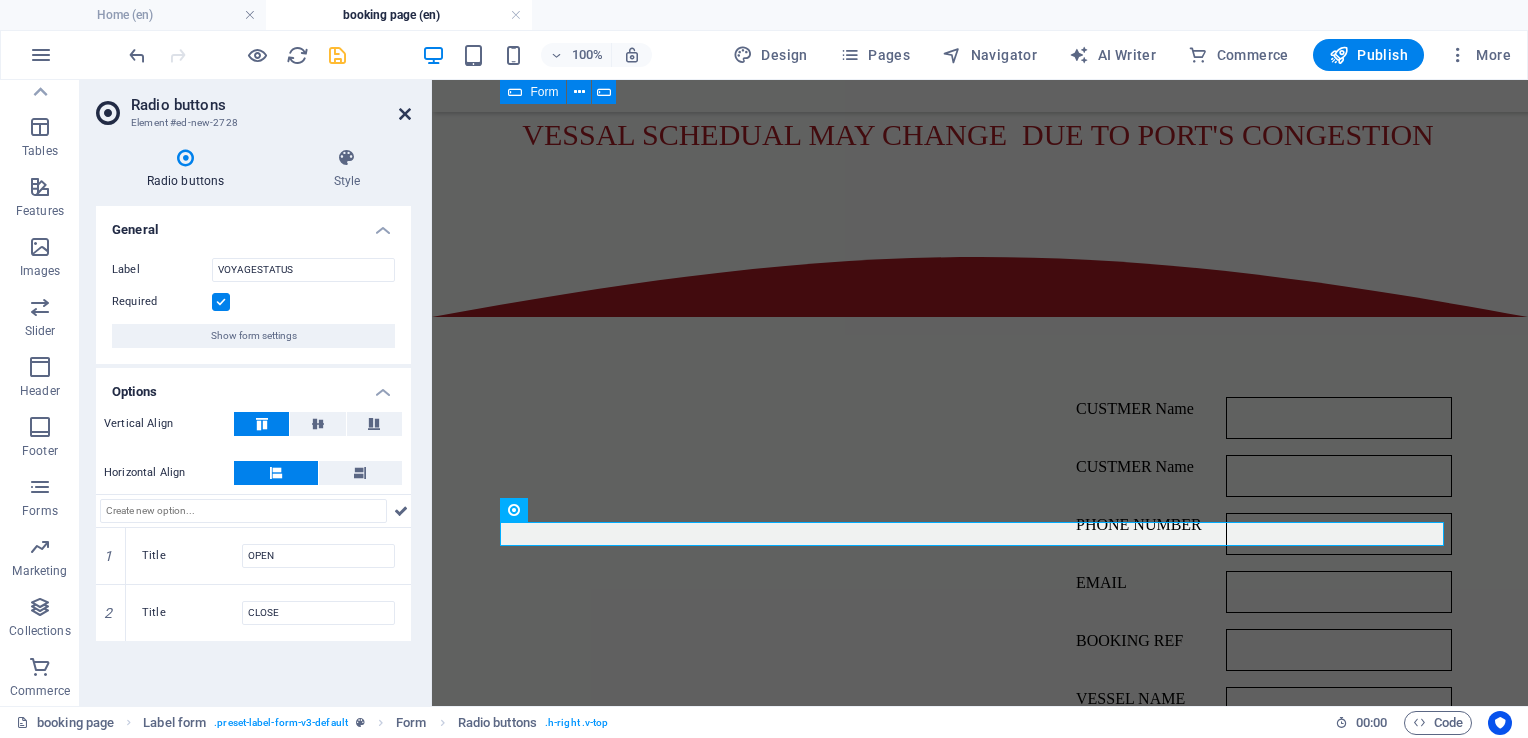 click at bounding box center (405, 114) 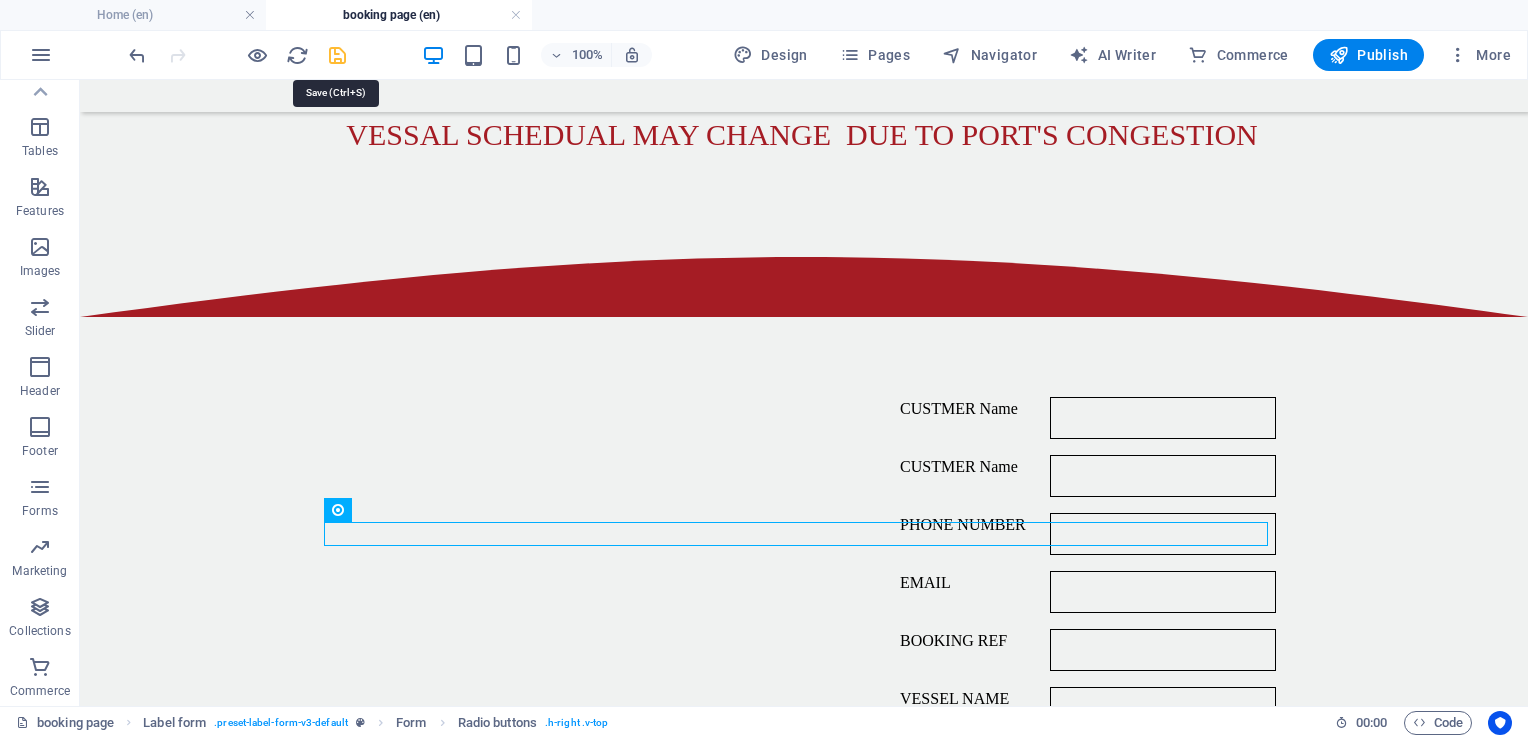 click at bounding box center (337, 55) 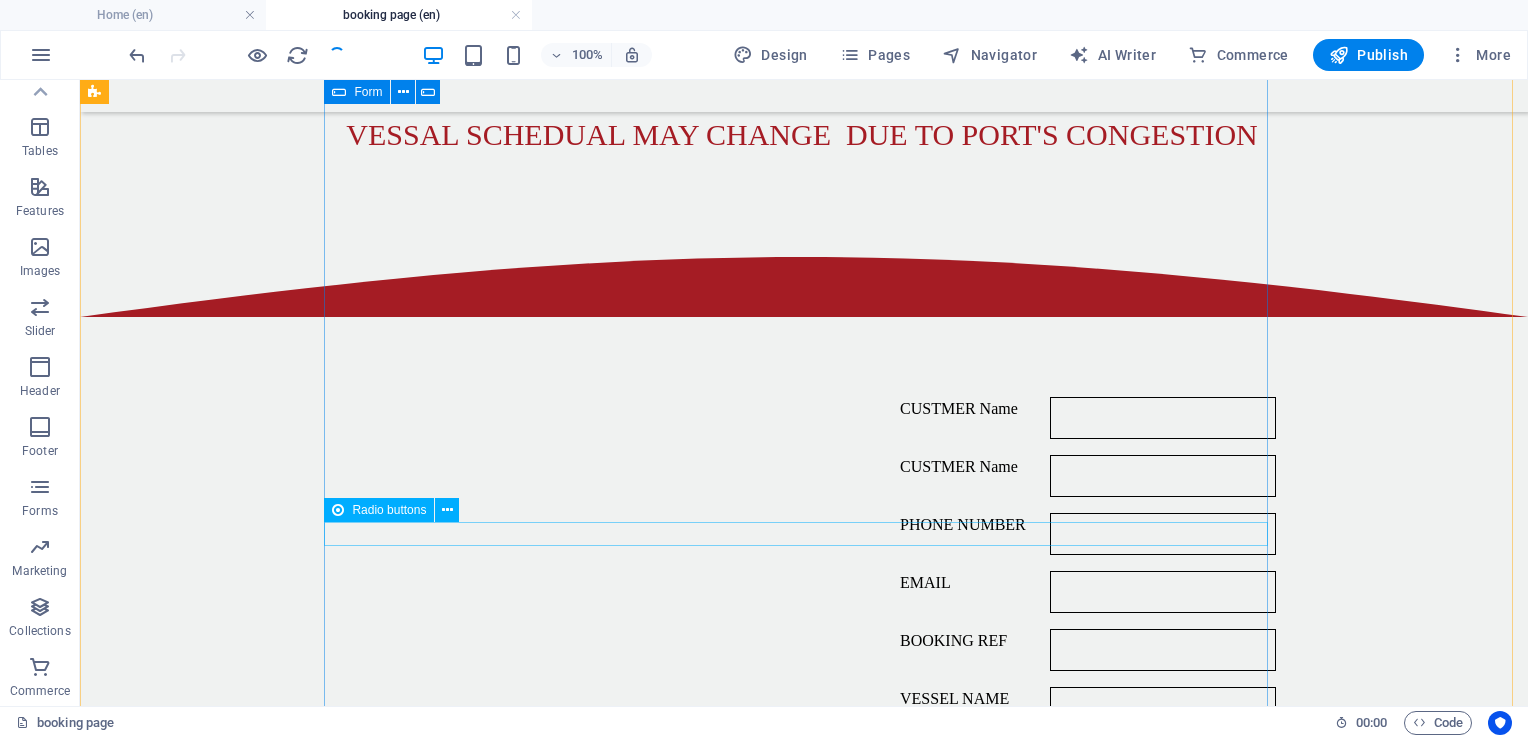 click on "VOYAGESTATUS   OPEN    CLOSE" at bounding box center (804, 873) 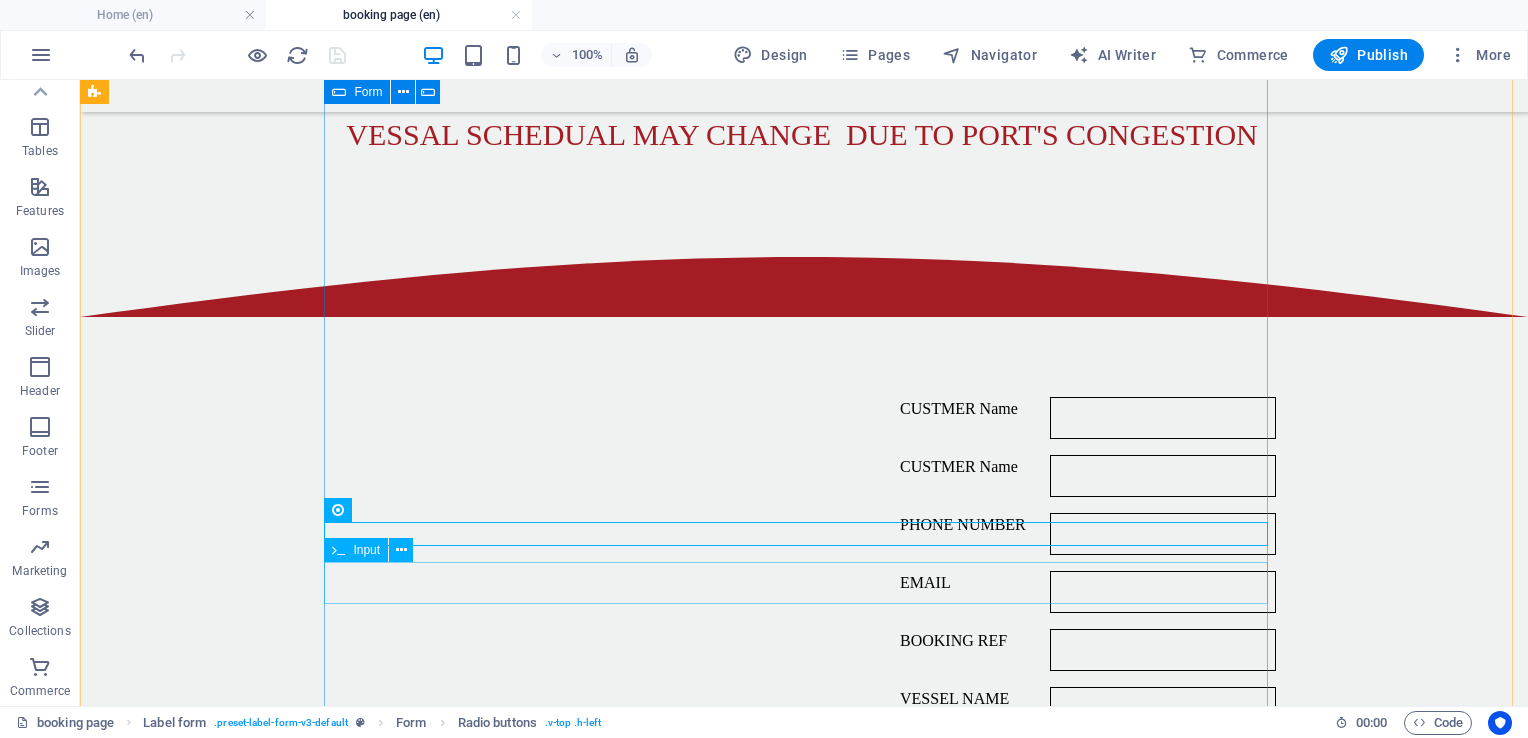 click on "VOYAGE STATUS" at bounding box center (804, 922) 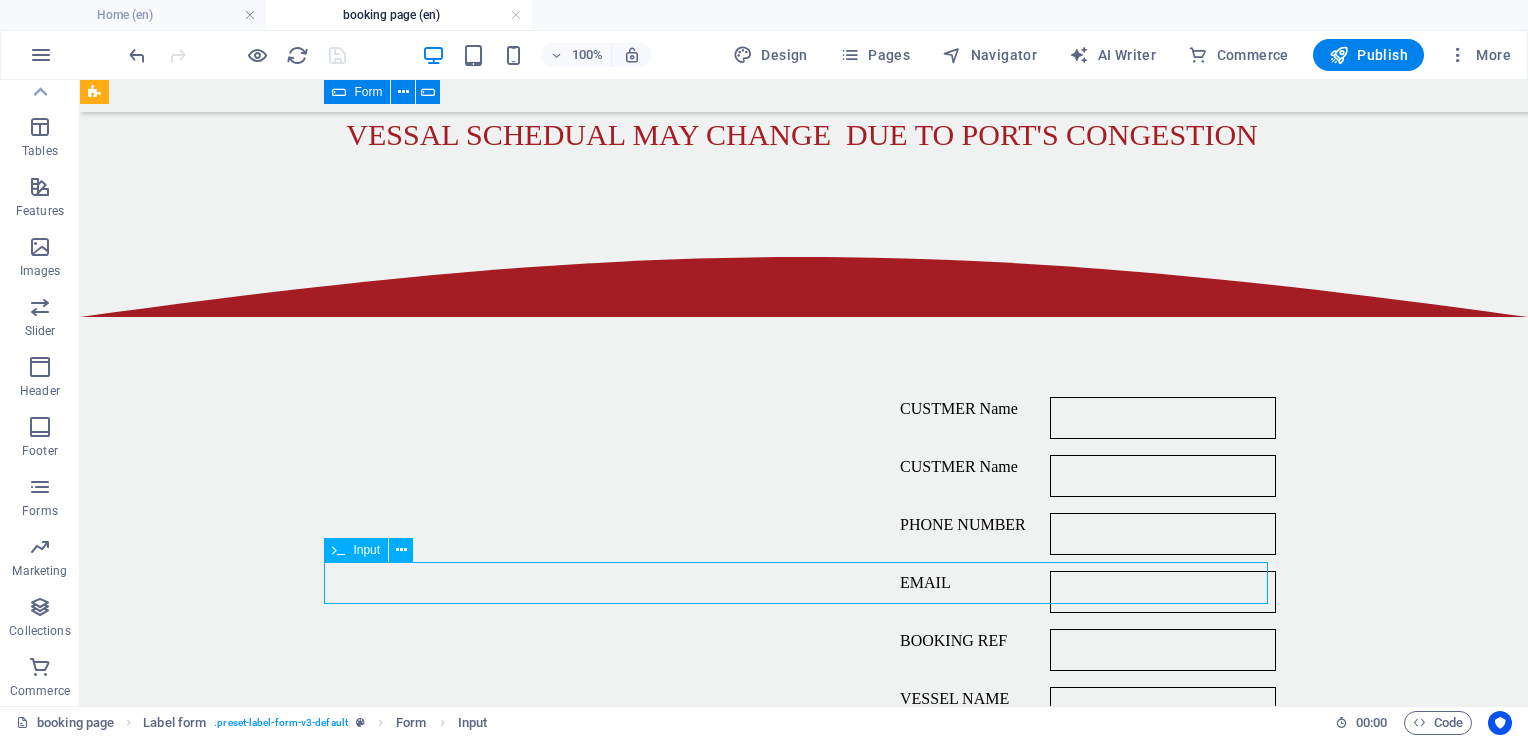 click on "VOYAGE STATUS" at bounding box center [804, 922] 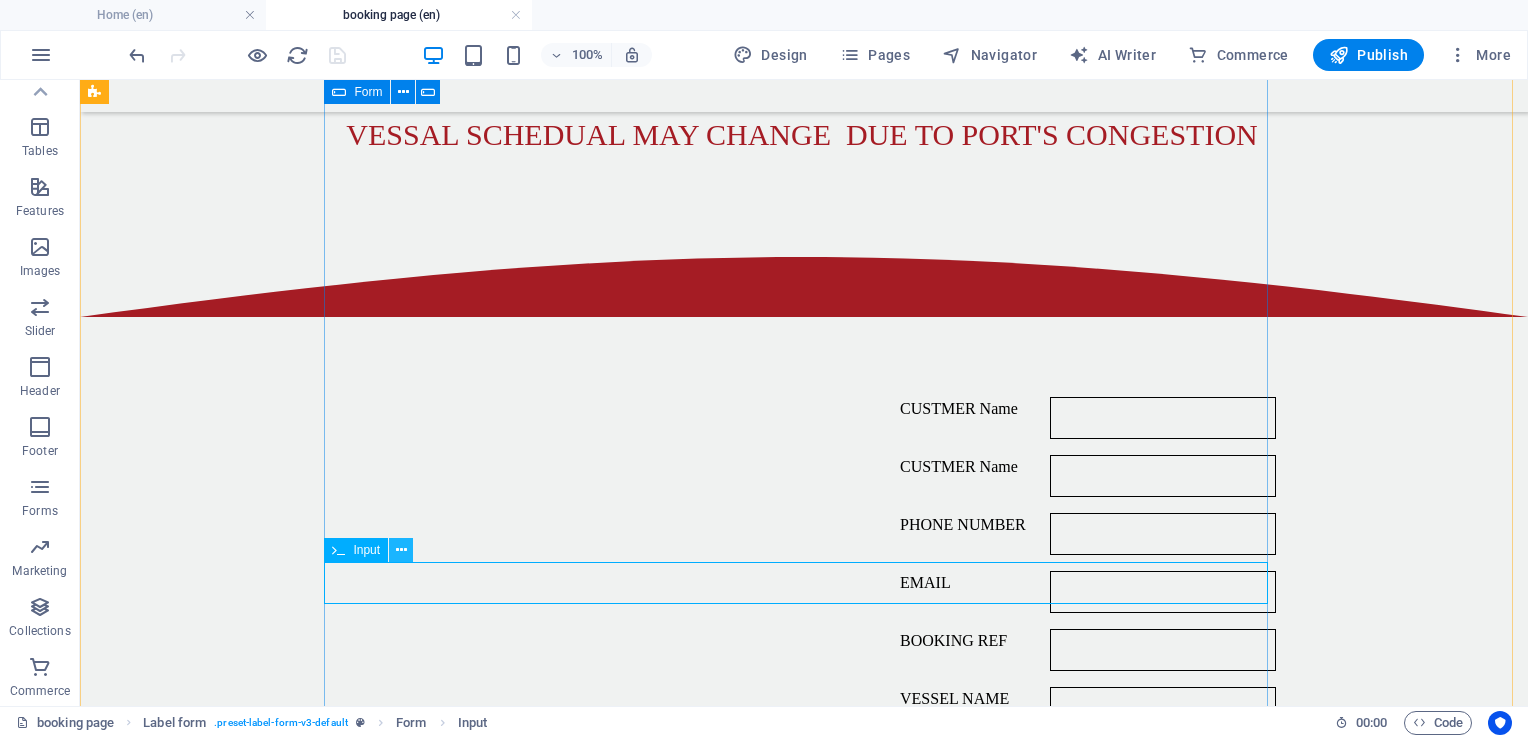 click at bounding box center (401, 550) 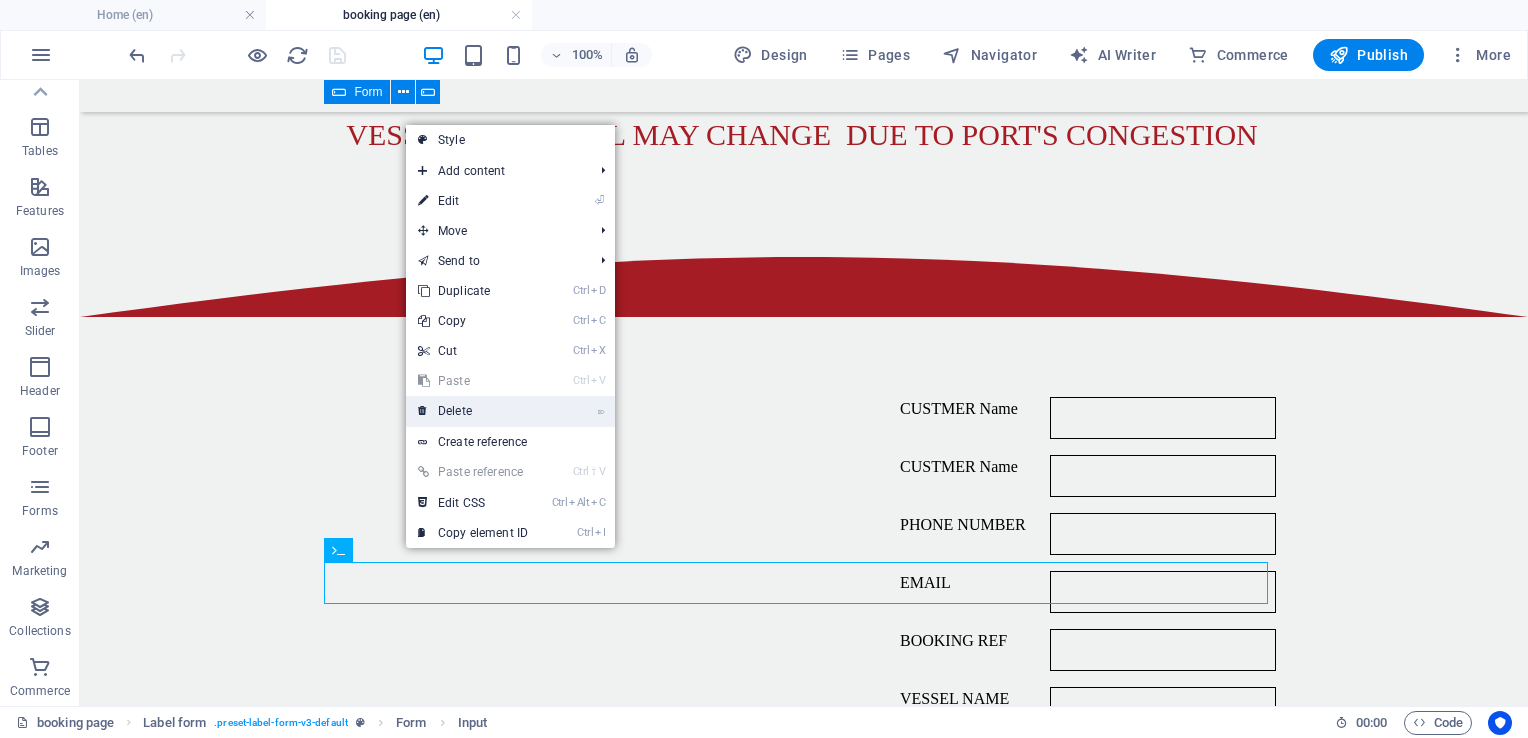 click on "⌦  Delete" at bounding box center [473, 411] 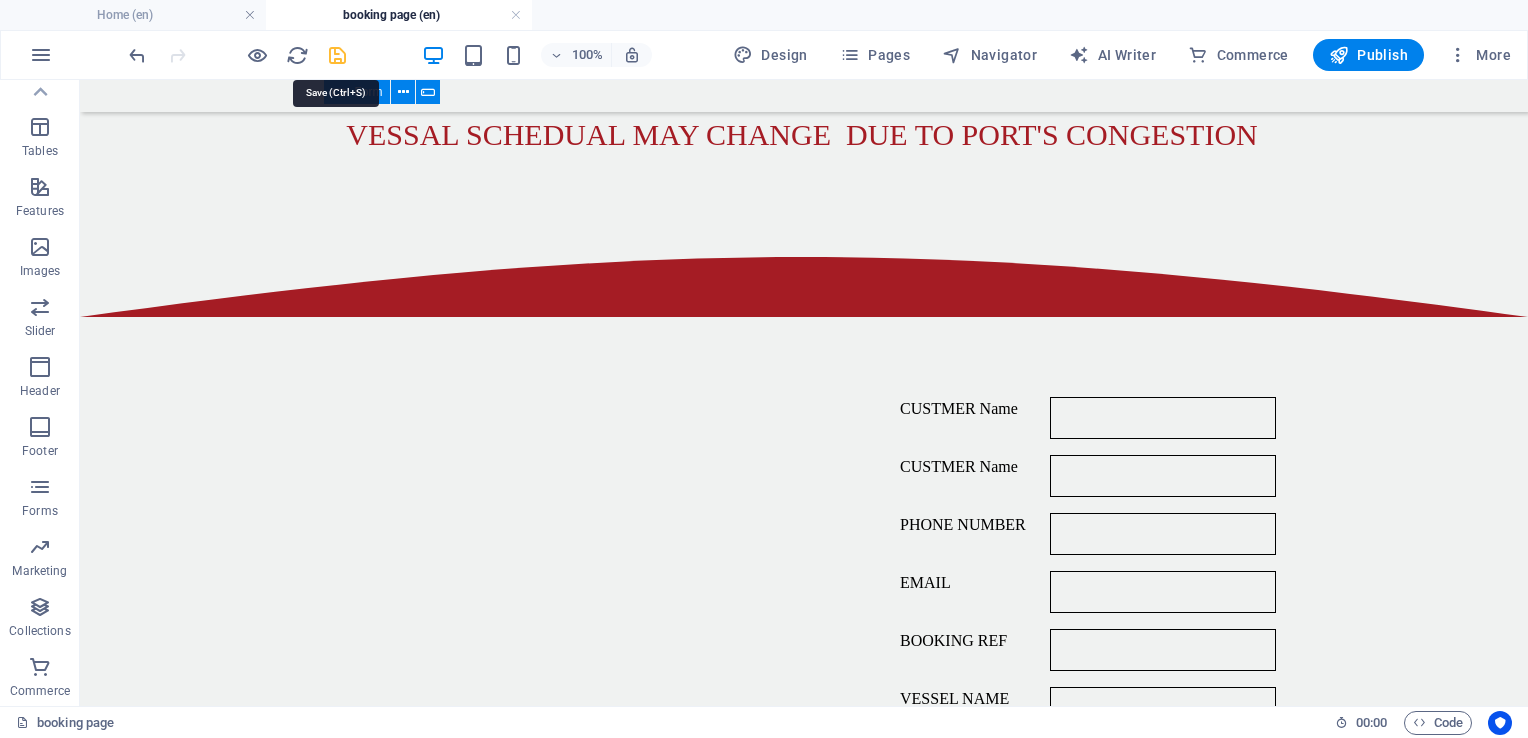 click at bounding box center [337, 55] 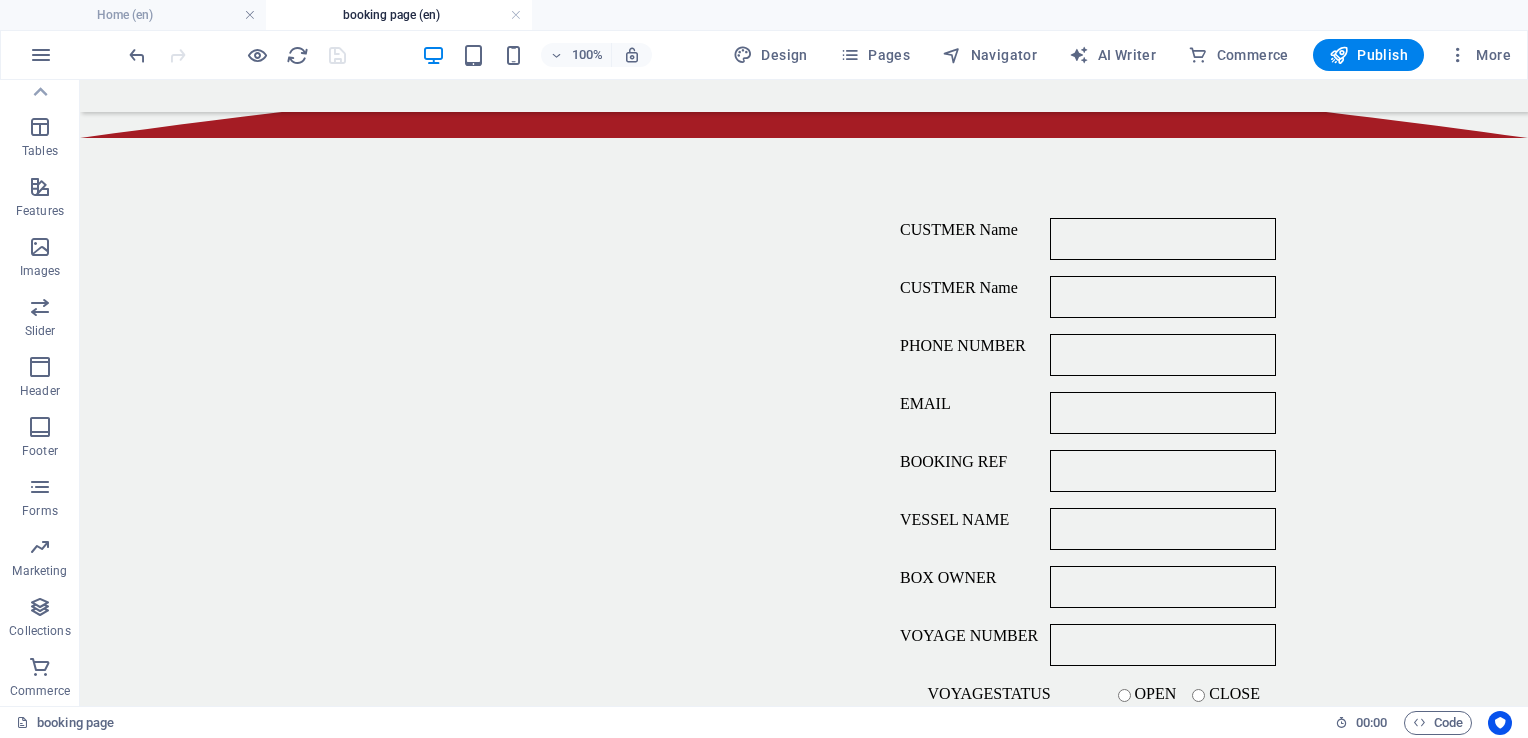 scroll, scrollTop: 1381, scrollLeft: 0, axis: vertical 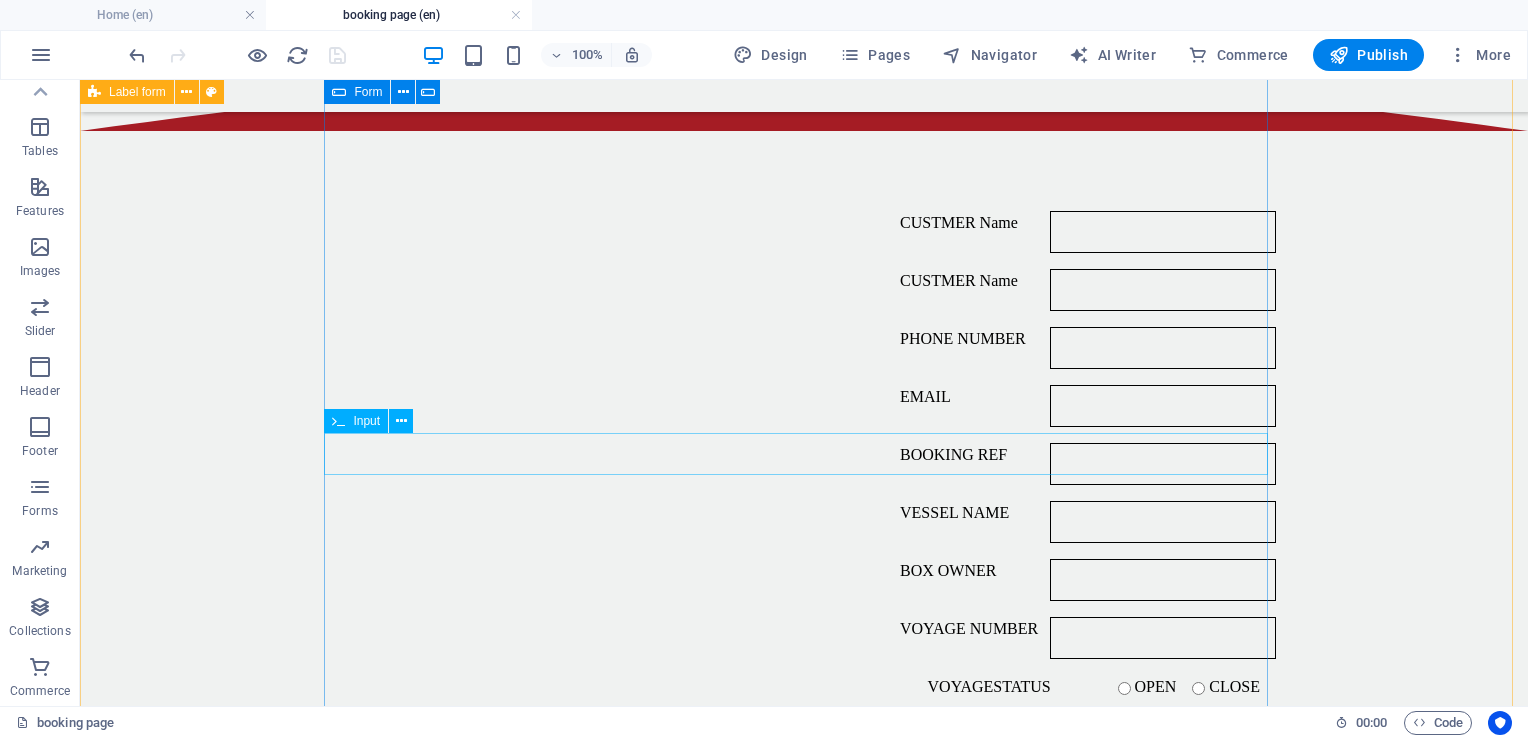 click on "LADEN UNIT" at bounding box center (804, 794) 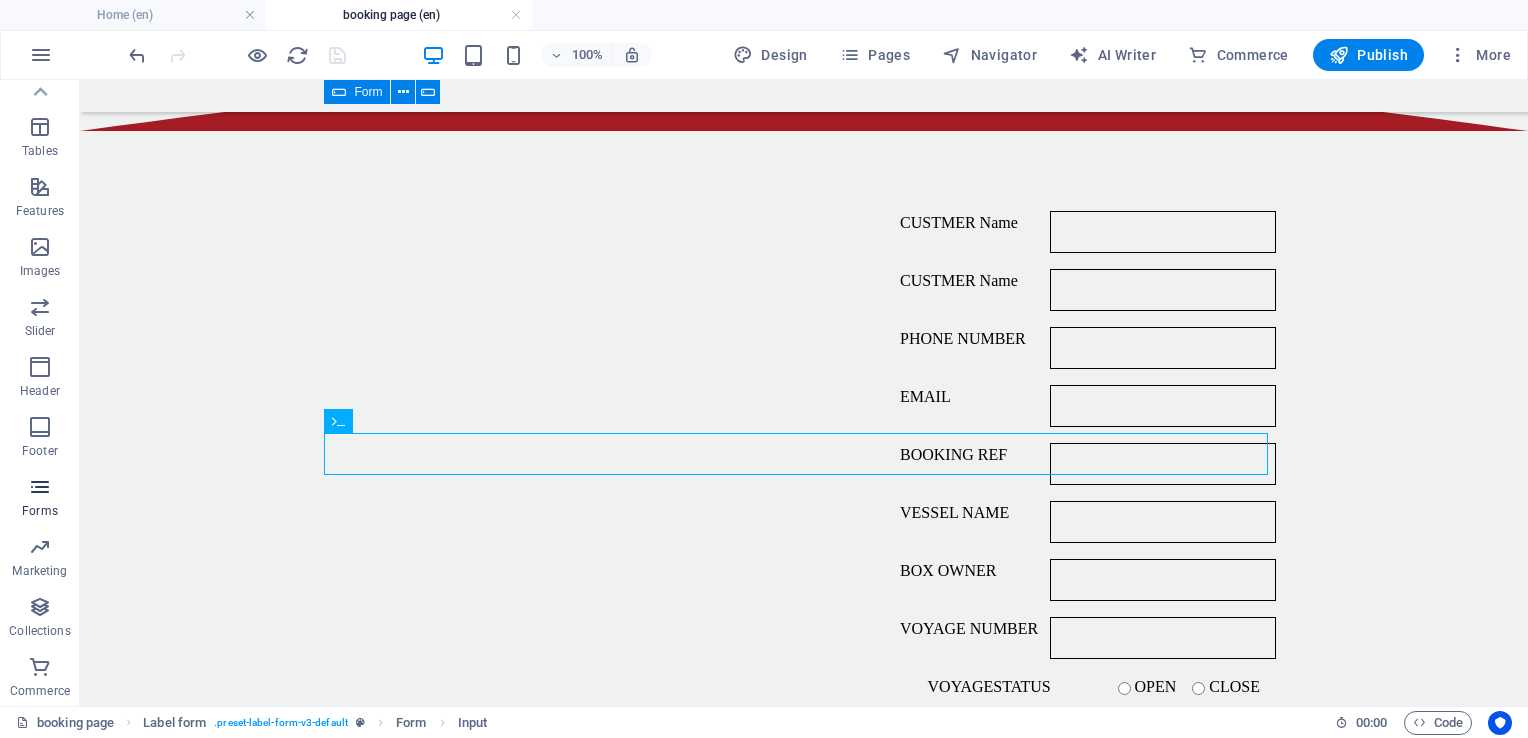 click on "Forms" at bounding box center [40, 511] 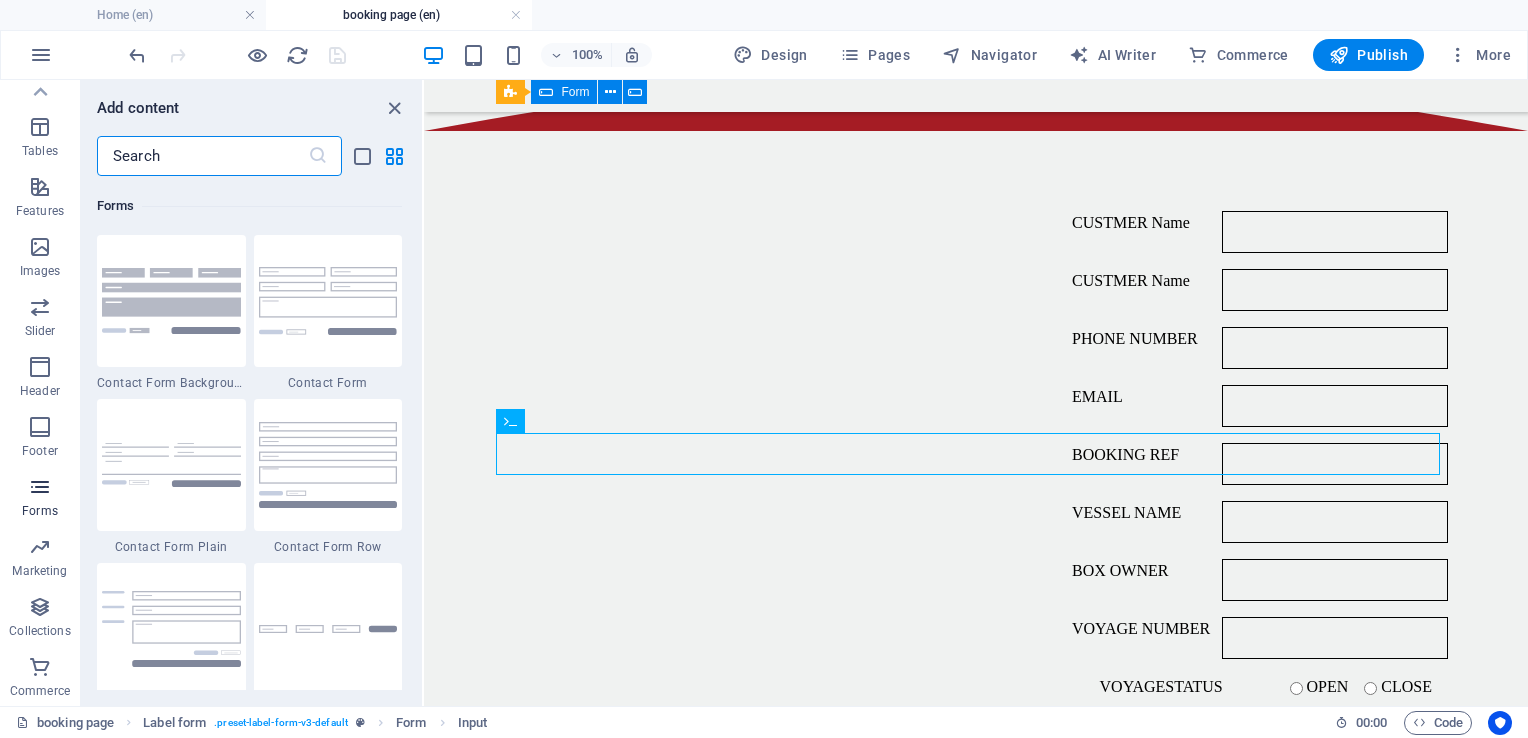 scroll, scrollTop: 14600, scrollLeft: 0, axis: vertical 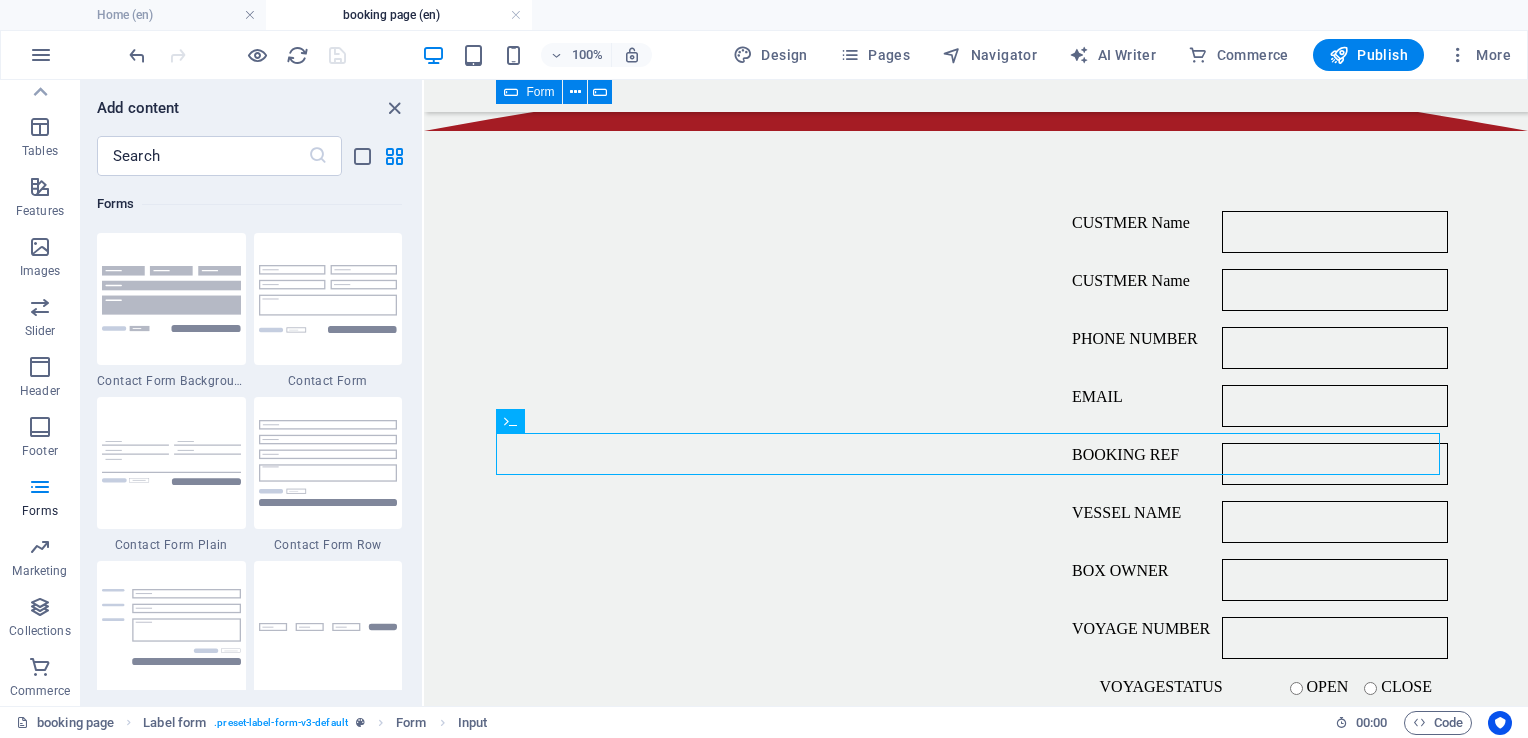 click on "Favorites 1 Star Headline 1 Star Container Elements 1 Star Headline 1 Star Text 1 Star Image 1 Star Container 1 Star Spacer 1 Star Separator 1 Star HTML 1 Star Icon 1 Star Button 1 Star Logo 1 Star SVG 1 Star Image slider 1 Star Slider 1 Star Gallery 1 Star Menu 1 Star Map 1 Star Facebook 1 Star Video 1 Star YouTube 1 Star Vimeo 1 Star Document 1 Star Audio 1 Star Iframe 1 Star Privacy 1 Star Languages Columns 1 Star Container 1 Star 2 columns 1 Star 3 columns 1 Star 4 columns 1 Star 5 columns 1 Star 6 columns 1 Star 40-60 1 Star 20-80 1 Star 80-20 1 Star 30-70 1 Star 70-30 1 Star Unequal Columns 1 Star 25-25-50 1 Star 25-50-25 1 Star 50-25-25 1 Star 20-60-20 1 Star 50-16-16-16 1 Star 16-16-16-50 1 Star Grid 2-1 1 Star Grid 1-2 1 Star Grid 3-1 1 Star Grid 1-3 1 Star Grid 4-1 1 Star Grid 1-4 1 Star Grid 1-2-1 1 Star Grid 1-1-2 1 Star Grid 2h-2v 1 Star Grid 2v-2h 1 Star Grid 2-1-2 1 Star Grid 3-4 Content 1 Star Text in columns 1 Star Text 1 Star Text with separator 1 Star Image with text box 1 Star 1 Star Boxes" at bounding box center (251, 433) 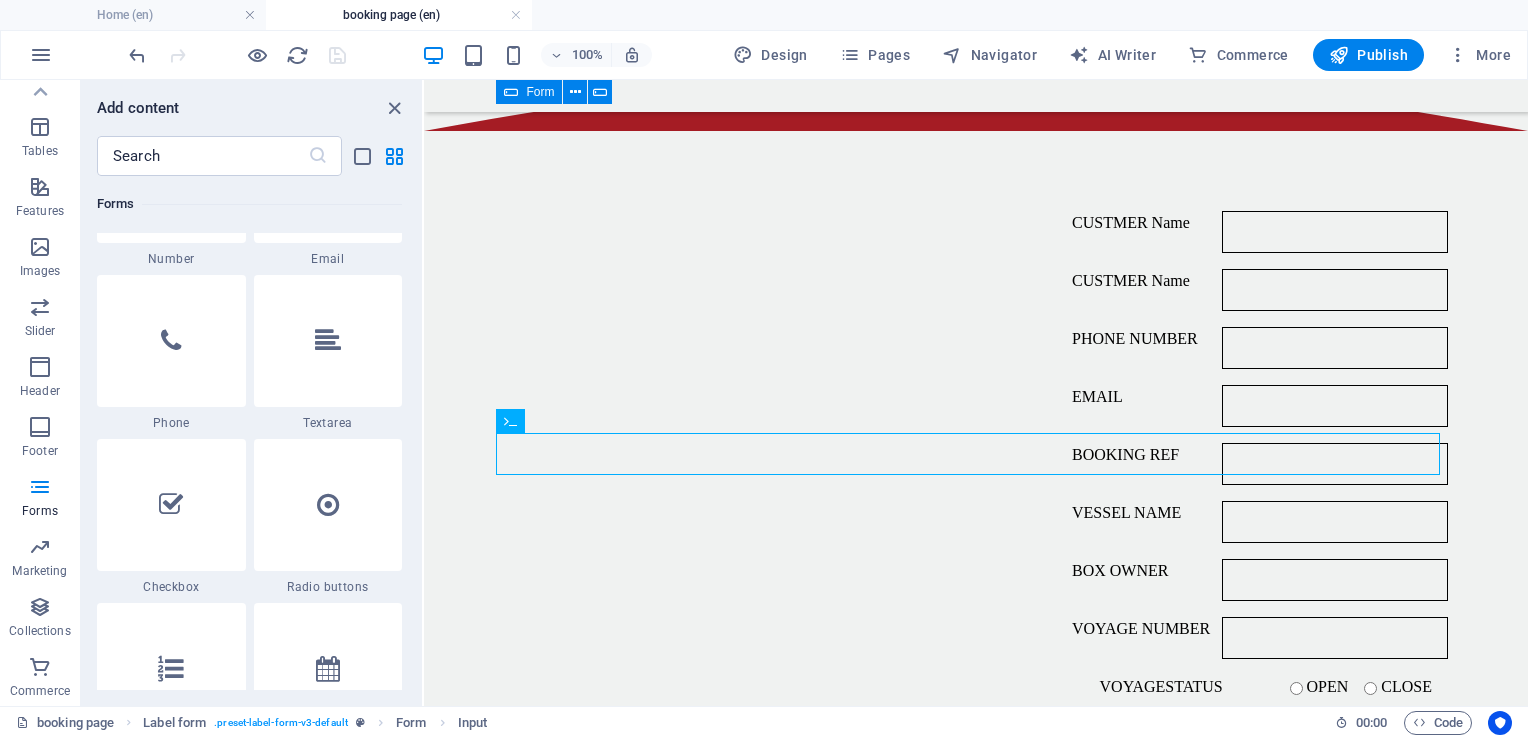 scroll, scrollTop: 15440, scrollLeft: 0, axis: vertical 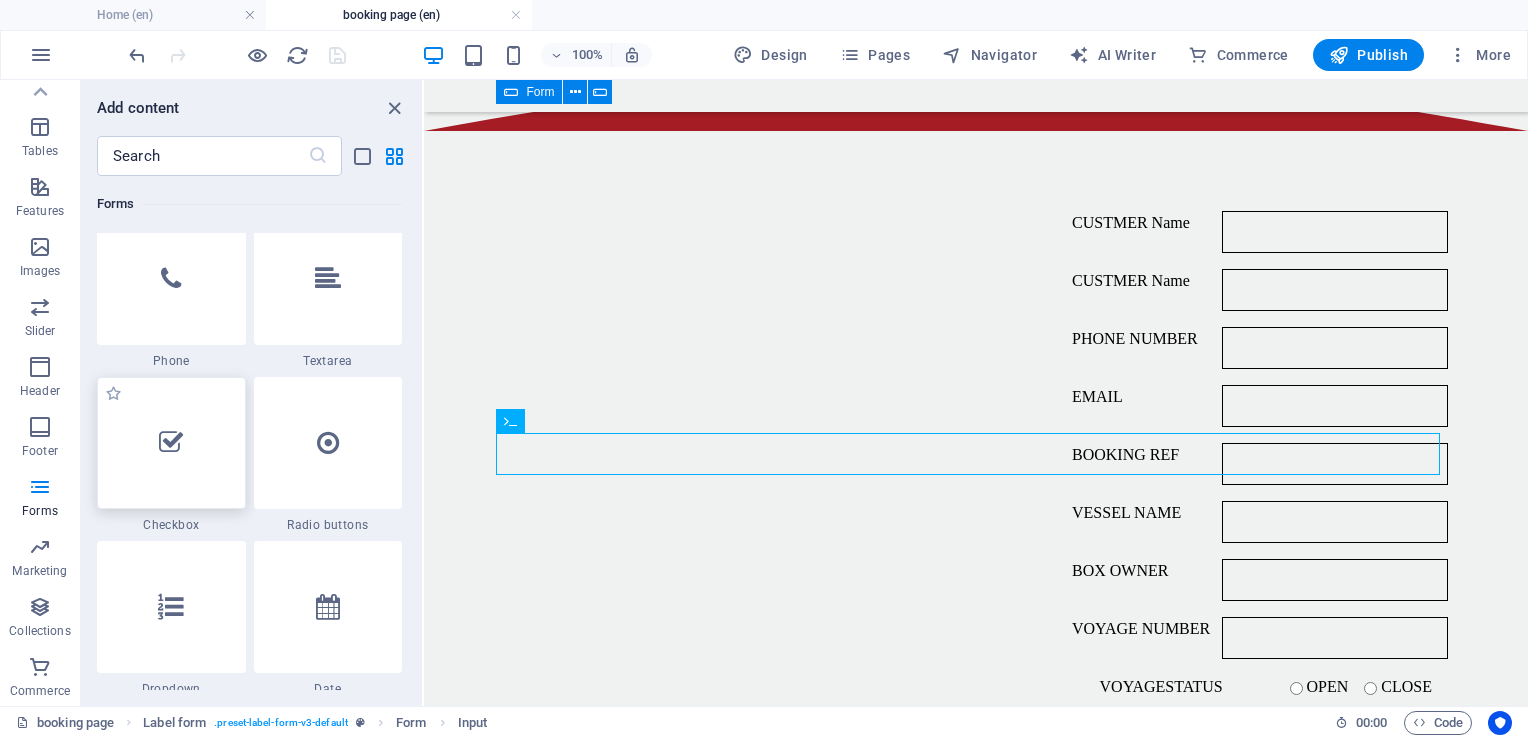 click at bounding box center (171, 443) 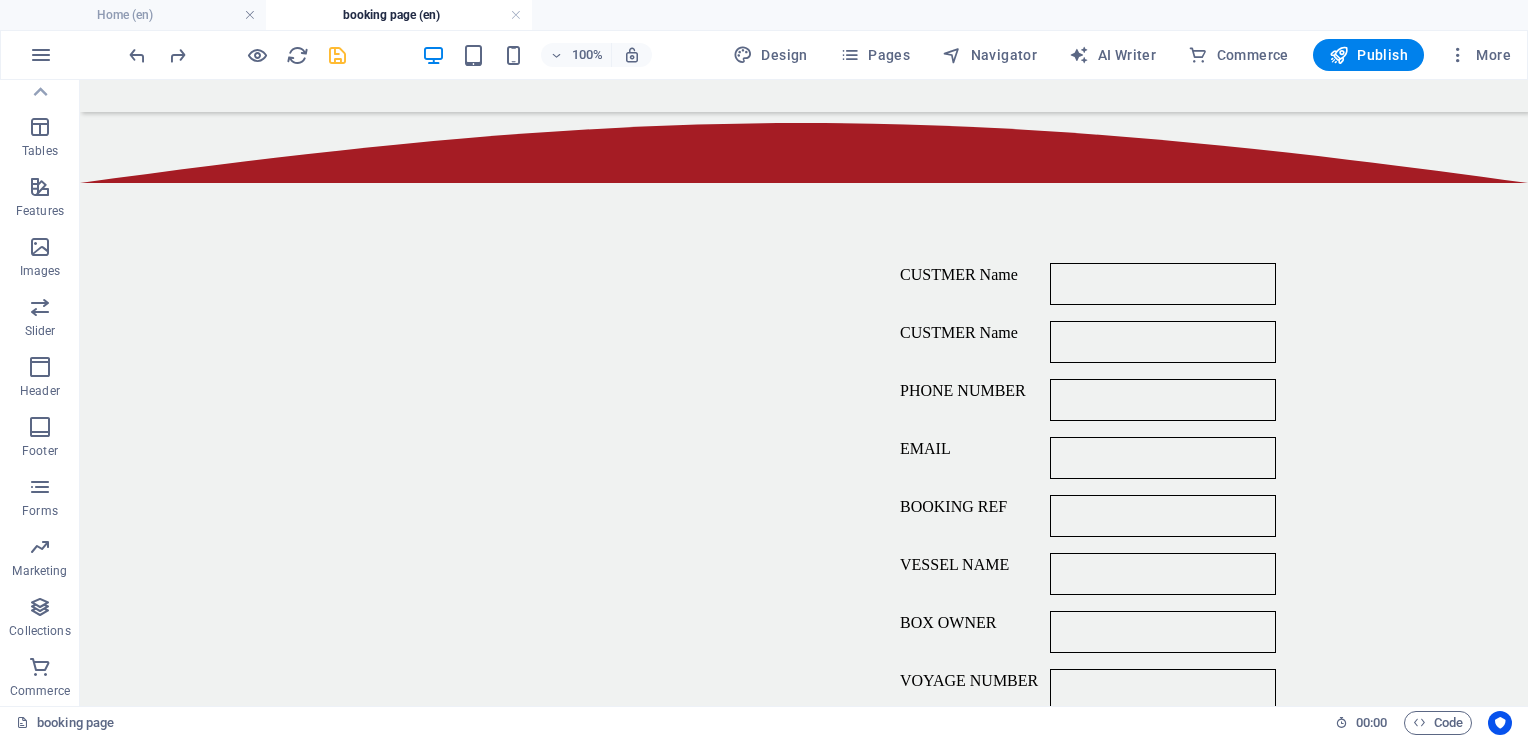 scroll, scrollTop: 1333, scrollLeft: 0, axis: vertical 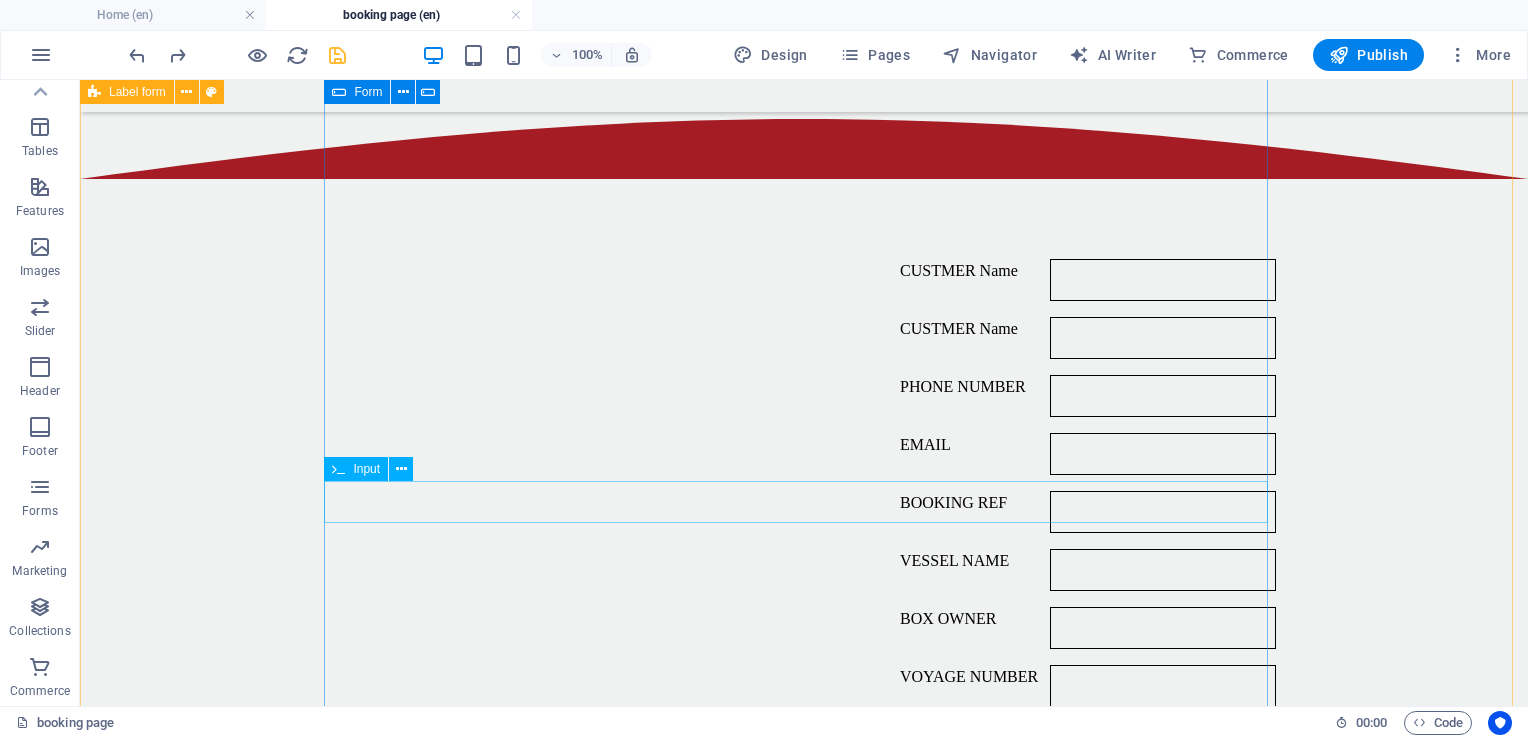 click on "LADEN UNIT" at bounding box center [804, 842] 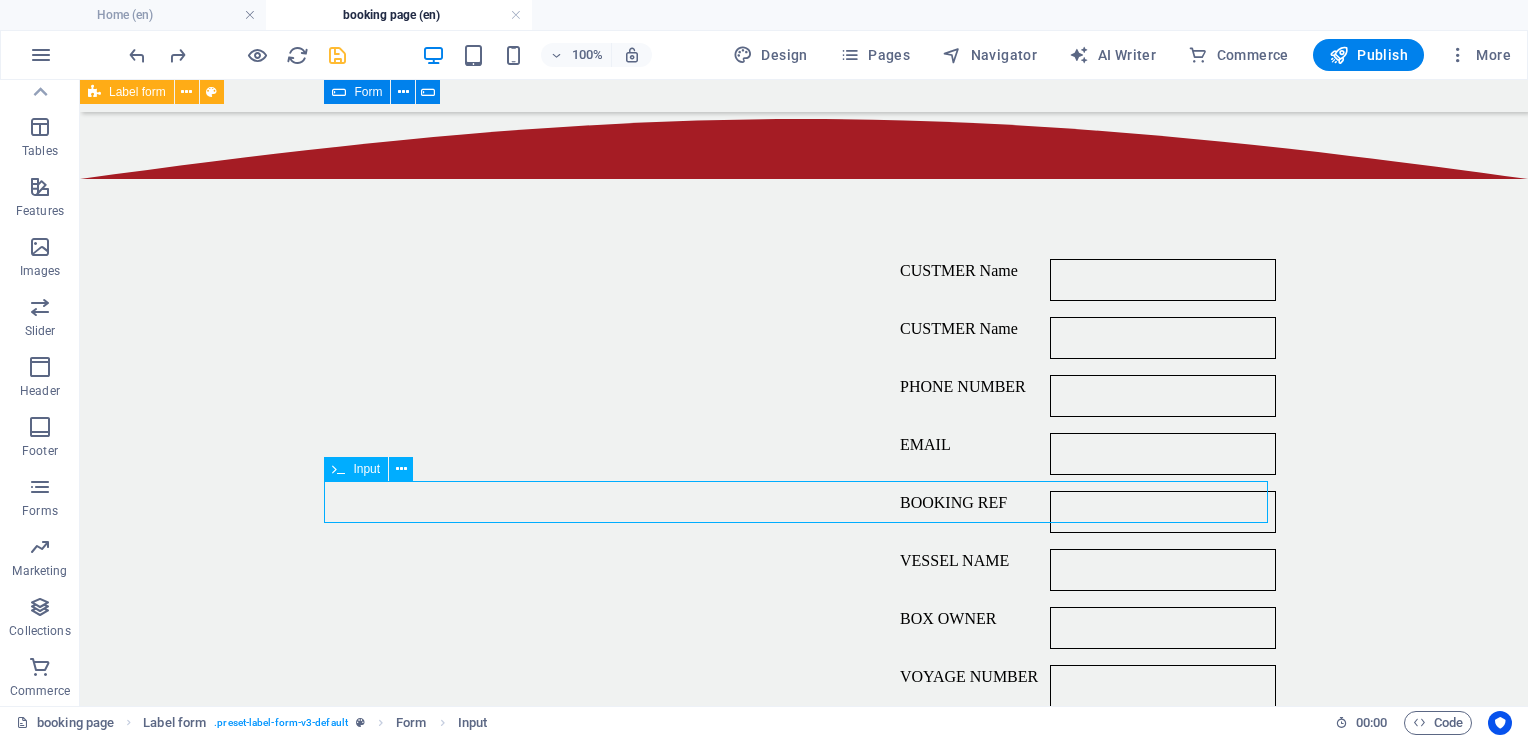 click on "LADEN UNIT" at bounding box center [804, 842] 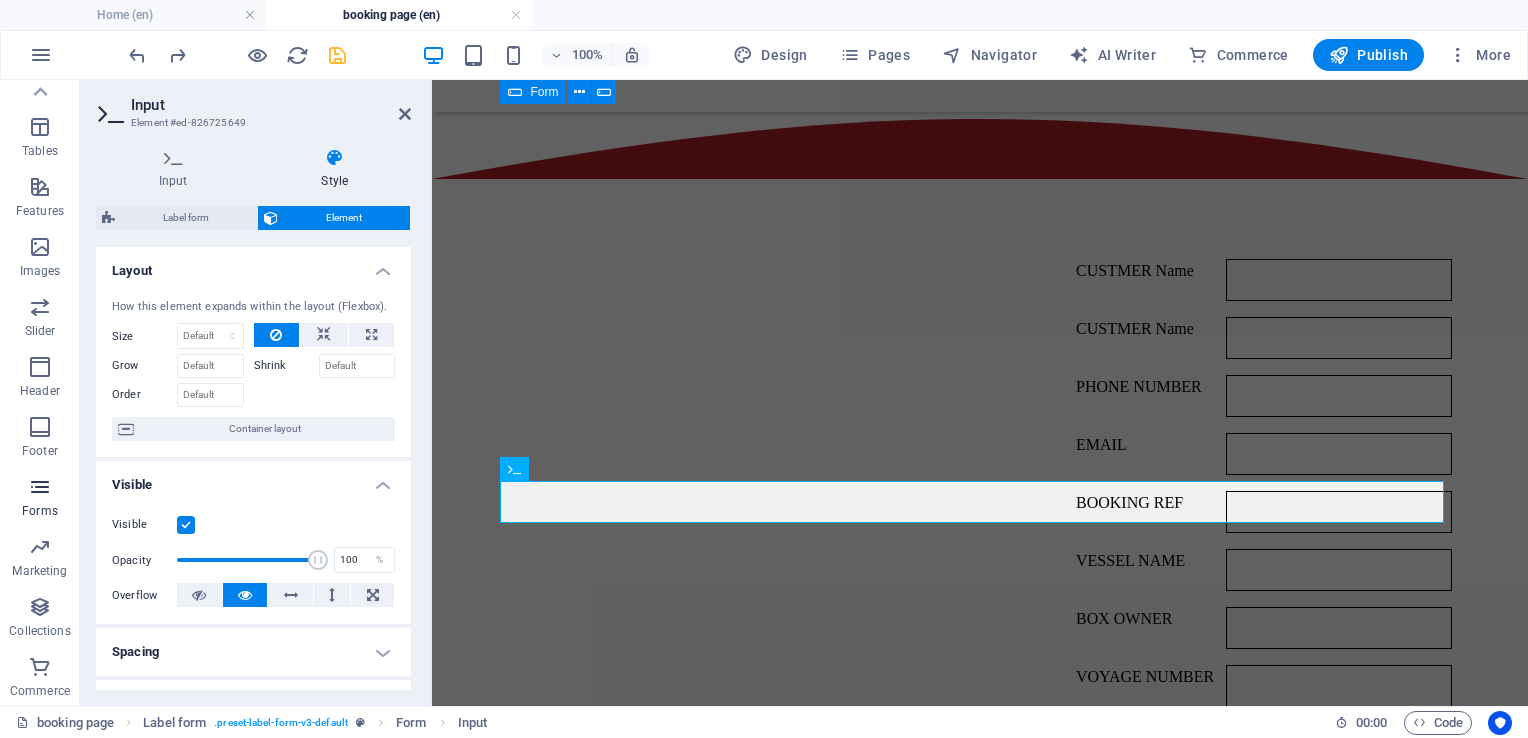 click on "Forms" at bounding box center [40, 511] 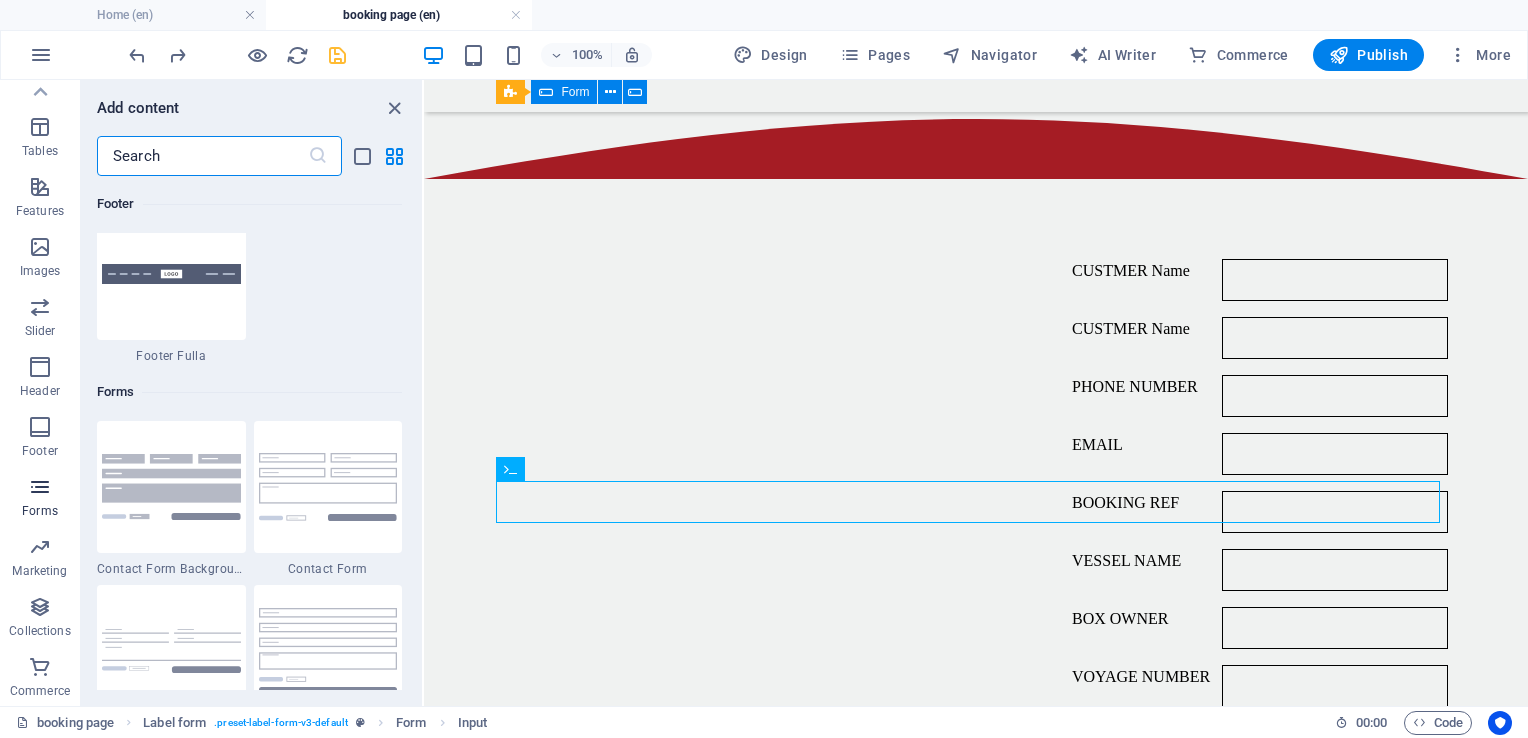scroll, scrollTop: 14600, scrollLeft: 0, axis: vertical 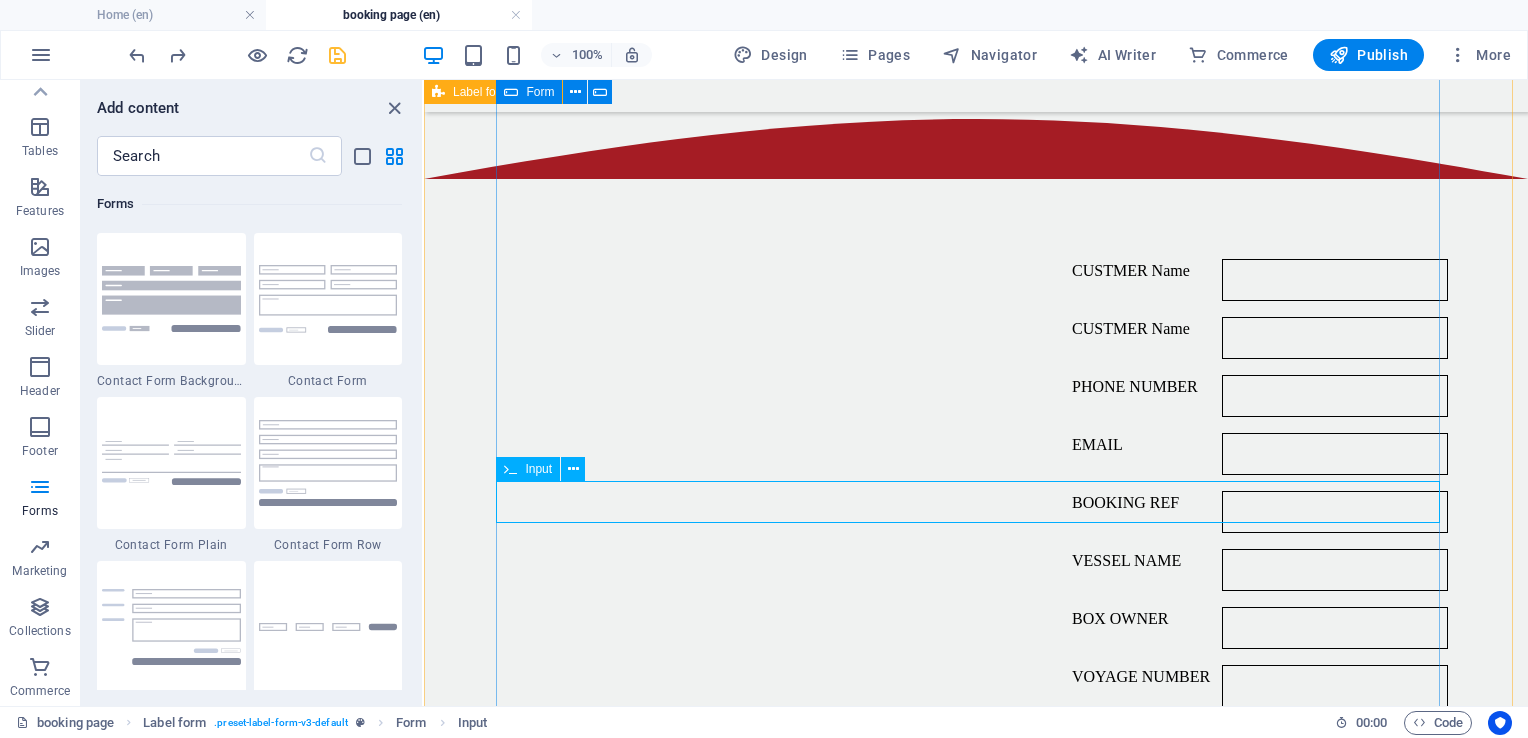 click on "LADEN UNIT" at bounding box center [976, 842] 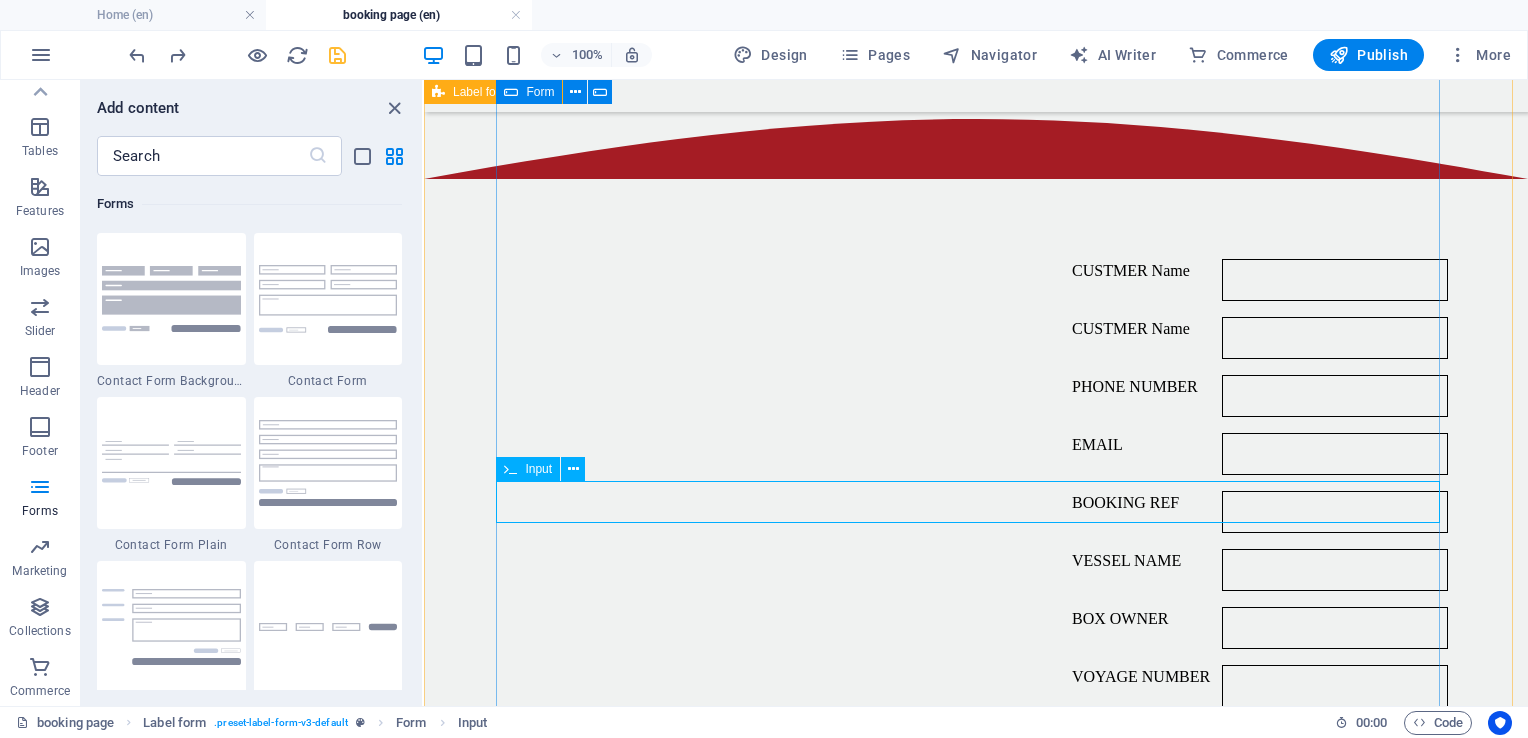 click on "LADEN UNIT" at bounding box center [976, 842] 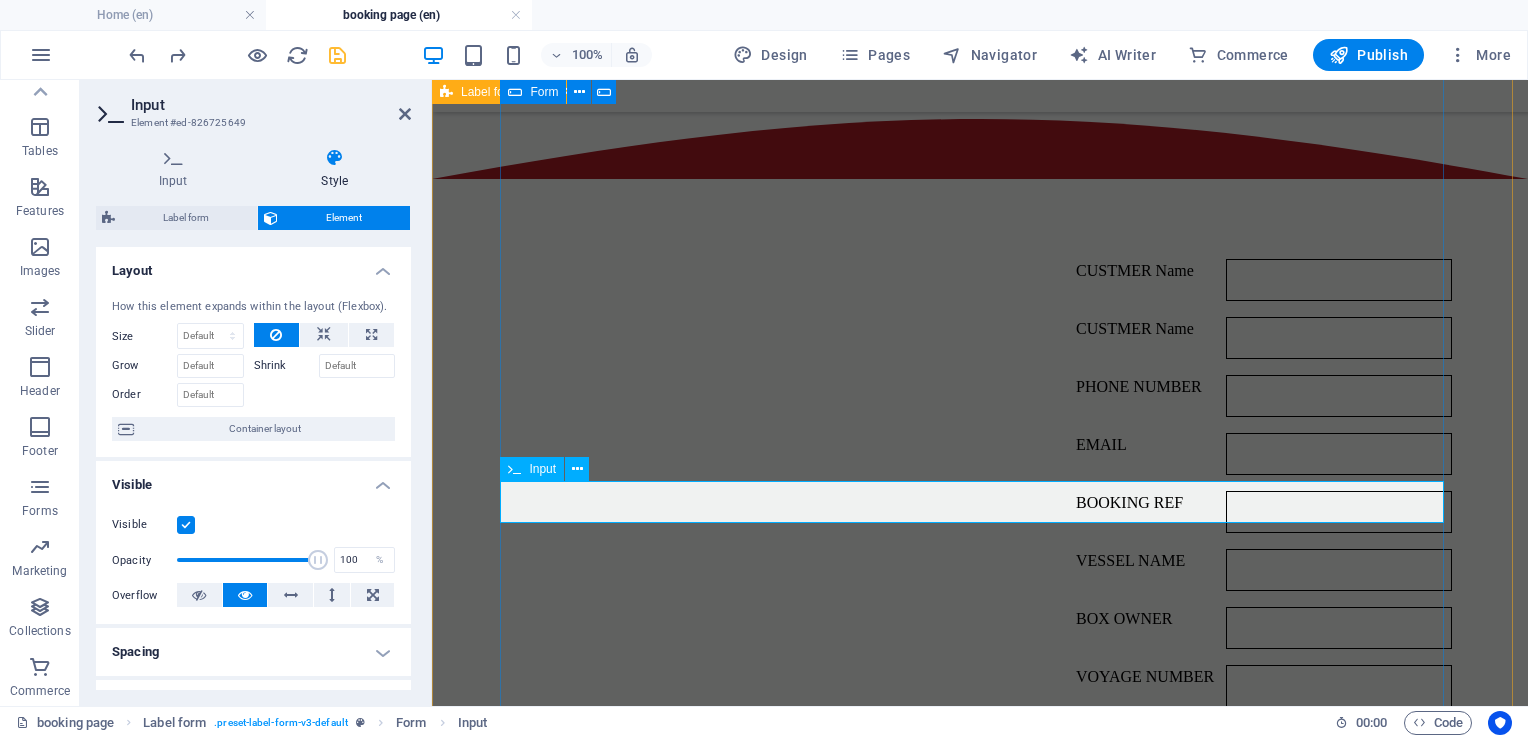 click on "CUSTMER Name" at bounding box center [1339, 842] 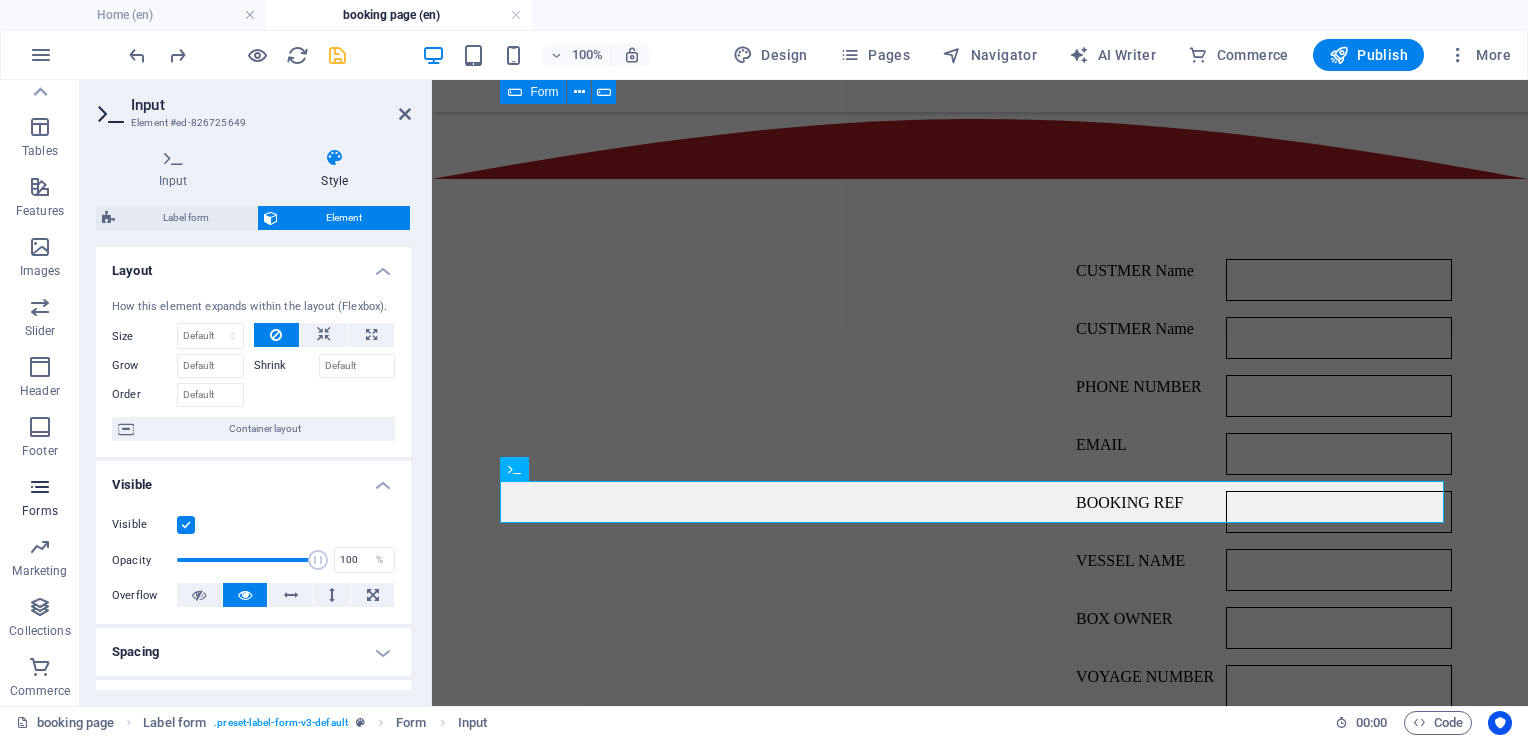 click at bounding box center (40, 487) 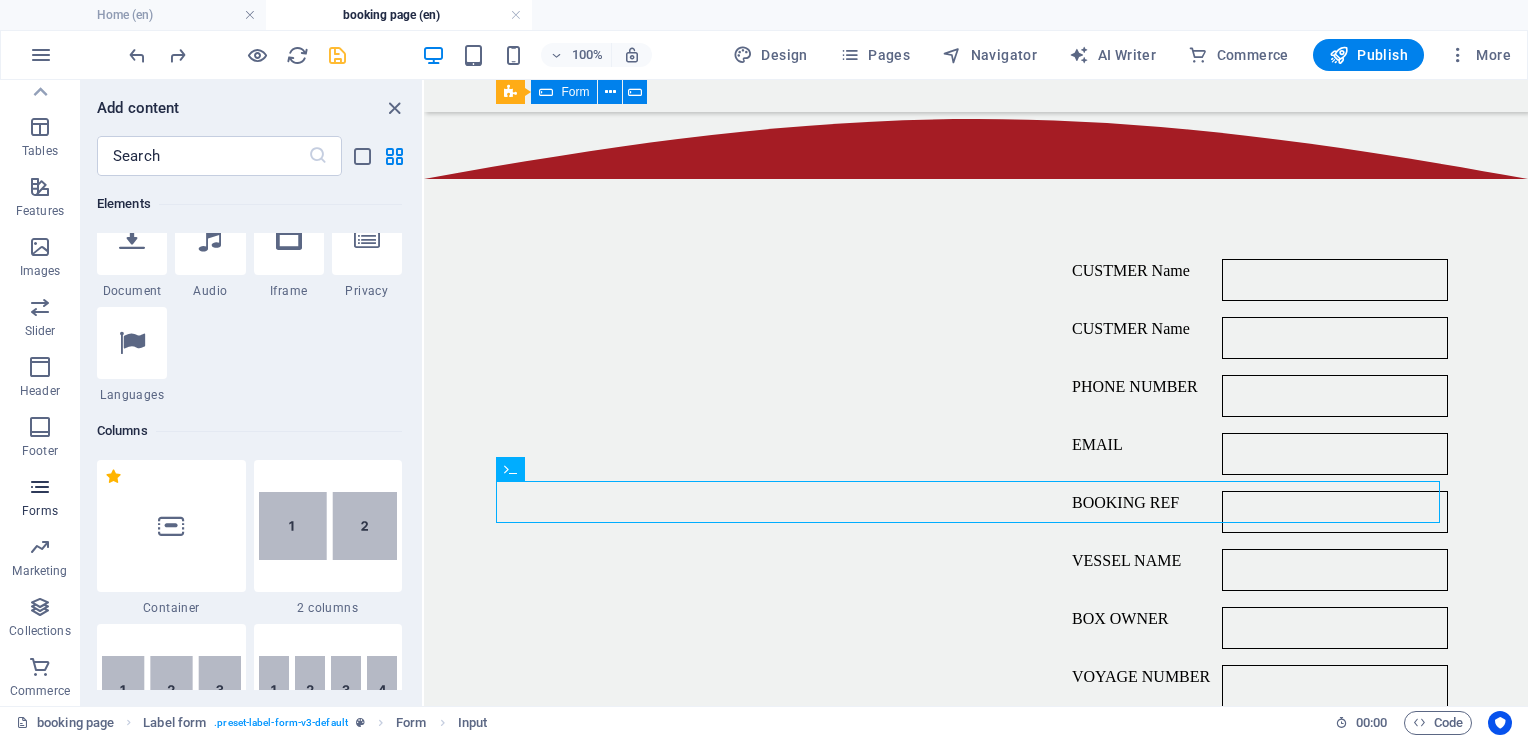 click at bounding box center (40, 487) 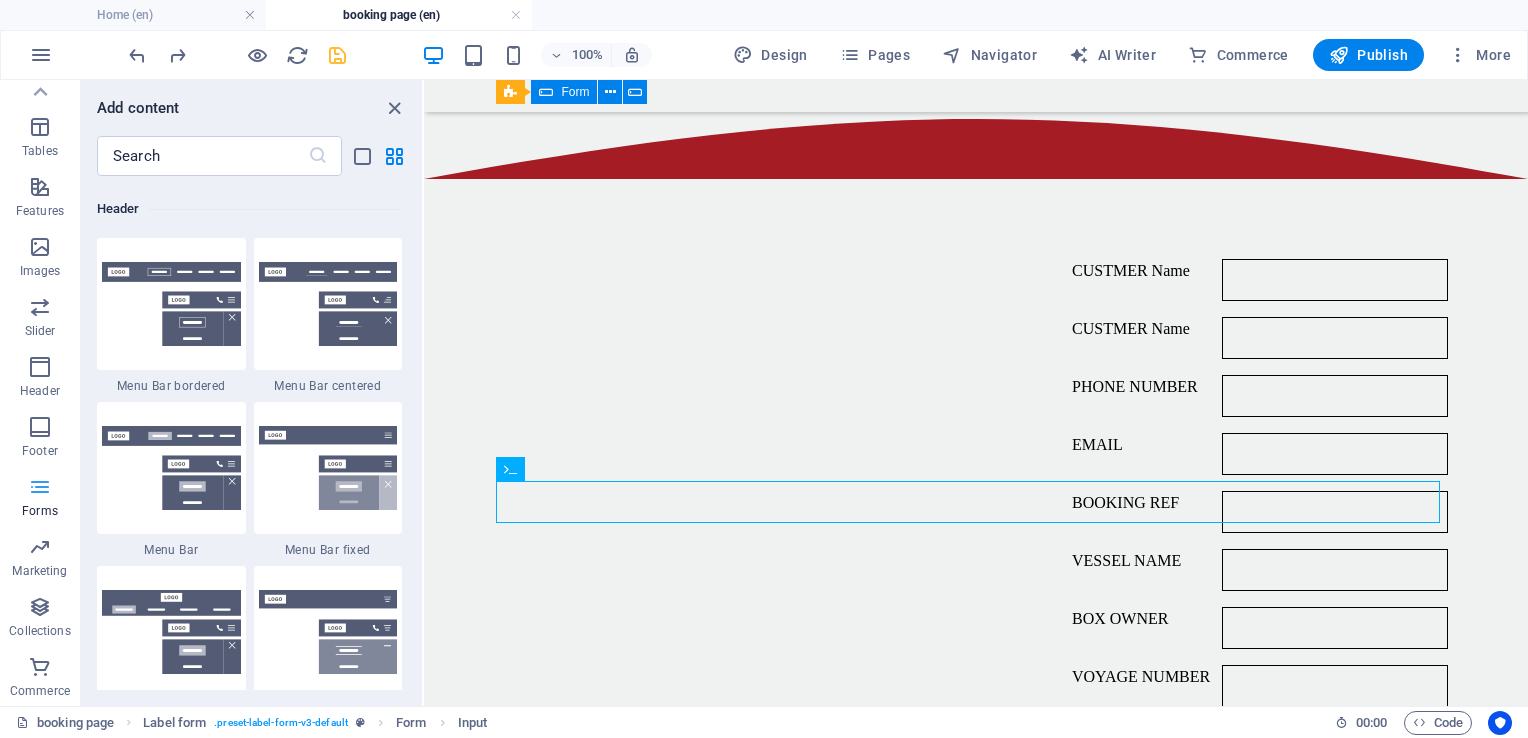 scroll, scrollTop: 14600, scrollLeft: 0, axis: vertical 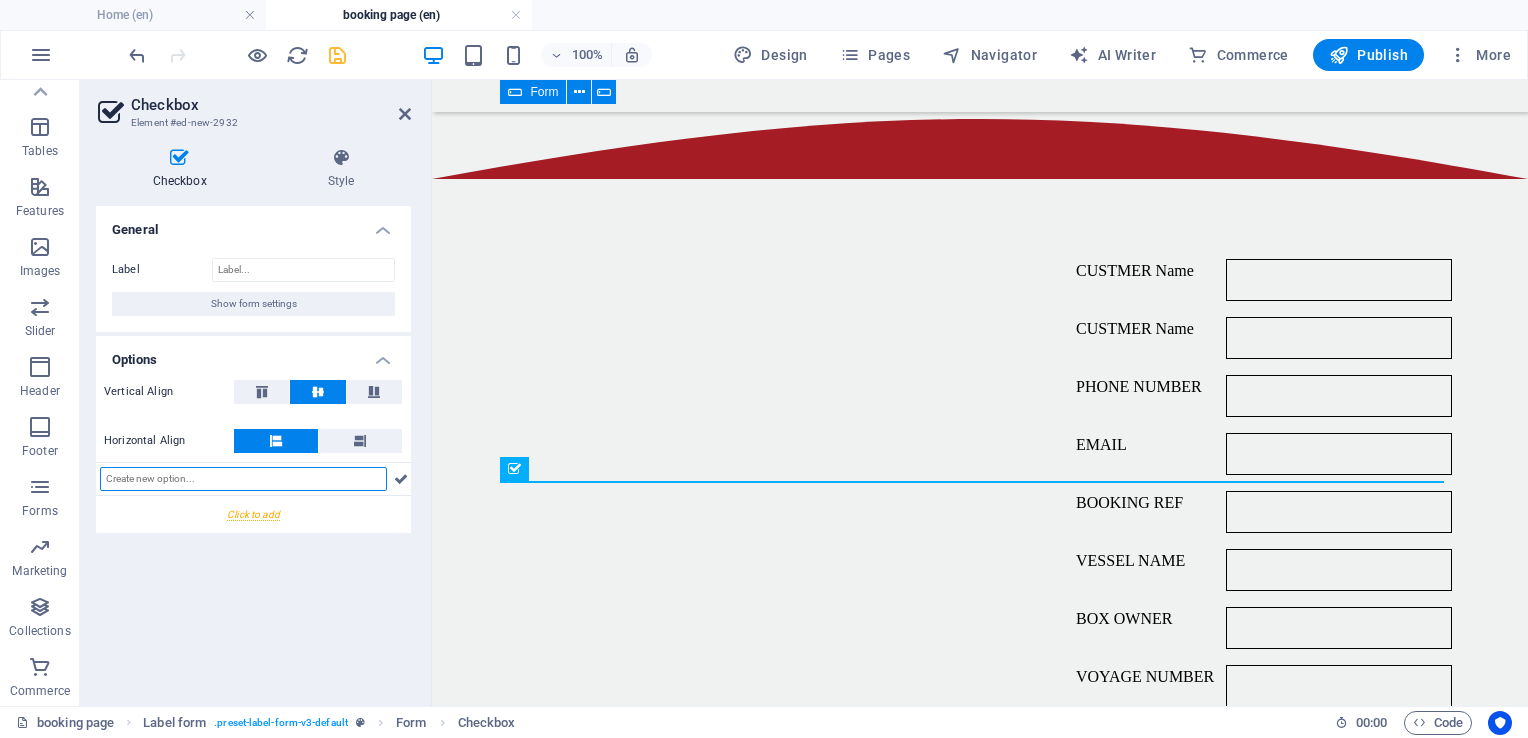 click at bounding box center [243, 479] 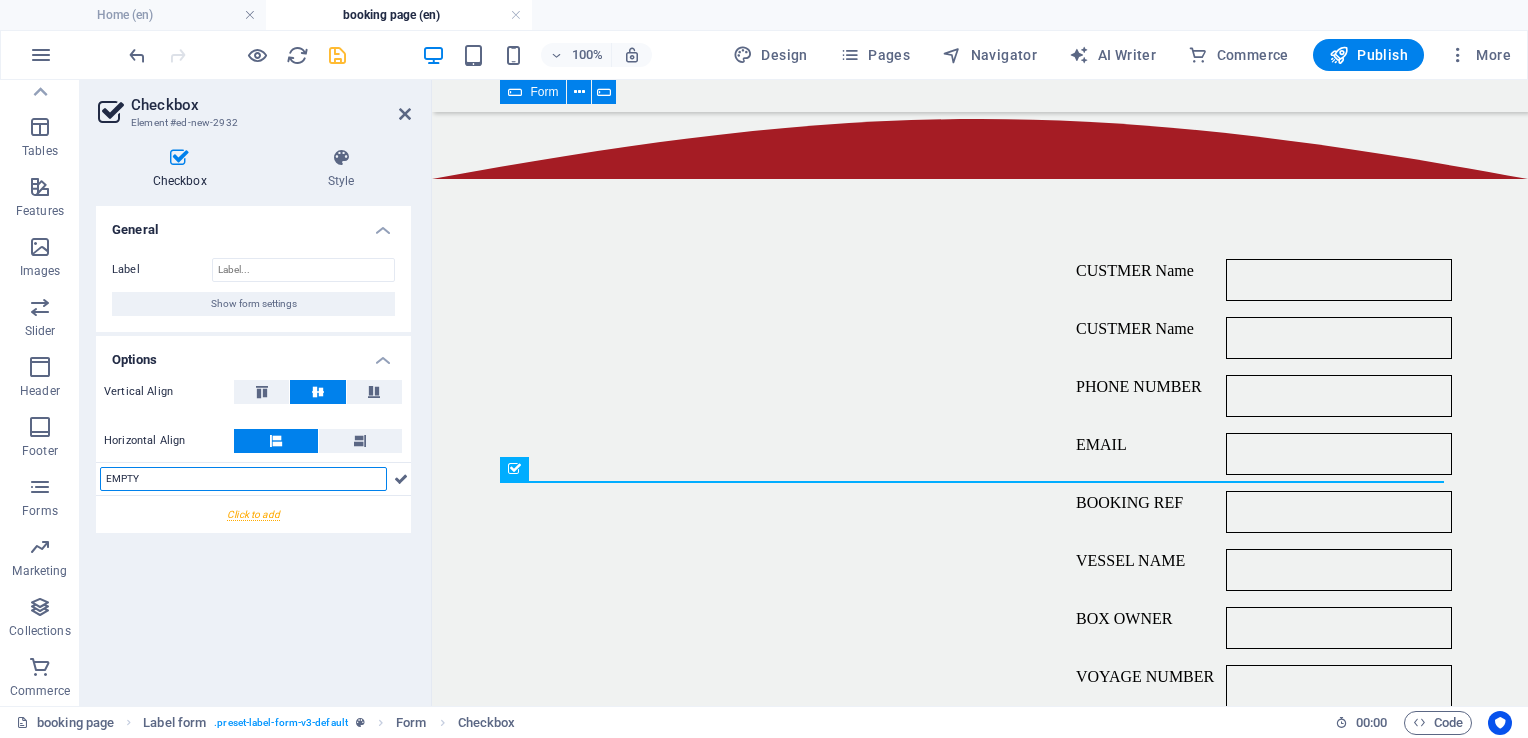 type on "EMPTY" 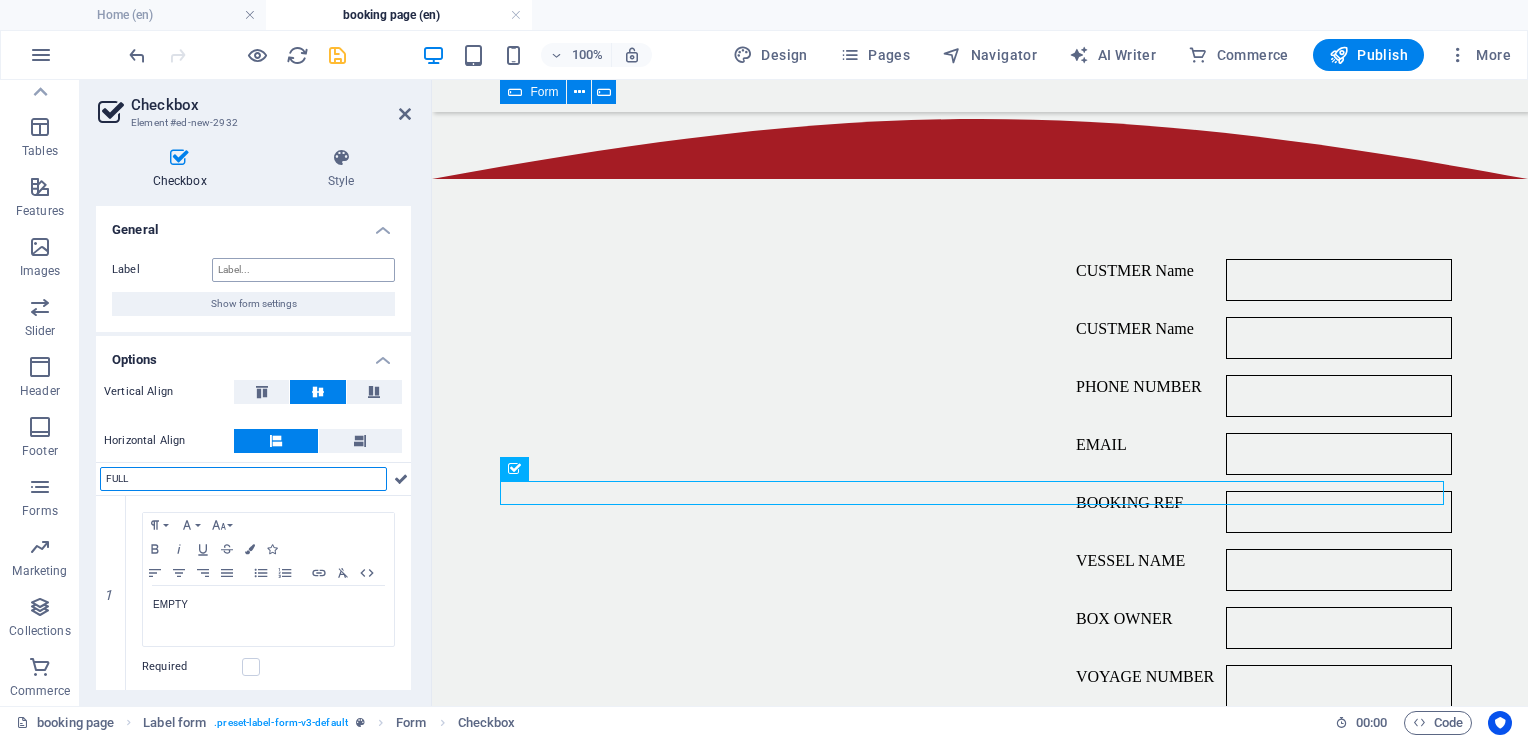 type on "FULL" 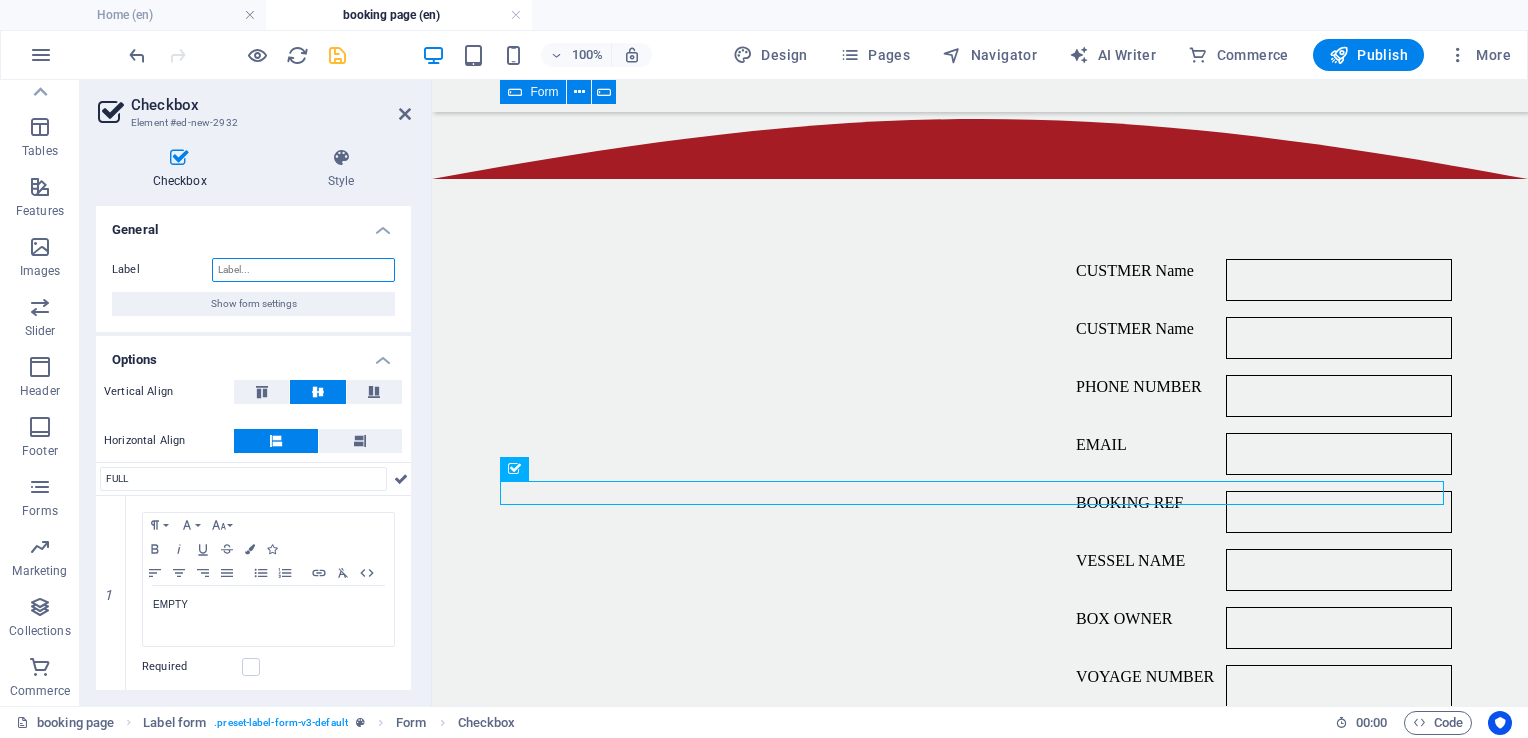 drag, startPoint x: 291, startPoint y: 270, endPoint x: 237, endPoint y: 264, distance: 54.33231 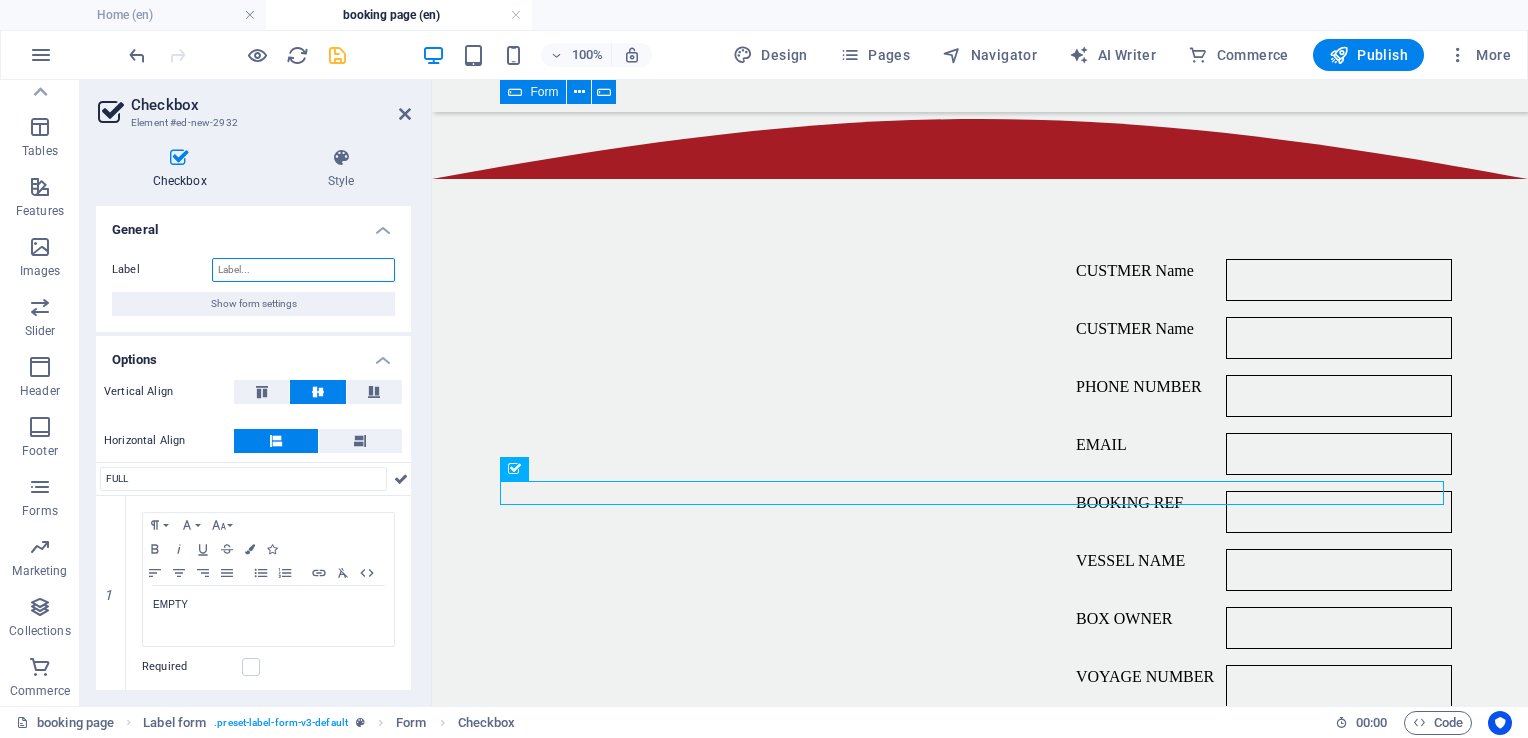 click on "Label" at bounding box center (303, 270) 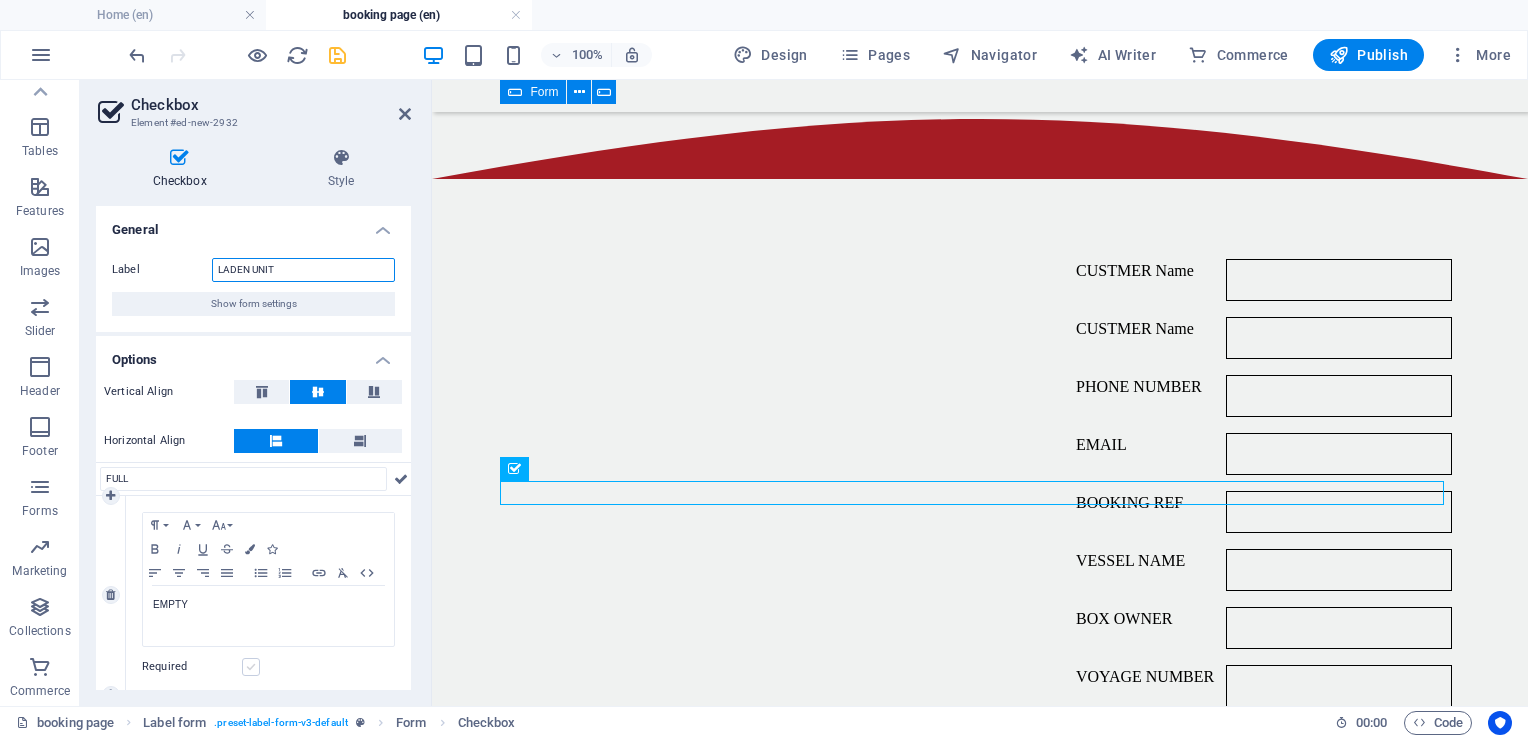 type on "LADEN UNIT" 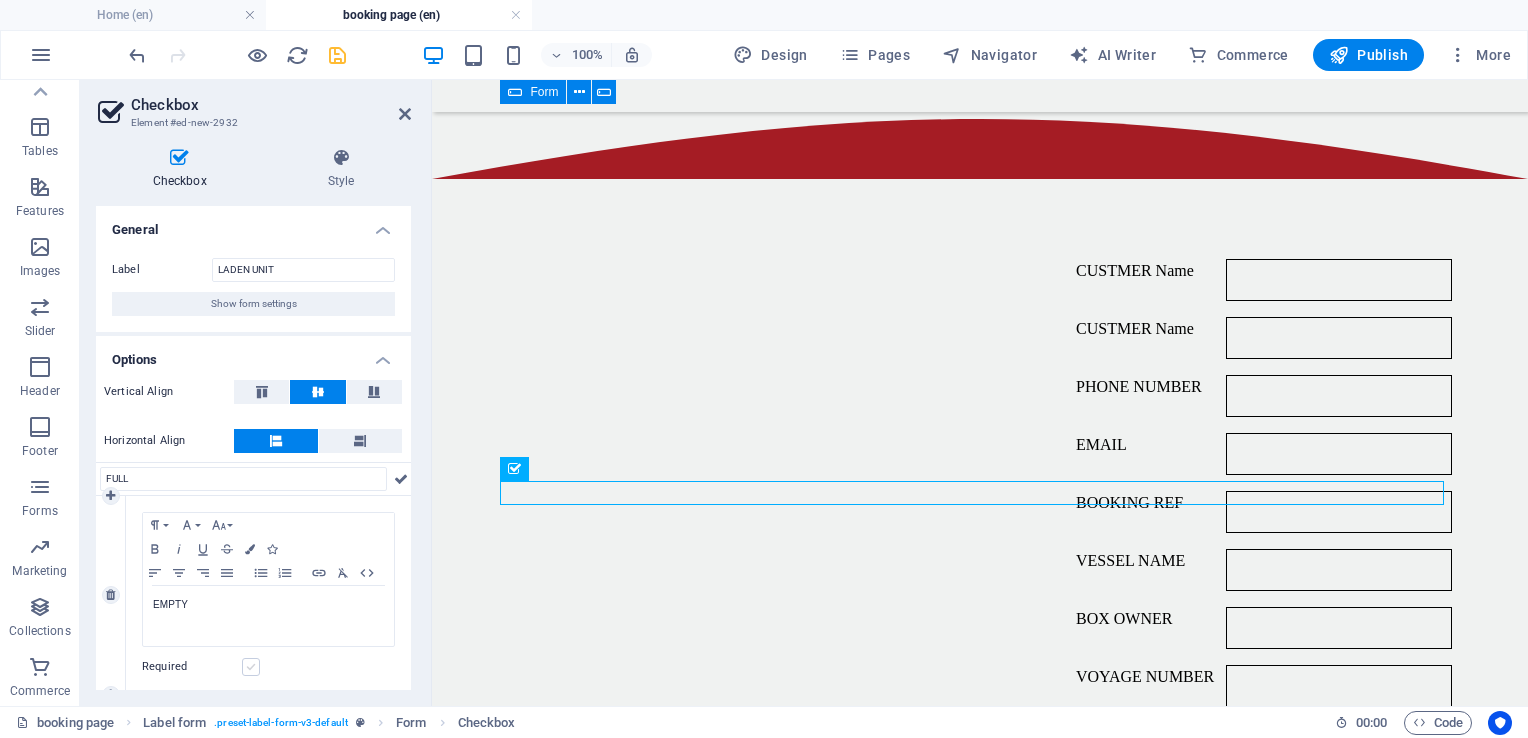 click at bounding box center [251, 667] 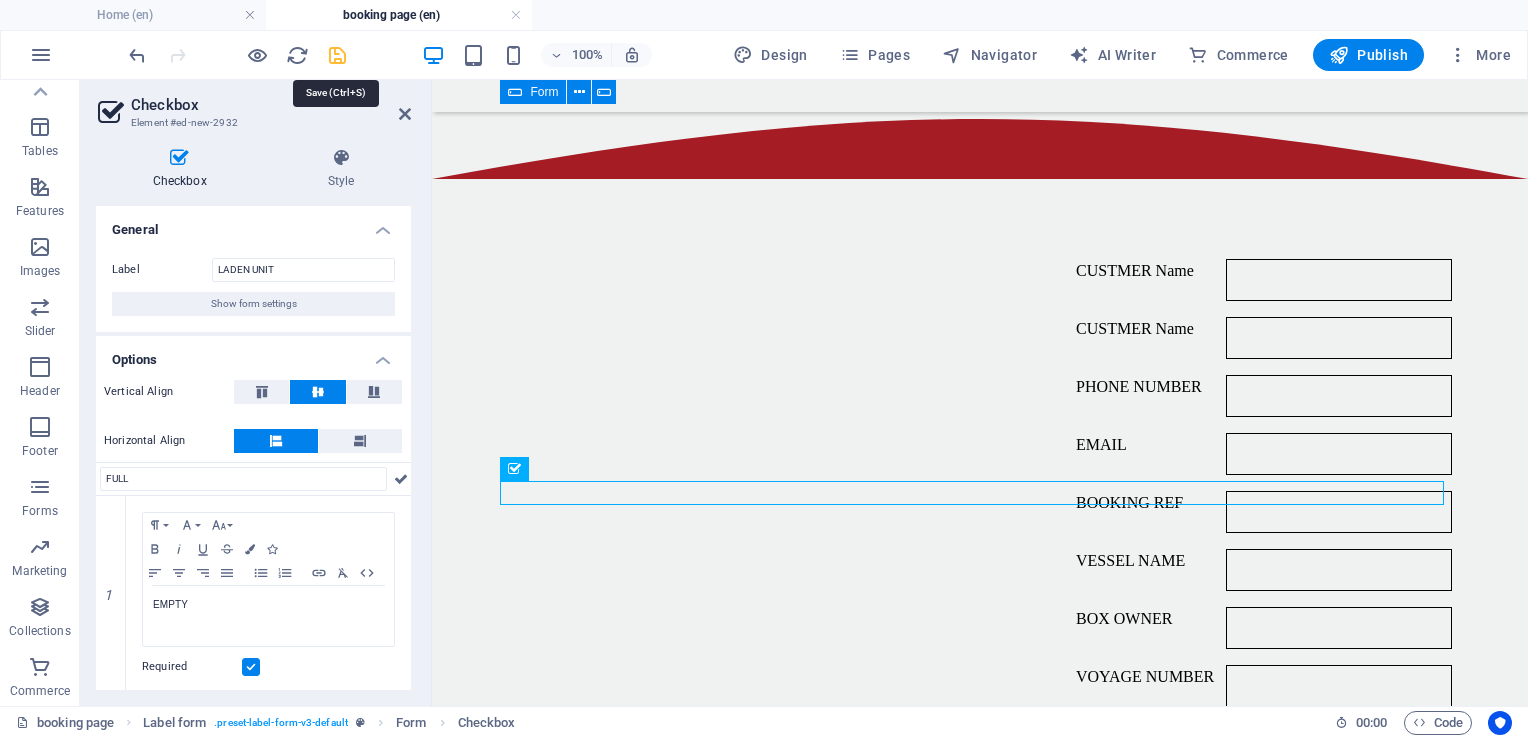 click at bounding box center (337, 55) 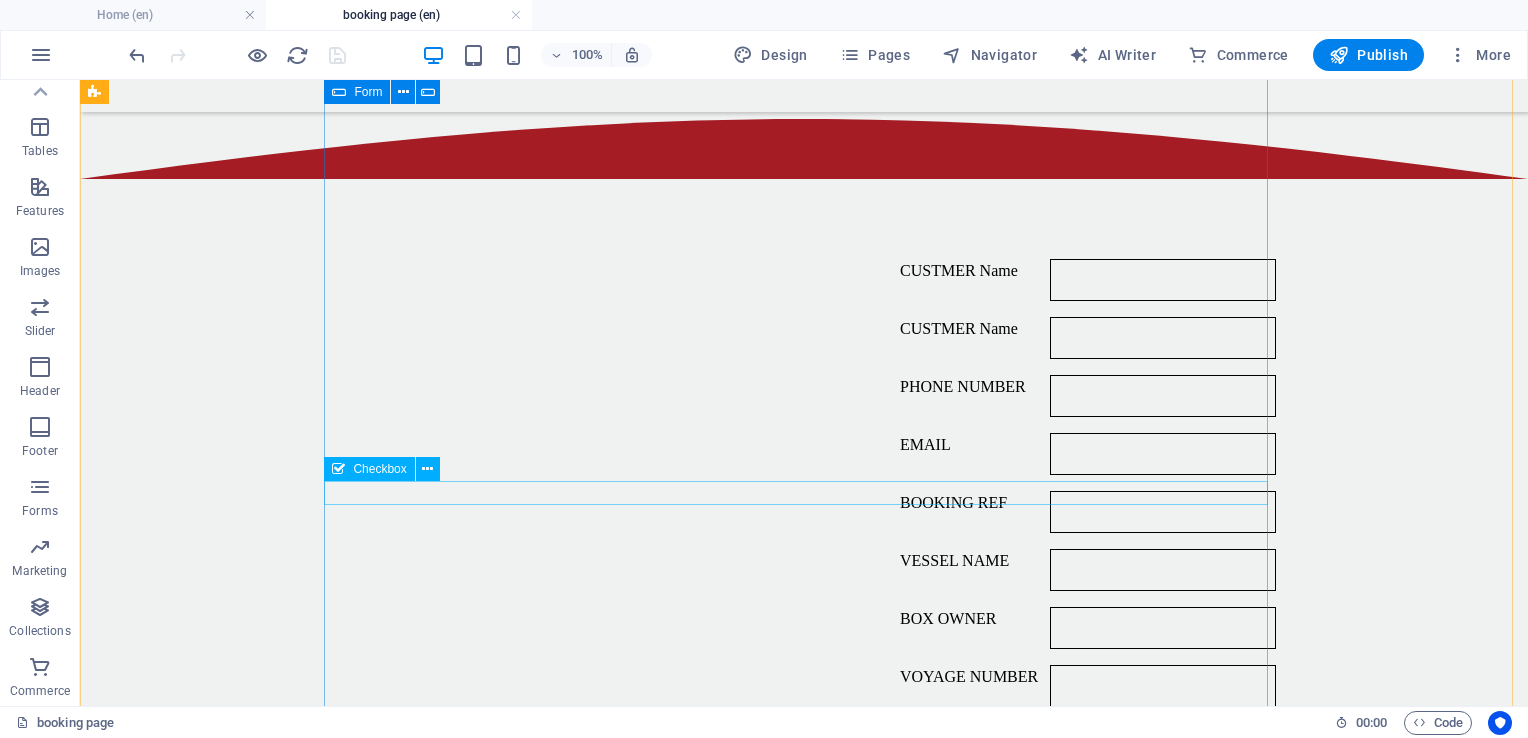 click on "LADEN UNIT   EMPTY" at bounding box center (804, 833) 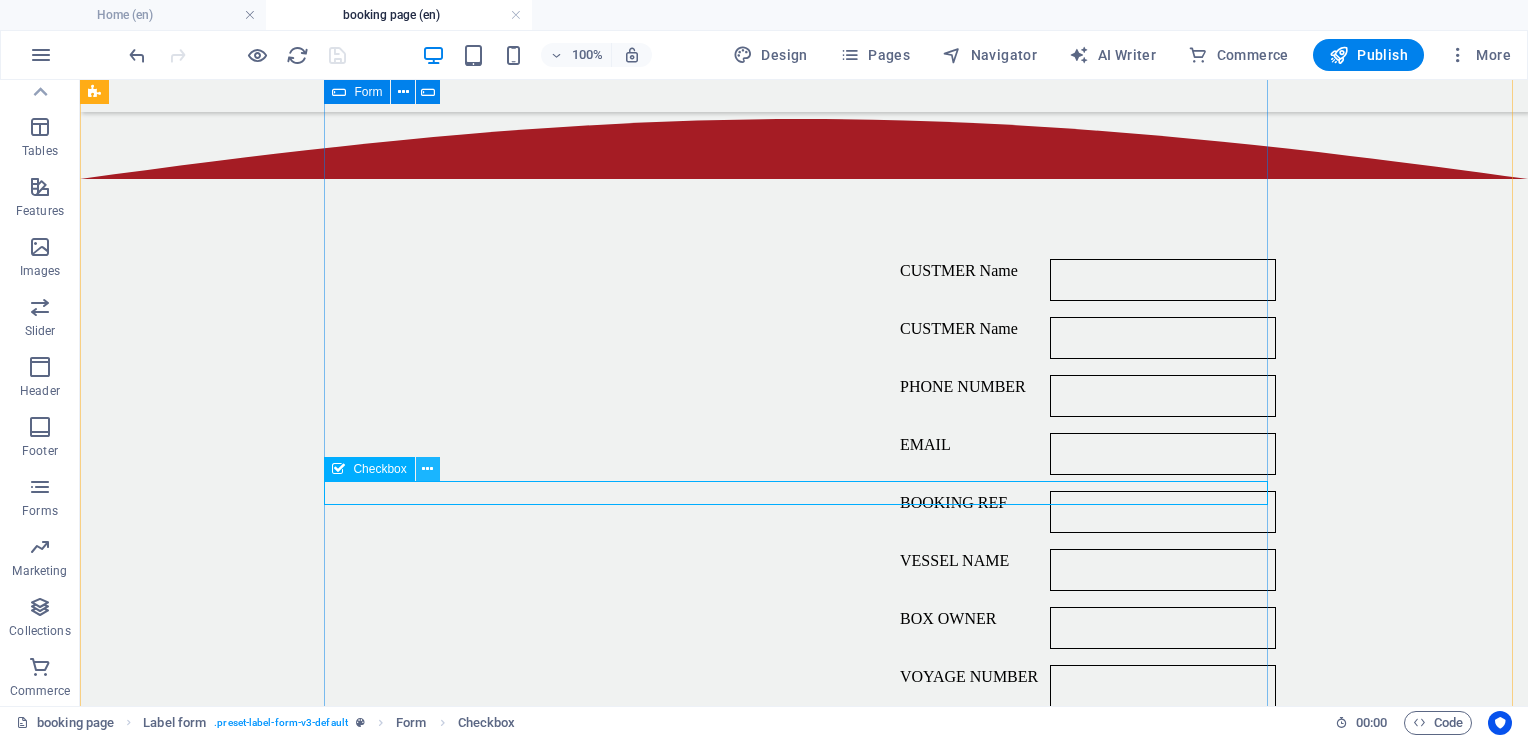 click at bounding box center (427, 469) 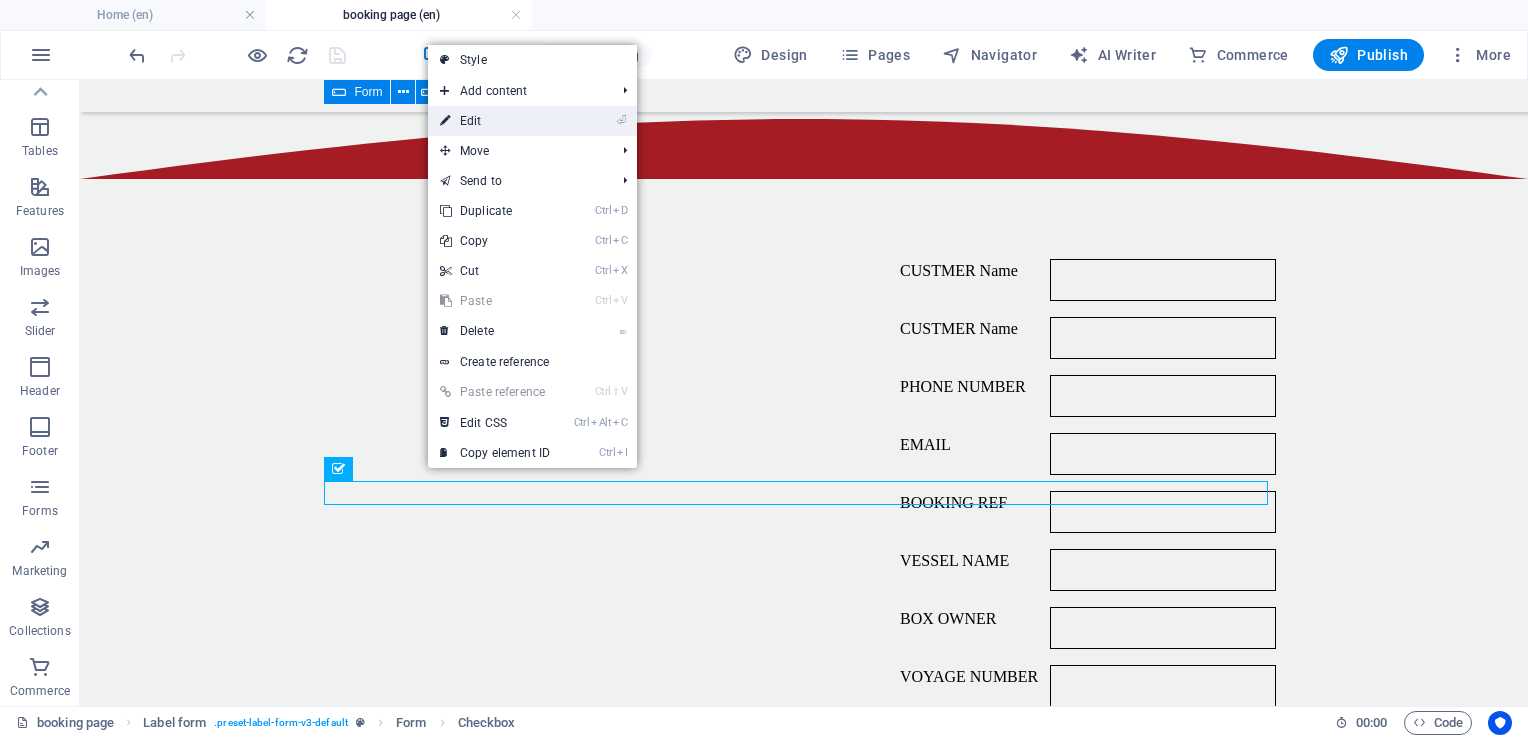 click on "⏎  Edit" at bounding box center (495, 121) 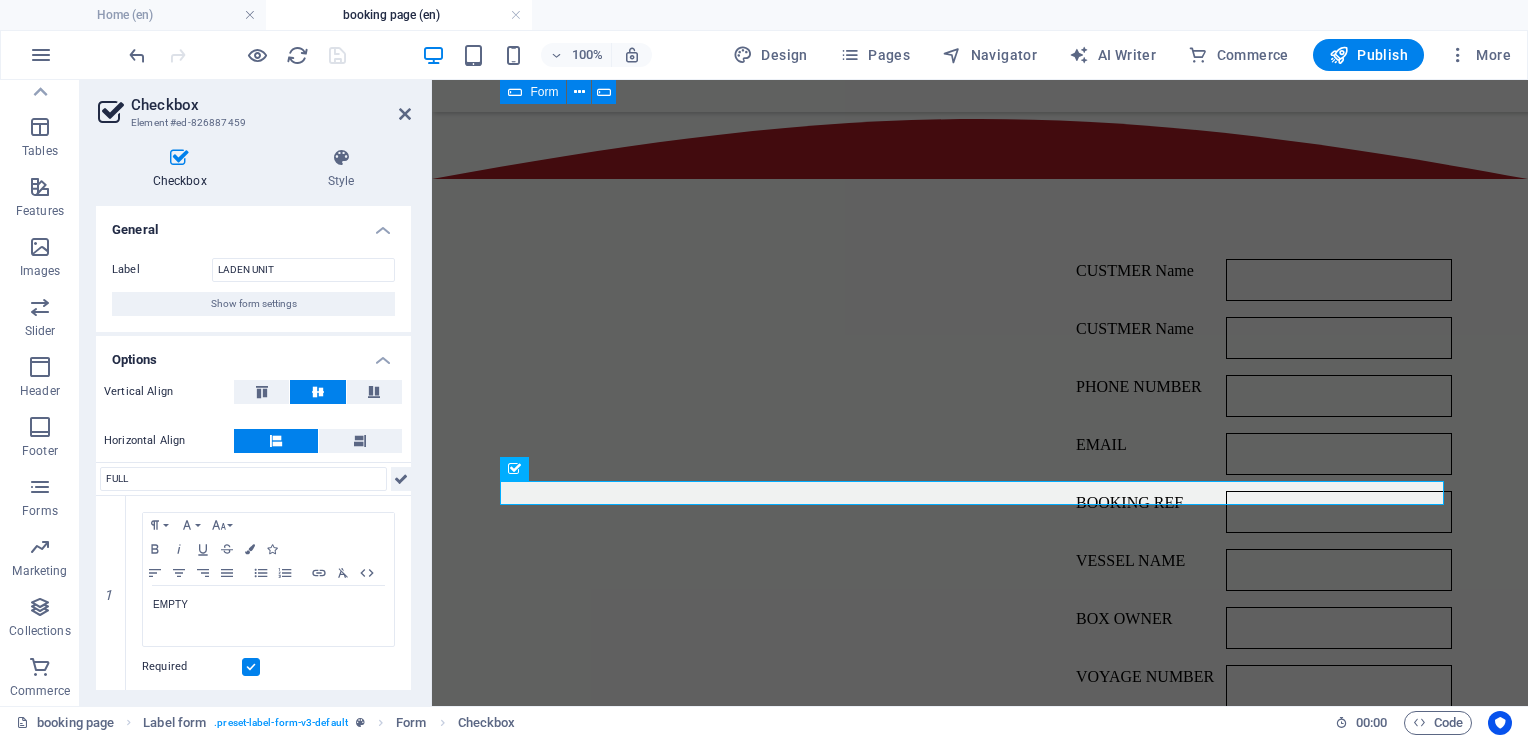 click at bounding box center [401, 479] 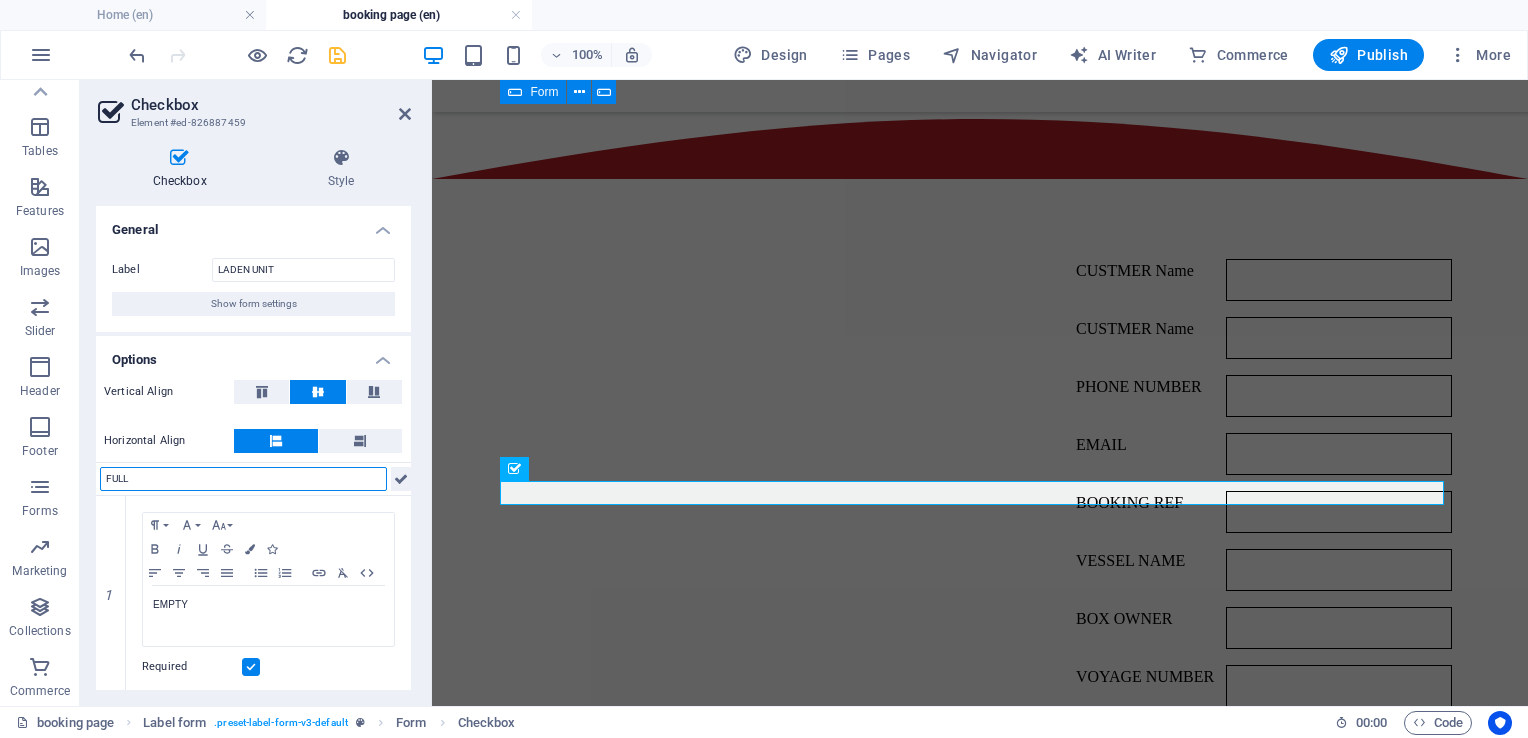 type 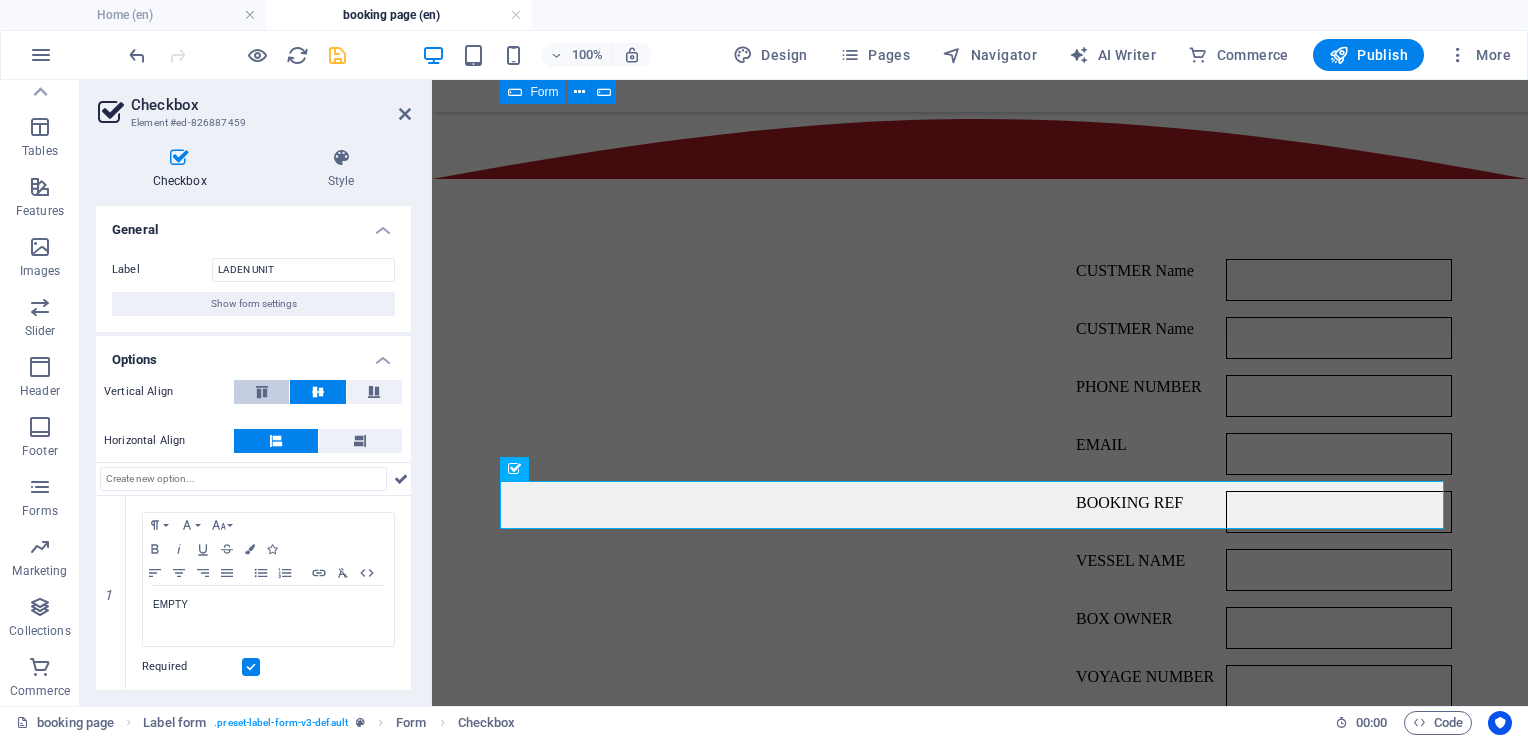 click at bounding box center (262, 392) 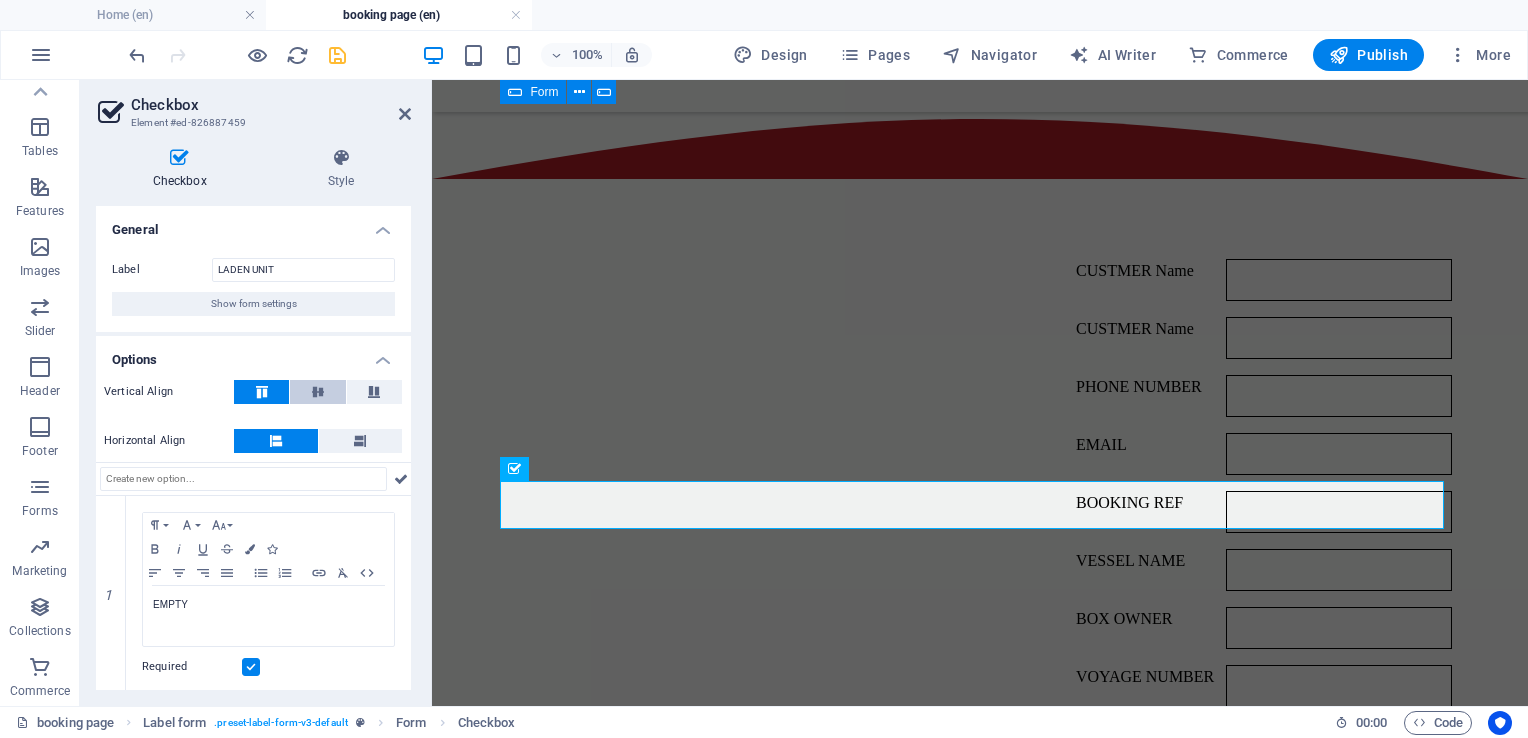 click at bounding box center [318, 392] 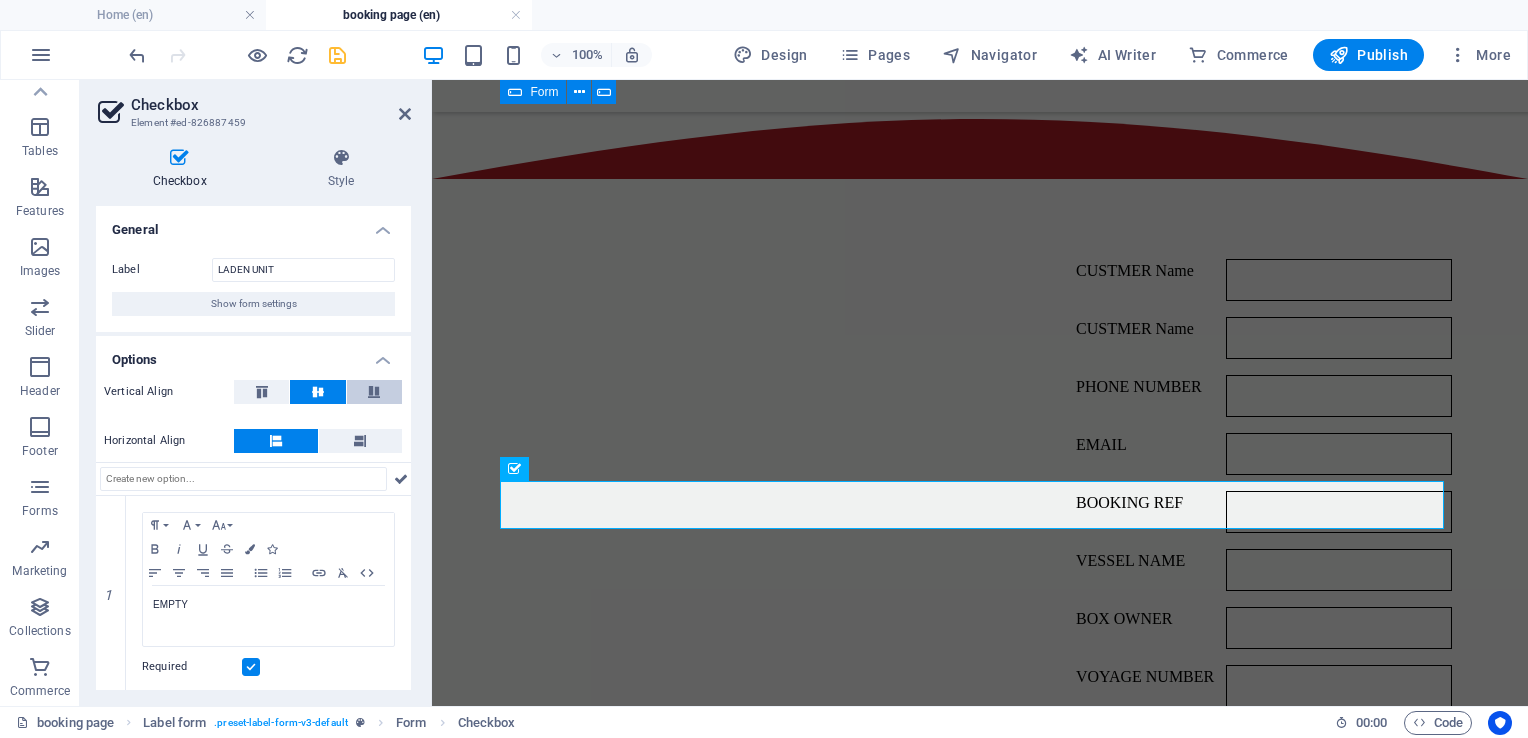 click at bounding box center (374, 392) 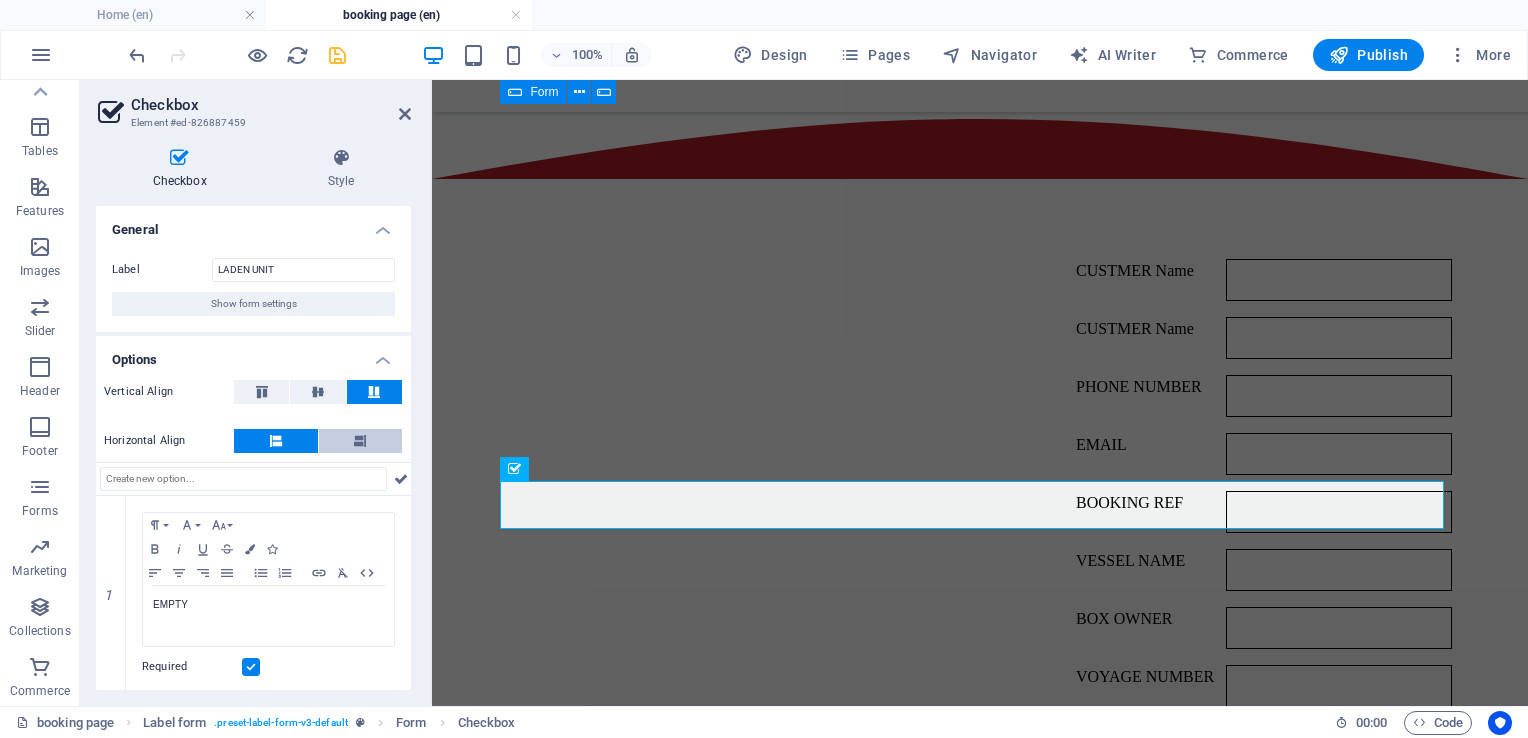 click at bounding box center (361, 441) 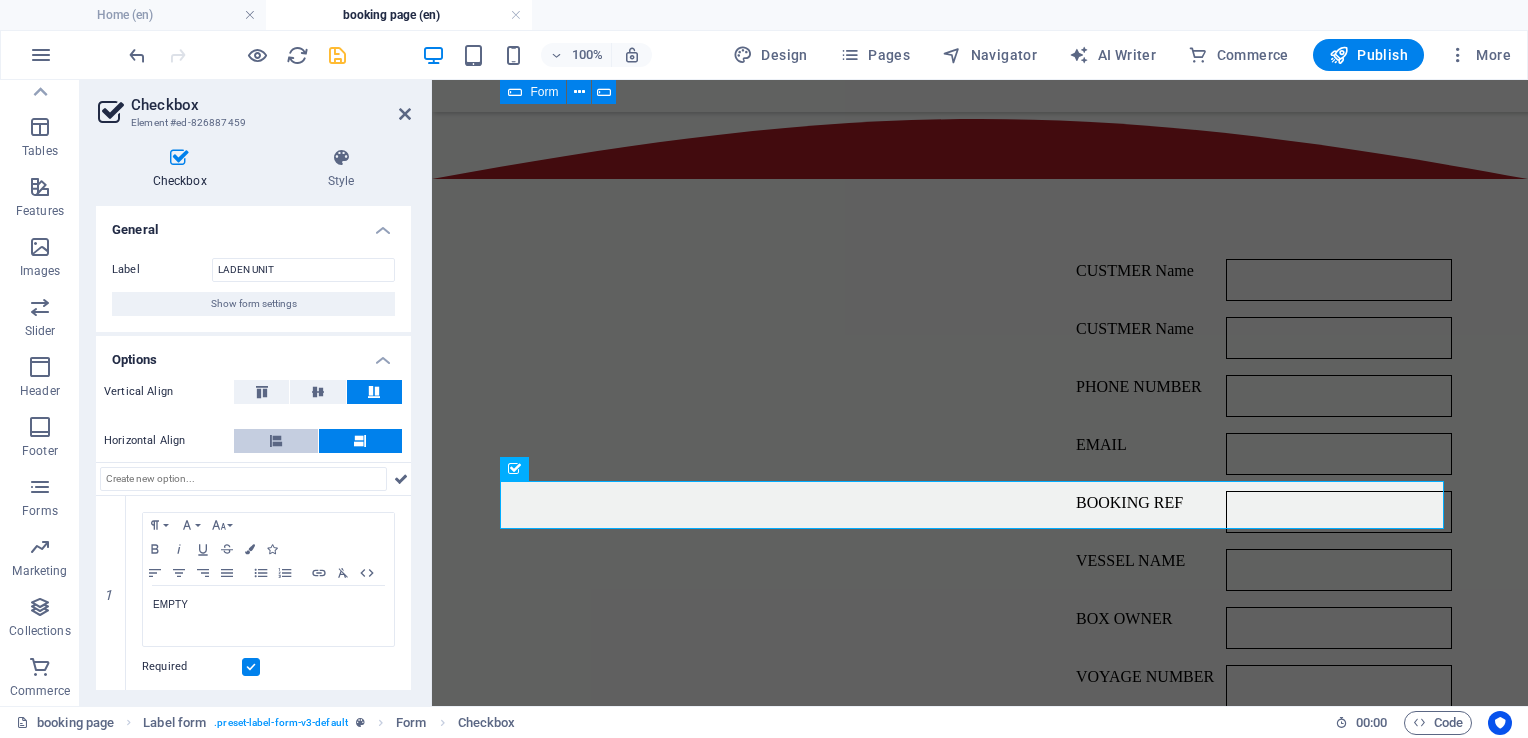 click at bounding box center [276, 441] 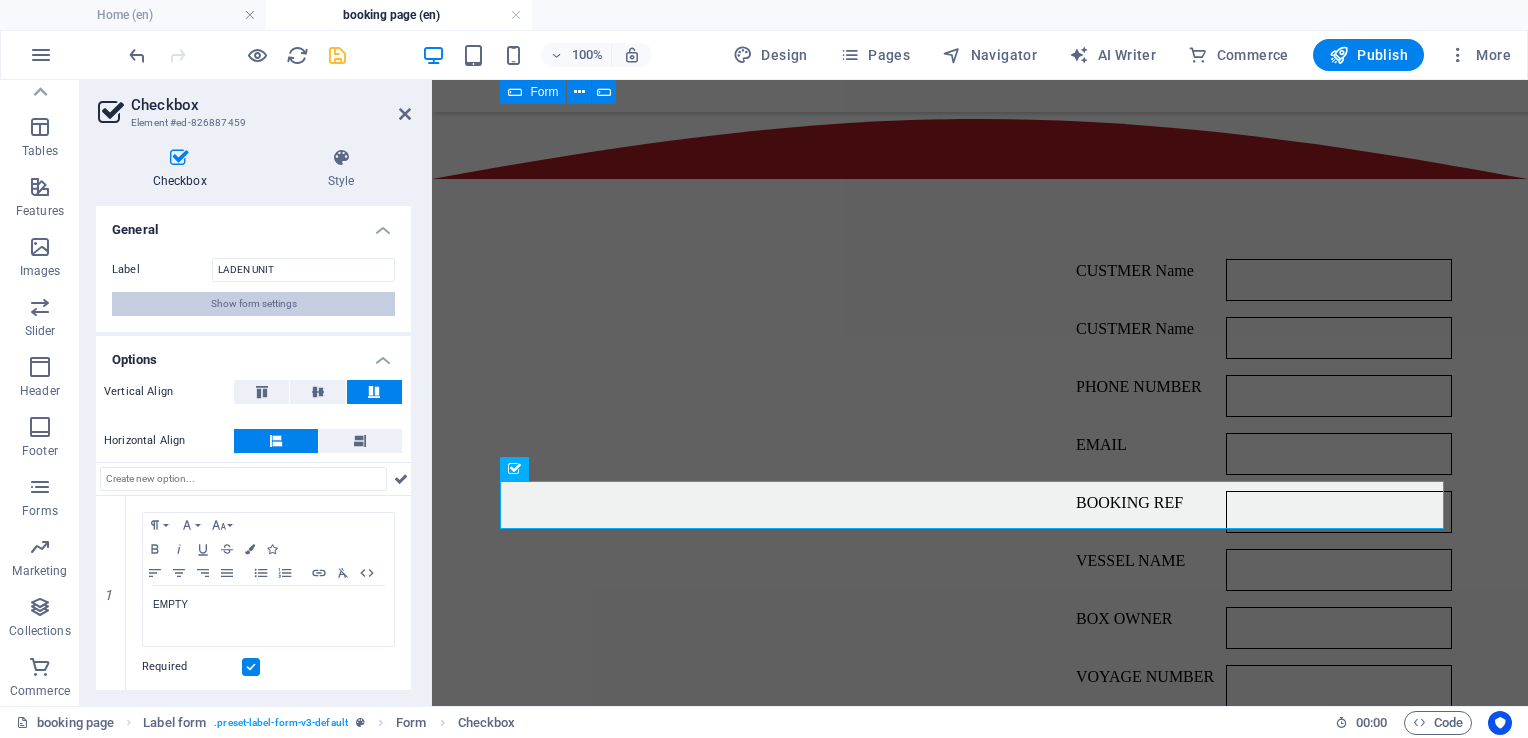 click on "Show form settings" at bounding box center [254, 304] 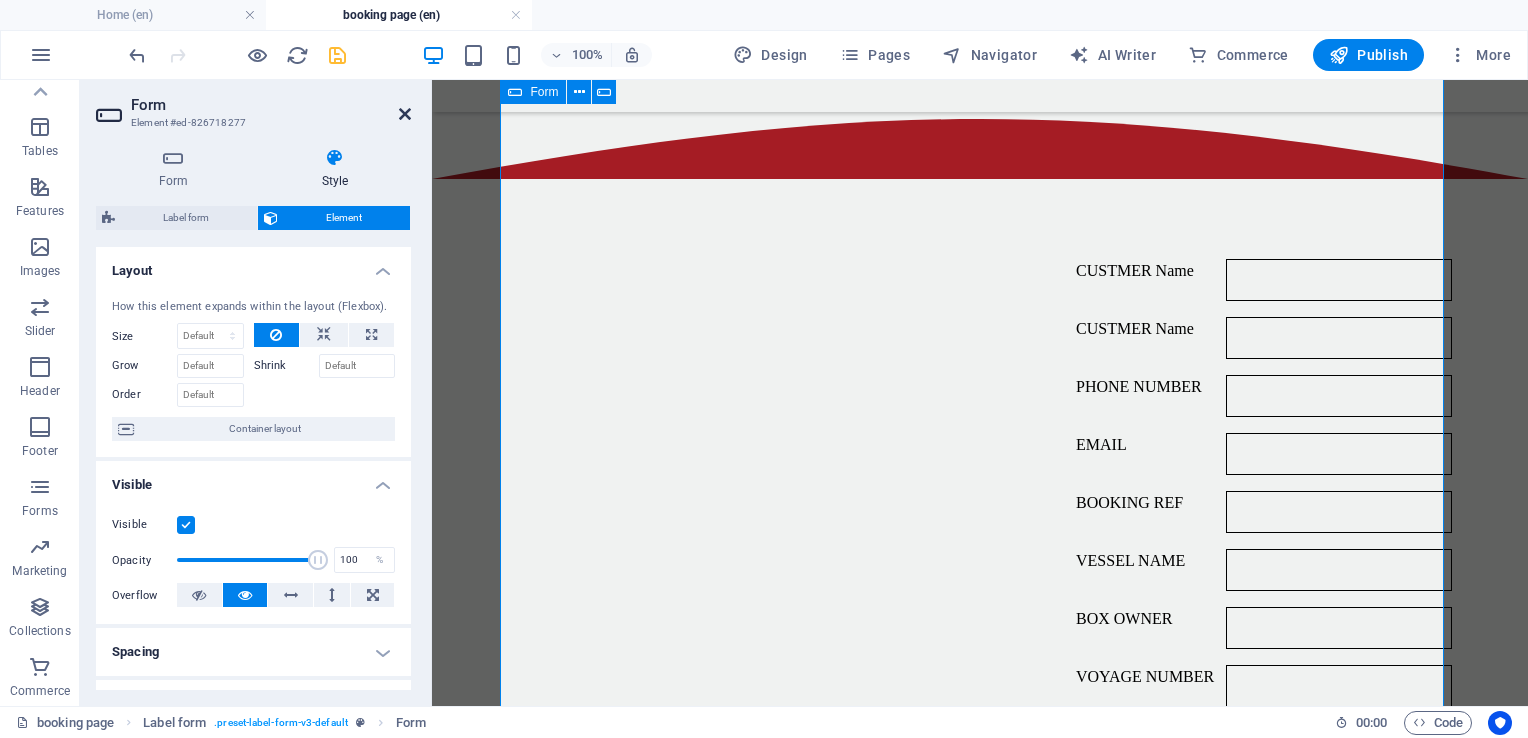 click at bounding box center (405, 114) 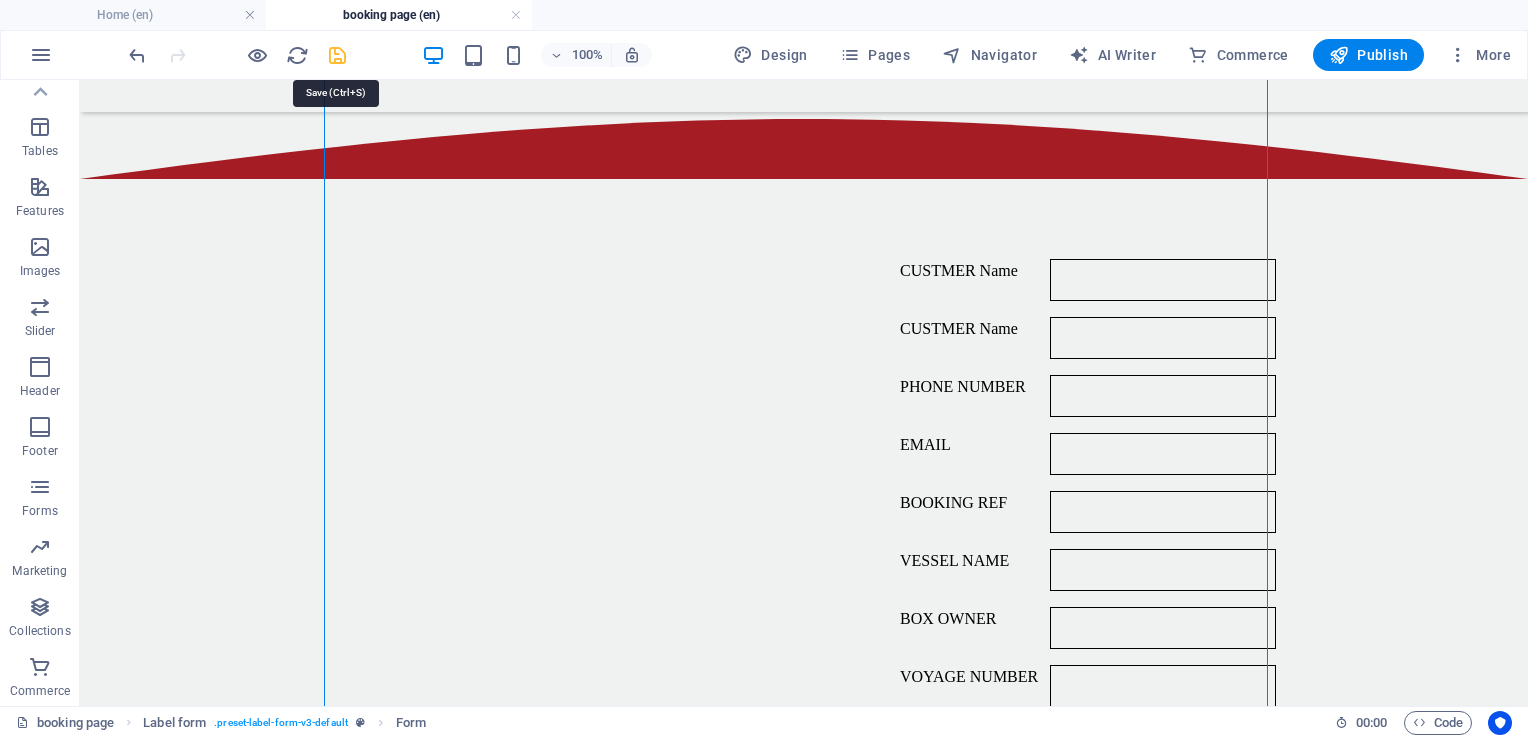 click at bounding box center [337, 55] 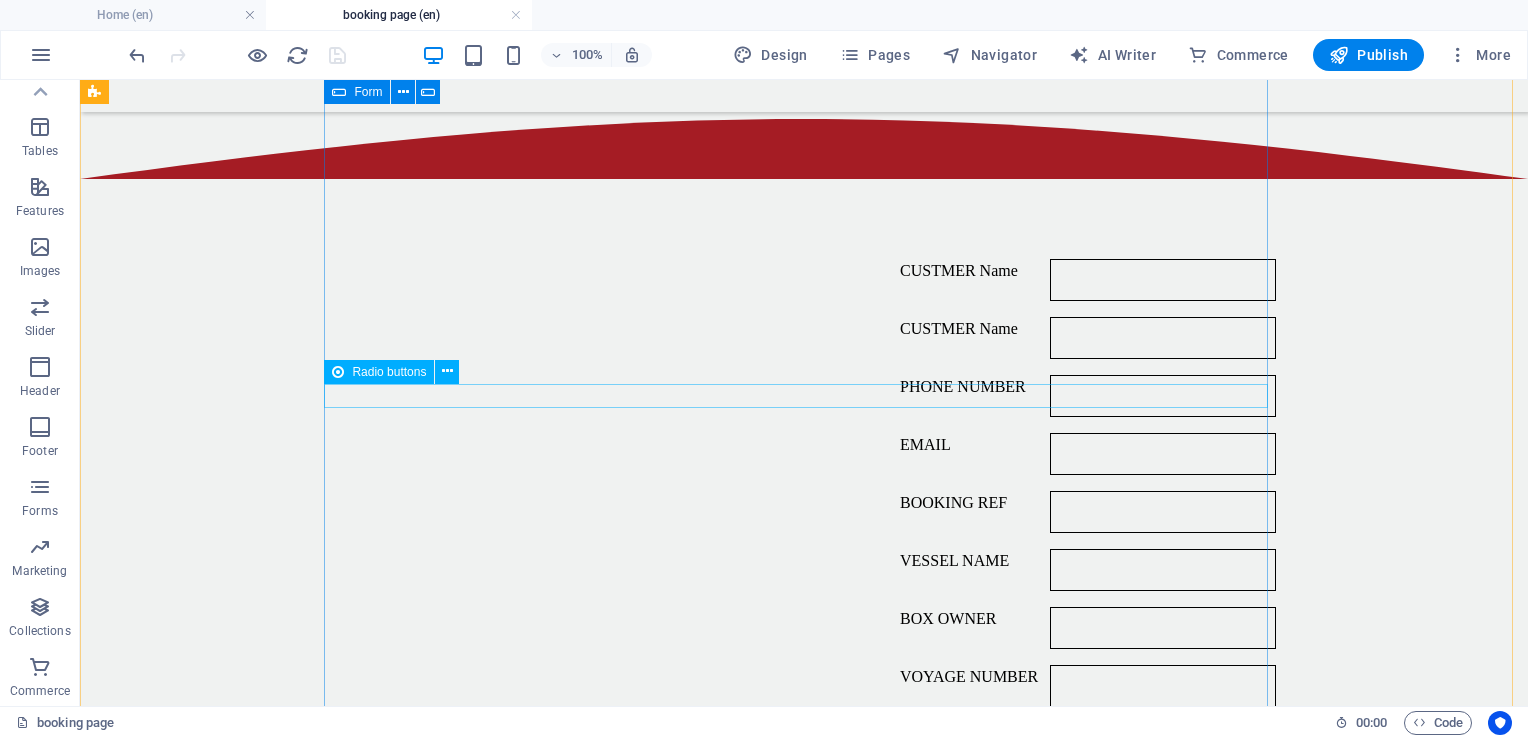 click on "VOYAGESTATUS   OPEN    CLOSE" at bounding box center [804, 735] 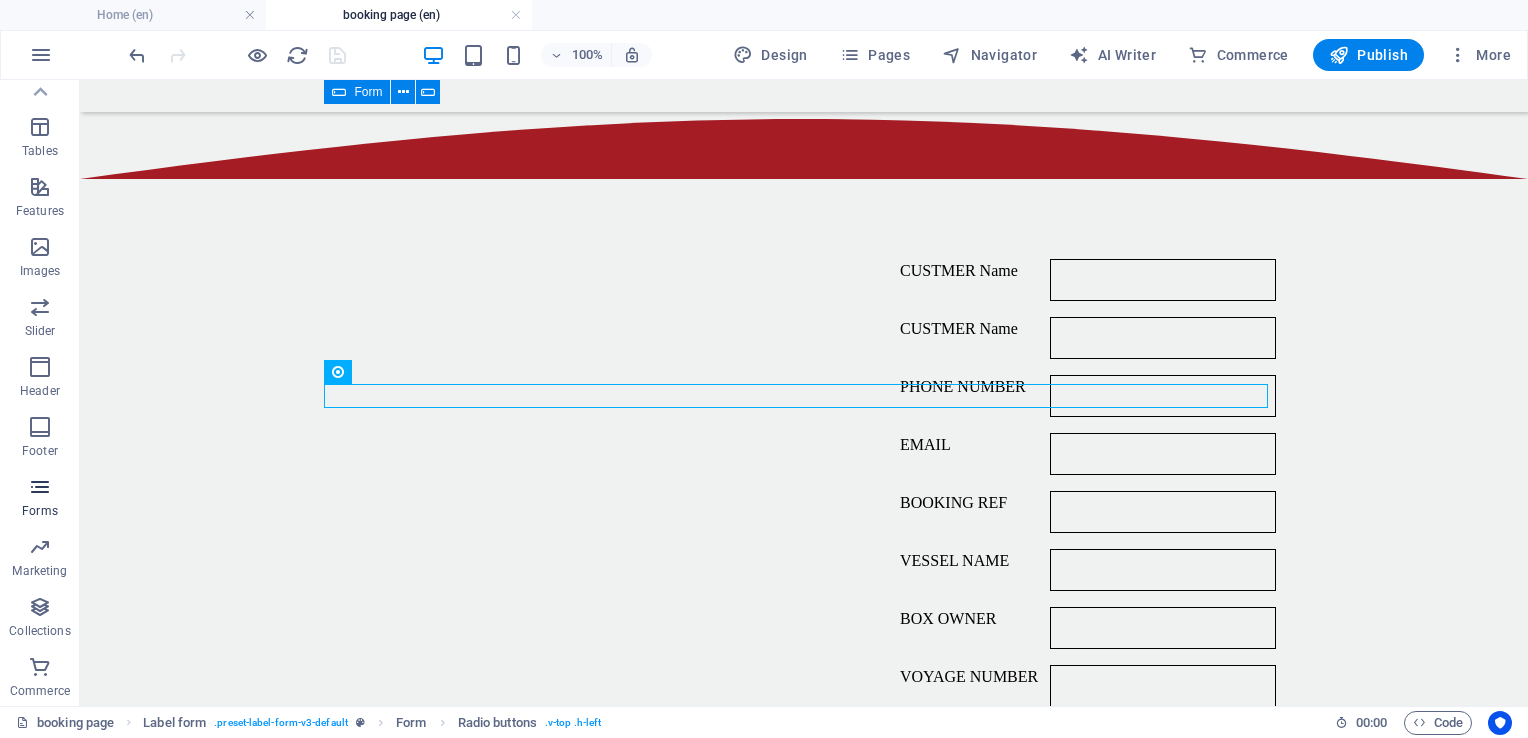click at bounding box center [40, 487] 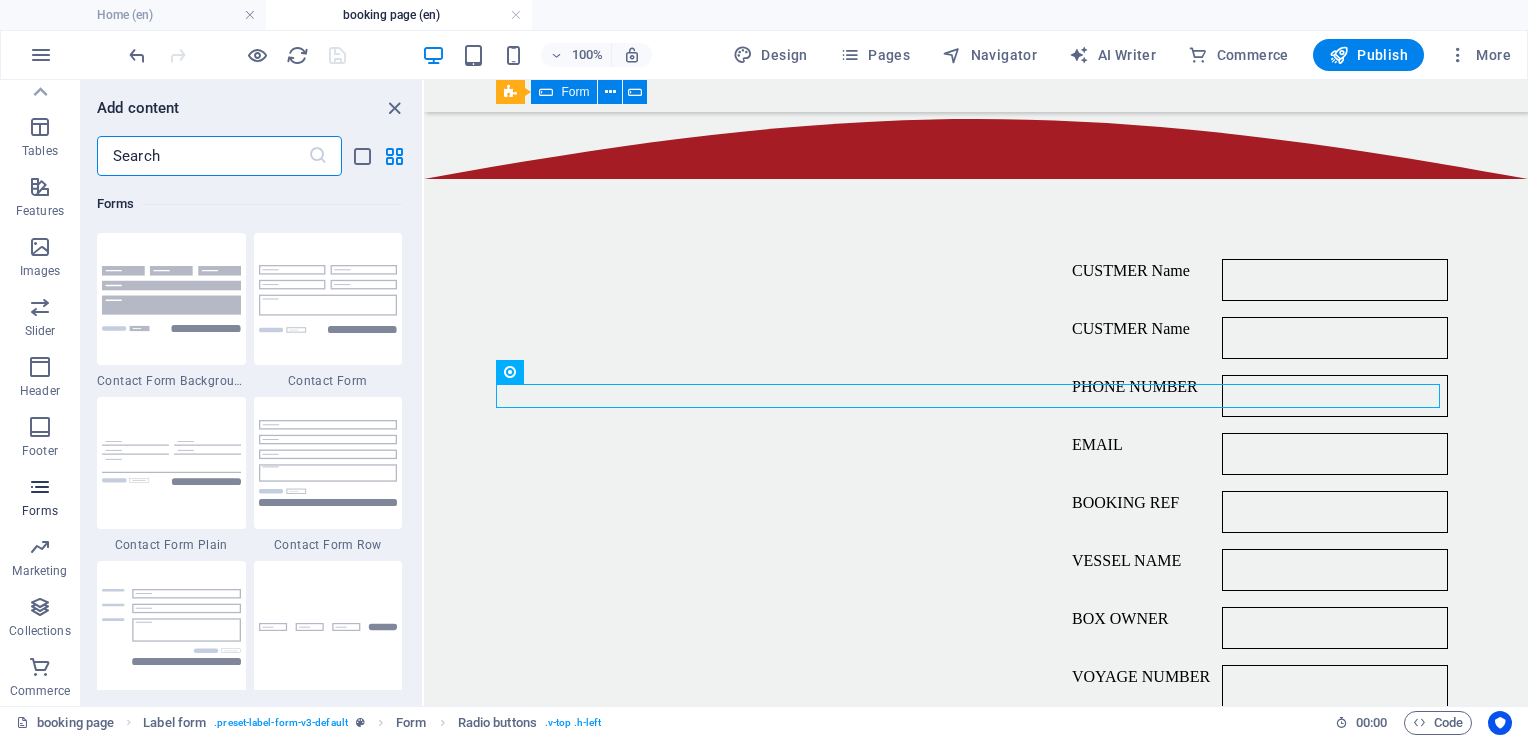 scroll, scrollTop: 14600, scrollLeft: 0, axis: vertical 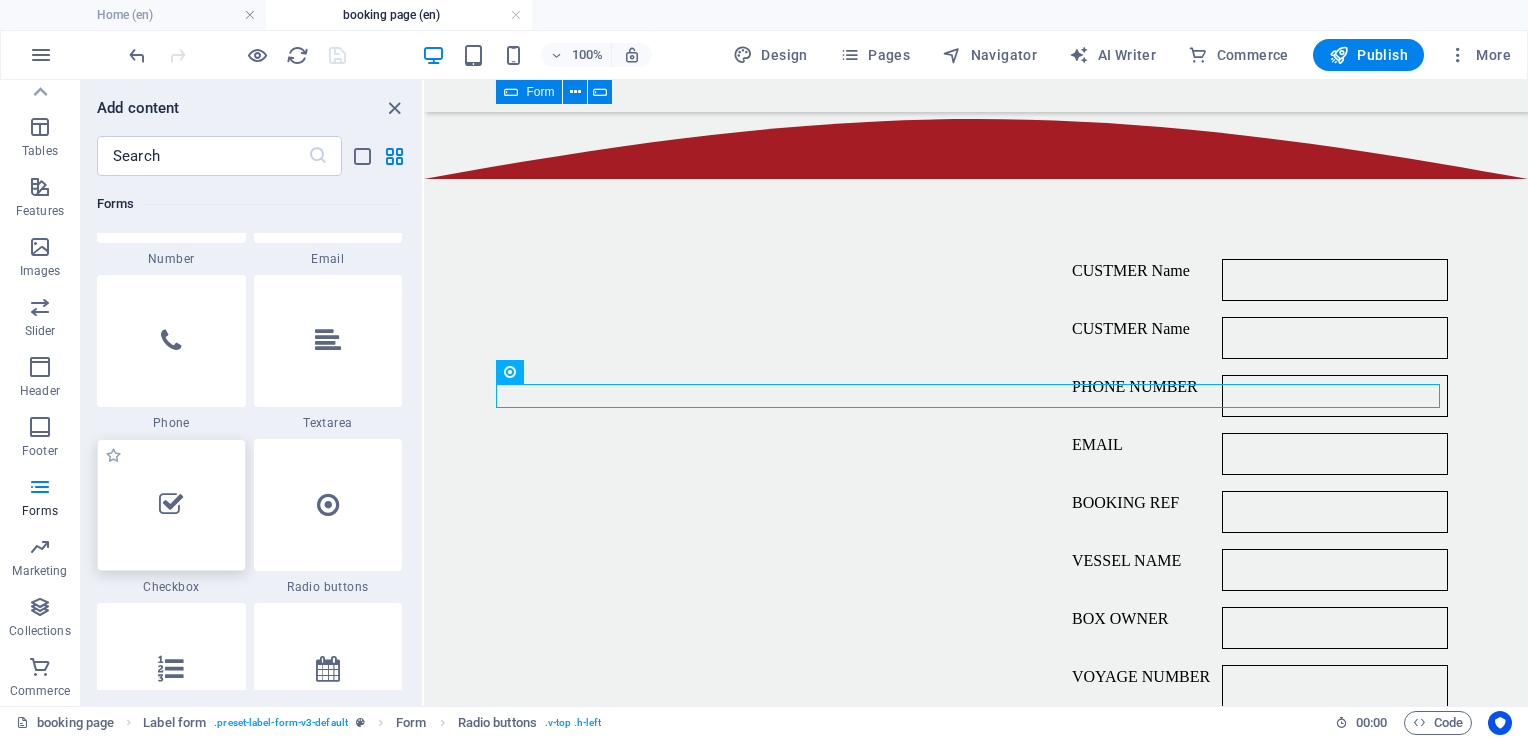 click at bounding box center (171, 505) 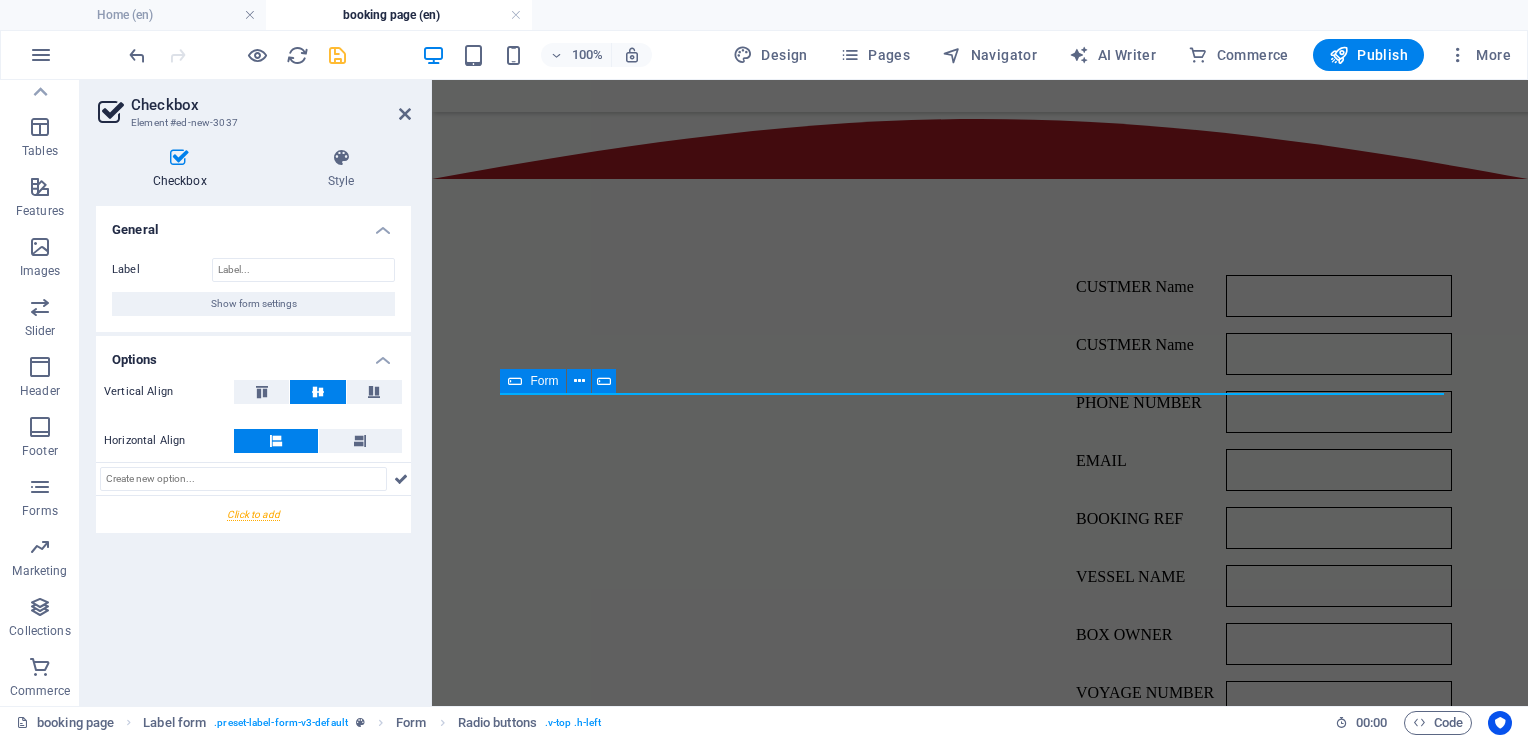 scroll, scrollTop: 863, scrollLeft: 0, axis: vertical 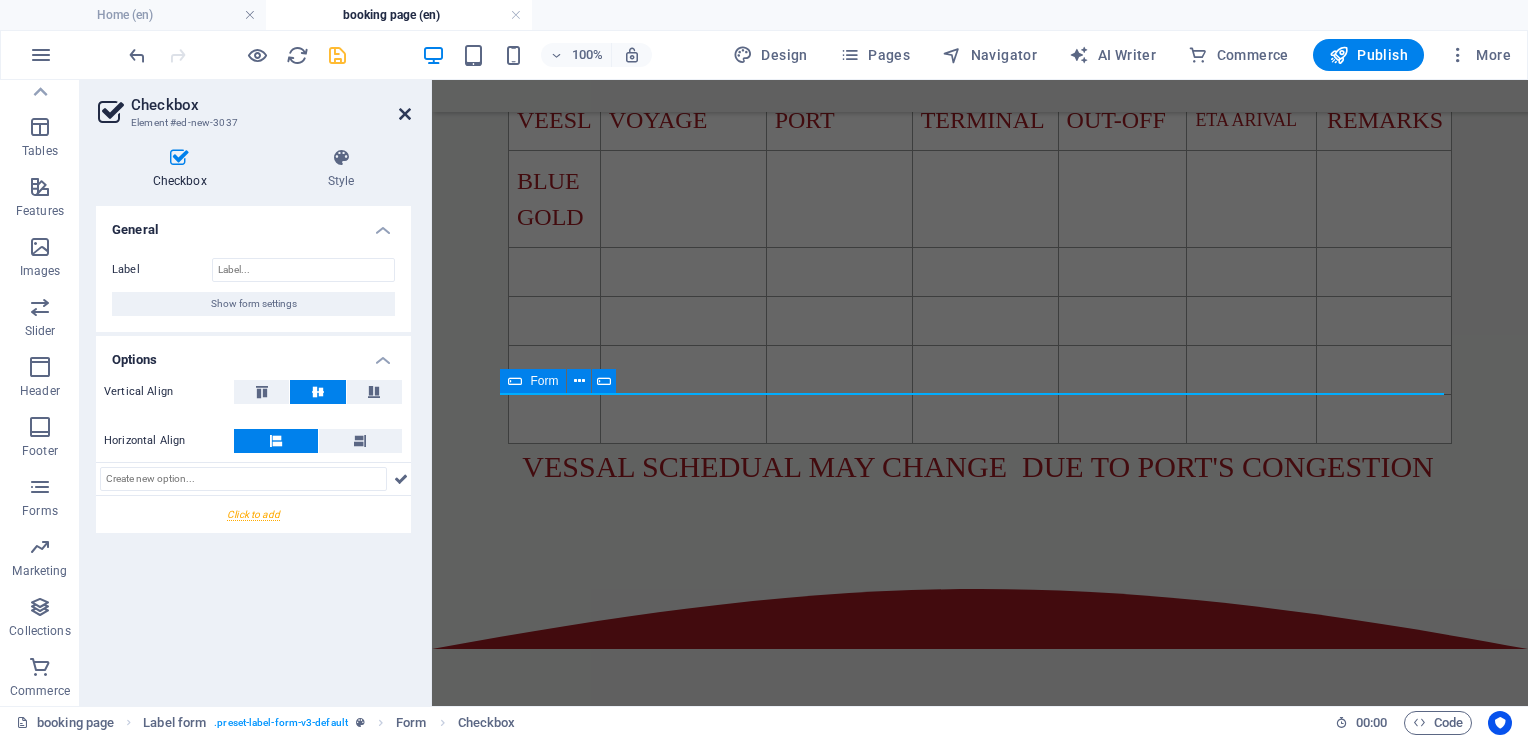 click at bounding box center (405, 114) 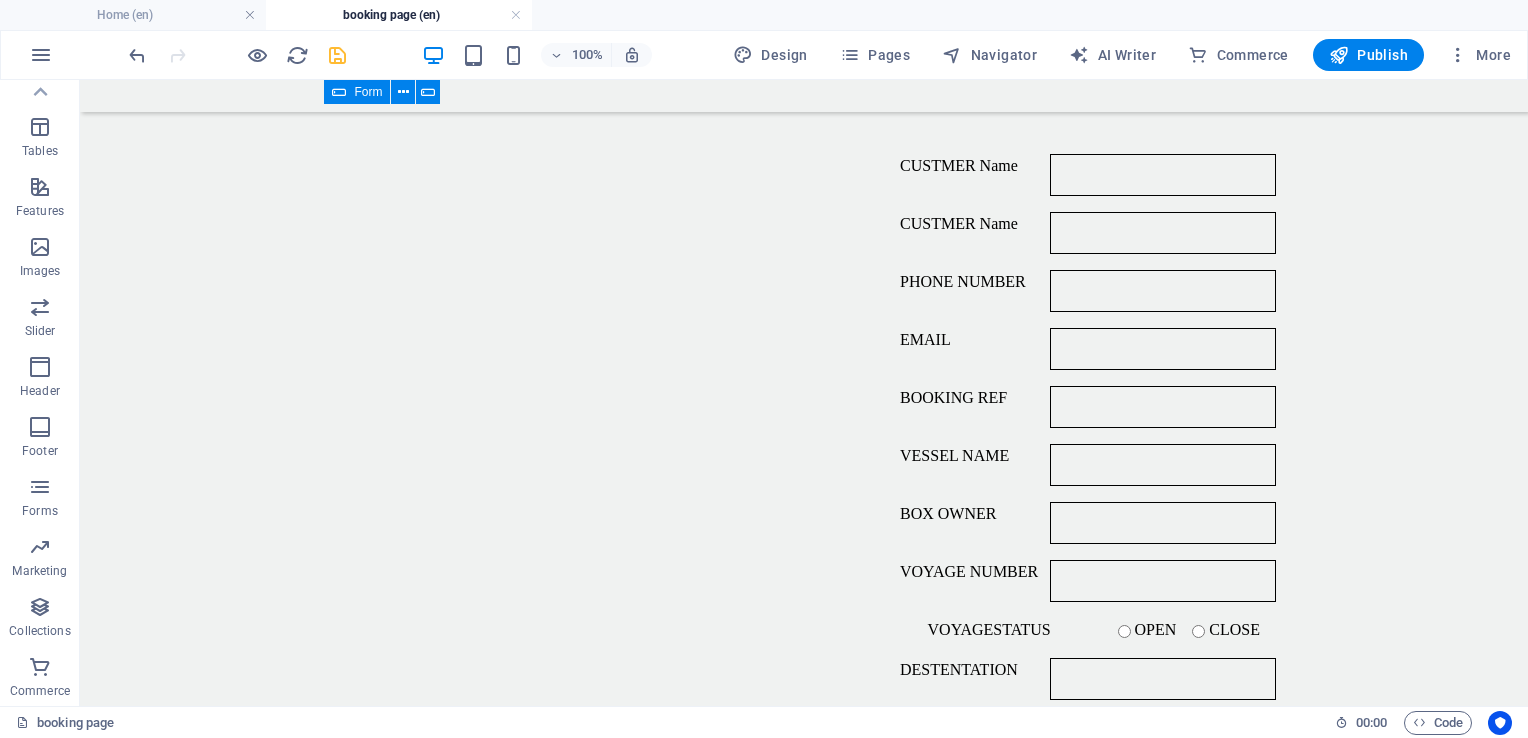 scroll, scrollTop: 1461, scrollLeft: 0, axis: vertical 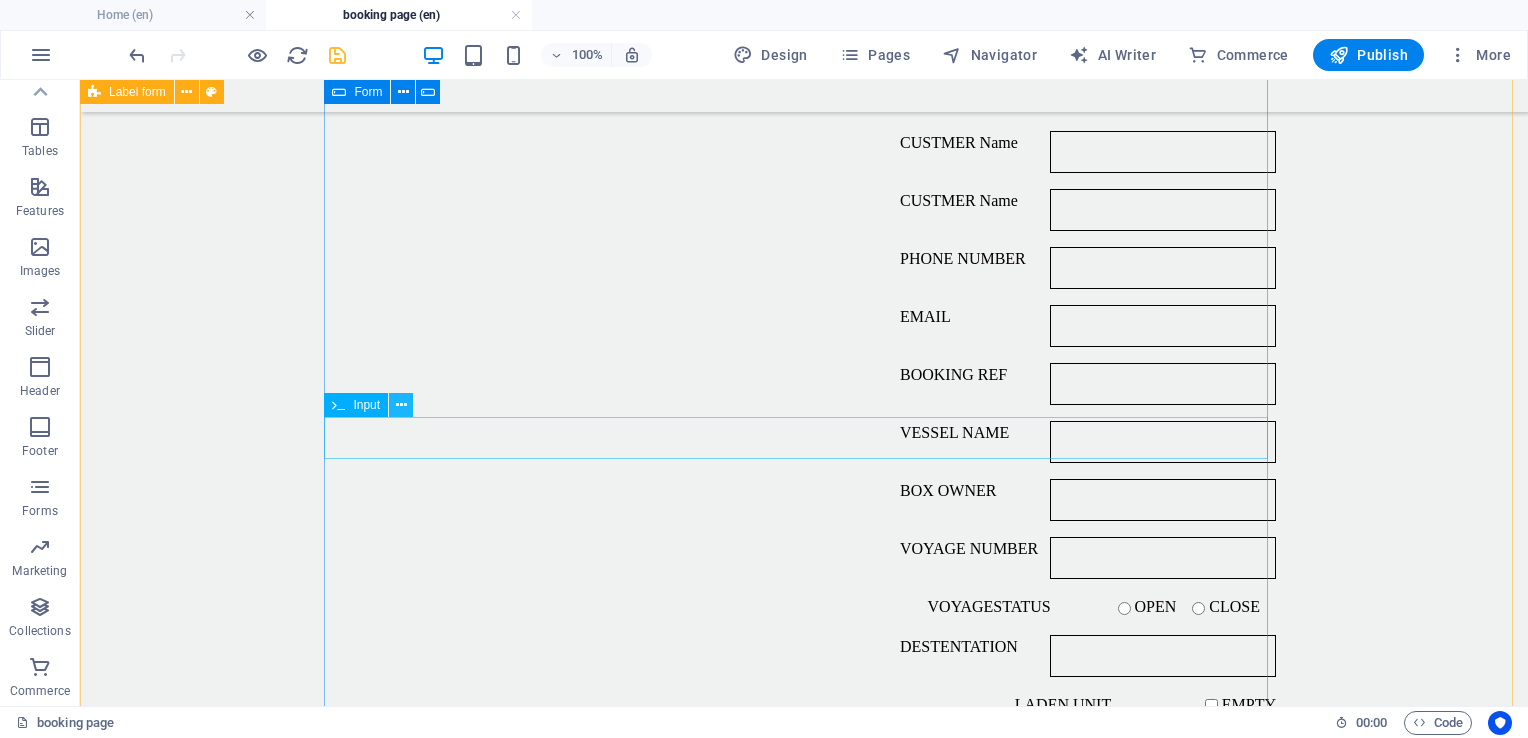 click at bounding box center [401, 405] 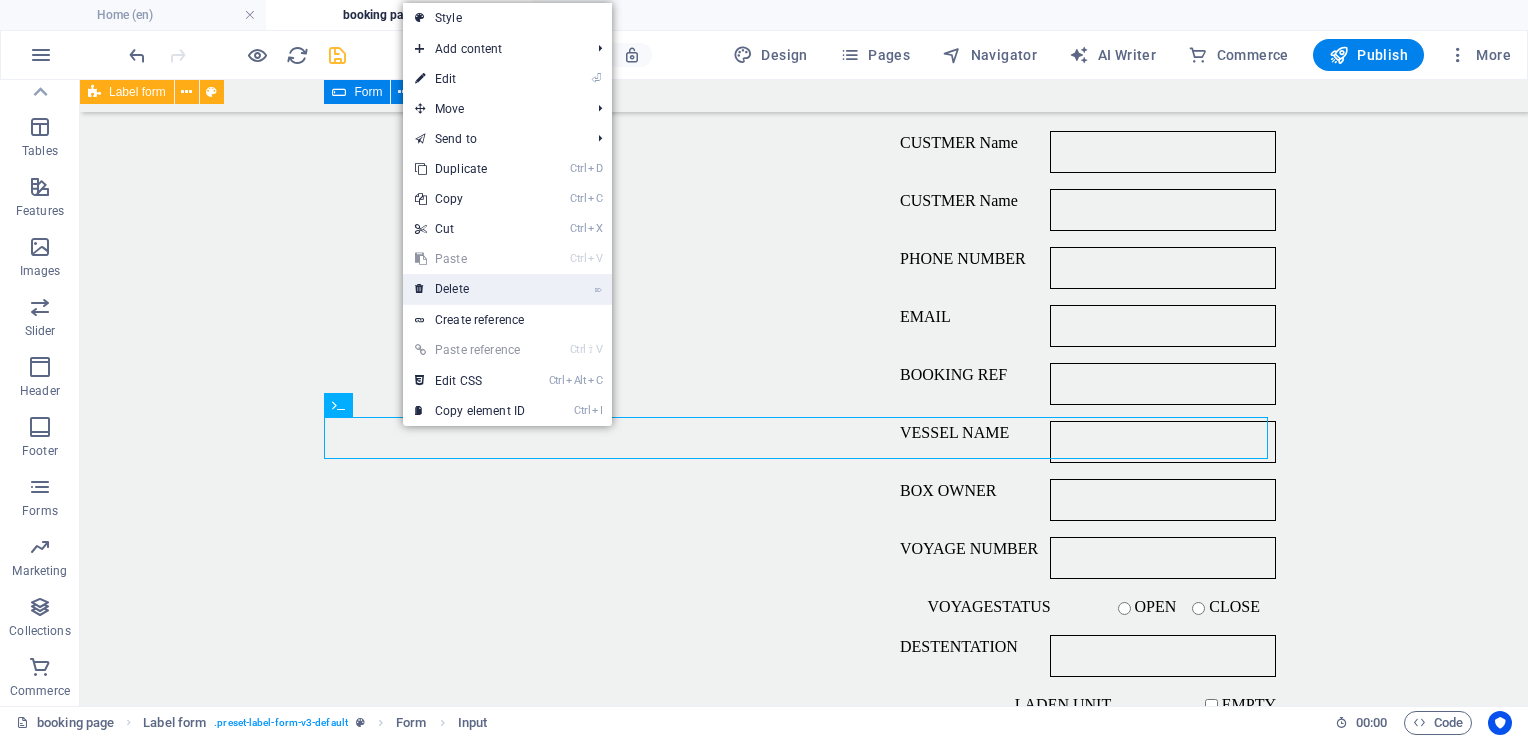 click on "⌦  Delete" at bounding box center [470, 289] 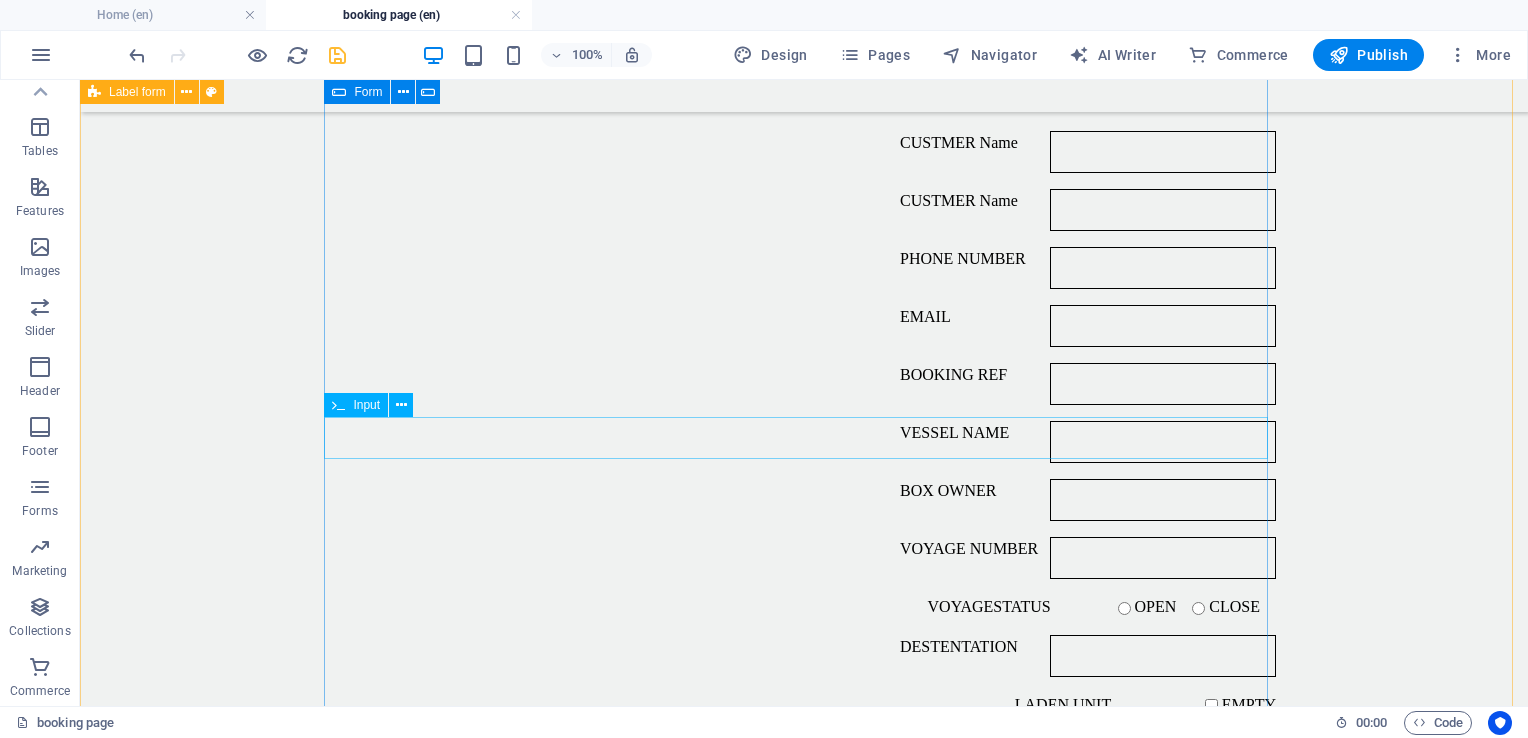 click on "UNIT SIZE" at bounding box center [804, 778] 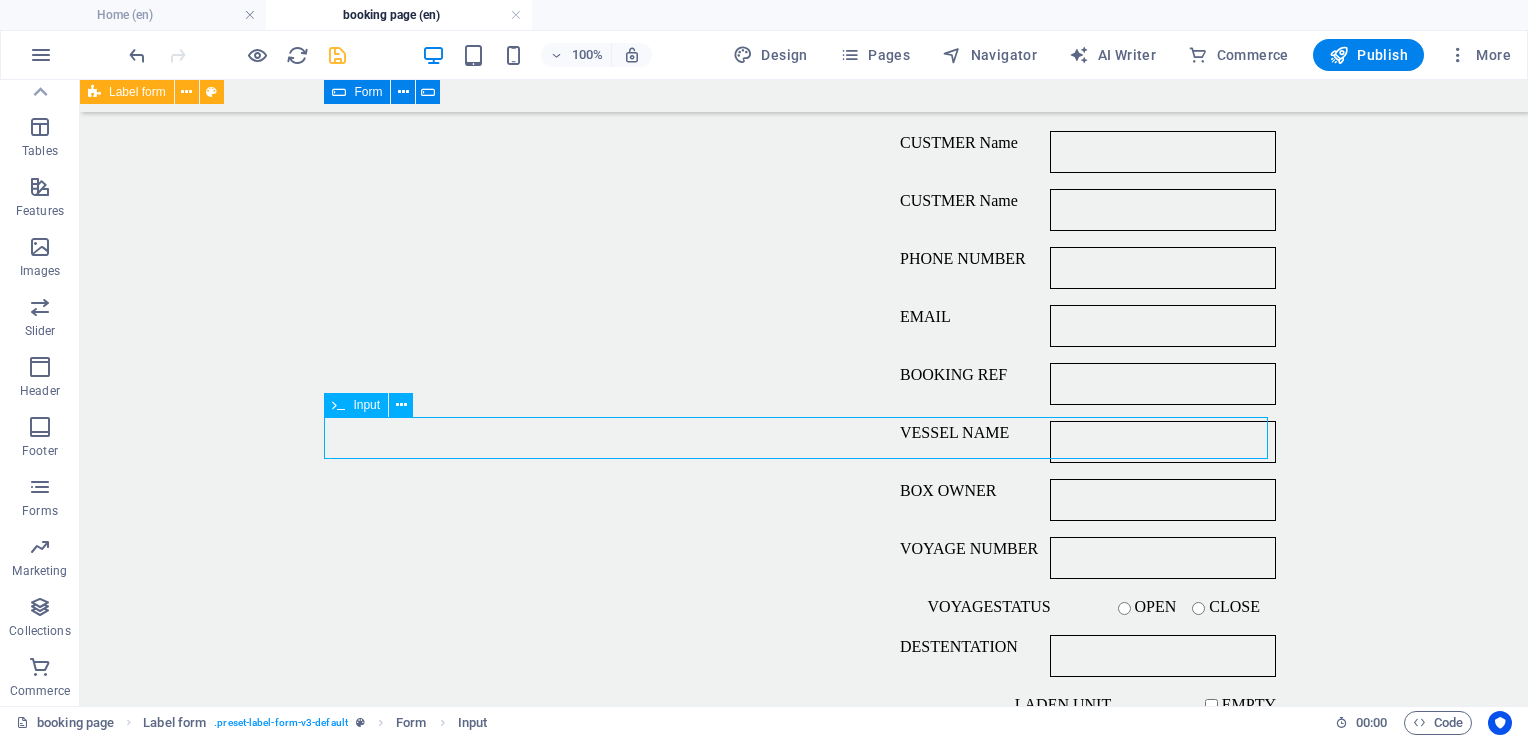click on "UNIT SIZE" at bounding box center [804, 778] 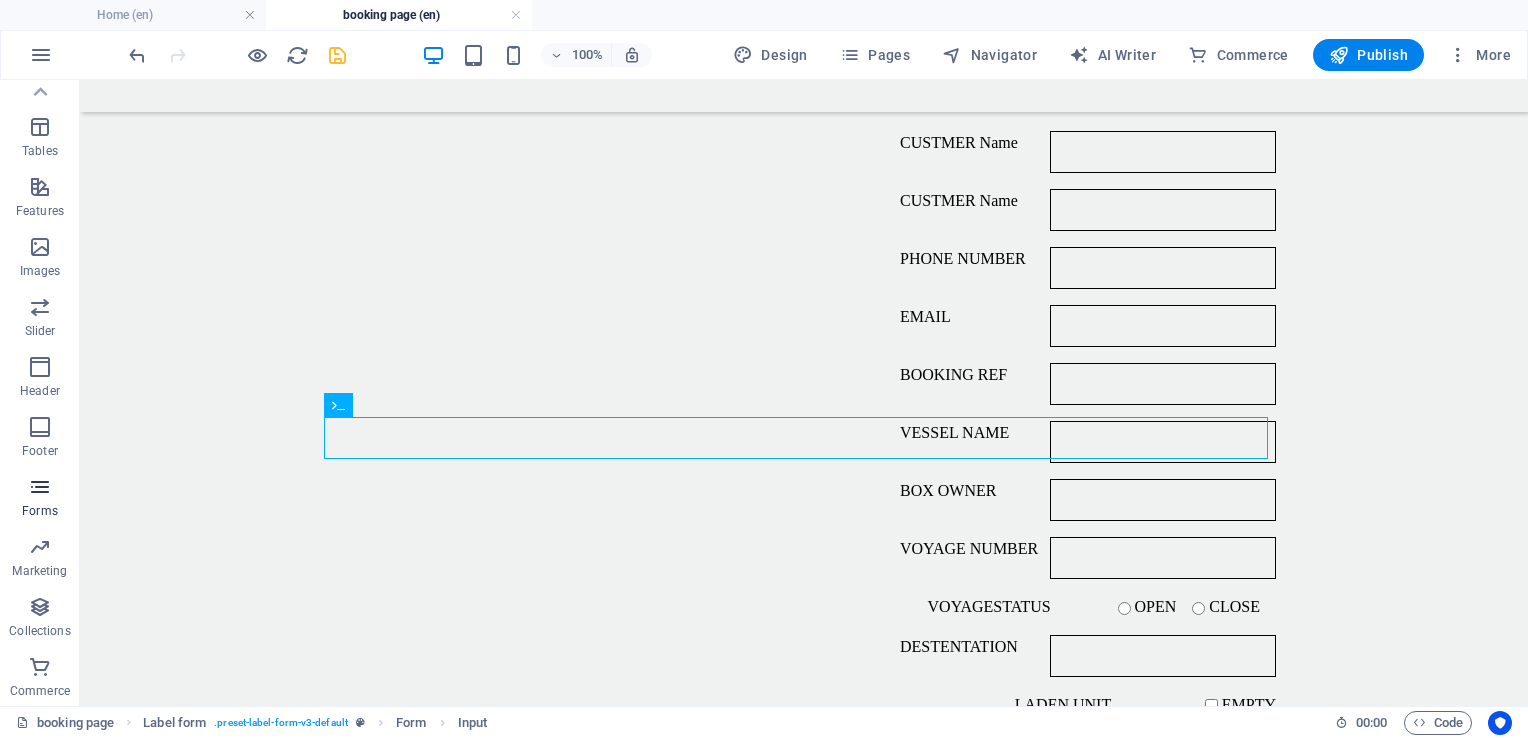 click at bounding box center (40, 487) 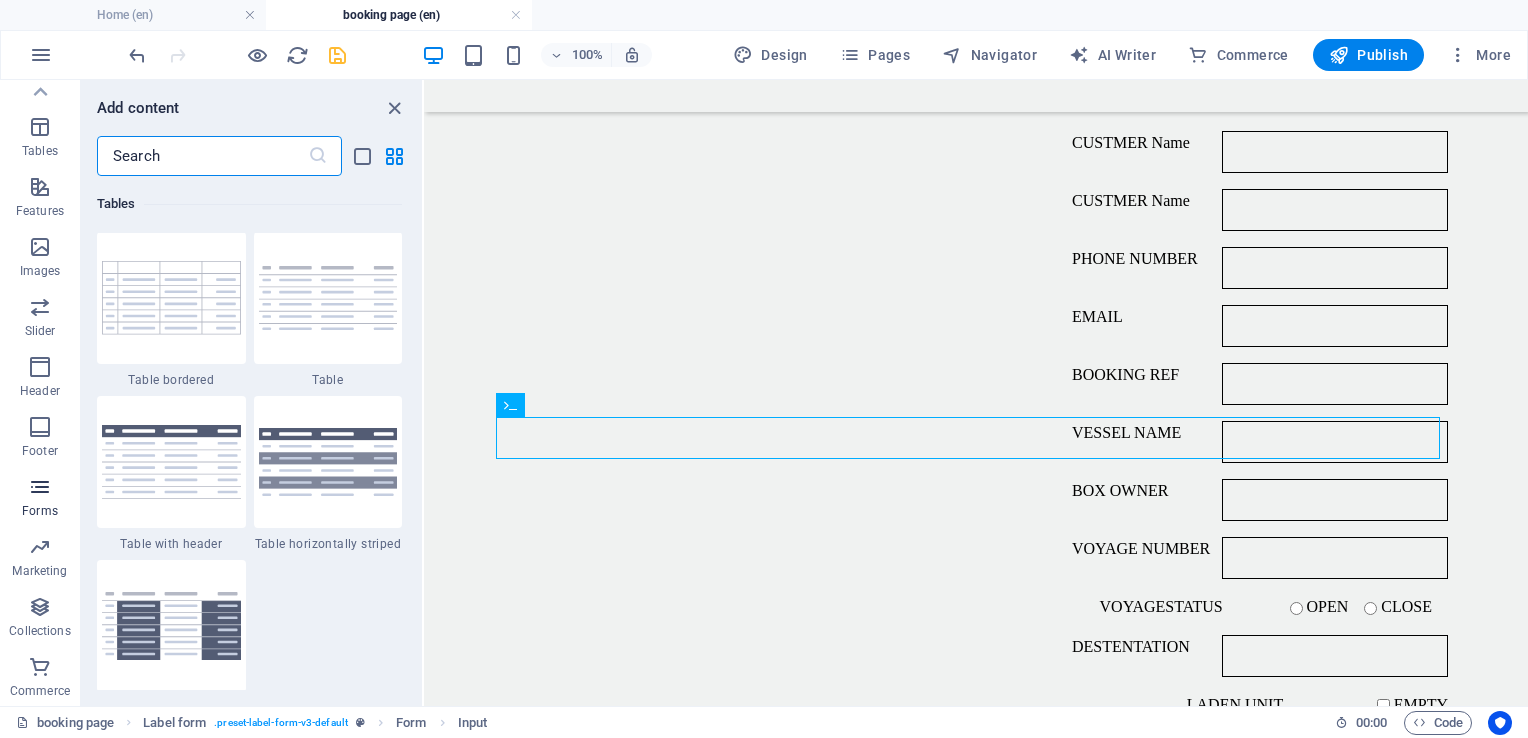 scroll, scrollTop: 14600, scrollLeft: 0, axis: vertical 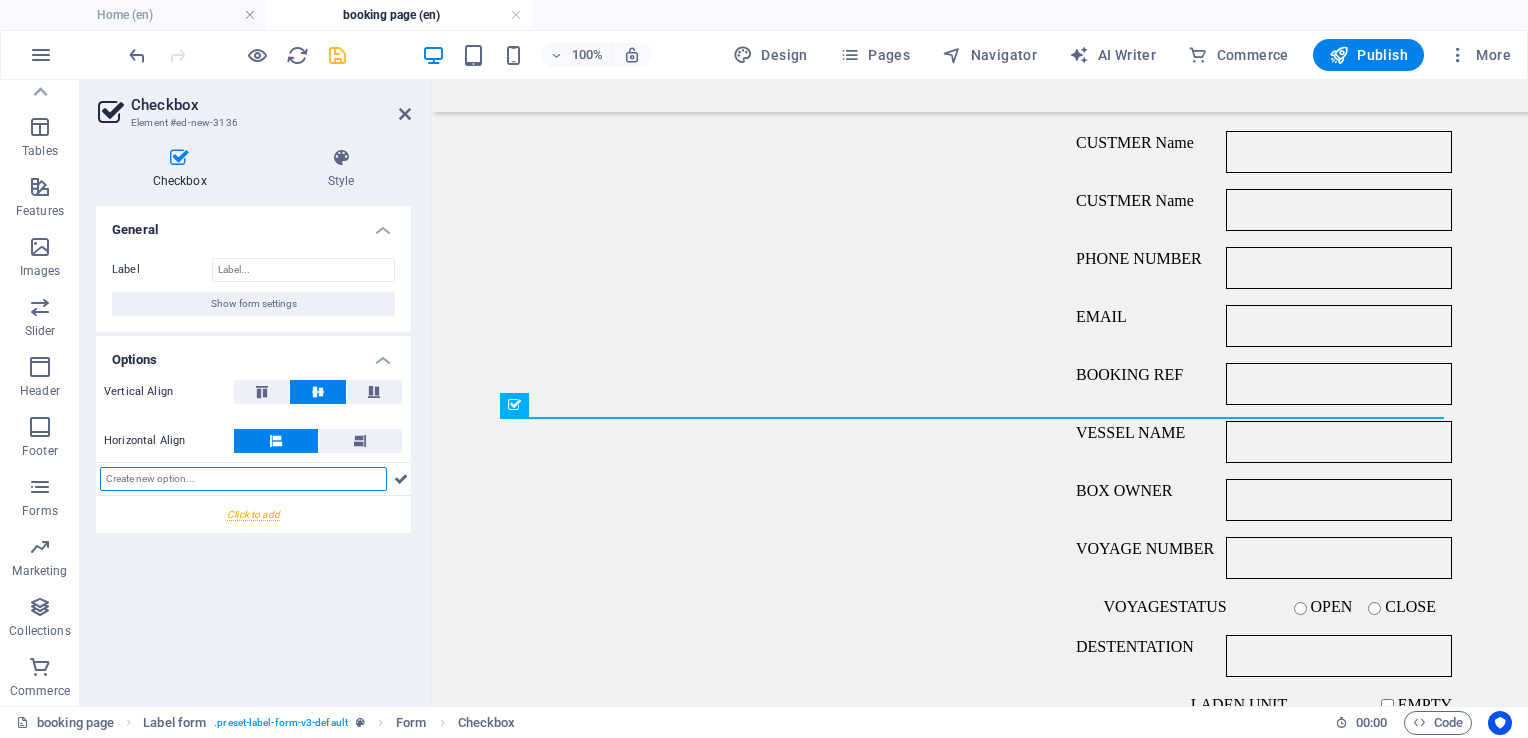 click at bounding box center (243, 479) 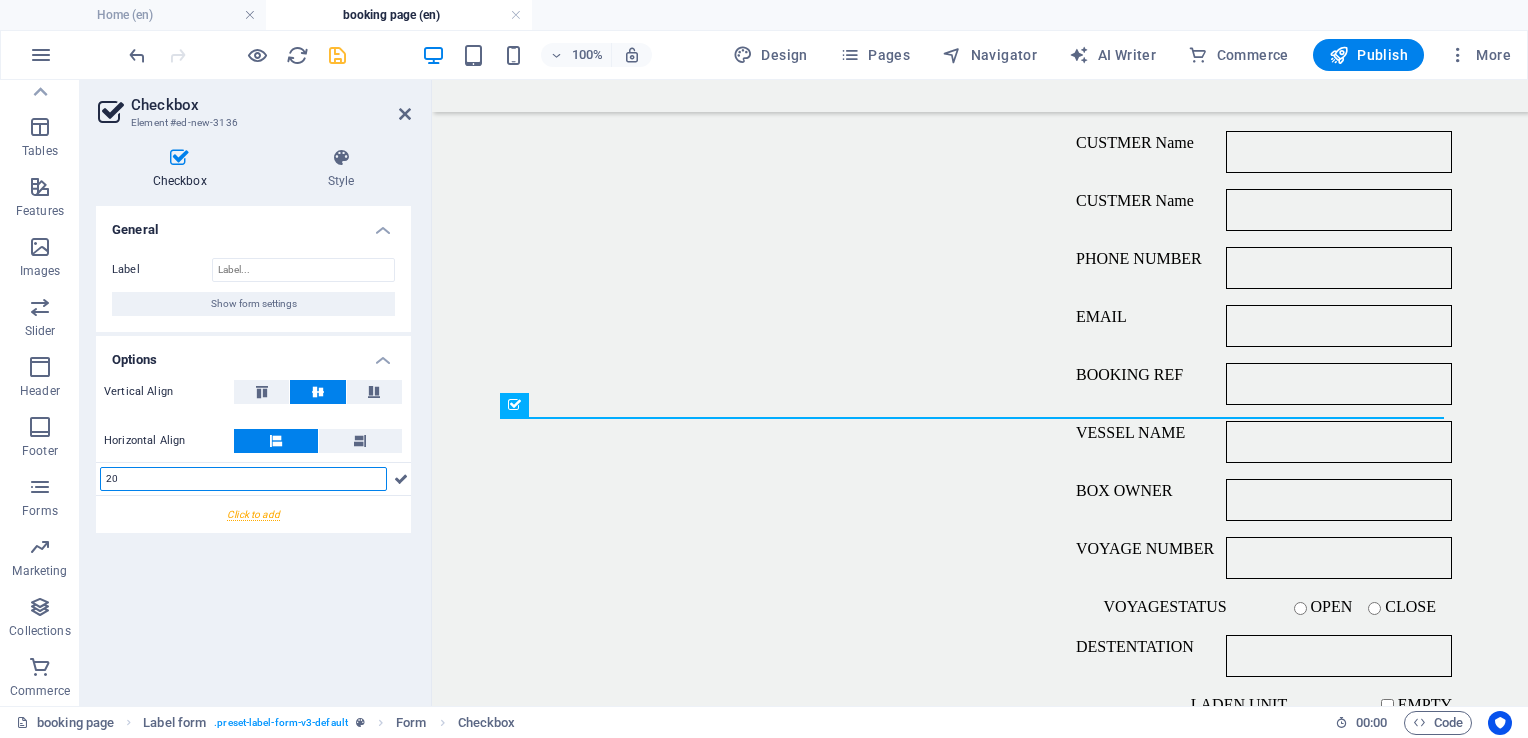 type on "20" 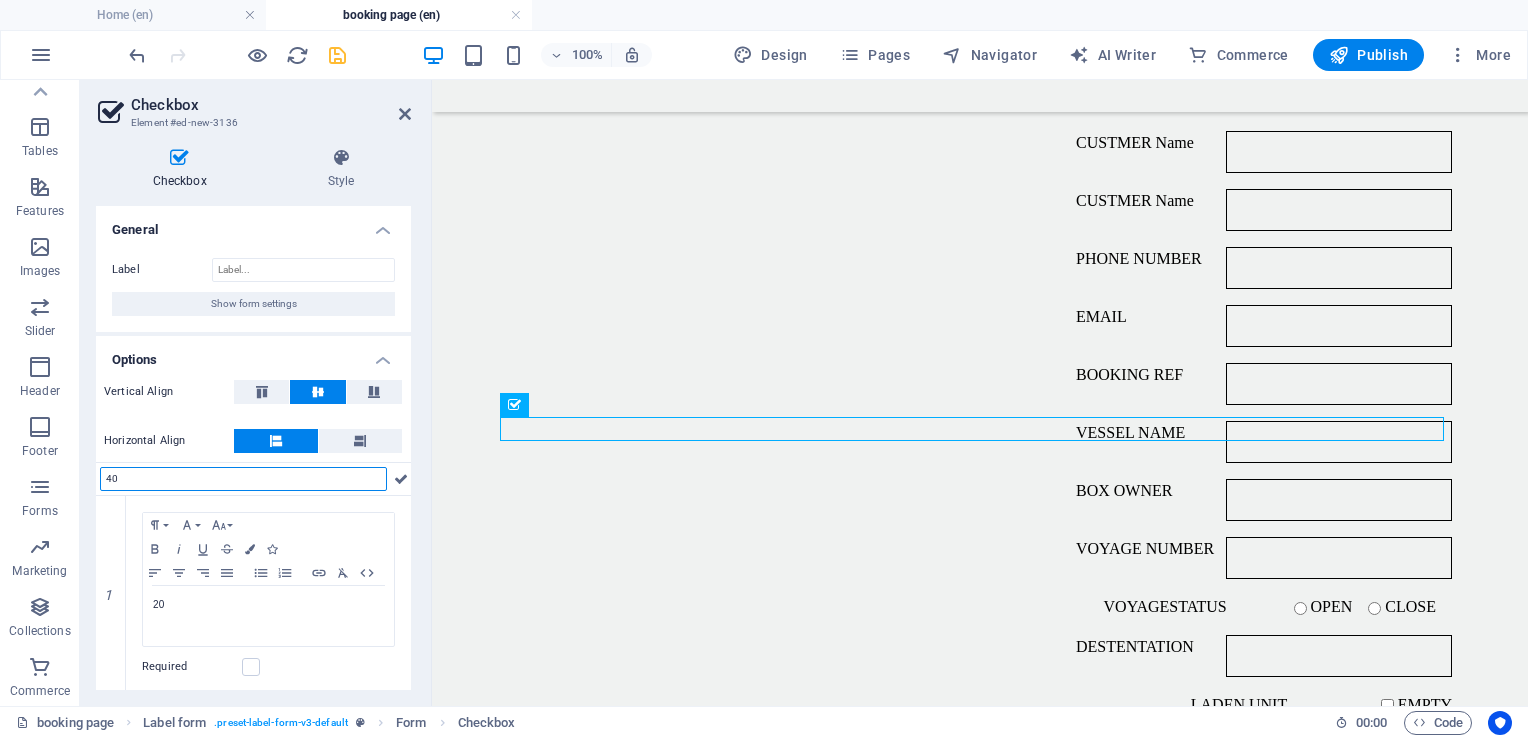 type on "40" 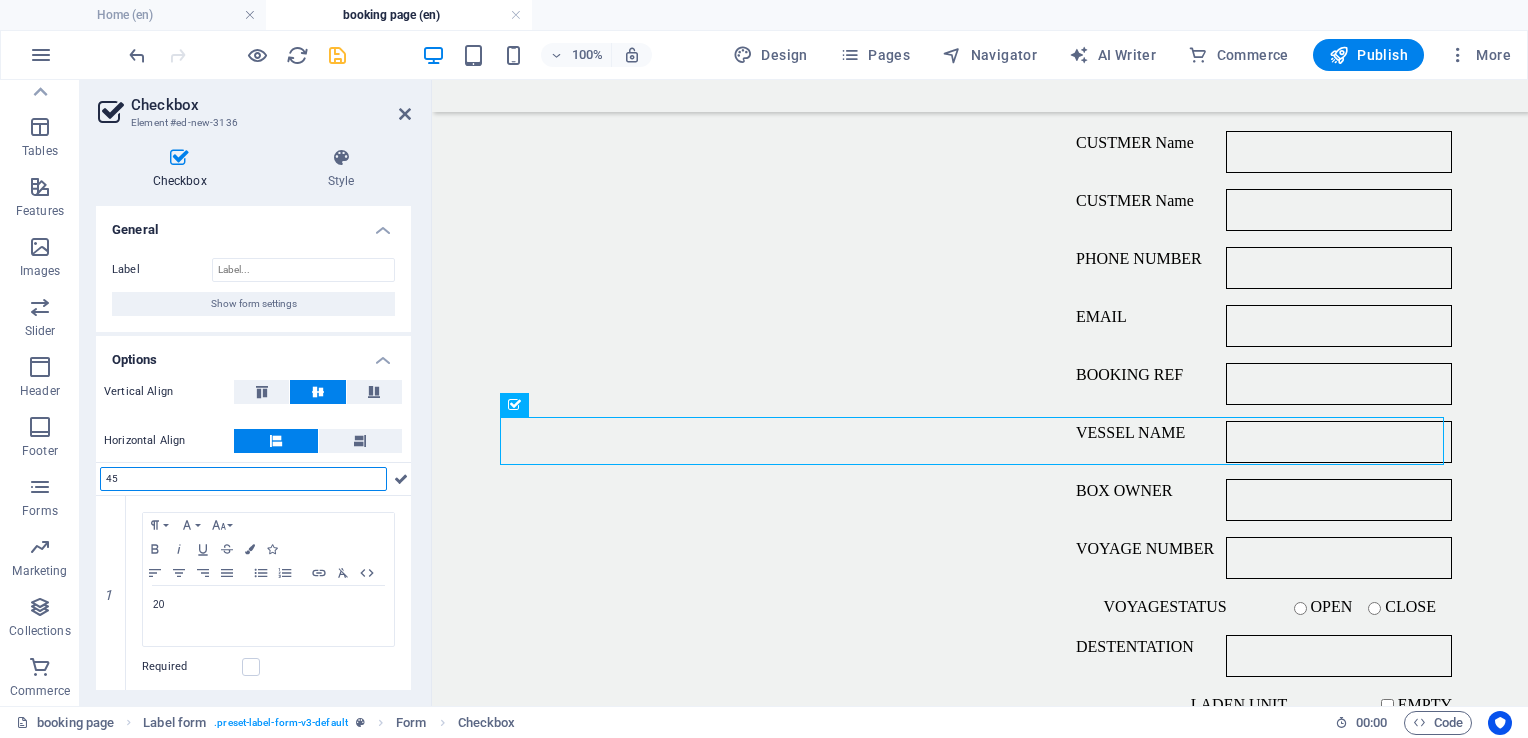 type on "45" 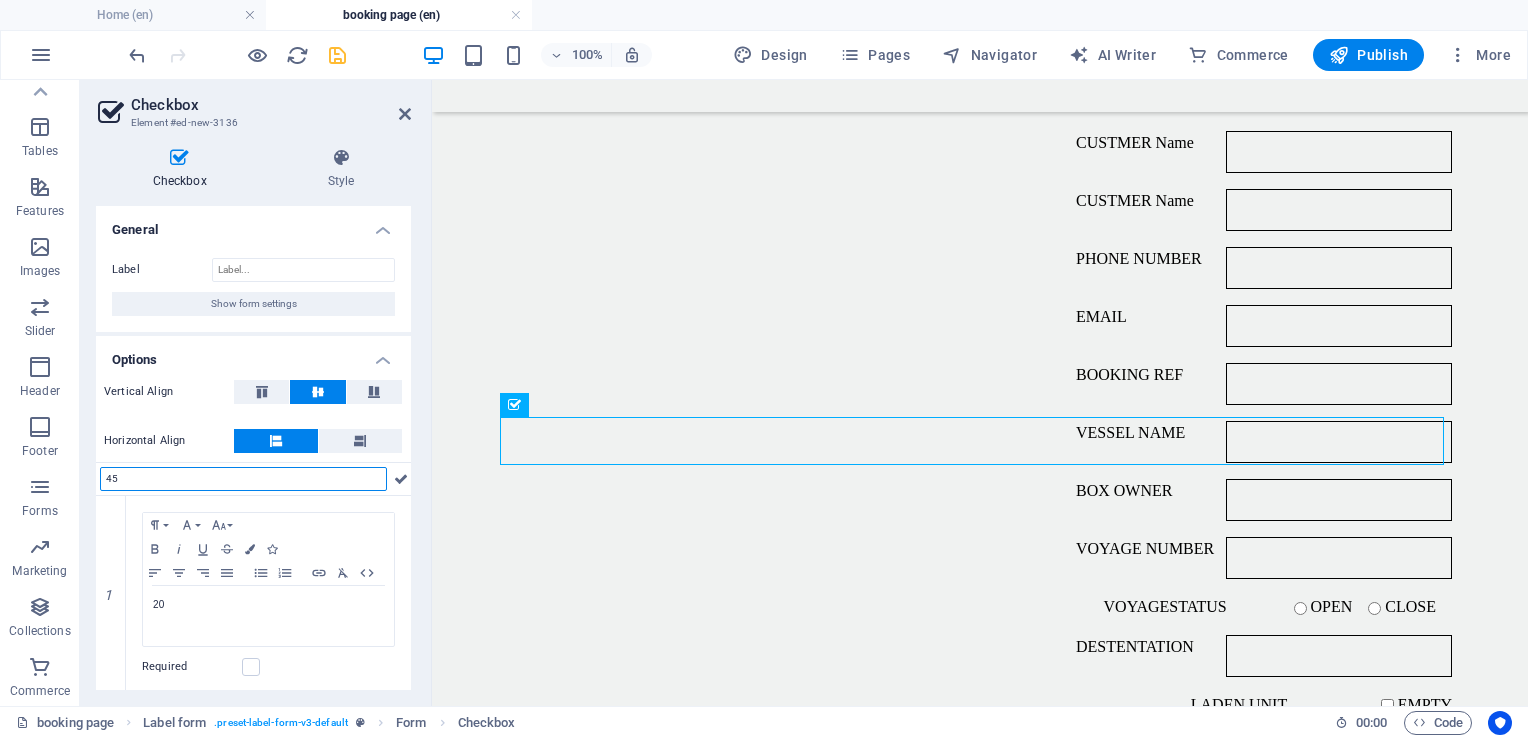 type 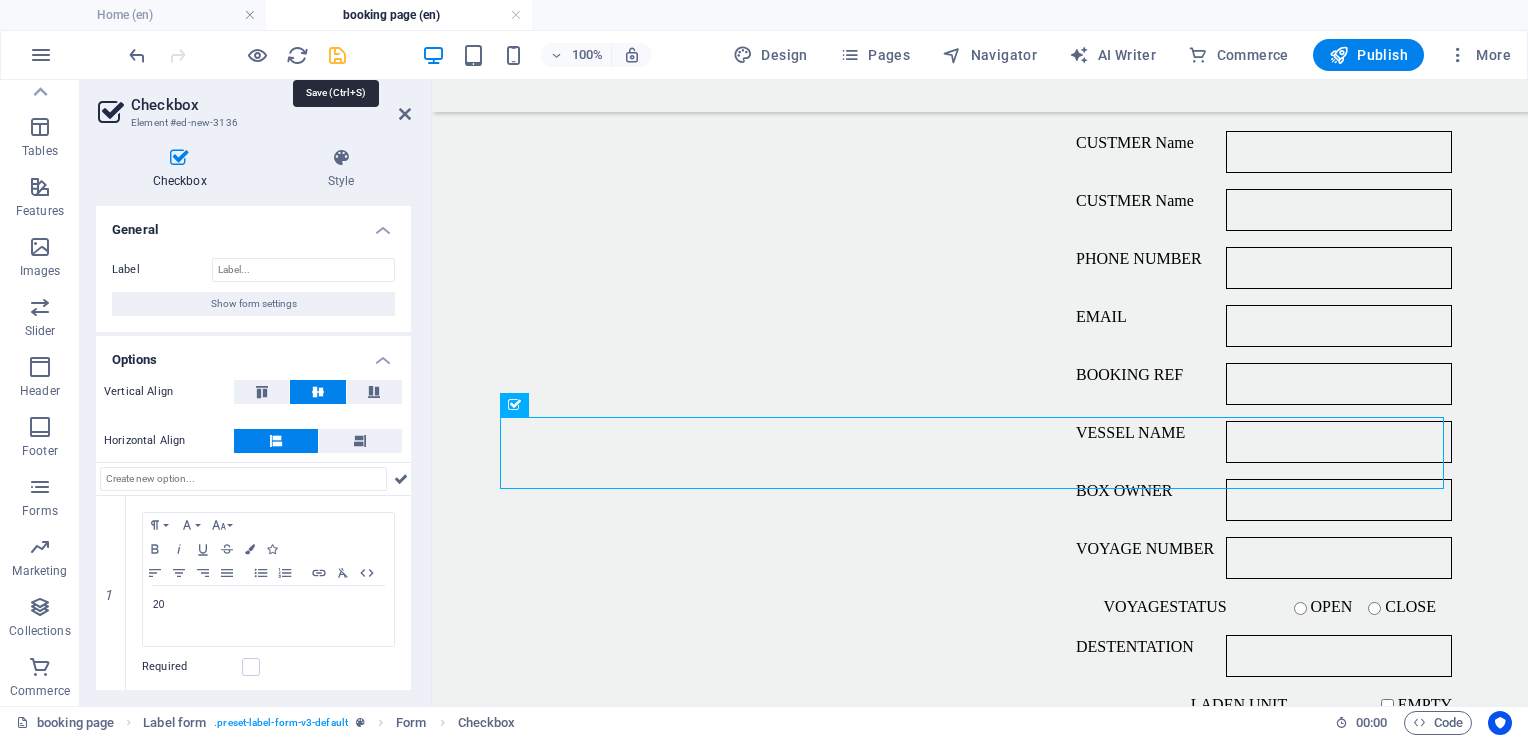 click at bounding box center (337, 55) 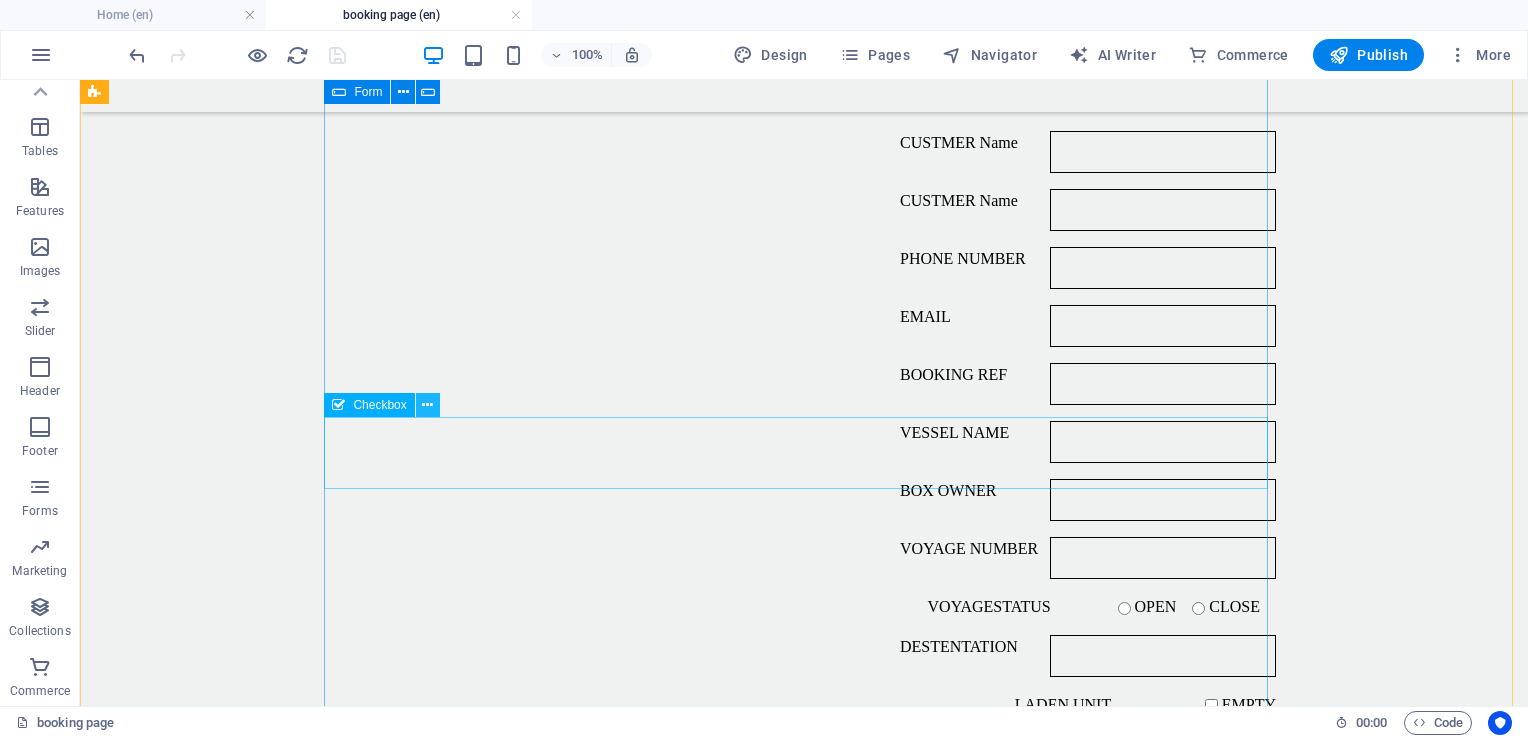 click at bounding box center (427, 405) 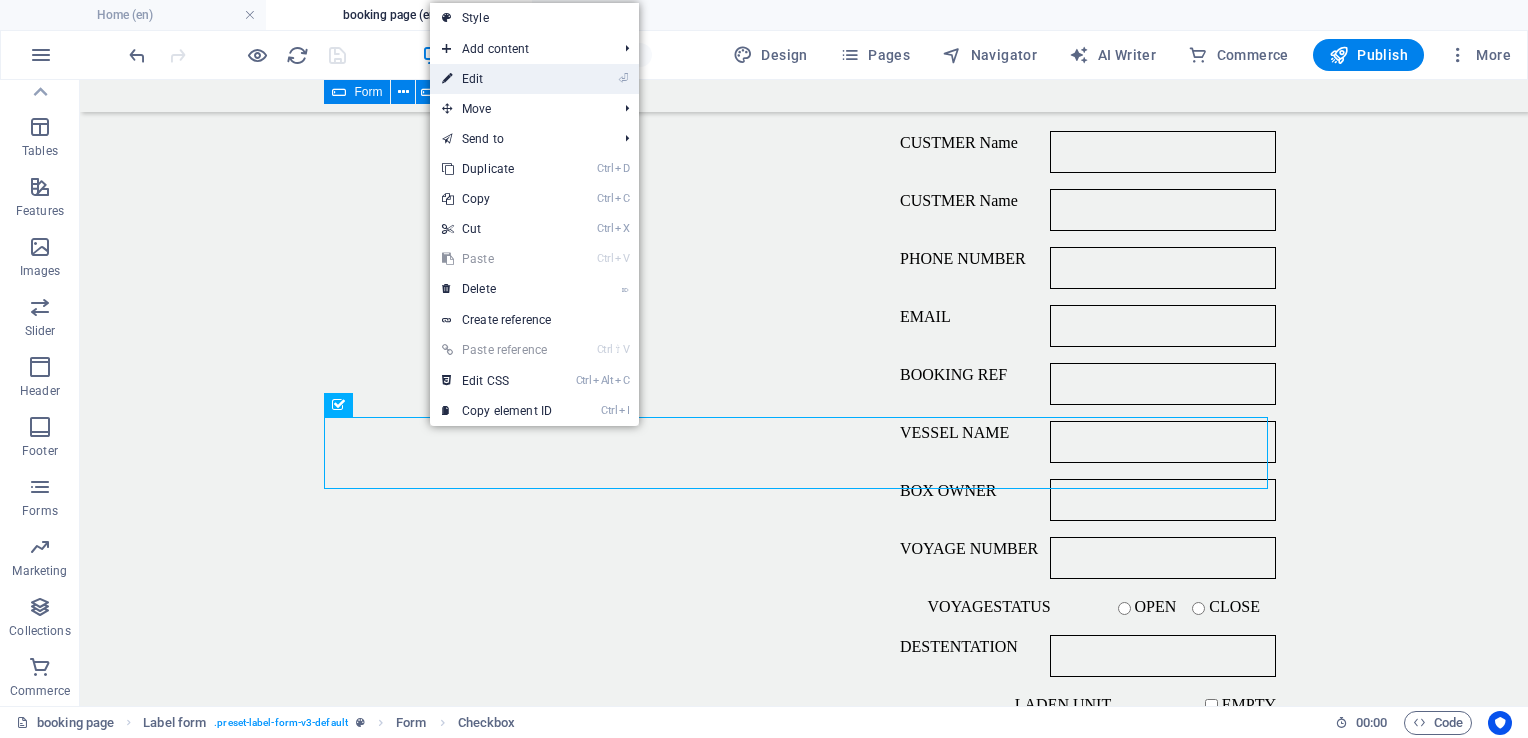click on "⏎  Edit" at bounding box center (497, 79) 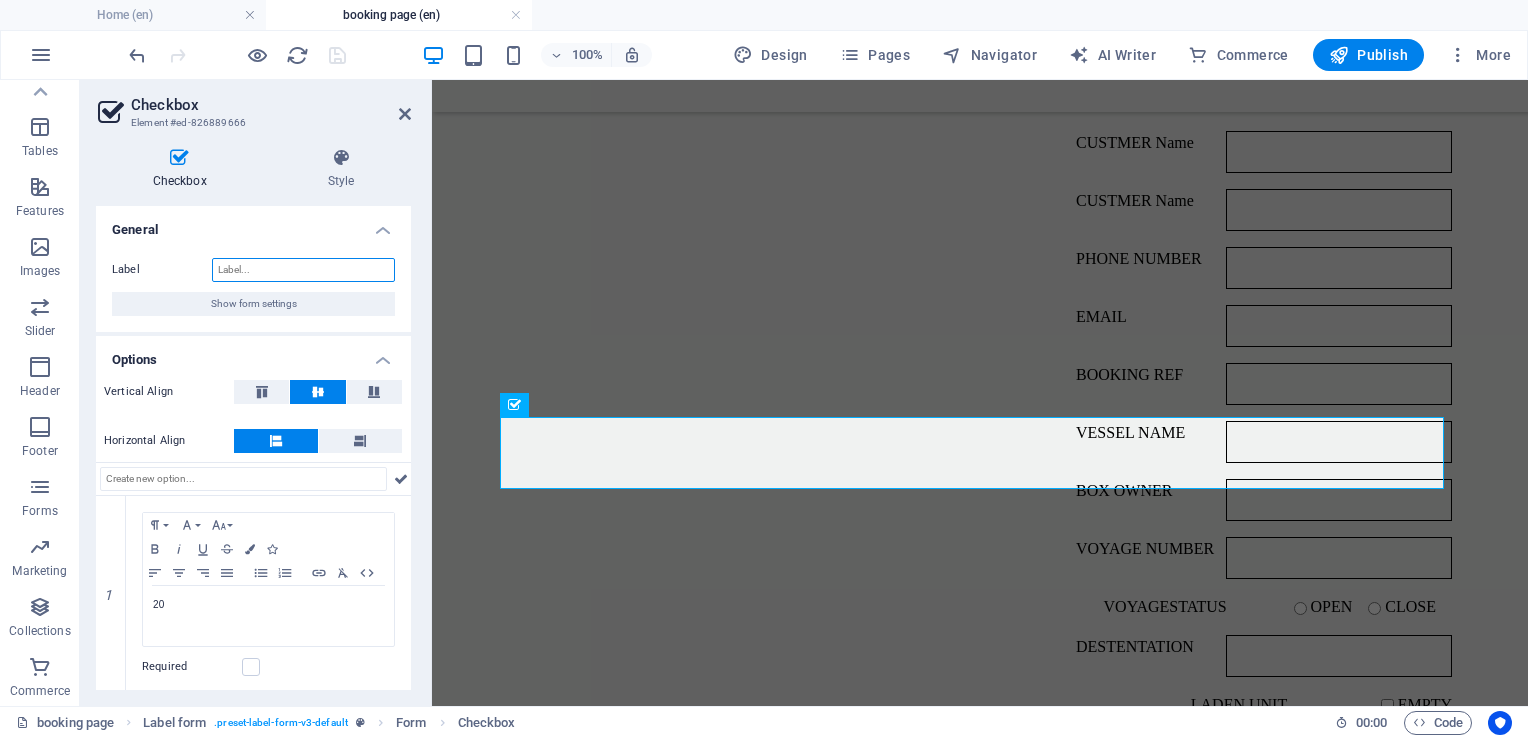 click on "Label" at bounding box center (303, 270) 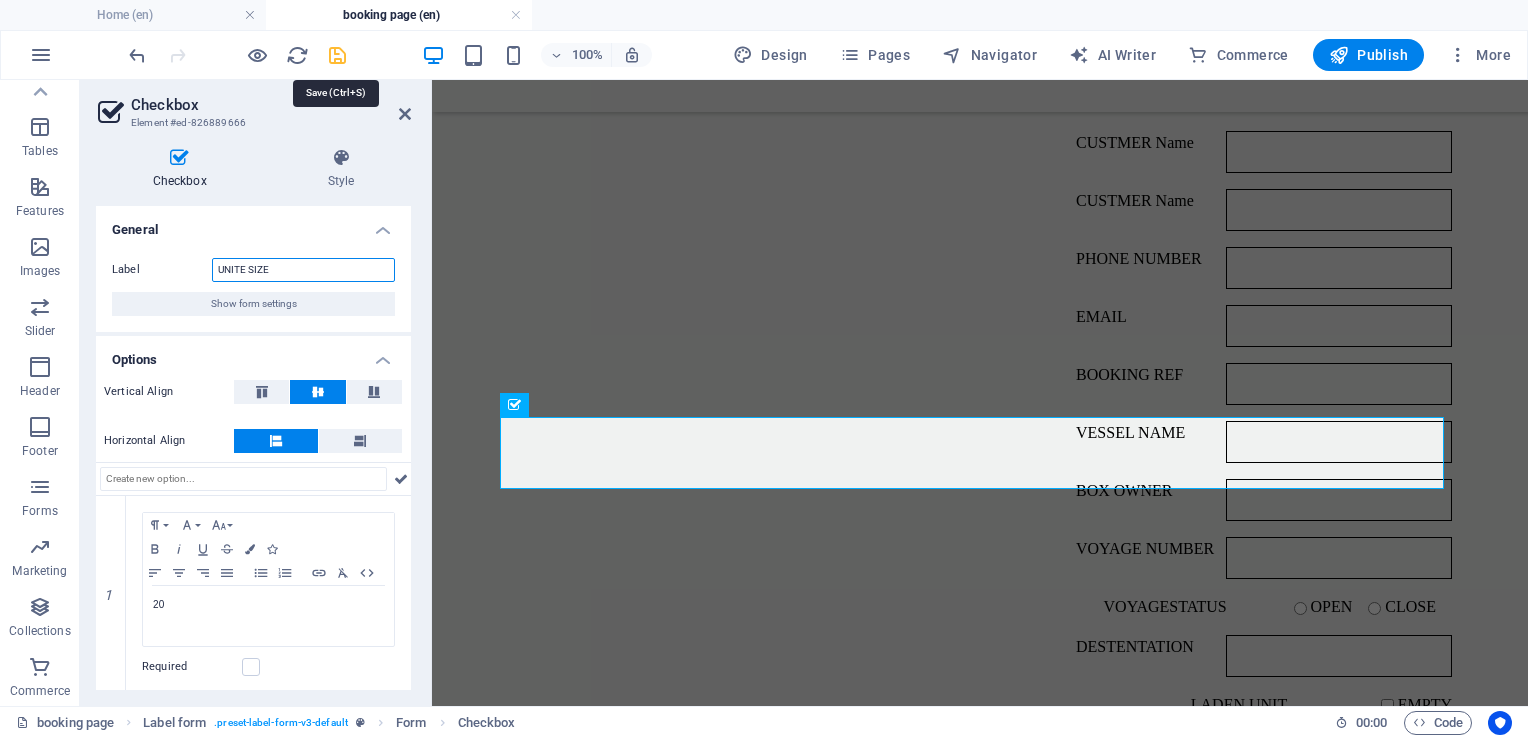 type on "UNITE SIZE" 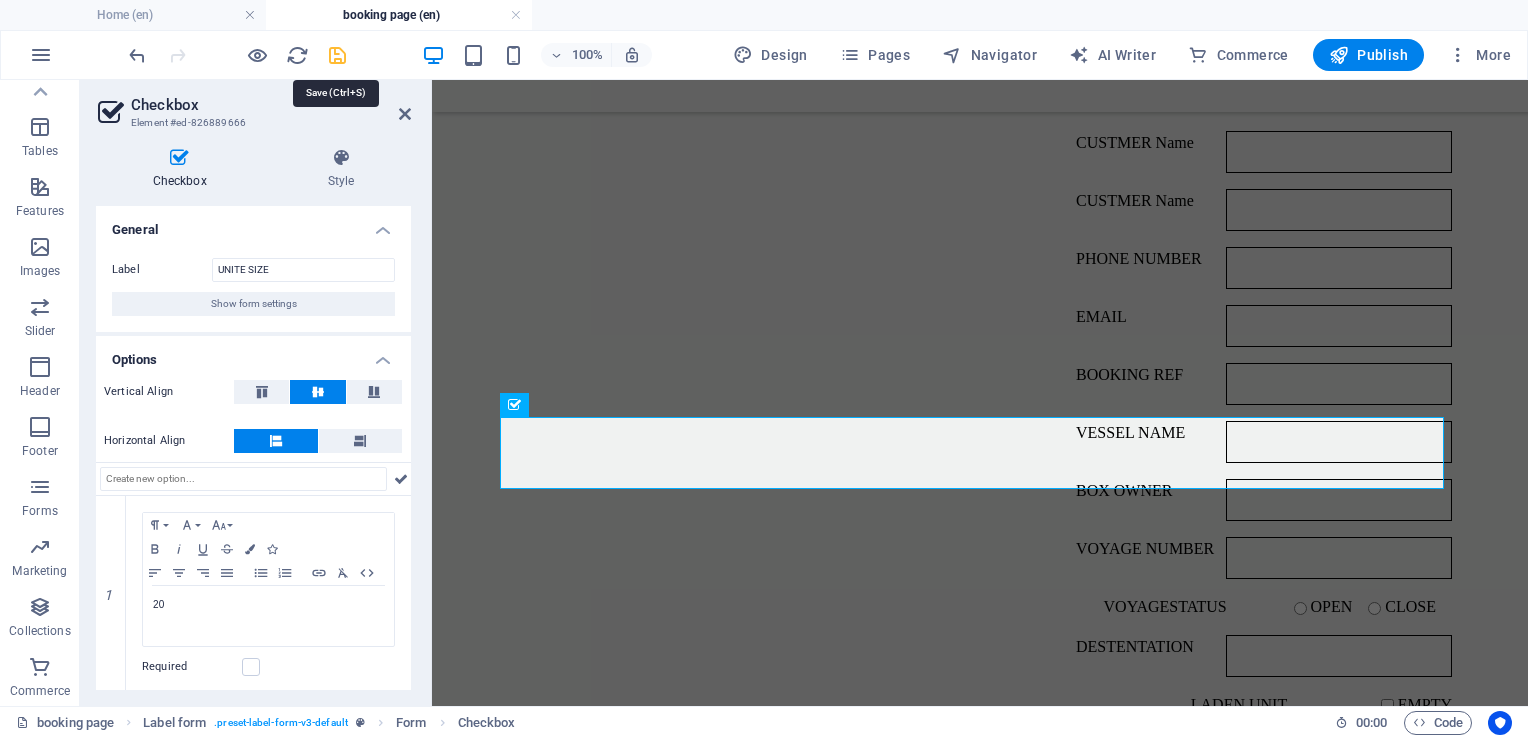 click at bounding box center [337, 55] 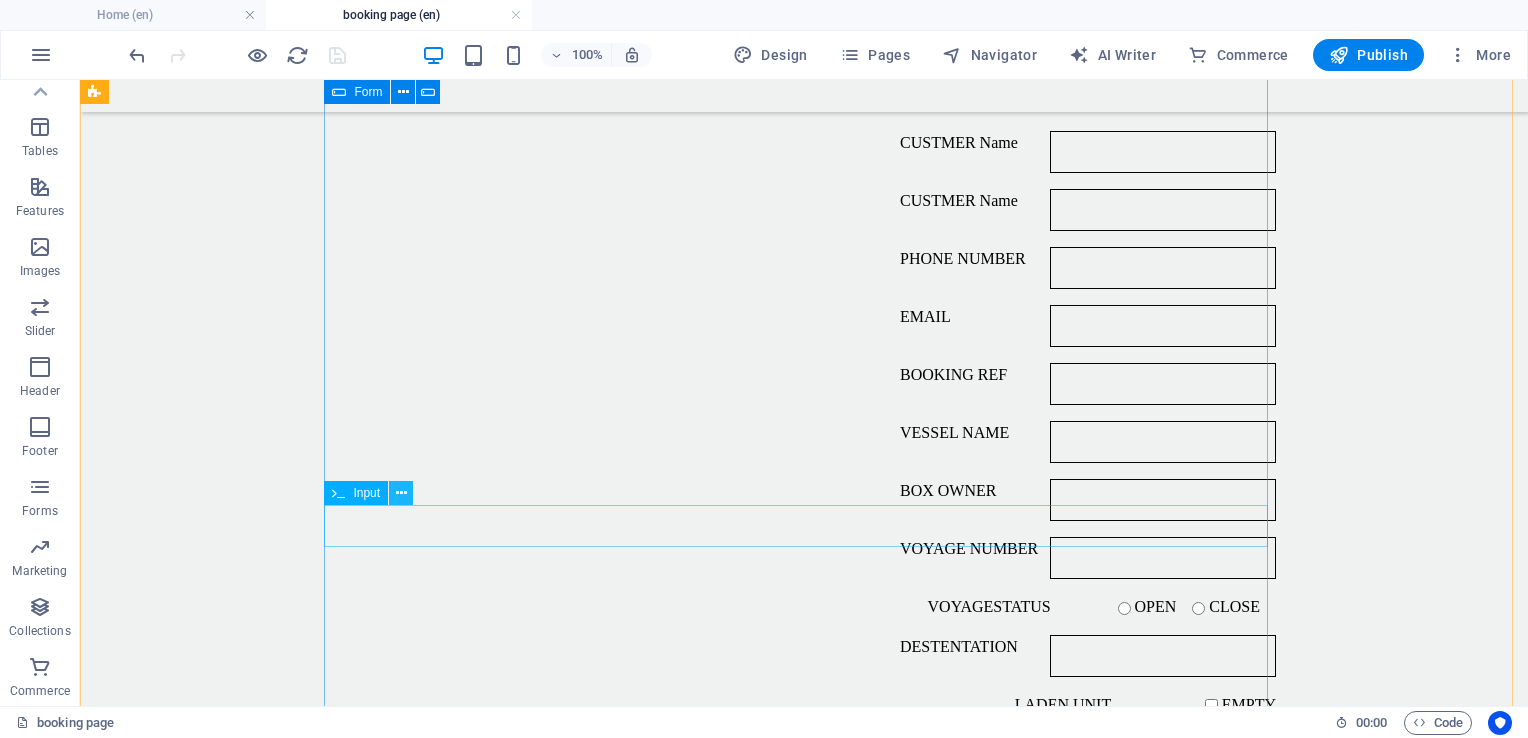 click at bounding box center (401, 493) 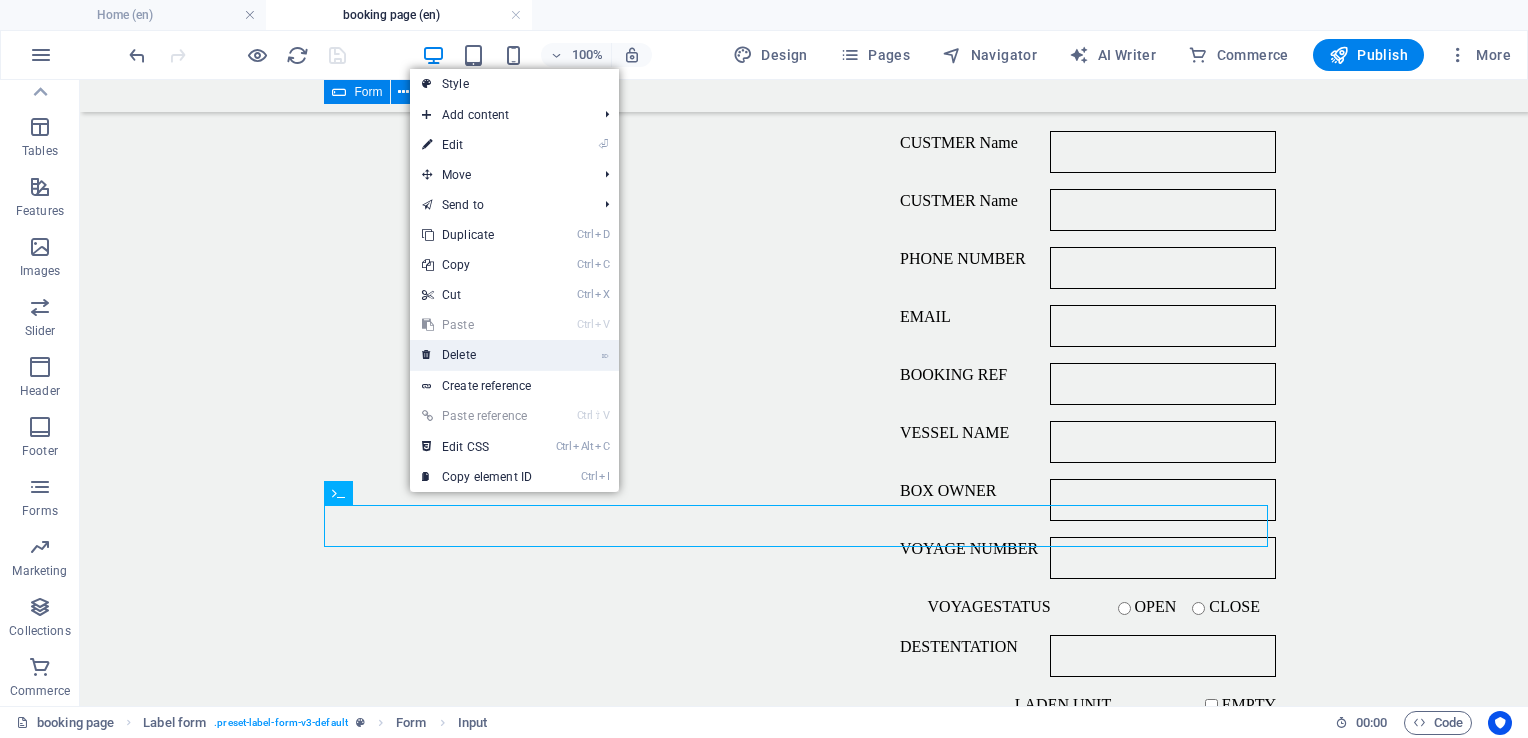 click on "⌦  Delete" at bounding box center (477, 355) 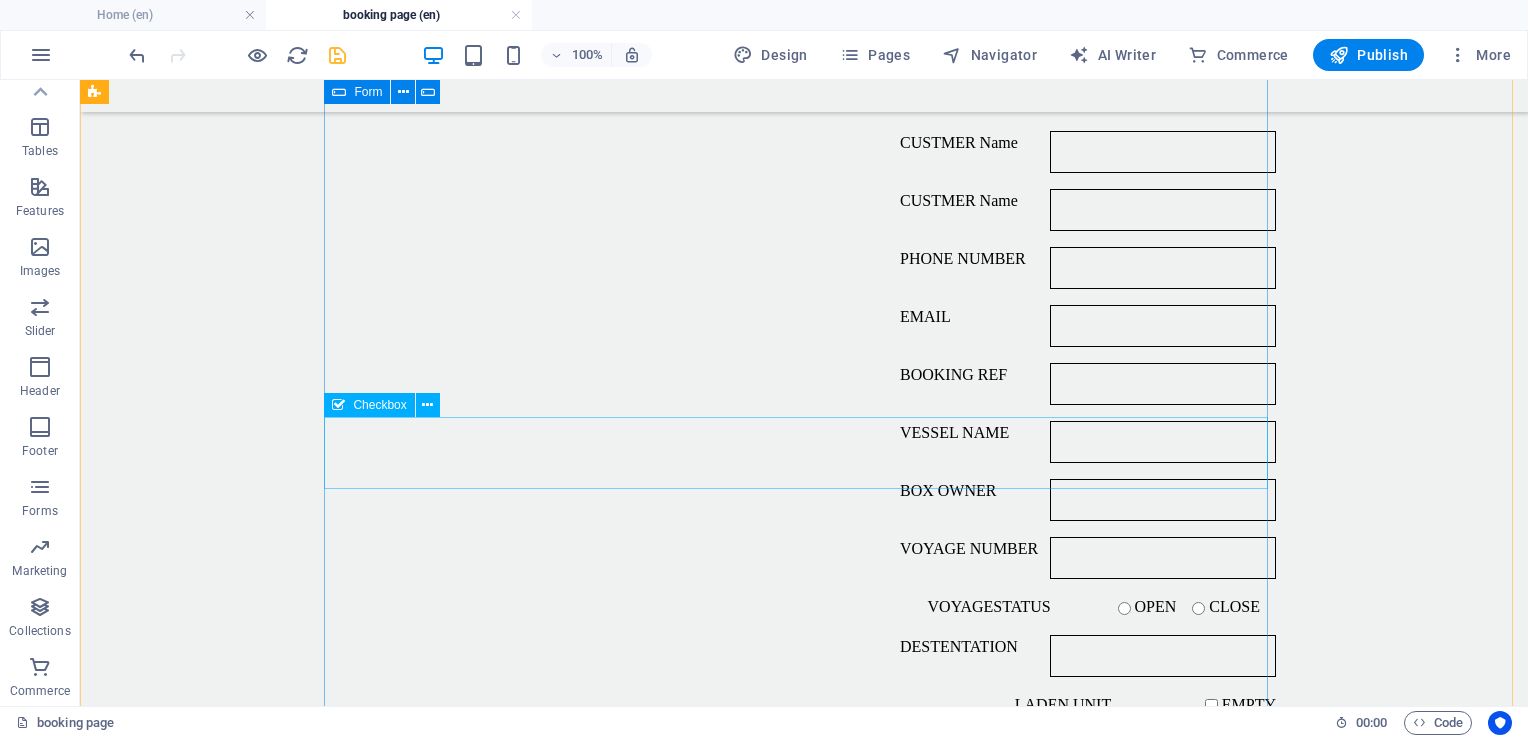 click on "UNITE SIZE   20    40   45" at bounding box center [804, 793] 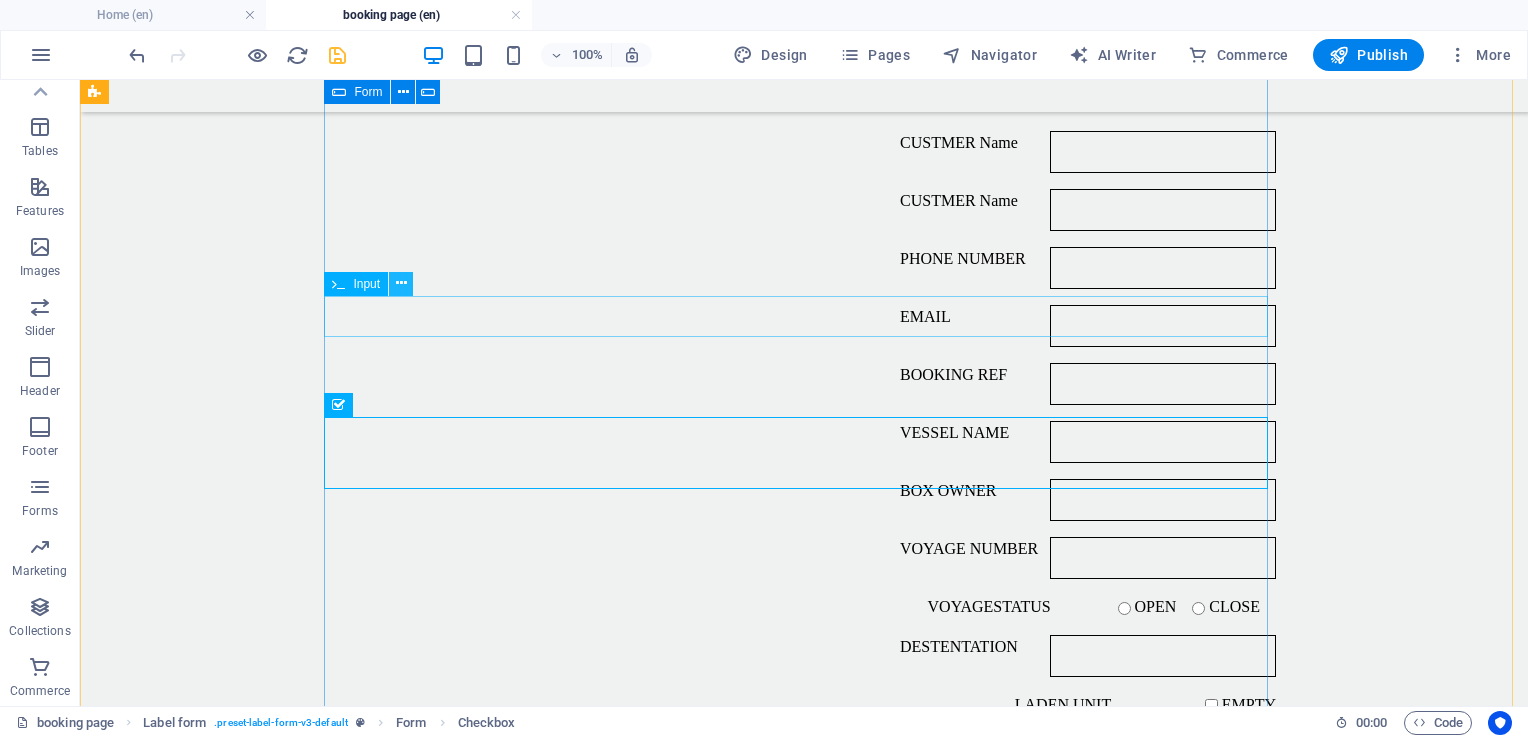 click at bounding box center [401, 283] 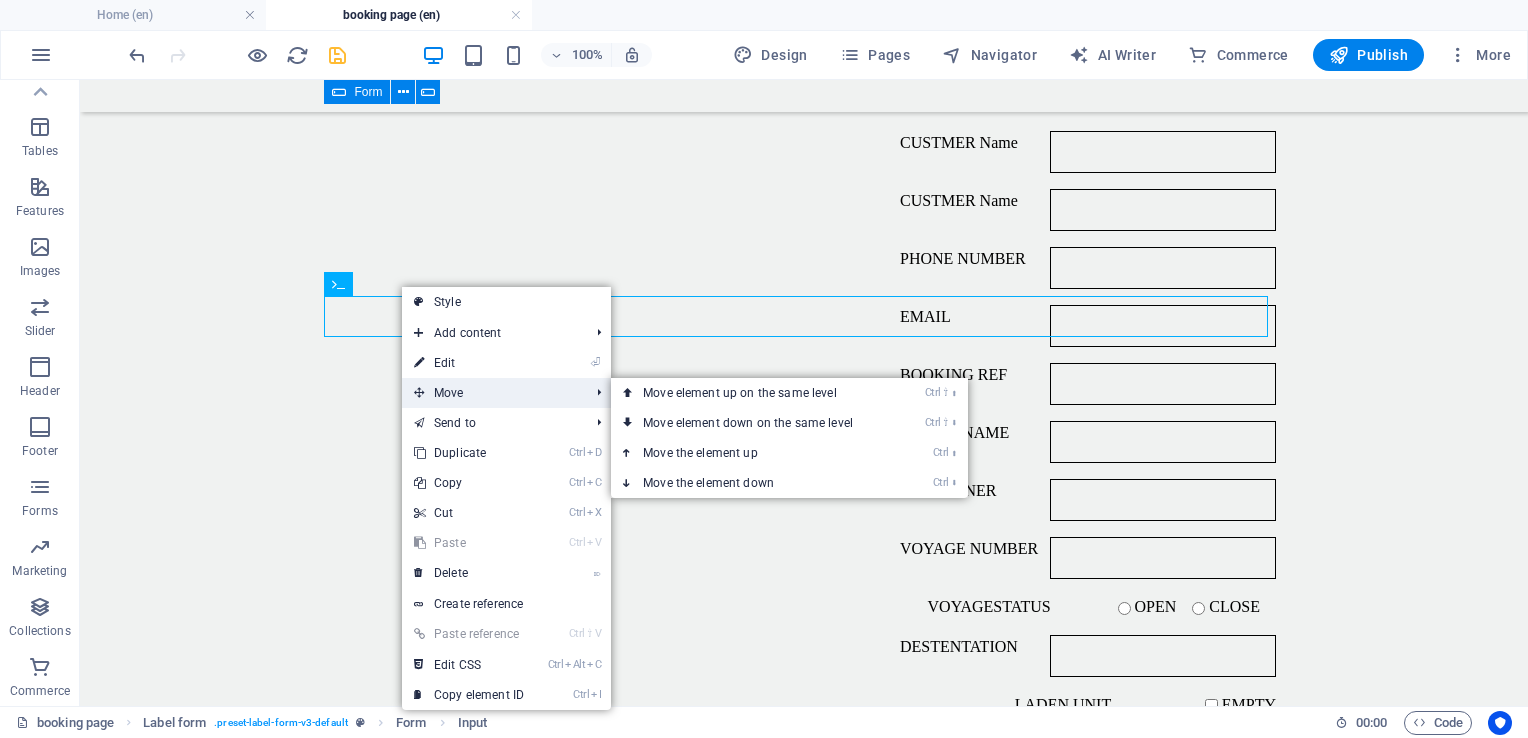 click on "Move" at bounding box center (491, 393) 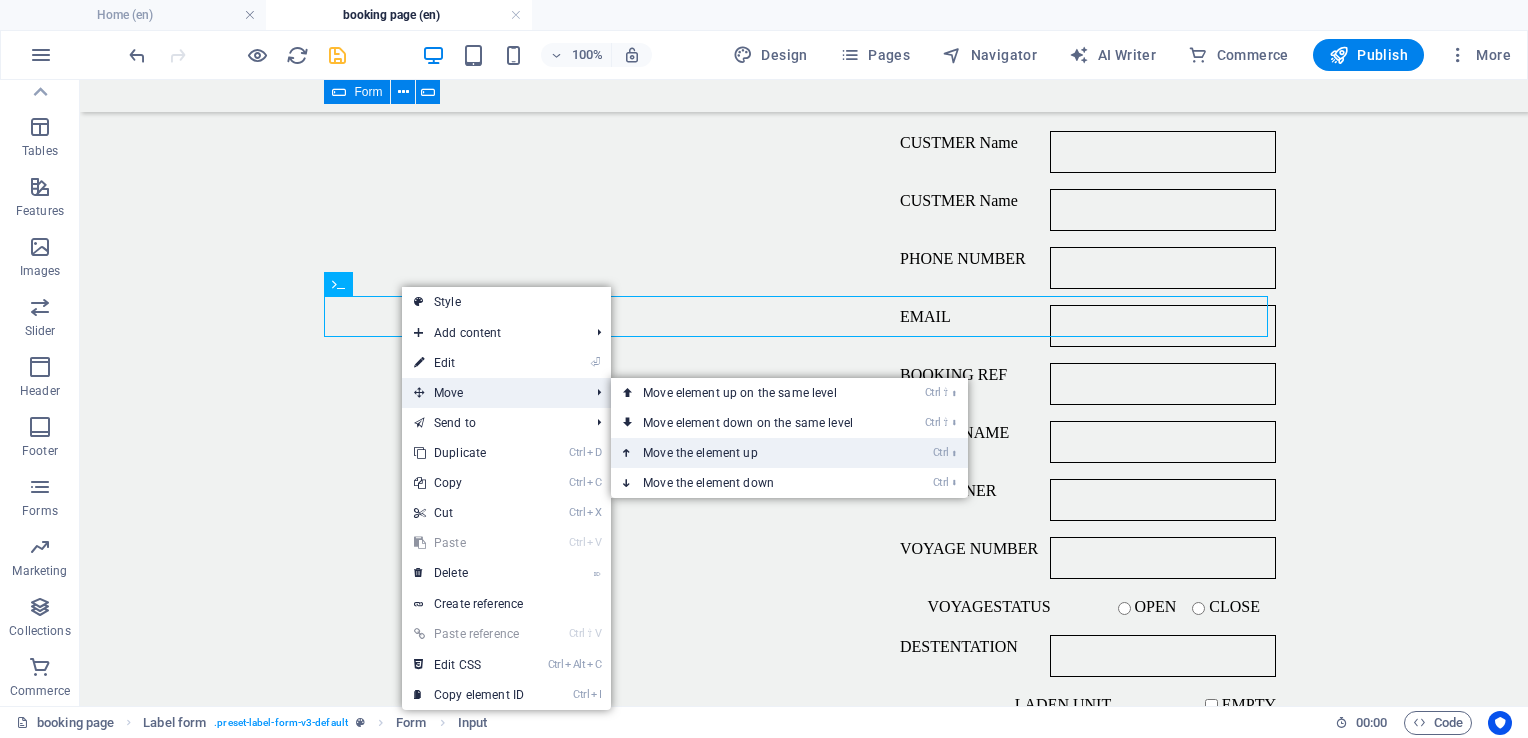 click on "Ctrl ⬆  Move the element up" at bounding box center [752, 453] 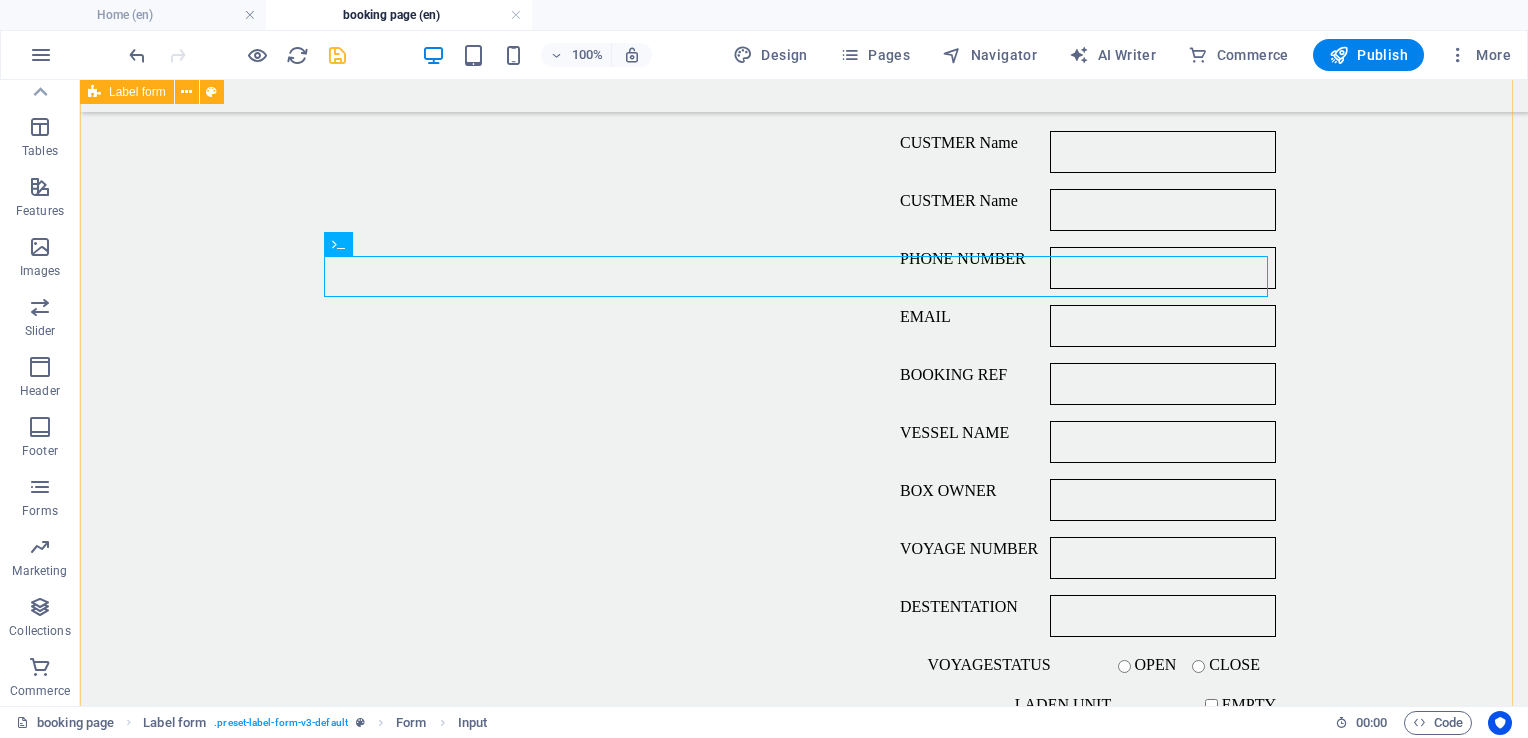 click on "CUSTMER Name CUSTMER Name PHONE NUMBER EMAIL BOOKING REF VESSEL NAME BOX OWNER VOYAGE NUMBER DESTENTATION VOYAGESTATUS OPEN CLOSE LADEN UNIT EMPTY FULL UNITE SIZE 20 40 45 UNIT TYPE POD NAME POD AGENT DETIALS Message {{ 'content.forms.privacy'|trans }} Unreadable? Load new Submit" at bounding box center [804, 710] 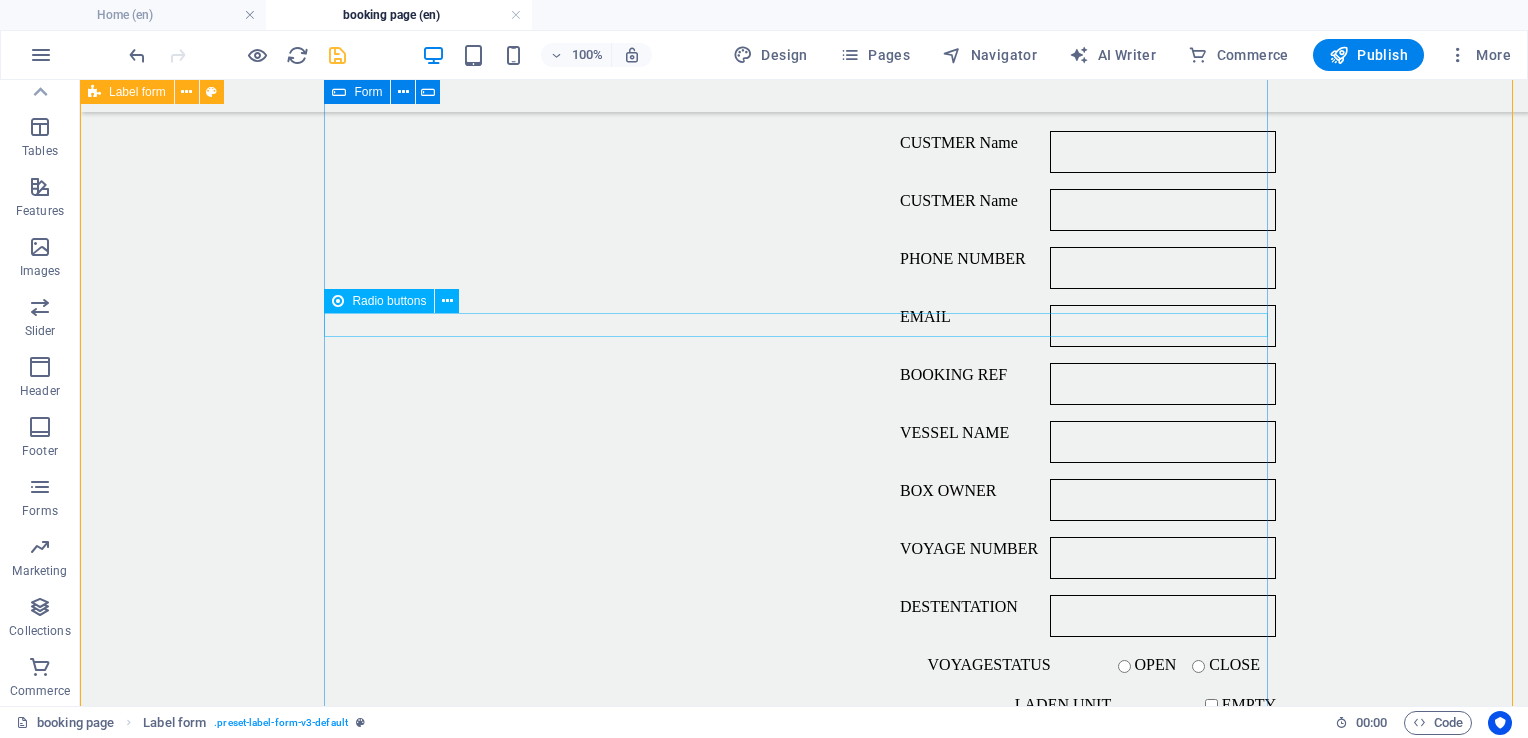 click on "VOYAGESTATUS   OPEN    CLOSE" at bounding box center (804, 665) 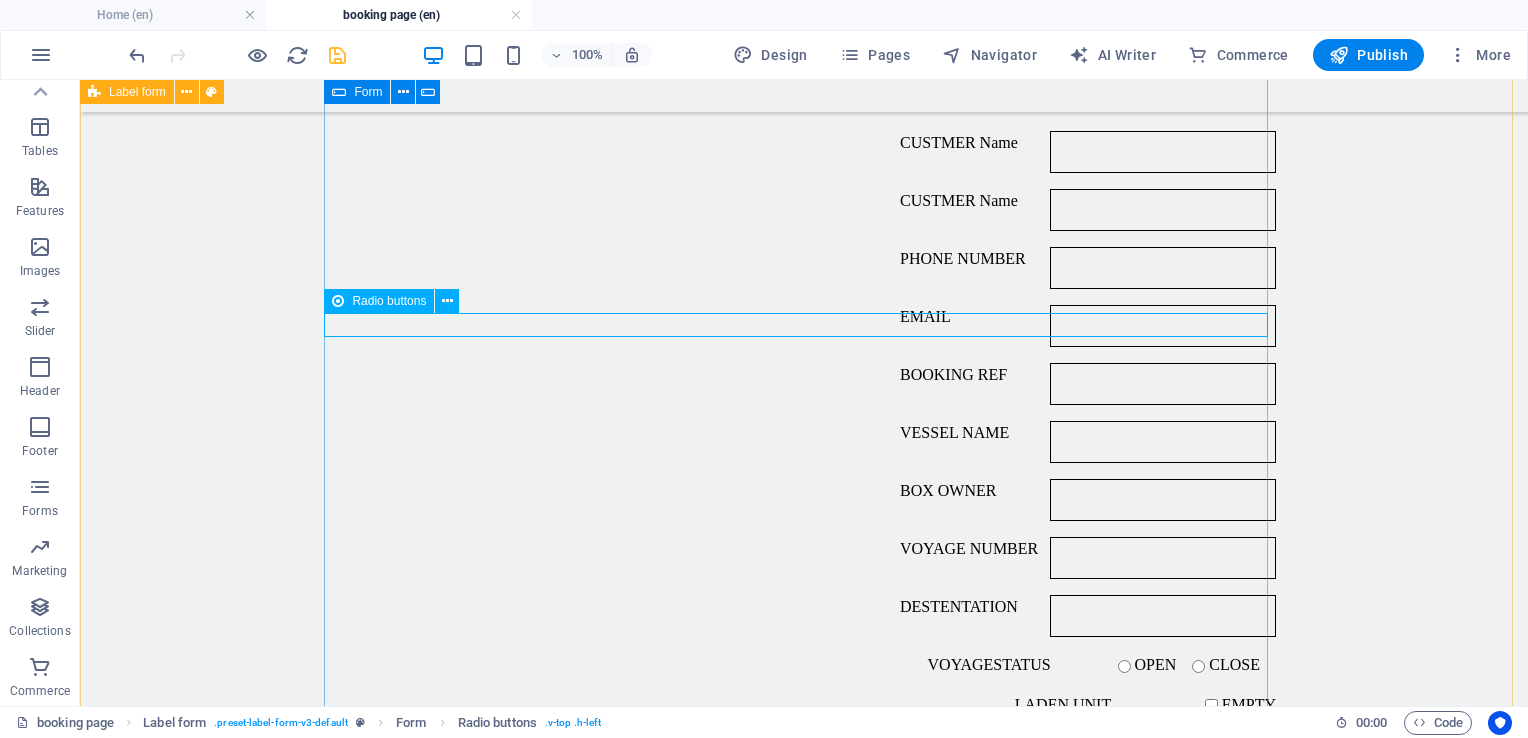 drag, startPoint x: 945, startPoint y: 316, endPoint x: 725, endPoint y: 306, distance: 220.22716 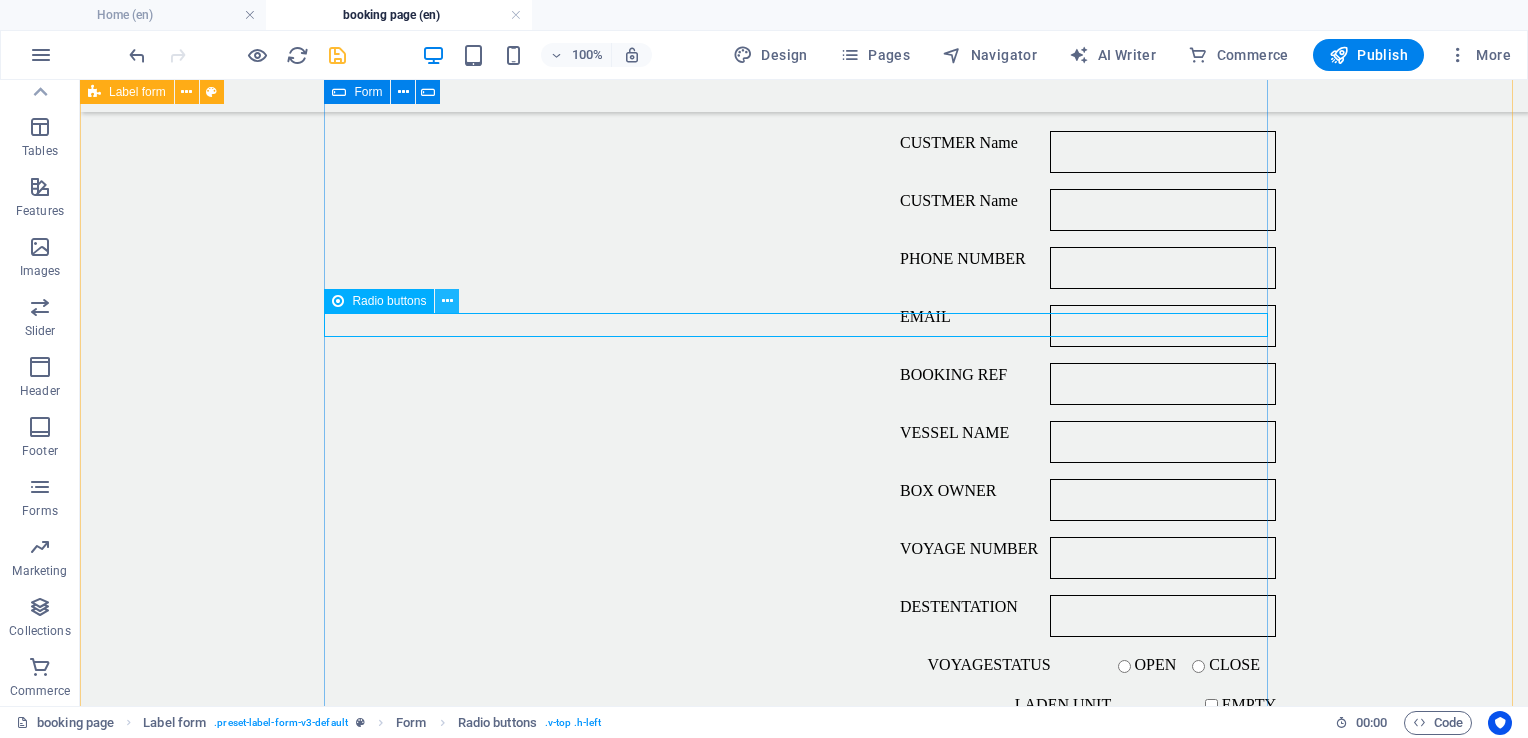click at bounding box center (447, 301) 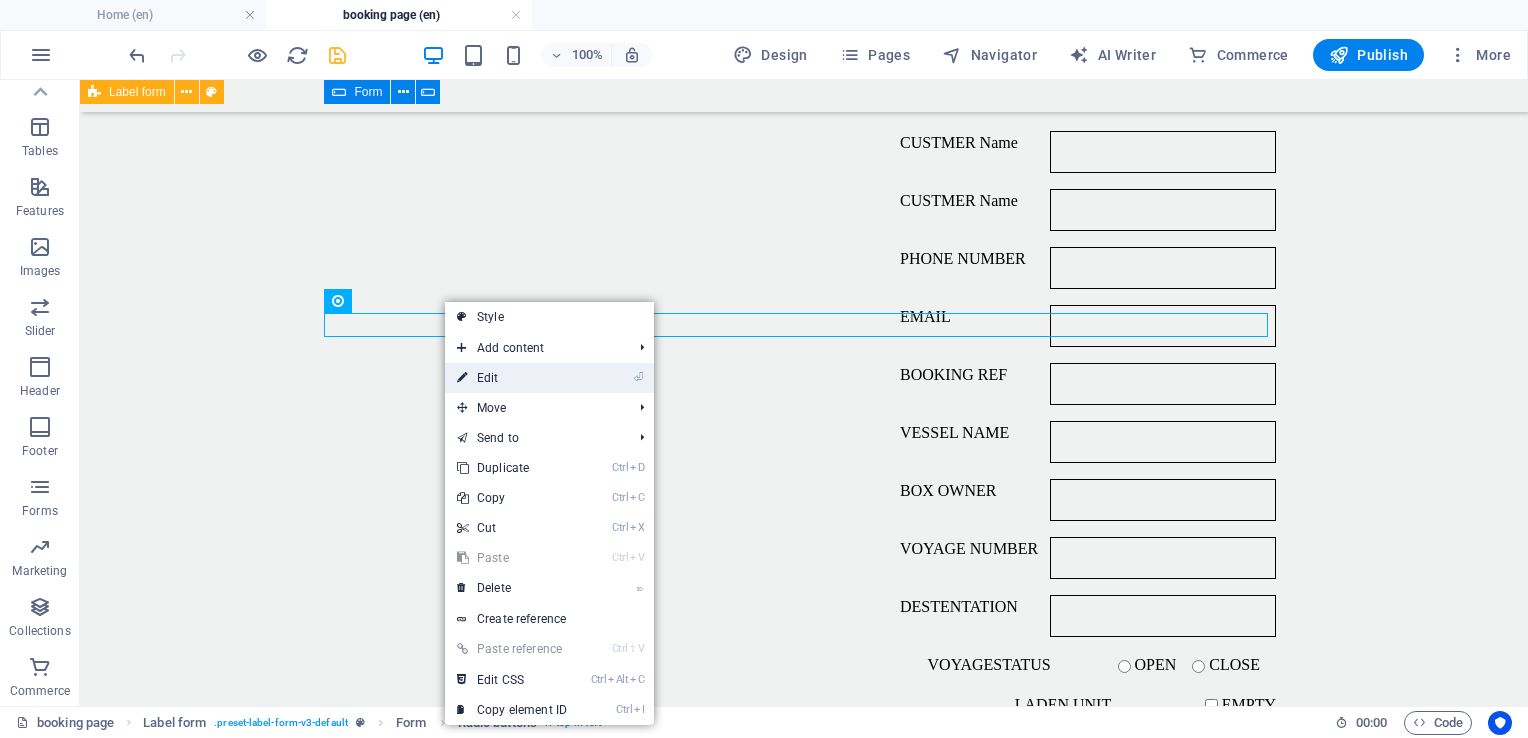 click on "⏎  Edit" at bounding box center (512, 378) 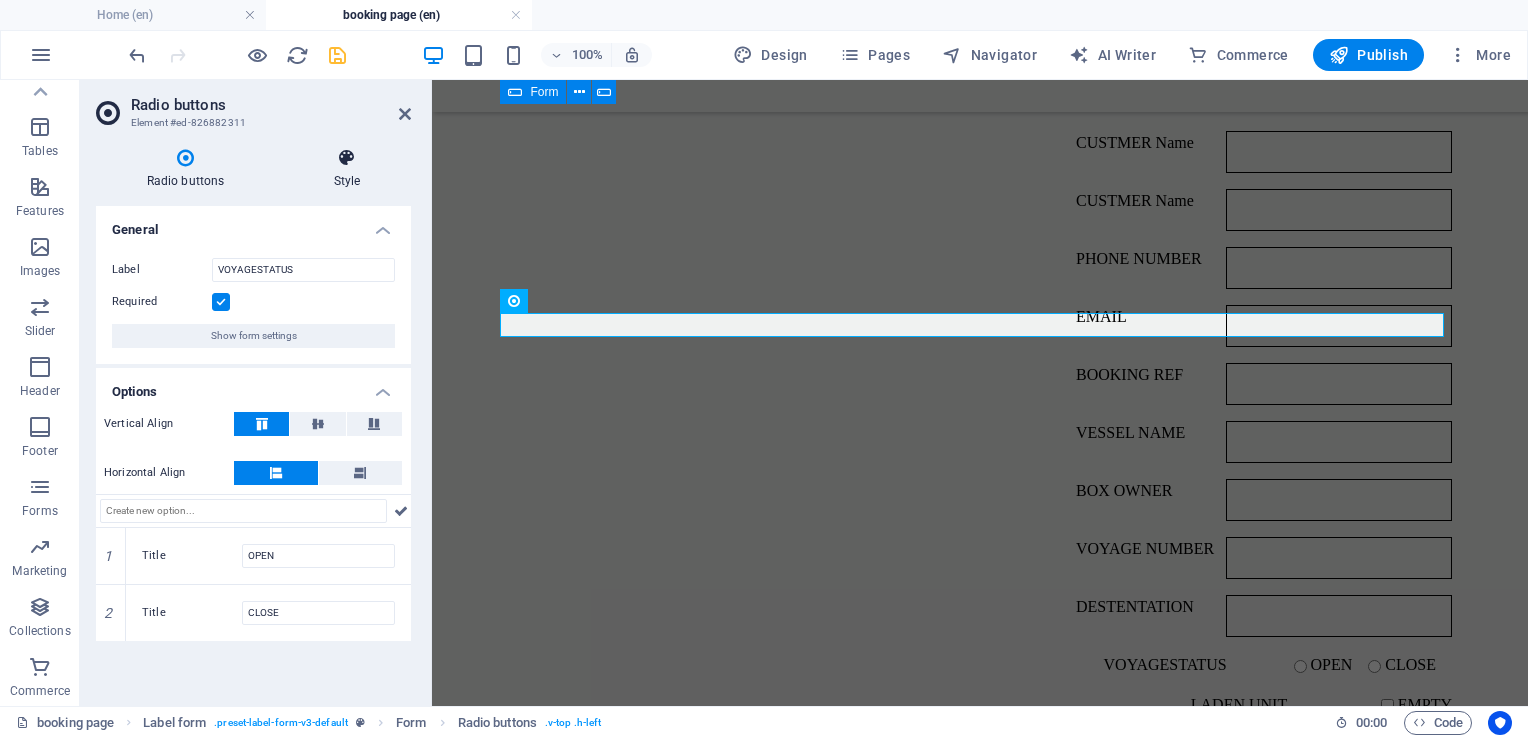 click at bounding box center (347, 158) 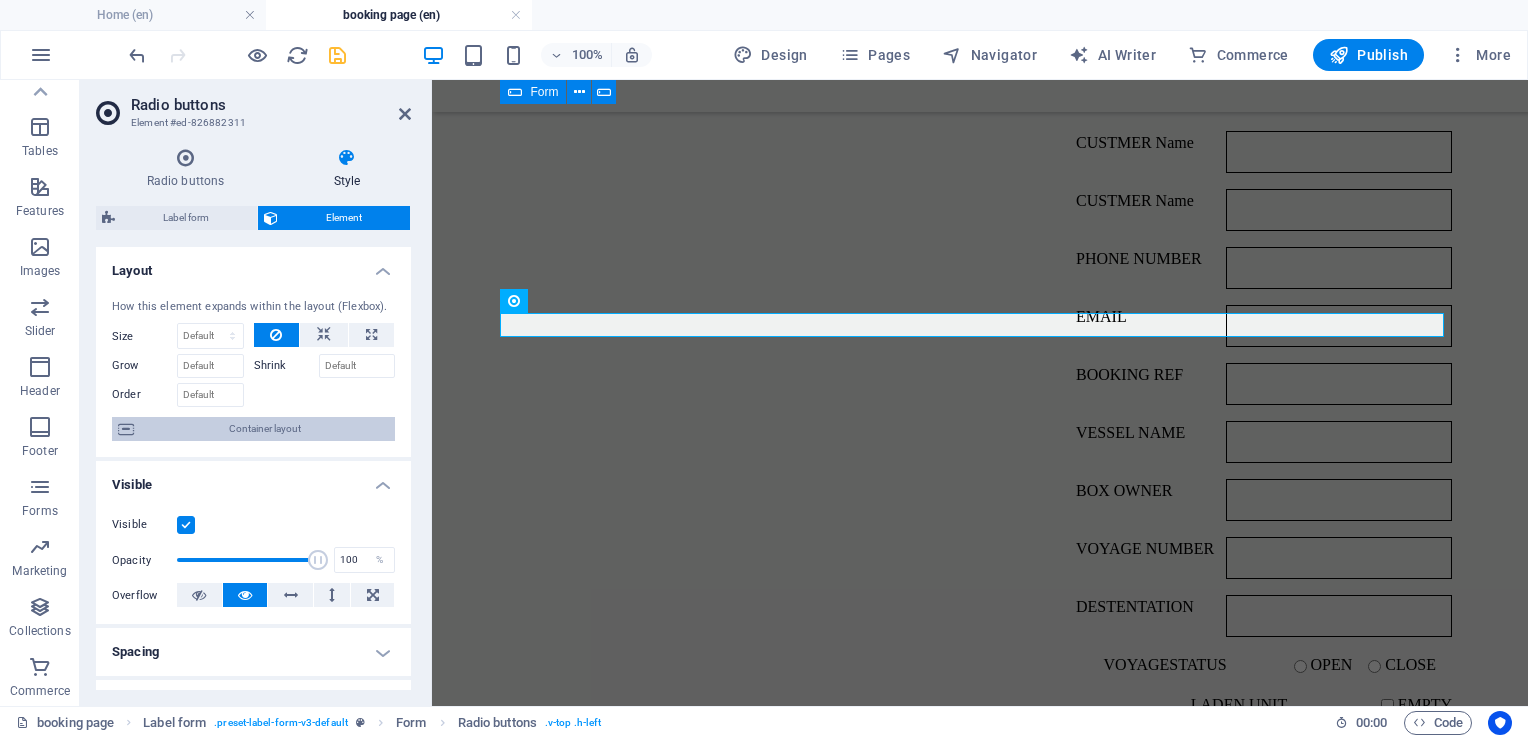 click on "Container layout" at bounding box center [264, 429] 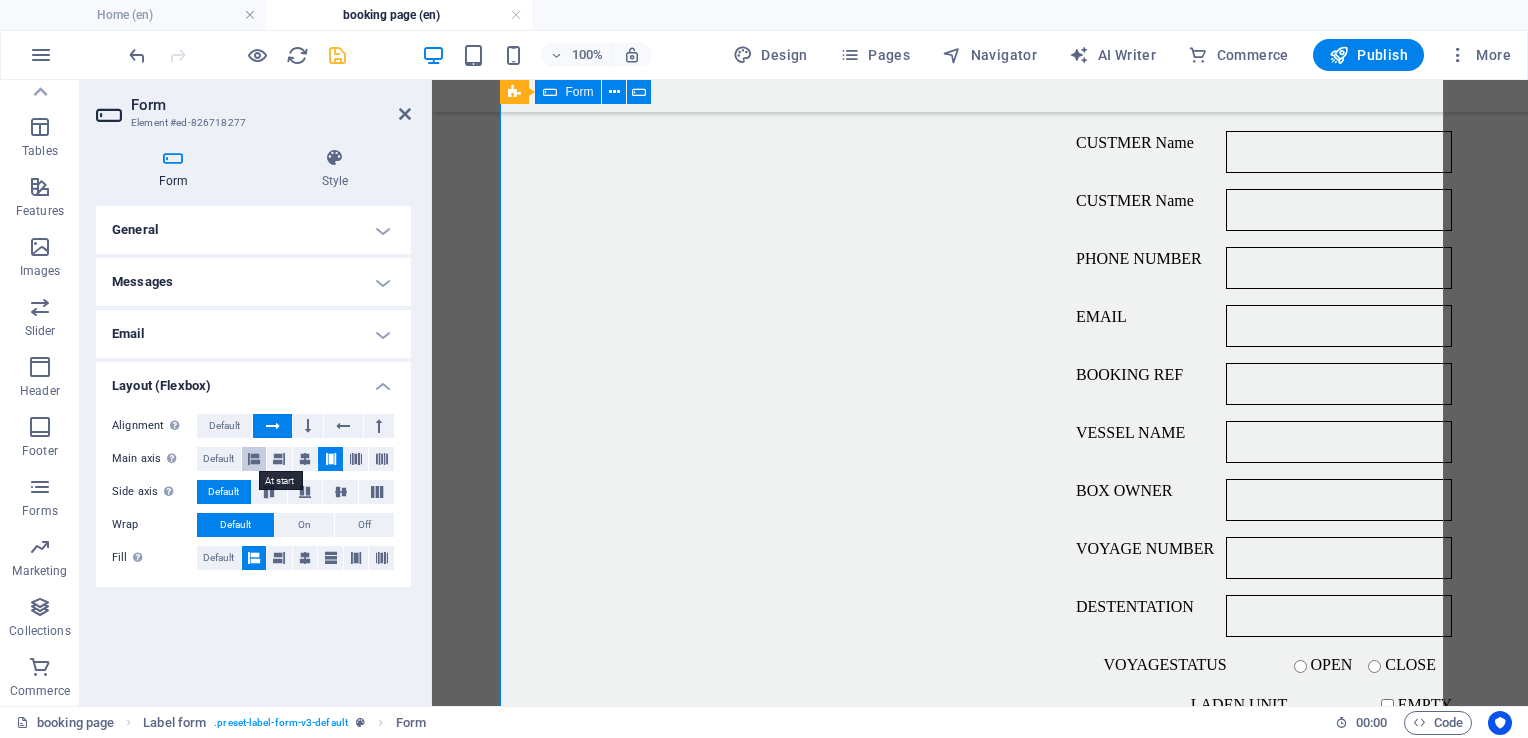 click at bounding box center (254, 459) 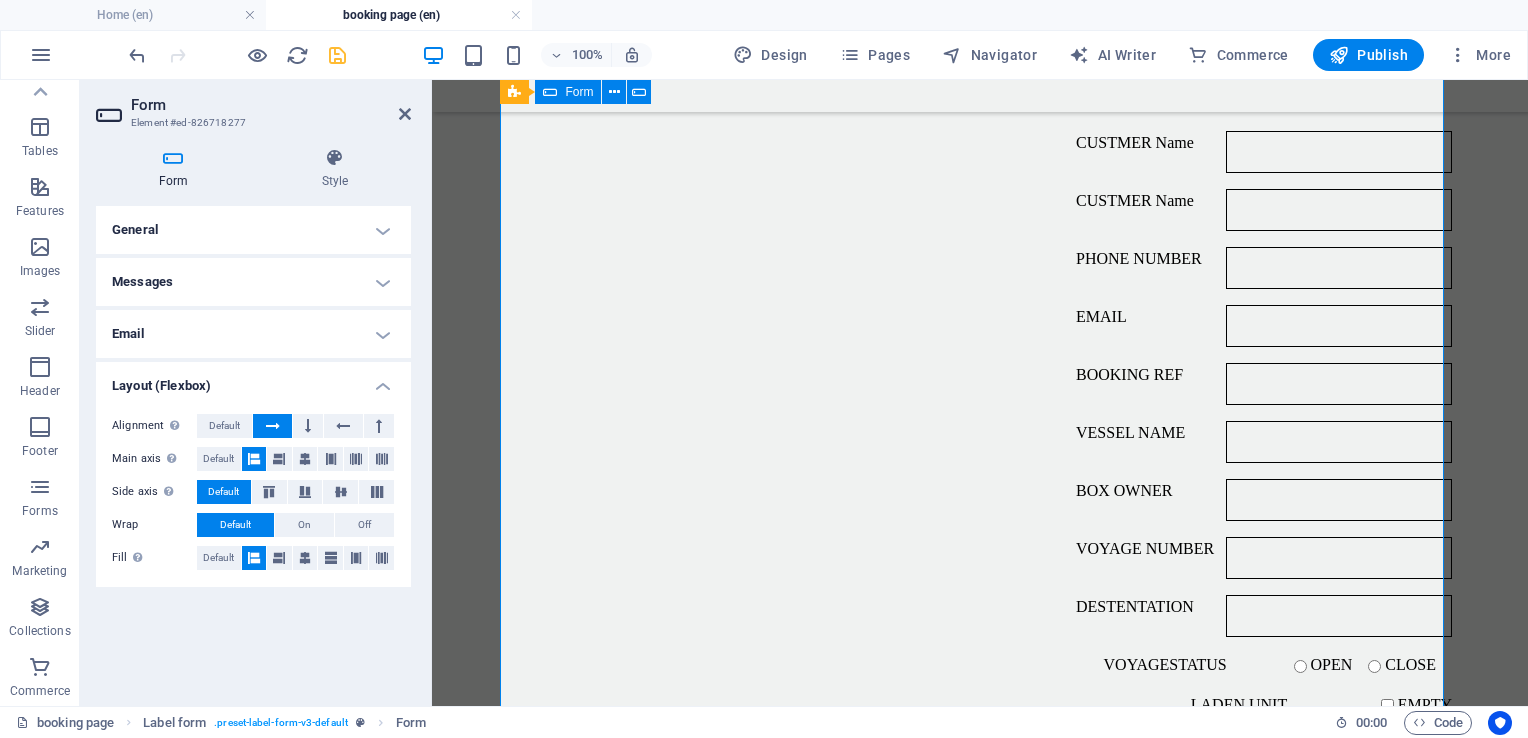 click on "General" at bounding box center (253, 230) 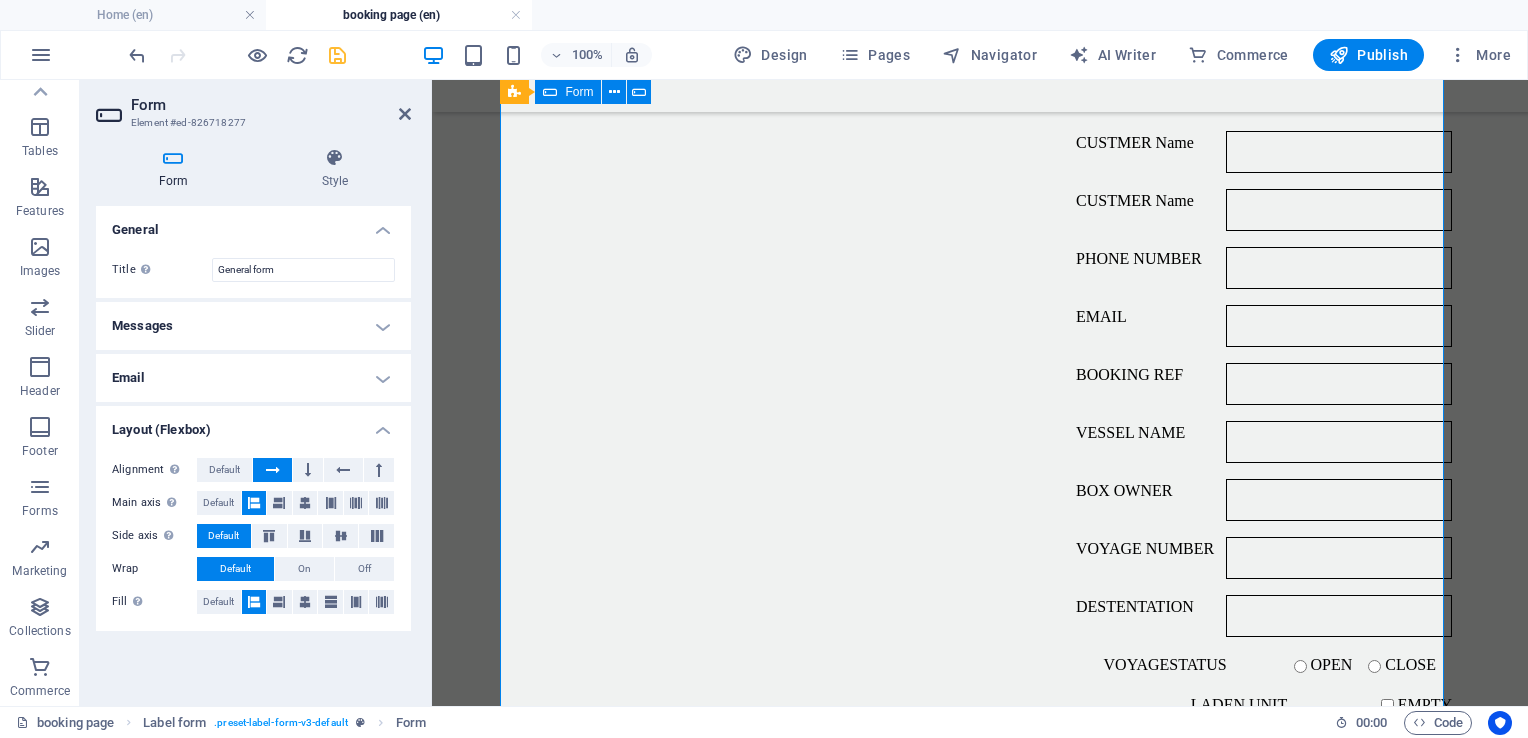 click on "Messages" at bounding box center (253, 326) 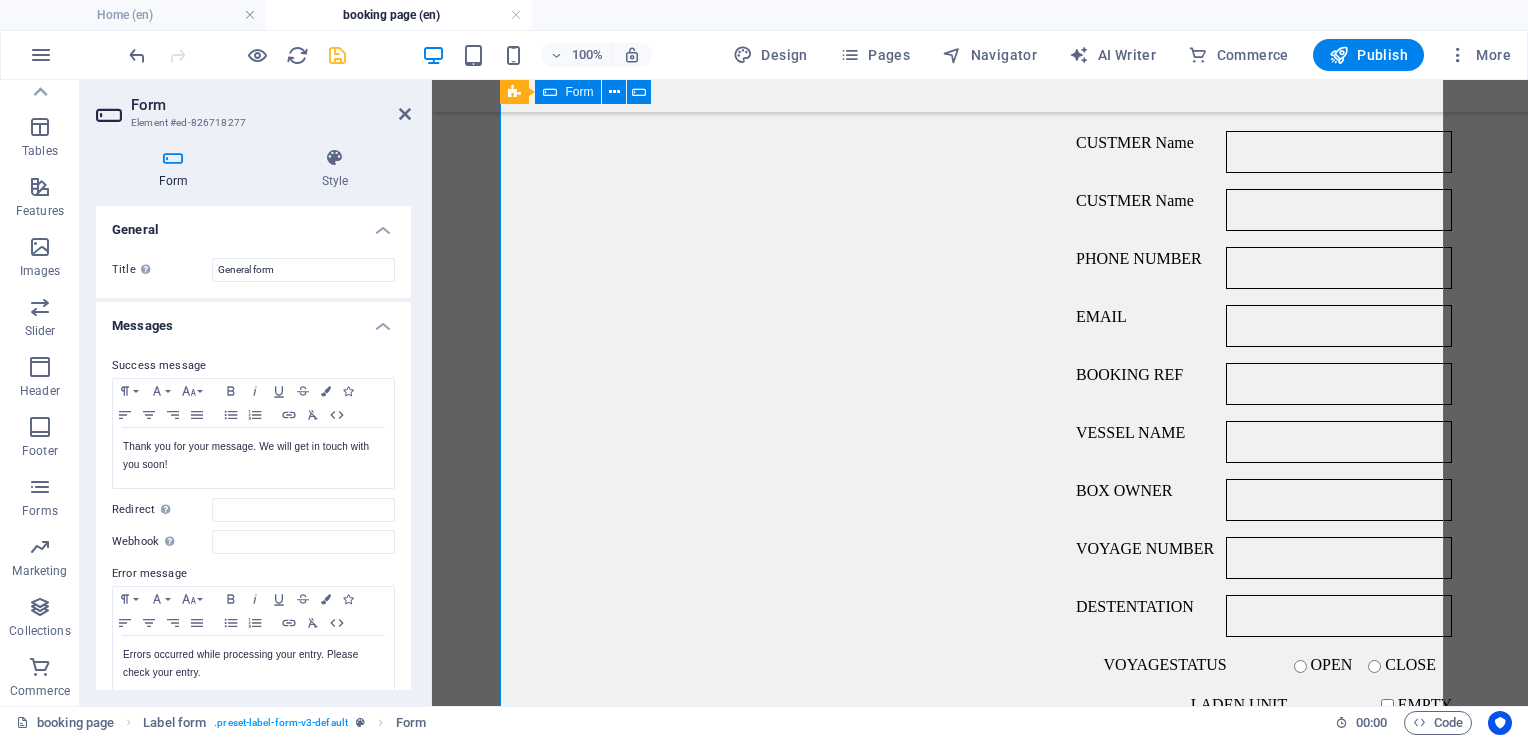 drag, startPoint x: 405, startPoint y: 350, endPoint x: 406, endPoint y: 598, distance: 248.00201 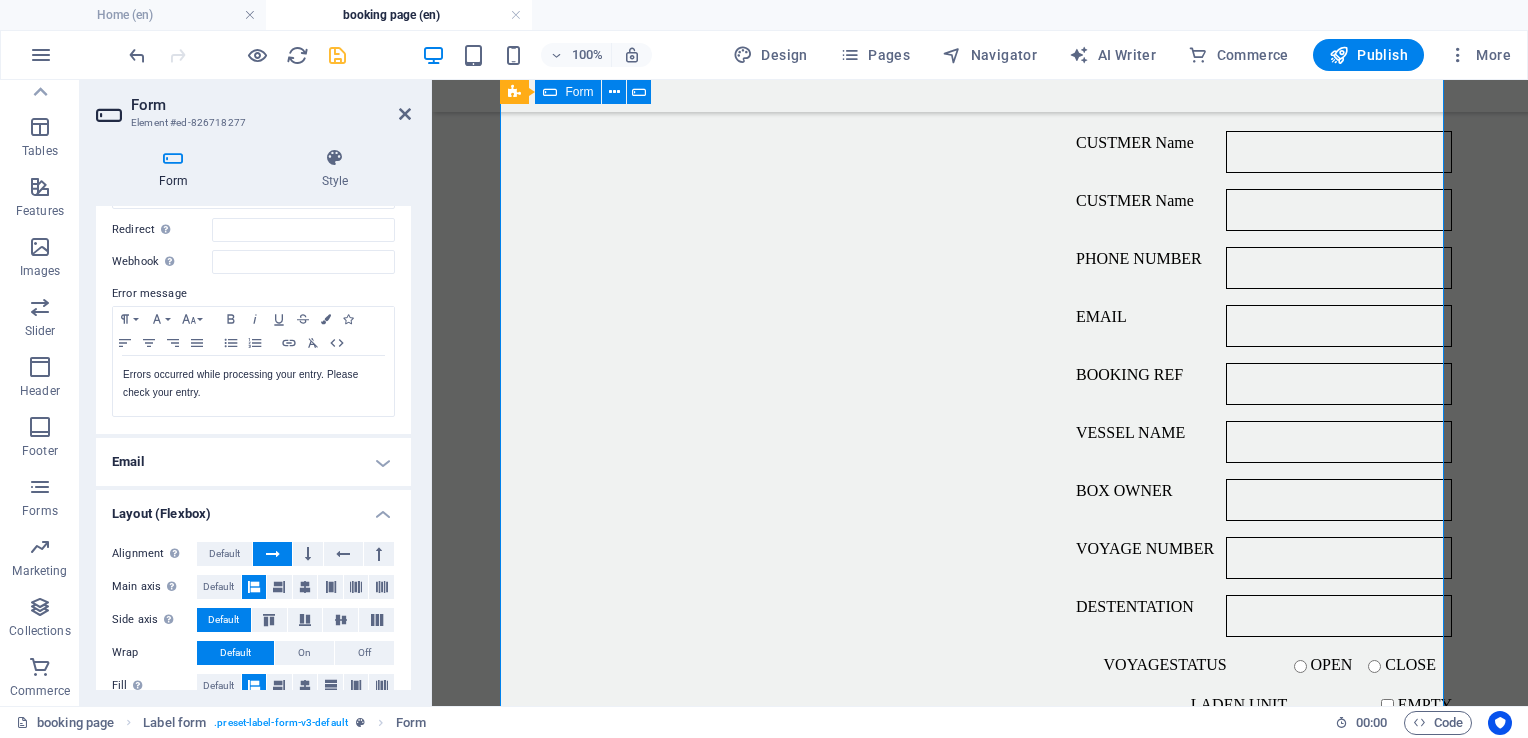 scroll, scrollTop: 303, scrollLeft: 0, axis: vertical 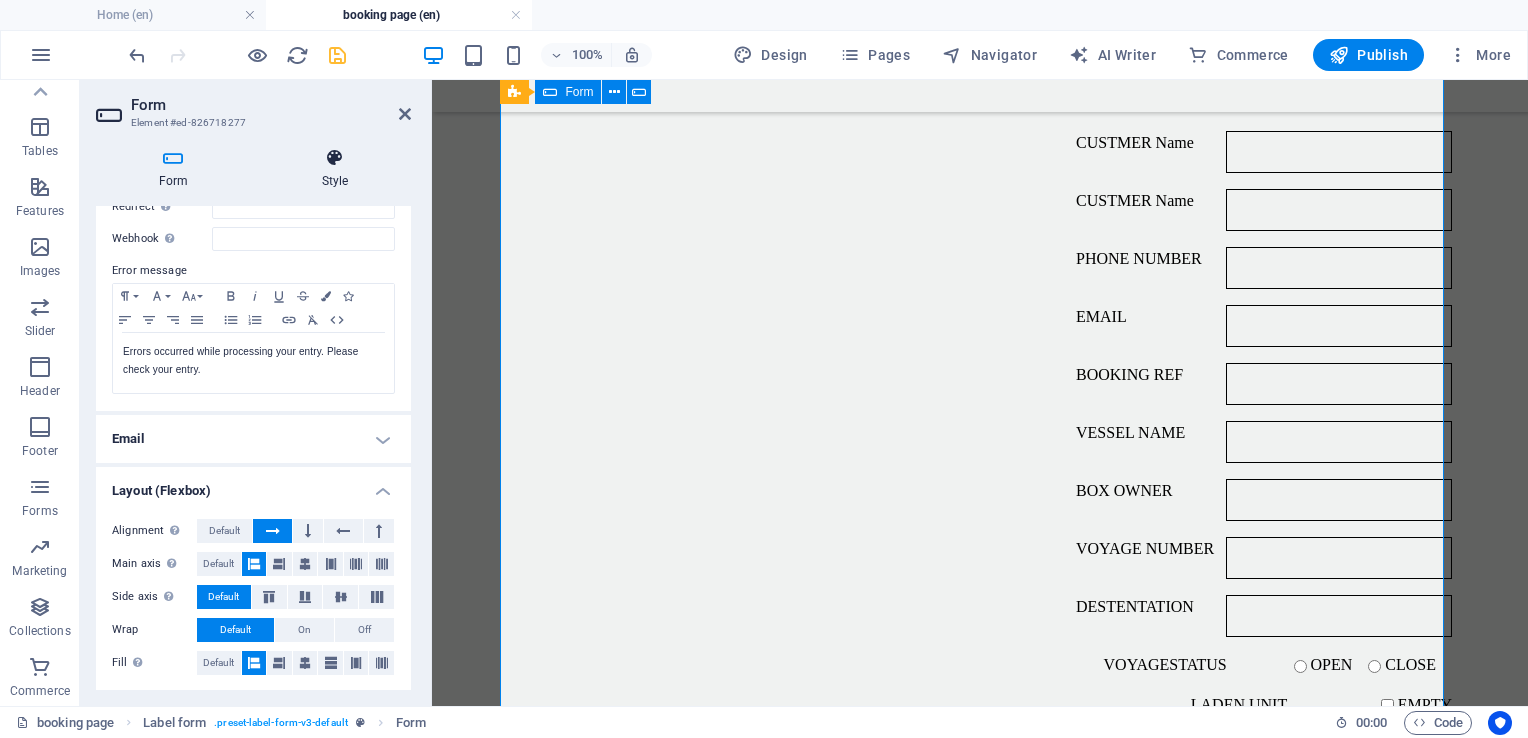 click at bounding box center (335, 158) 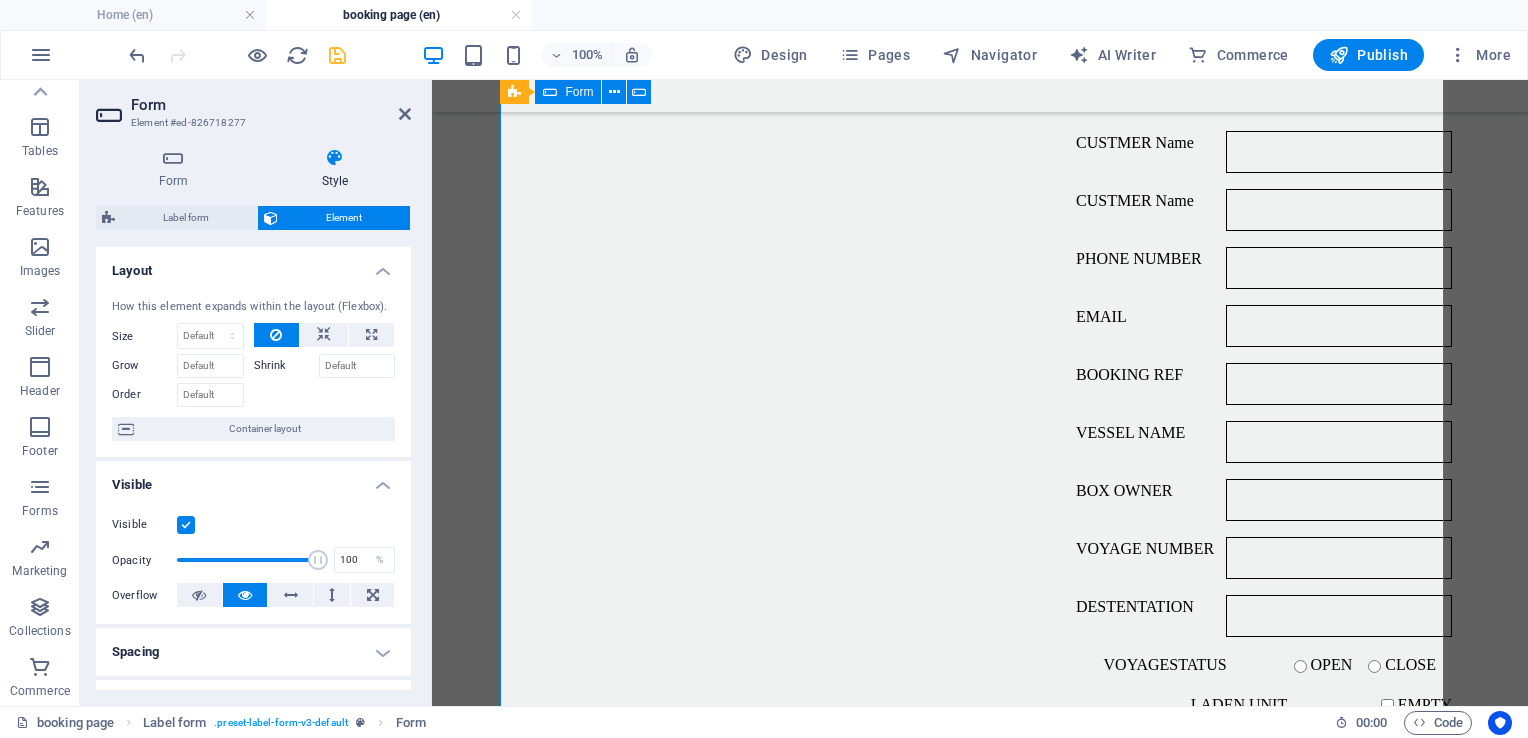 drag, startPoint x: 411, startPoint y: 412, endPoint x: 416, endPoint y: 517, distance: 105.11898 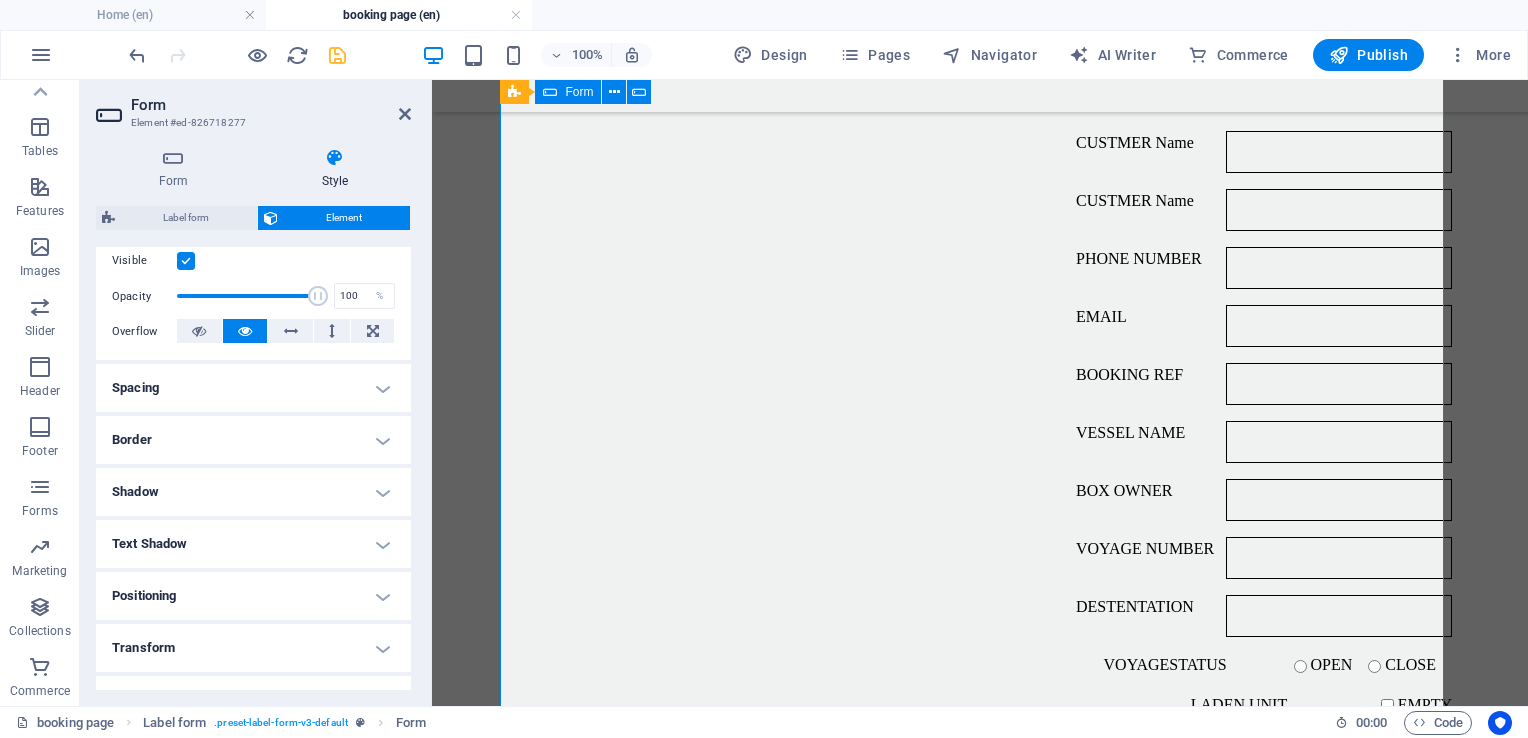 scroll, scrollTop: 268, scrollLeft: 0, axis: vertical 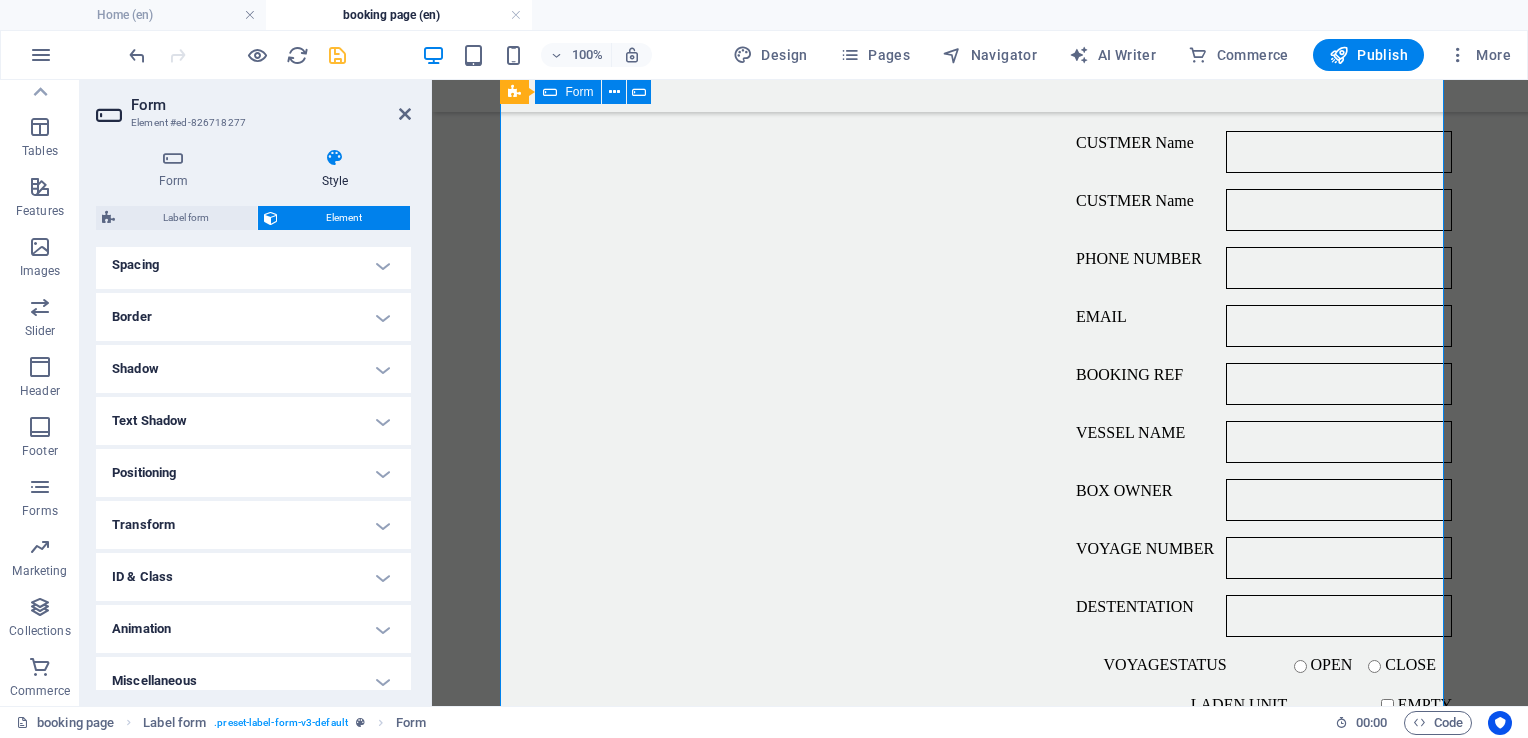 click on "Positioning" at bounding box center [253, 473] 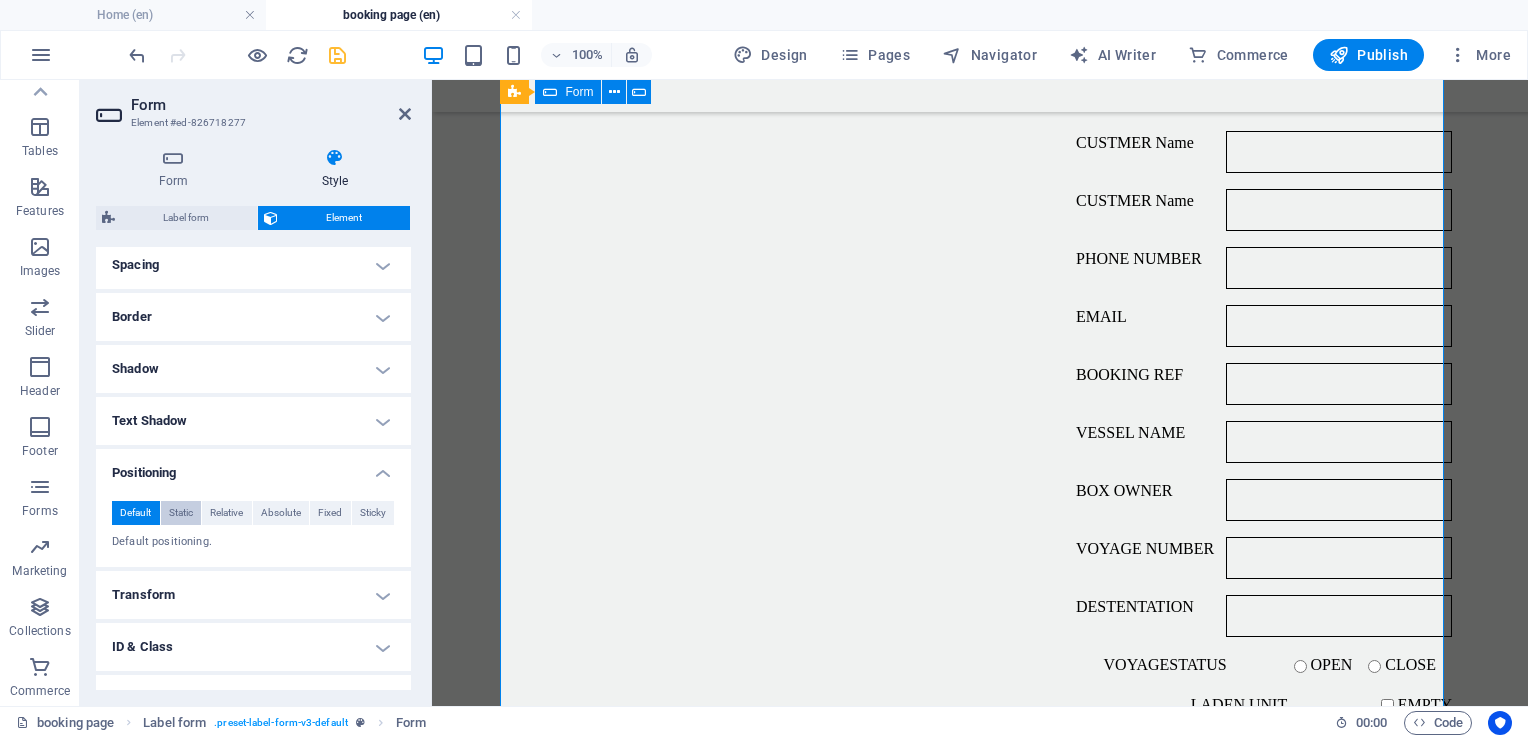 click on "Static" at bounding box center [181, 513] 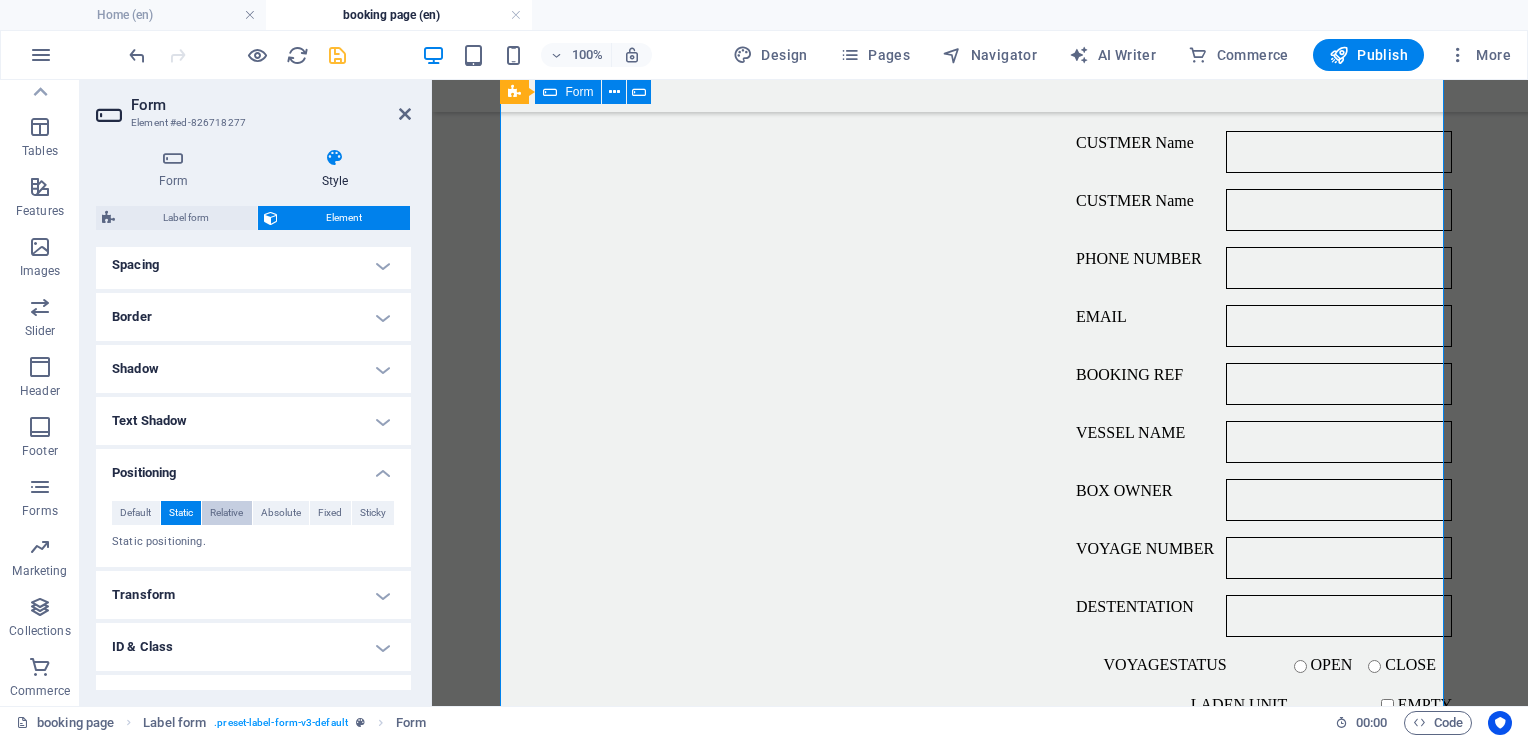 click on "Relative" at bounding box center [226, 513] 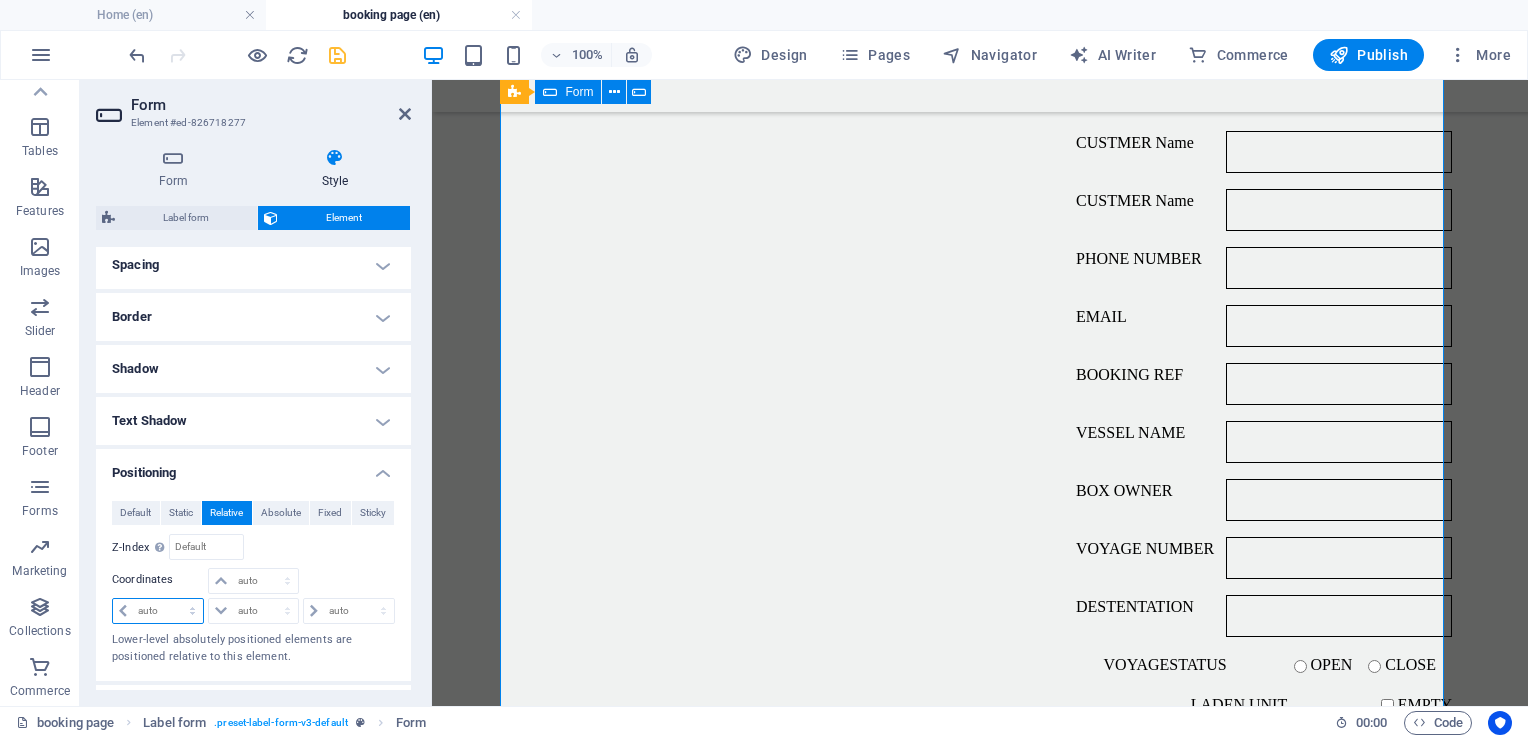 click on "auto px rem % em" at bounding box center [158, 611] 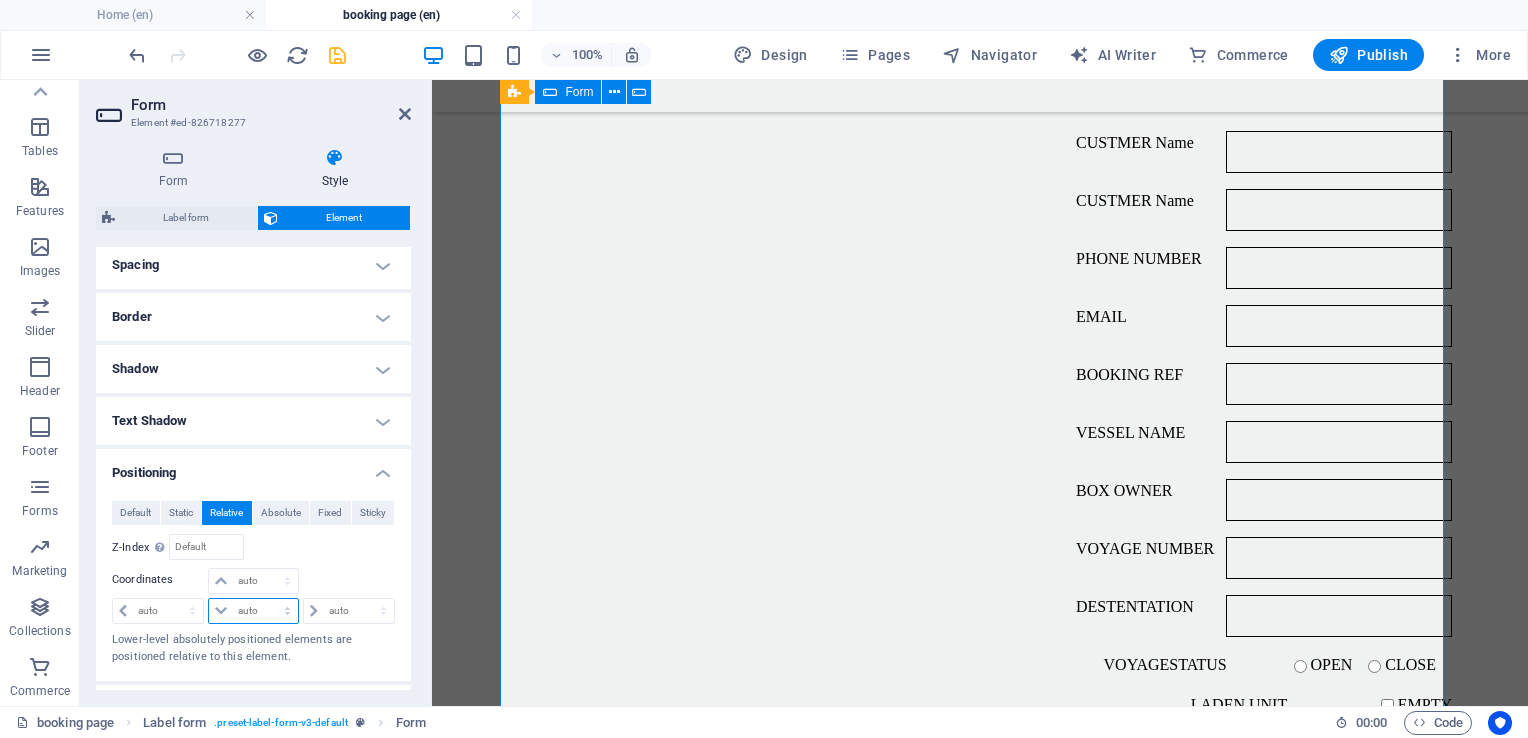 click on "auto px rem % em" at bounding box center [253, 611] 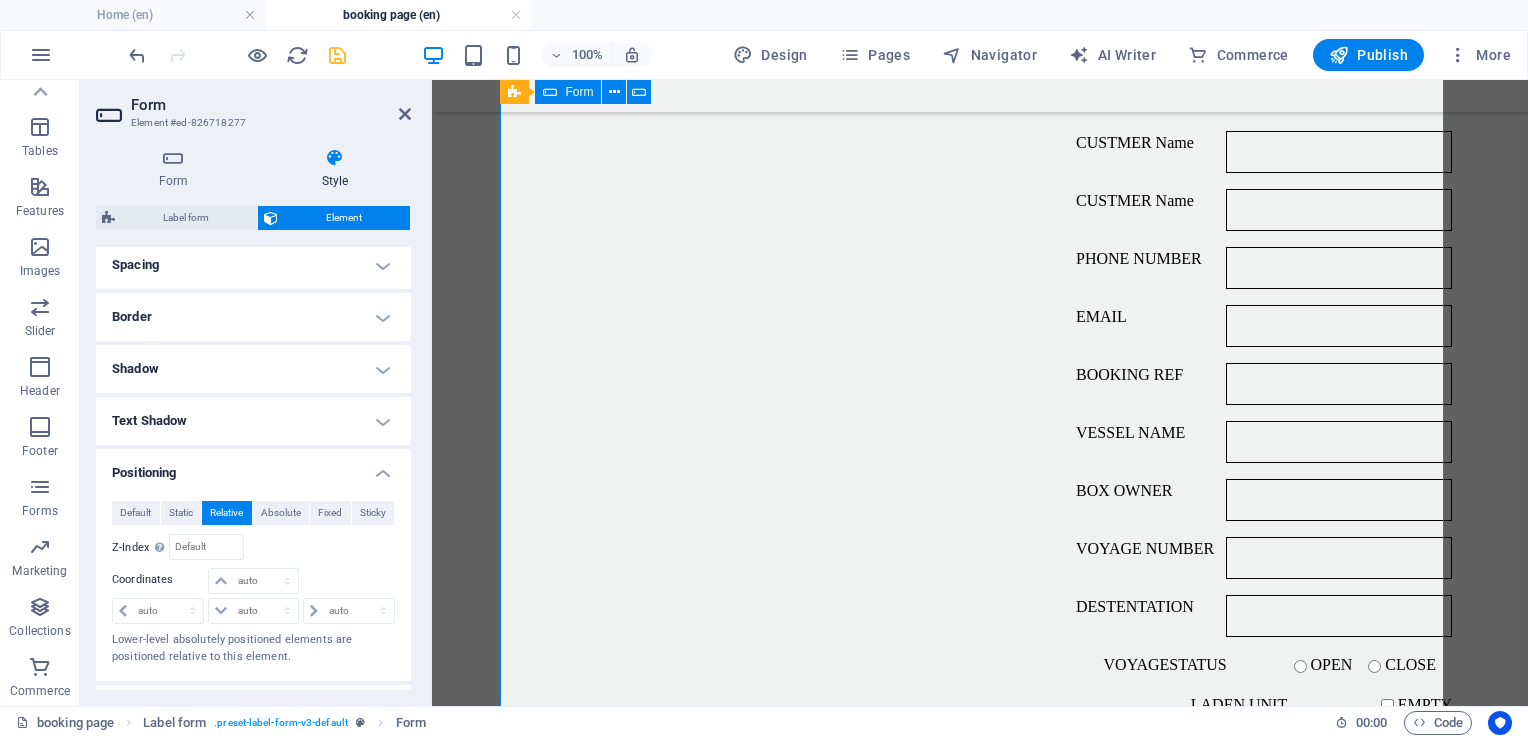 click on "Default Static Relative Absolute Fixed Sticky Z-Index Sets the order of the element from back to front. The higher the value, the higher is the element. Relative to #ed-826718274 Coordinates auto px rem % em auto px rem % em auto px rem % em auto px rem % em Lower-level absolutely positioned elements are positioned relative to this element." at bounding box center [253, 583] 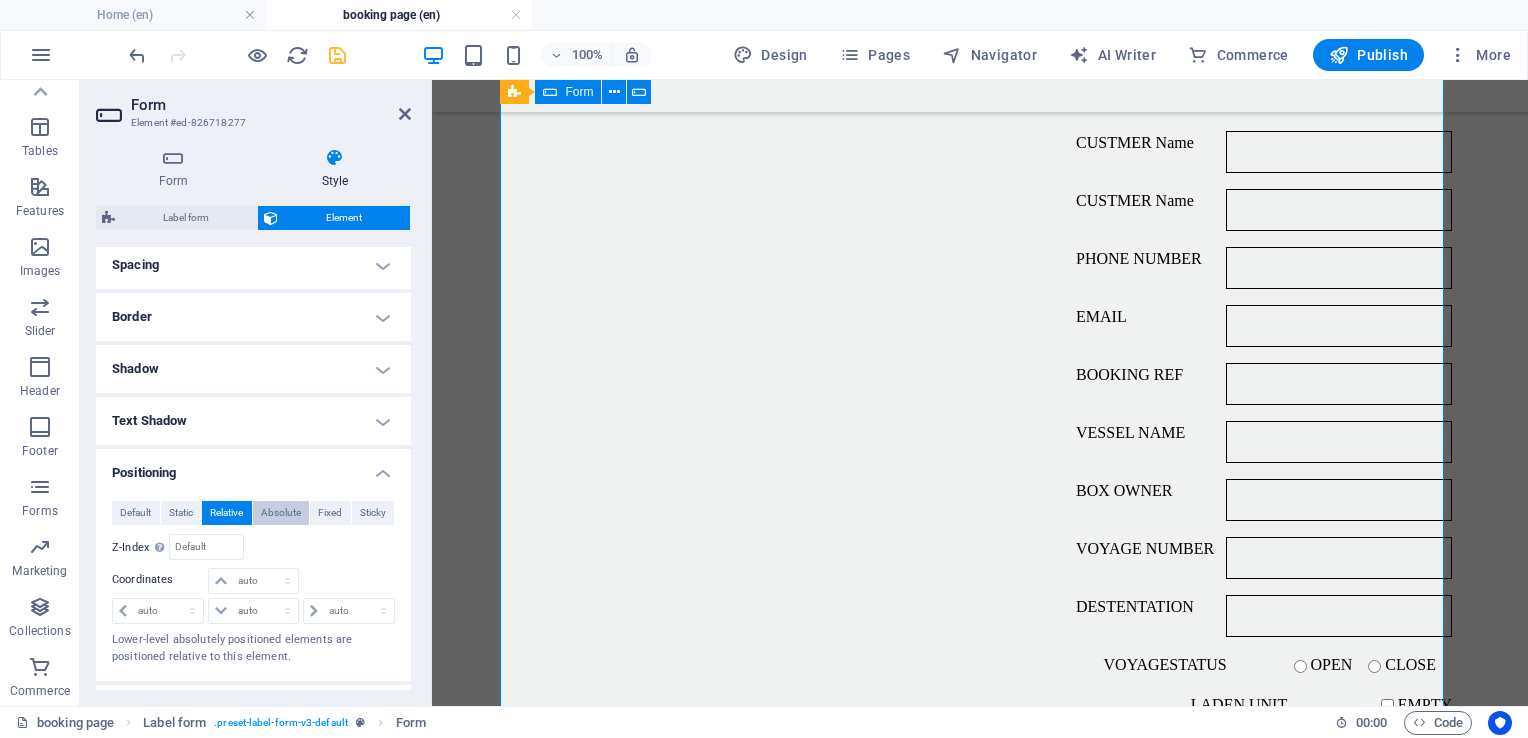 click on "Absolute" at bounding box center [281, 513] 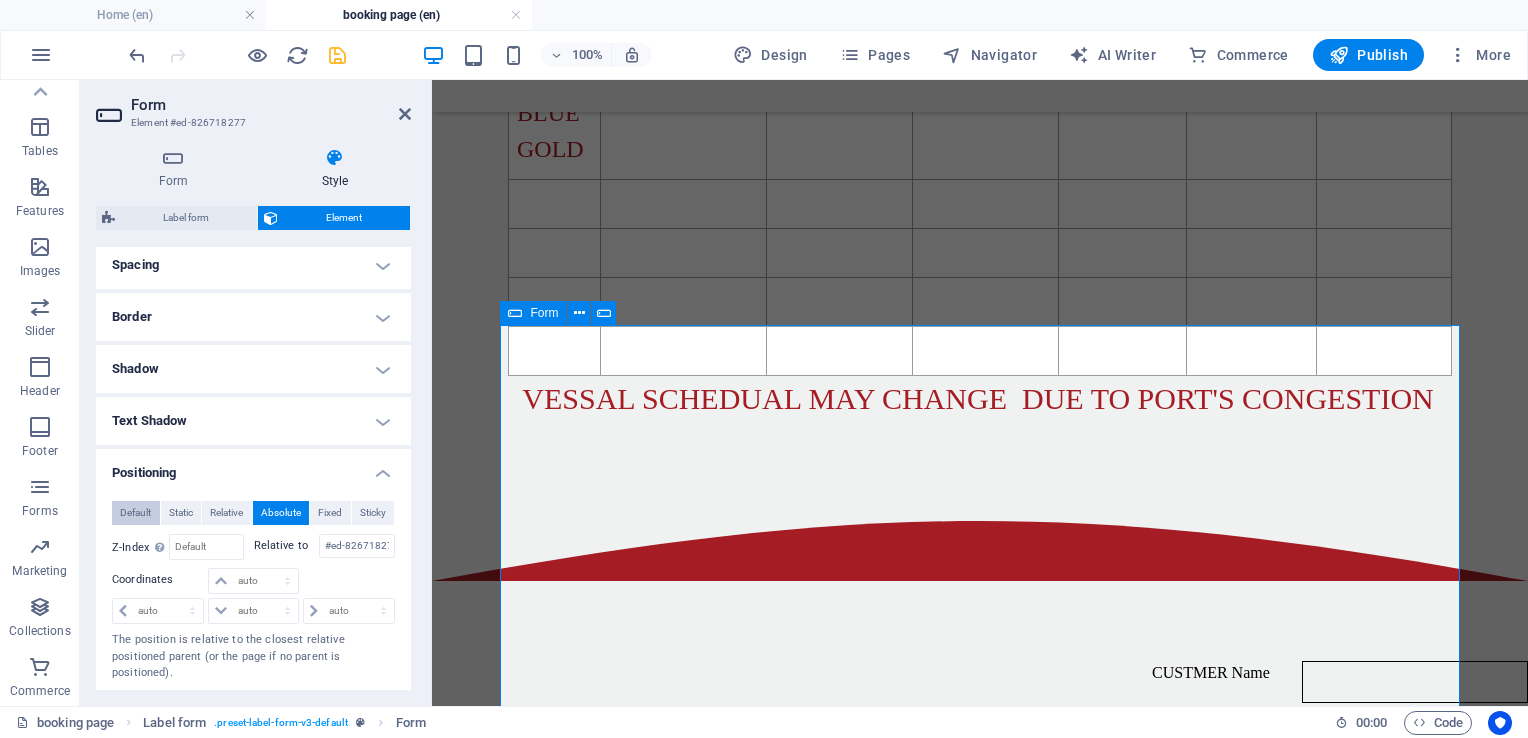 click on "Default" at bounding box center [135, 513] 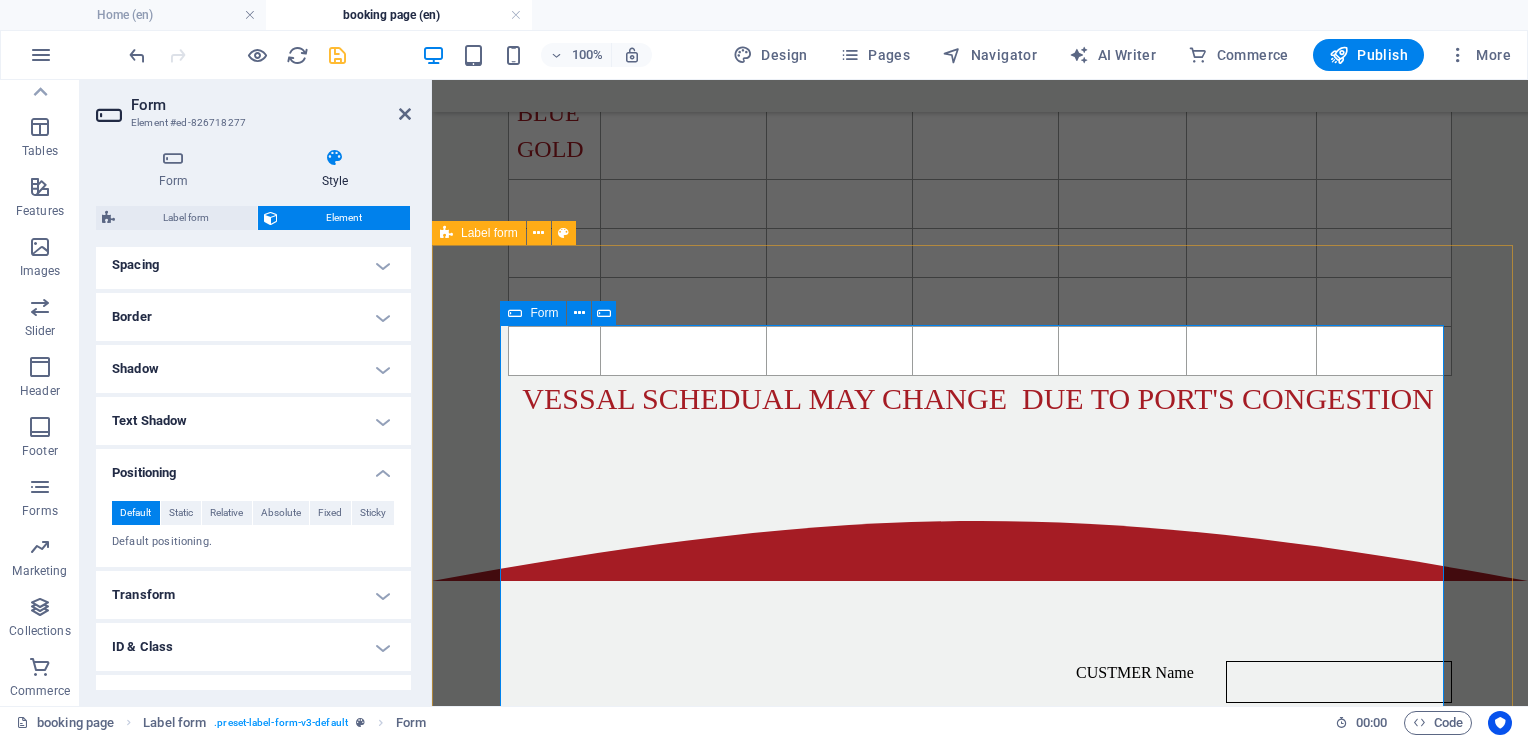 click on "CUSTMER Name CUSTMER Name PHONE NUMBER EMAIL BOOKING REF VESSEL NAME BOX OWNER VOYAGE NUMBER DESTENTATION VOYAGESTATUS OPEN CLOSE LADEN UNIT EMPTY FULL UNITE SIZE 20 40 45 UNIT TYPE POD NAME POD AGENT DETIALS Message {{ 'content.forms.privacy'|trans }} Unreadable? Load new Submit" at bounding box center [980, 1240] 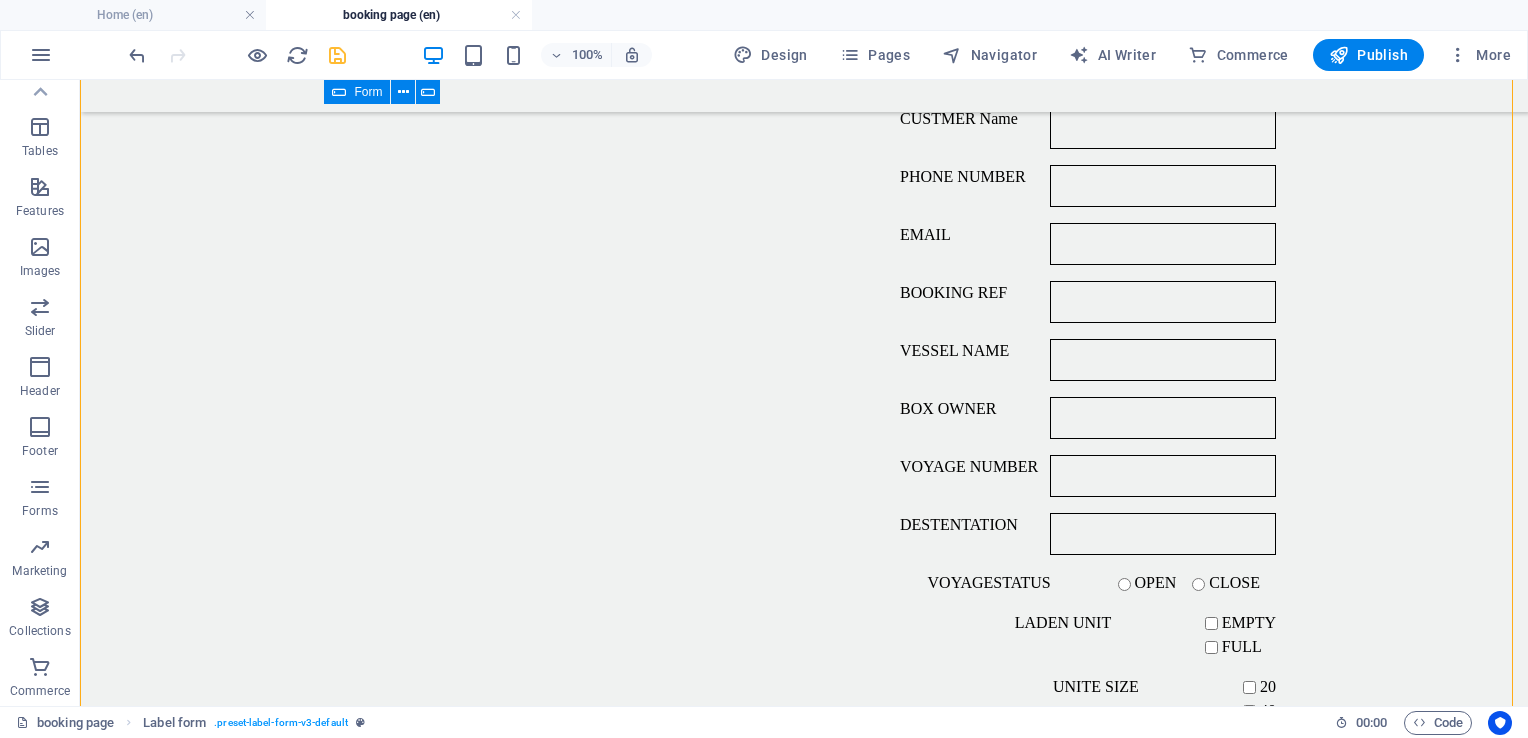 scroll, scrollTop: 1539, scrollLeft: 0, axis: vertical 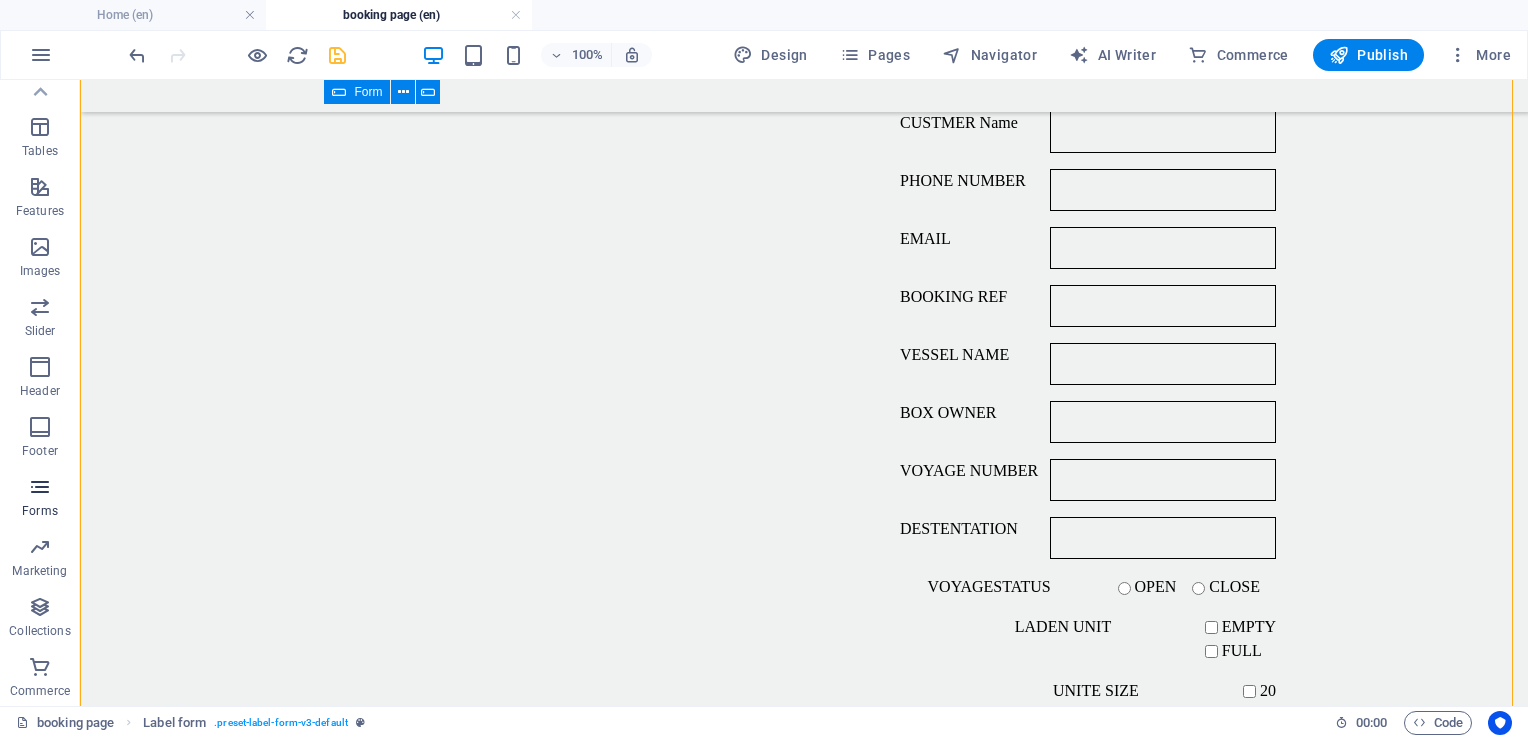click on "Forms" at bounding box center (40, 499) 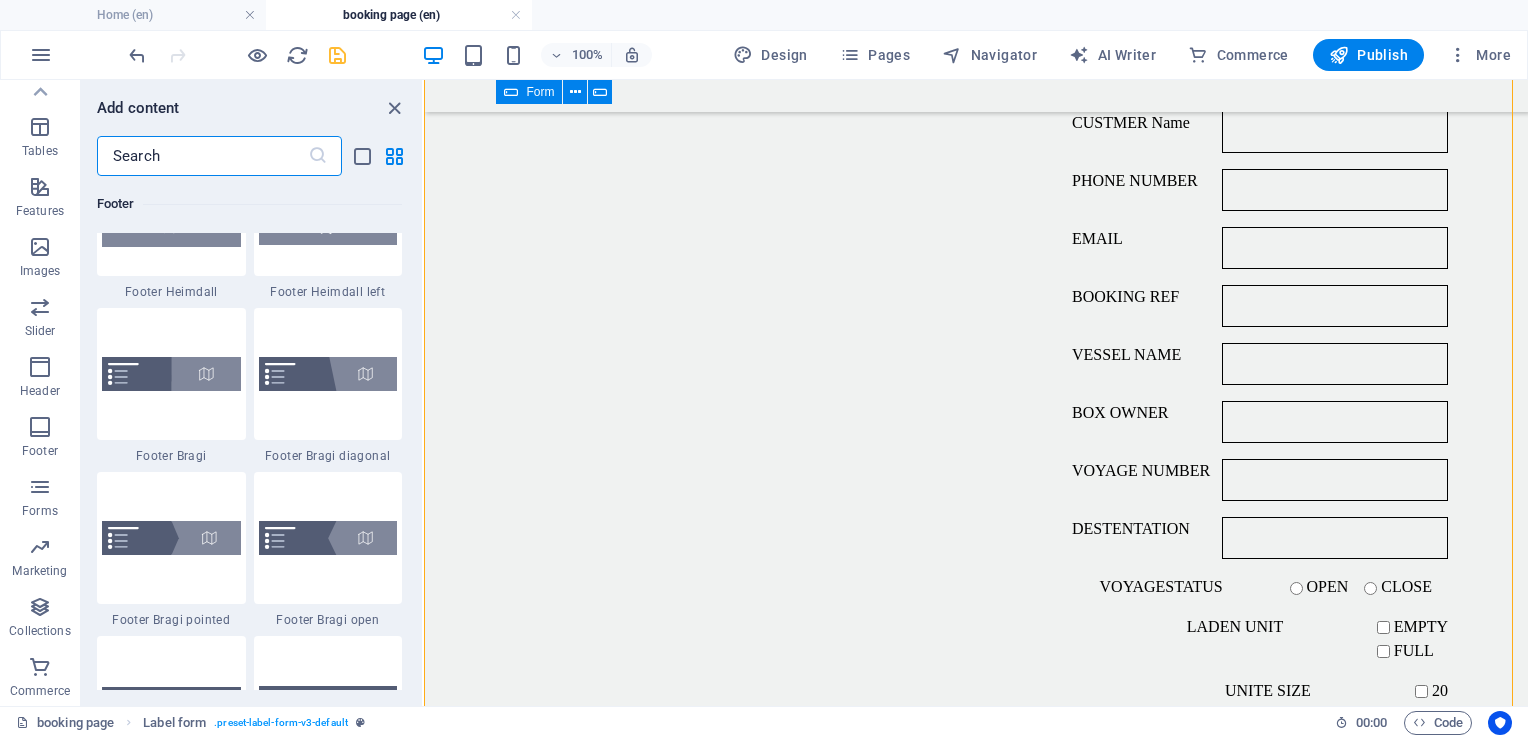 scroll, scrollTop: 14600, scrollLeft: 0, axis: vertical 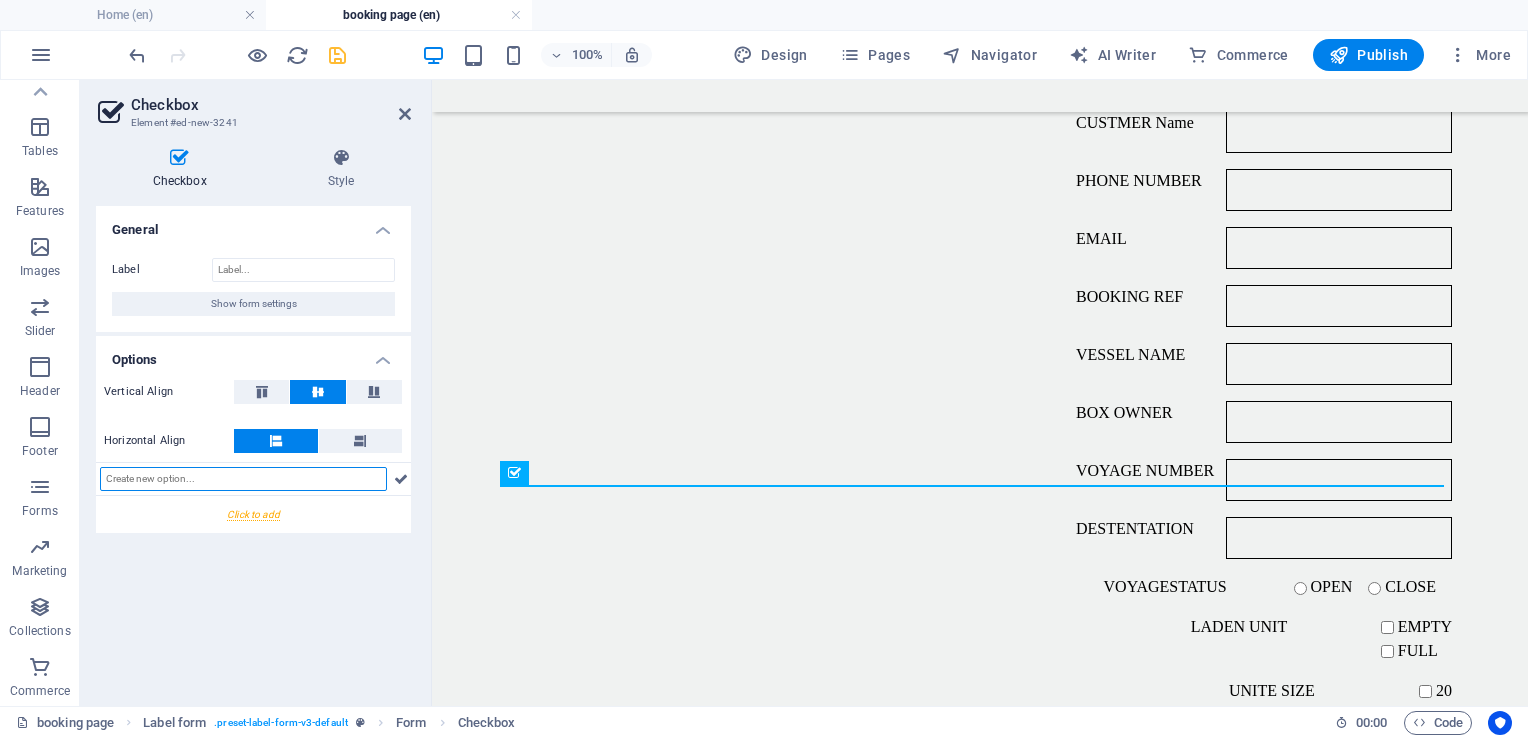 click at bounding box center [243, 479] 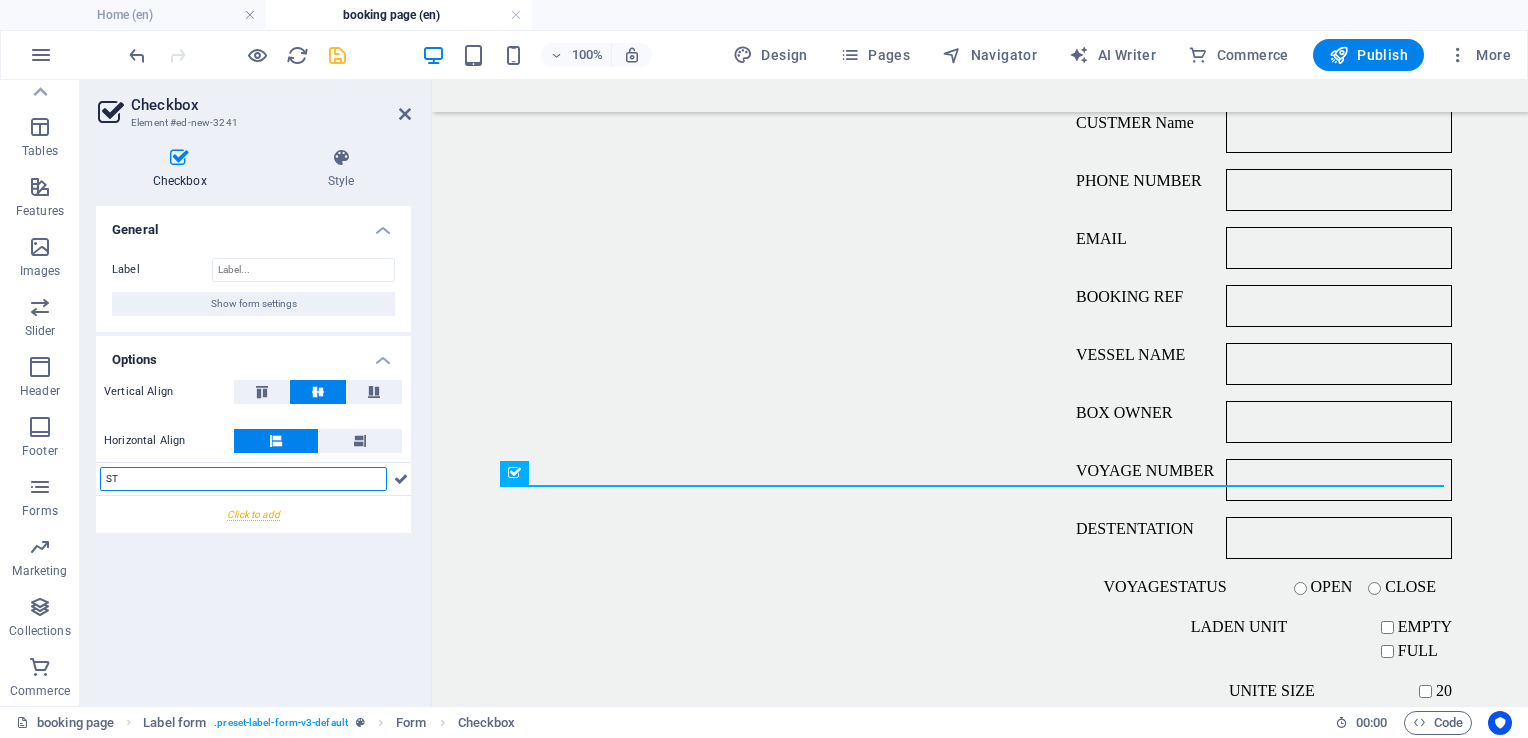 type on "ST" 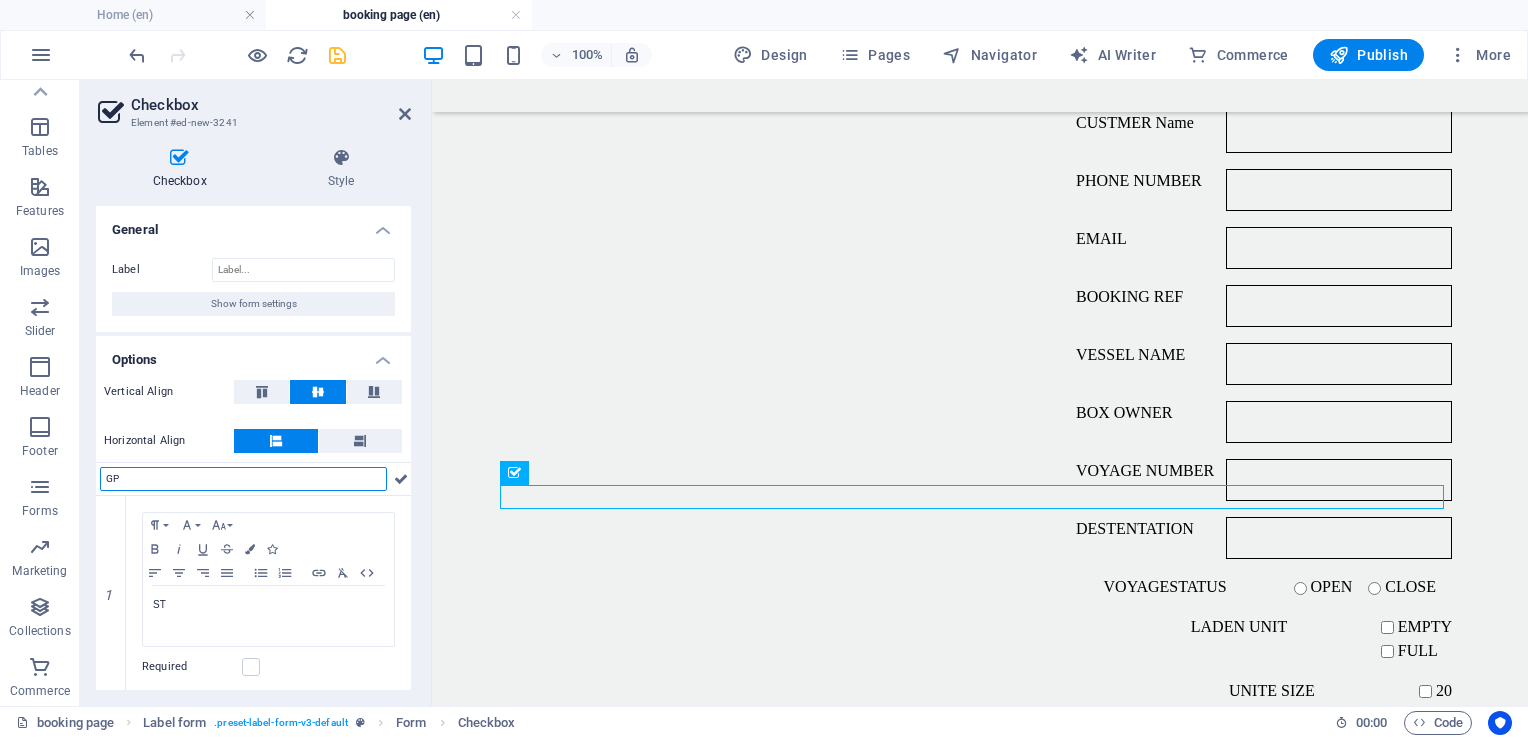type on "GP" 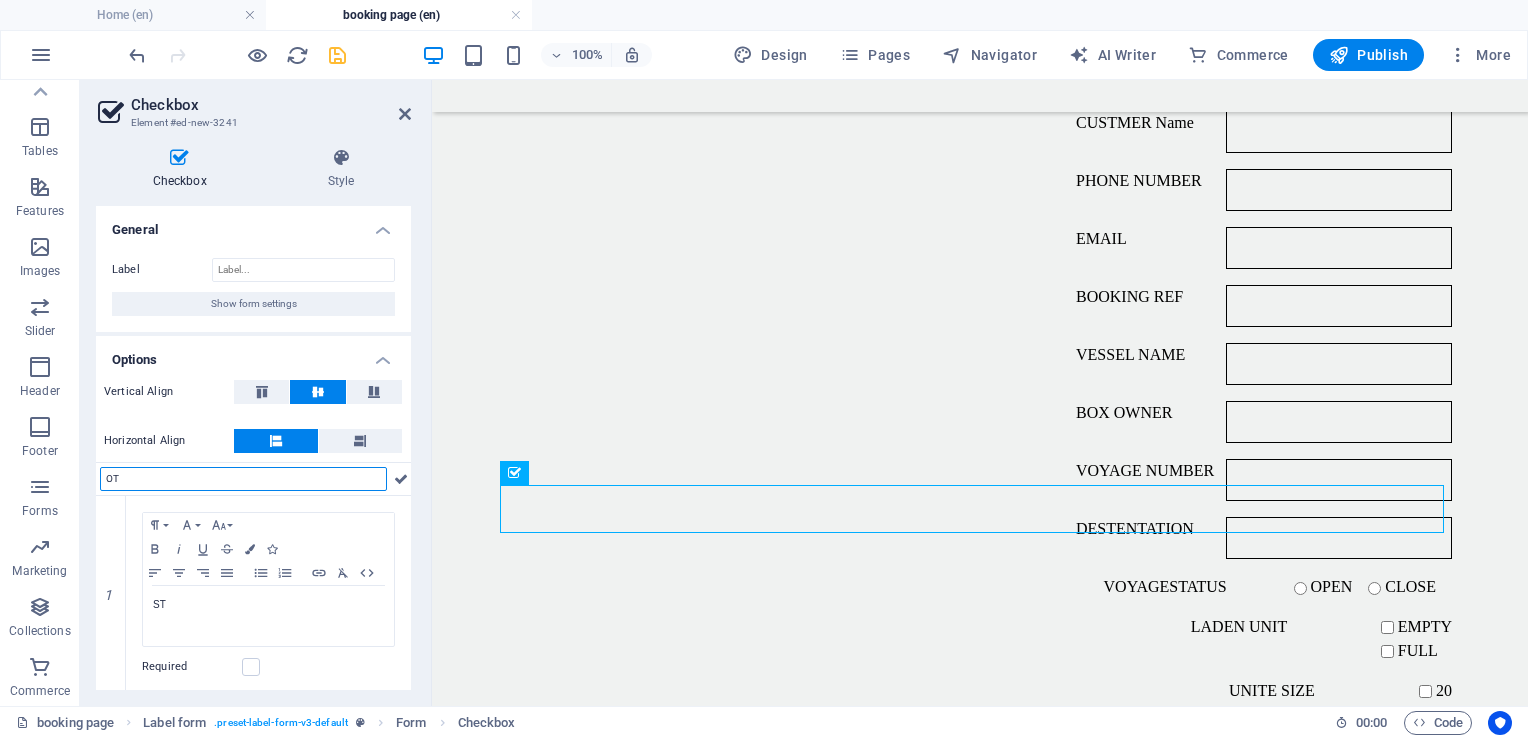type on "OT" 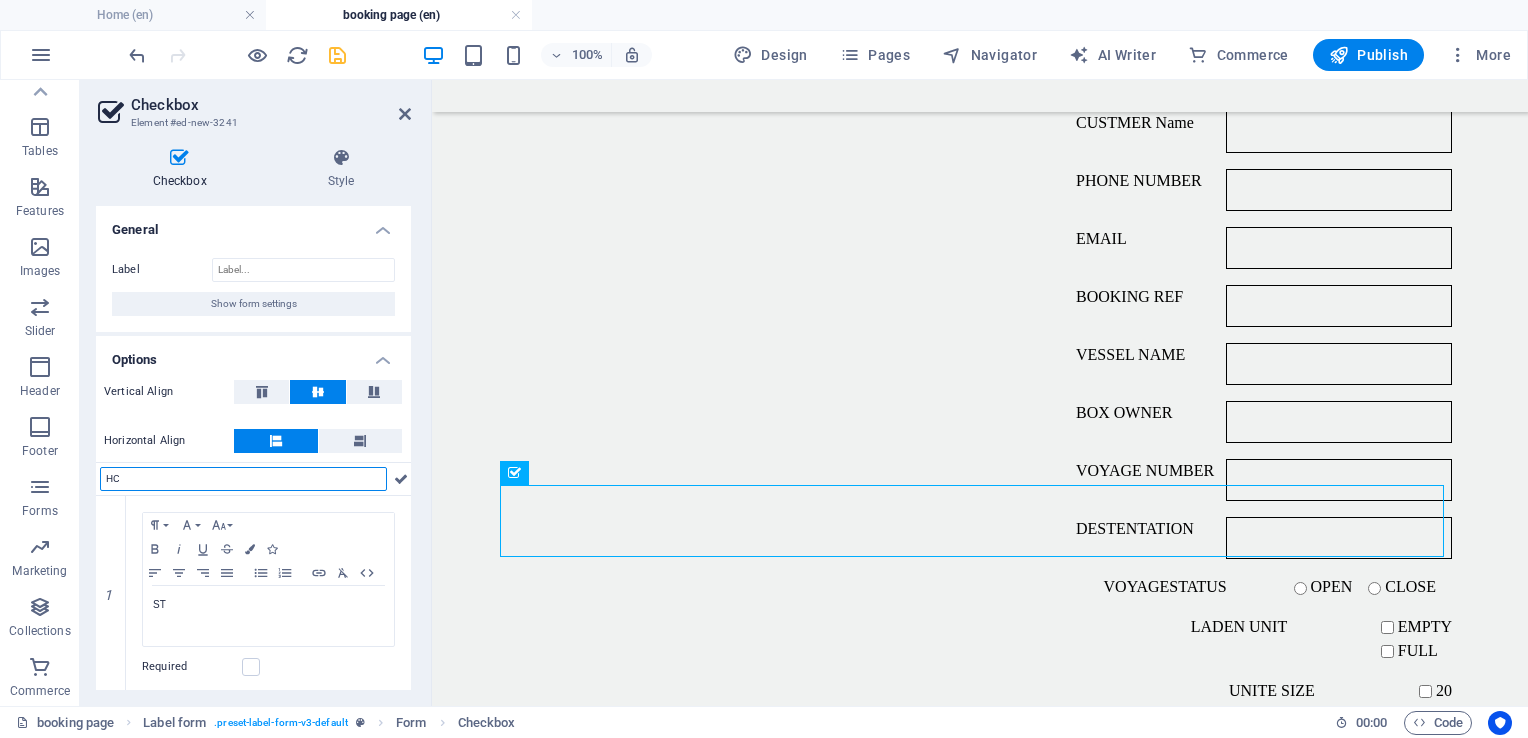 type on "HC" 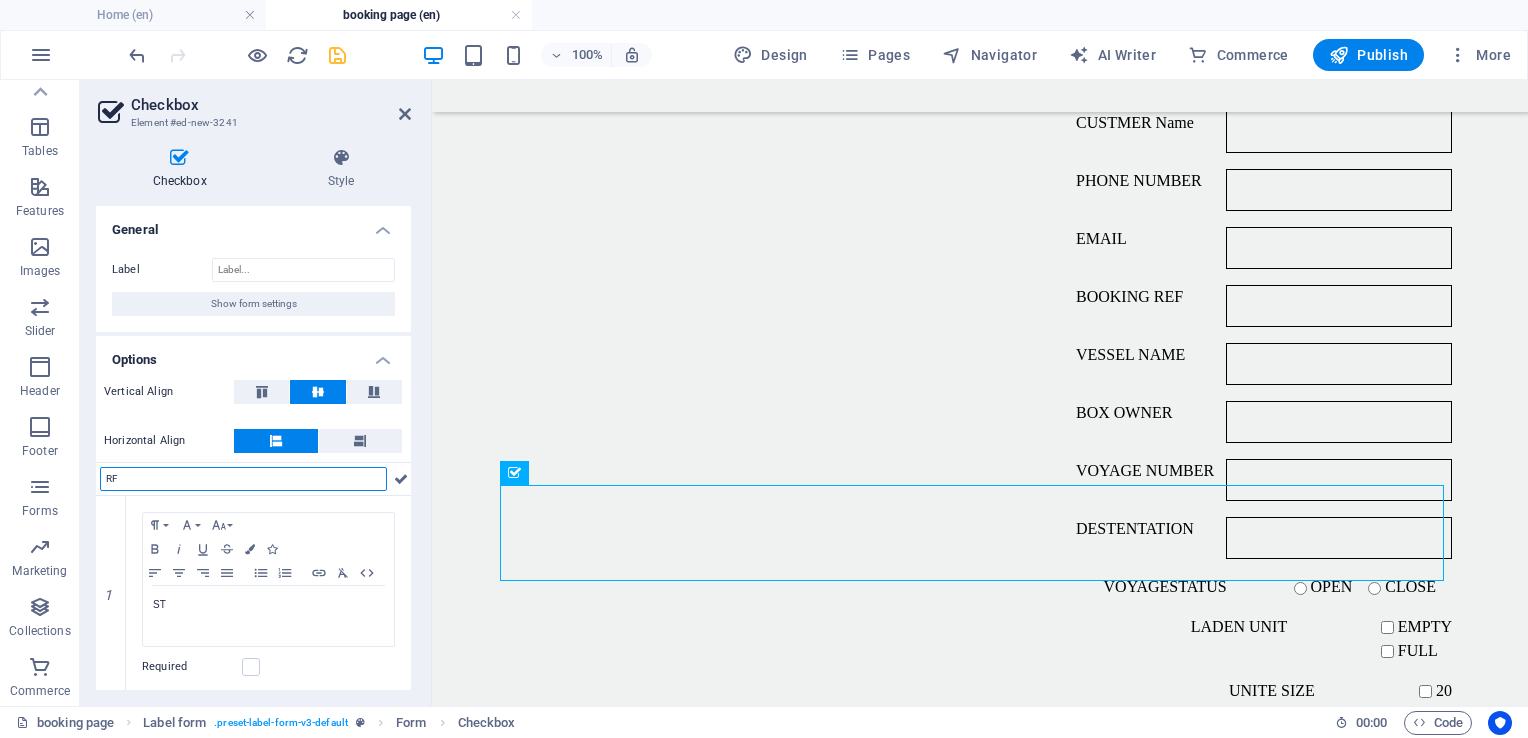 type on "RF" 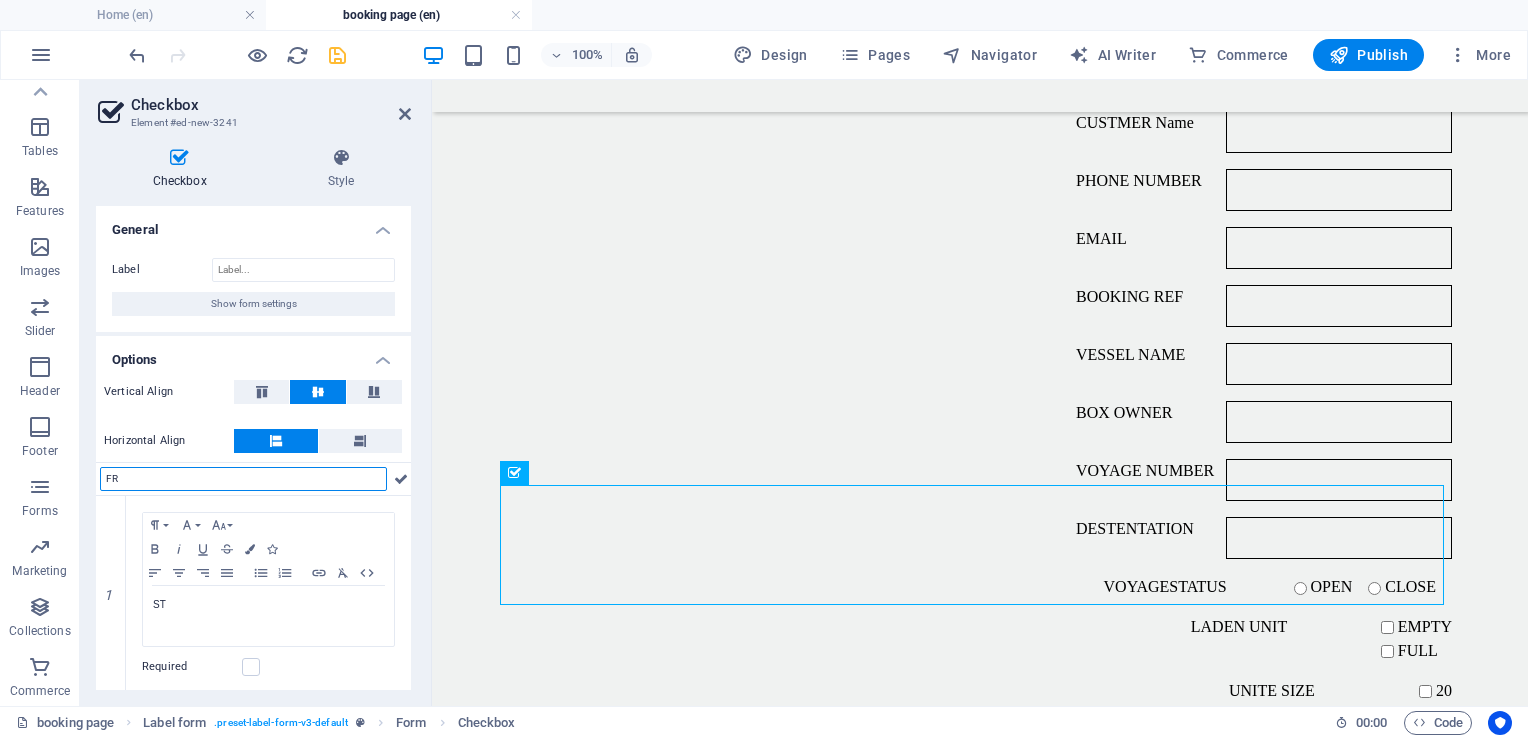 type on "FR" 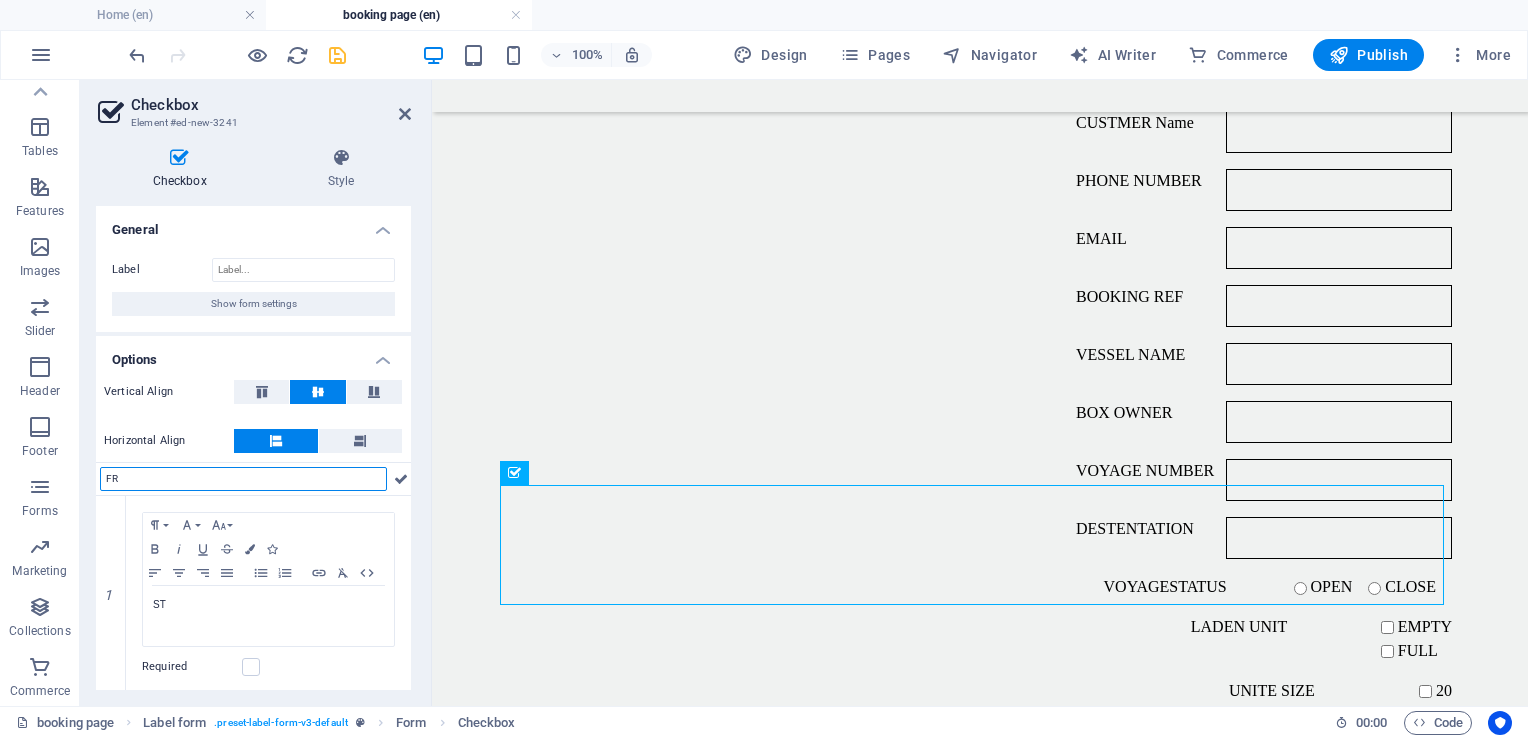 type 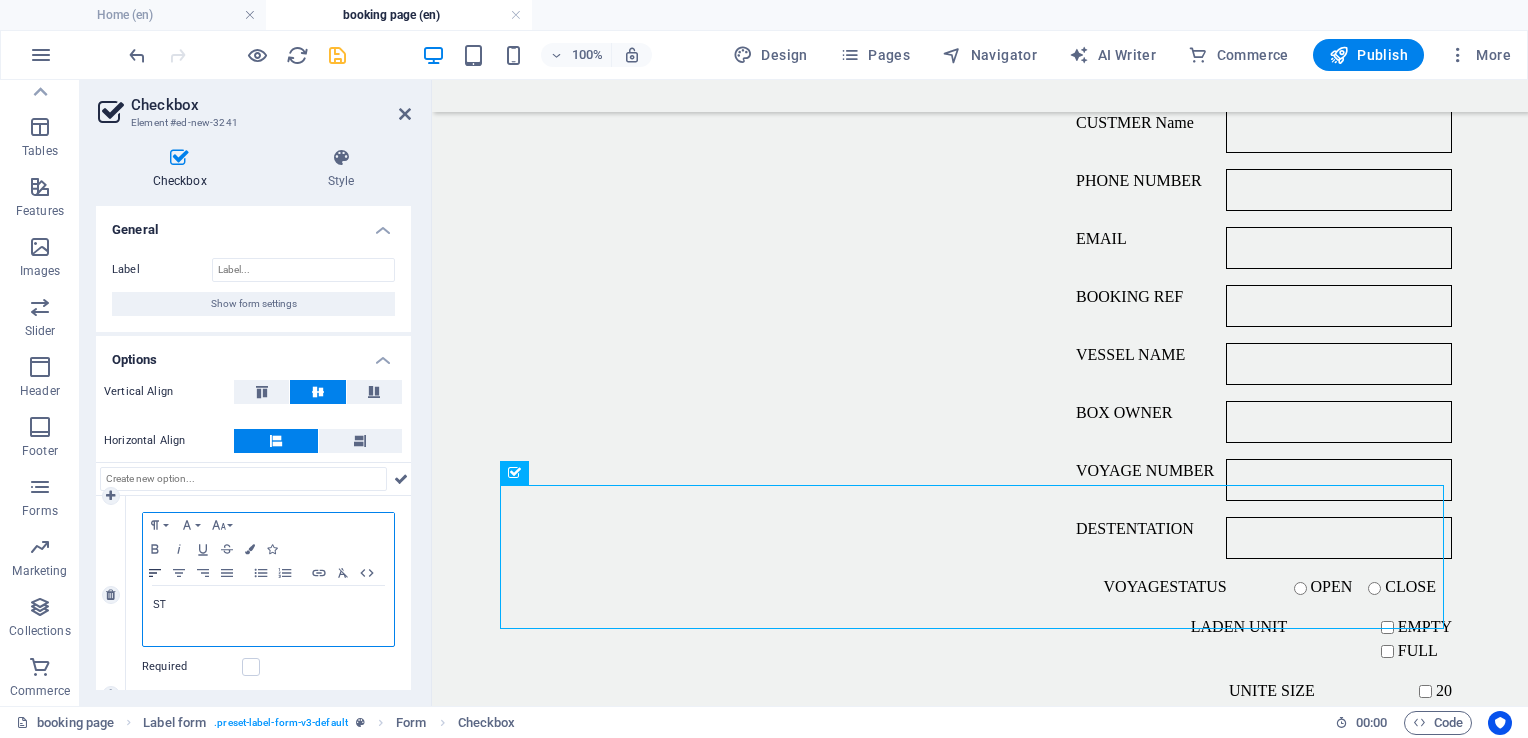 click 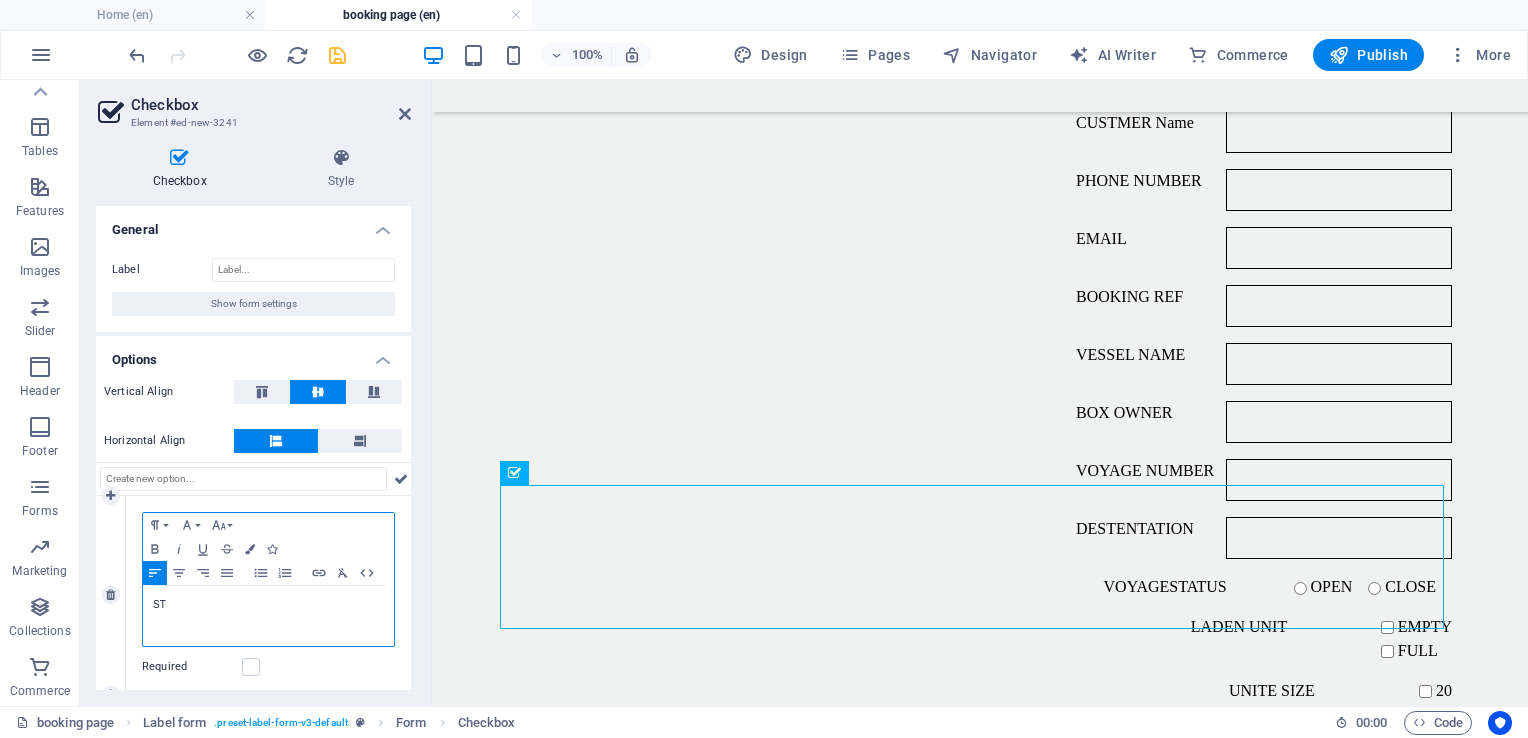 click 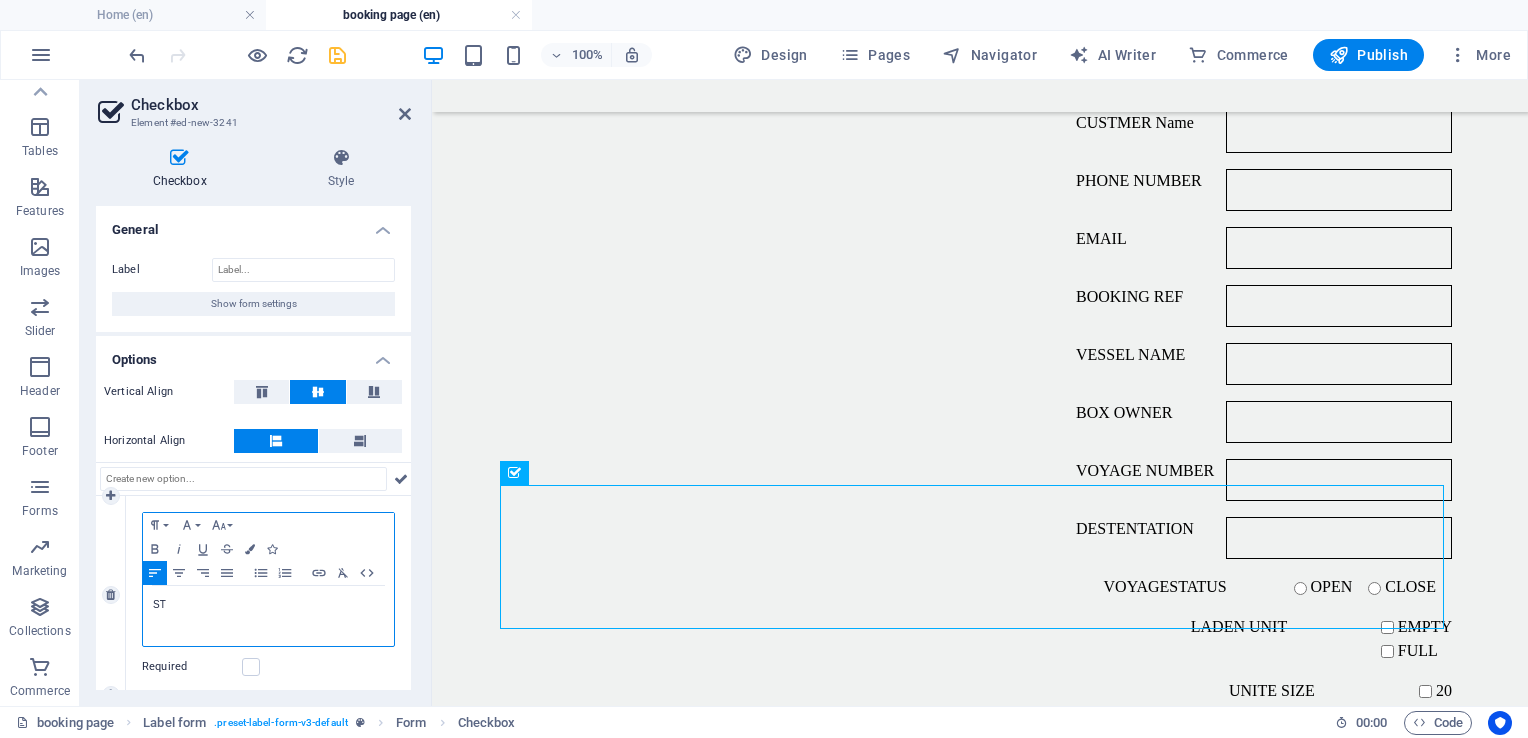 click 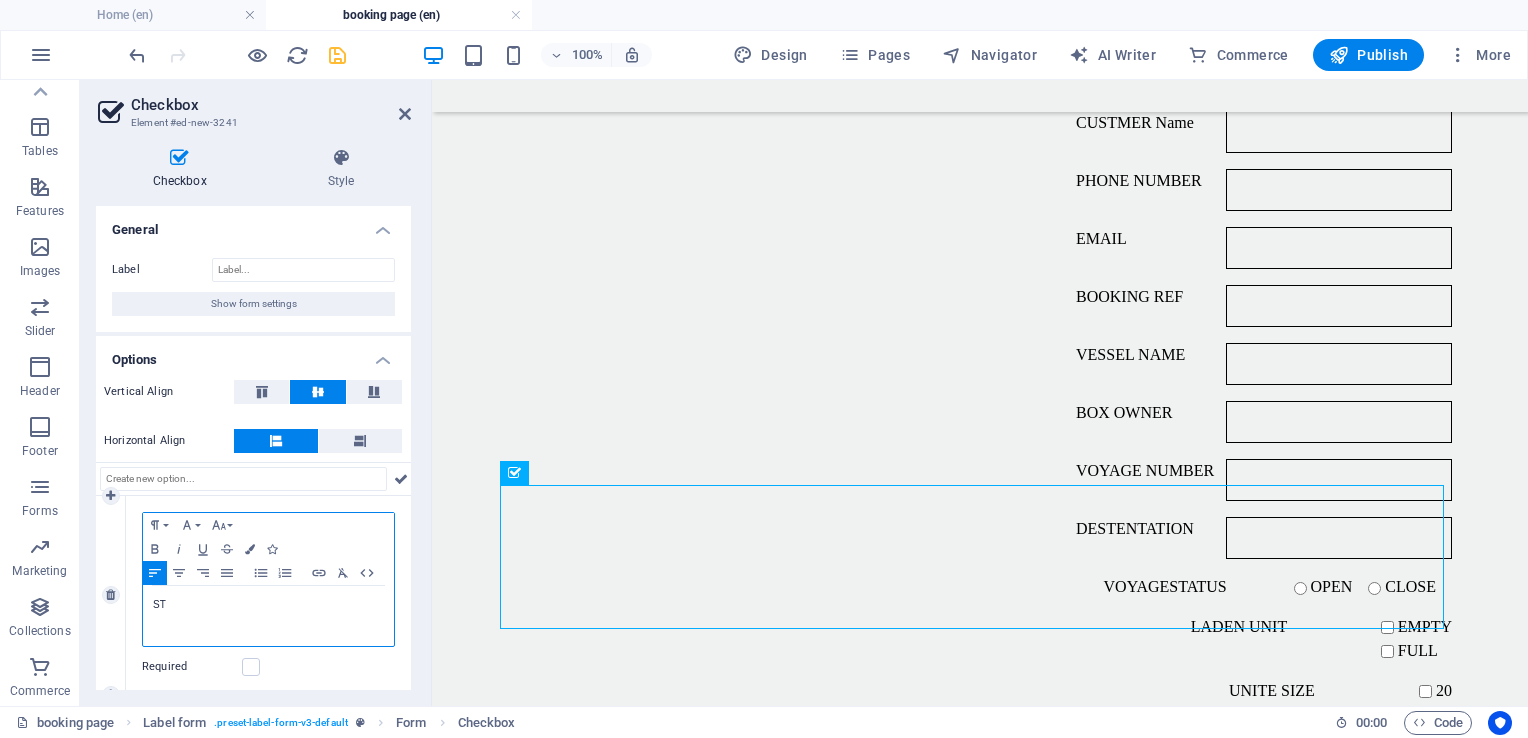 click 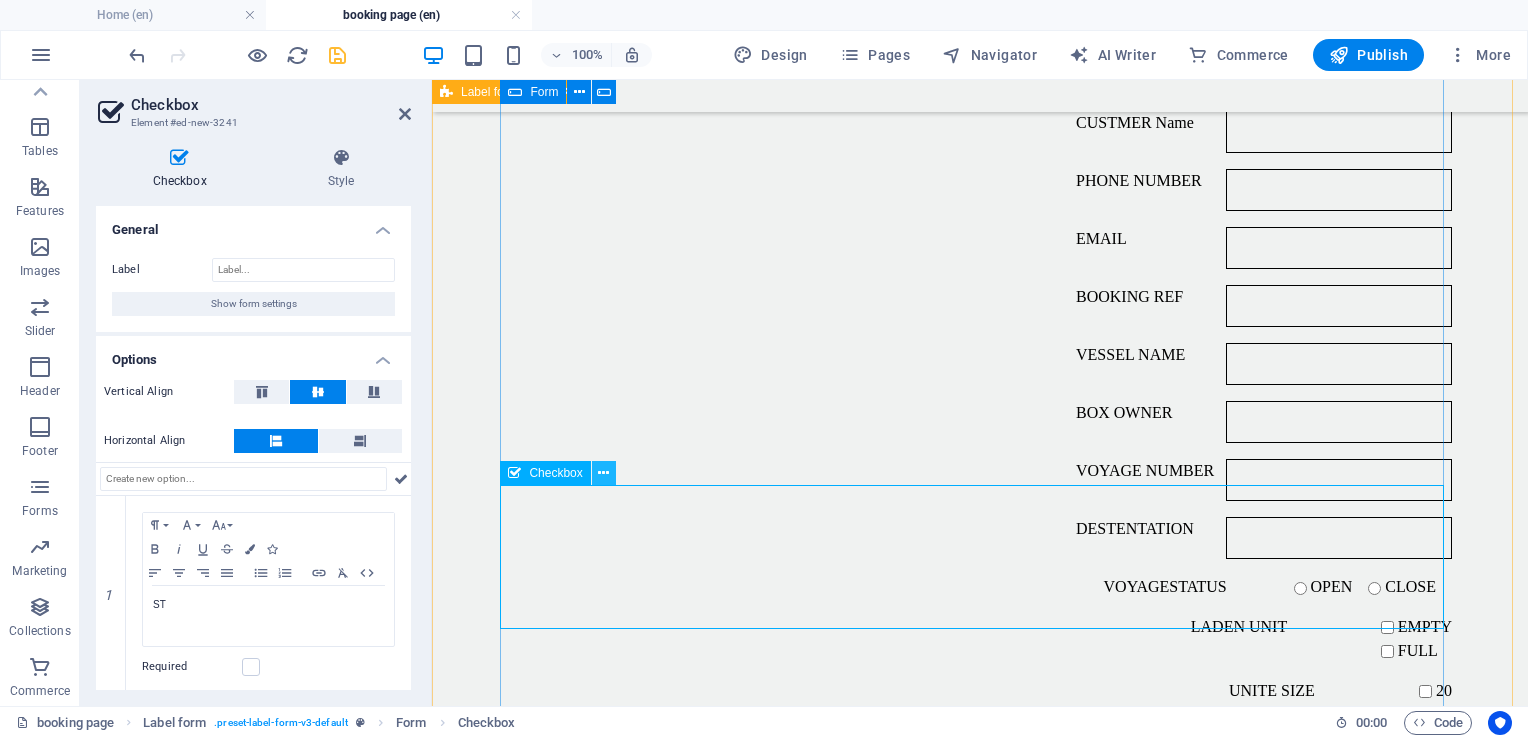 click at bounding box center [603, 473] 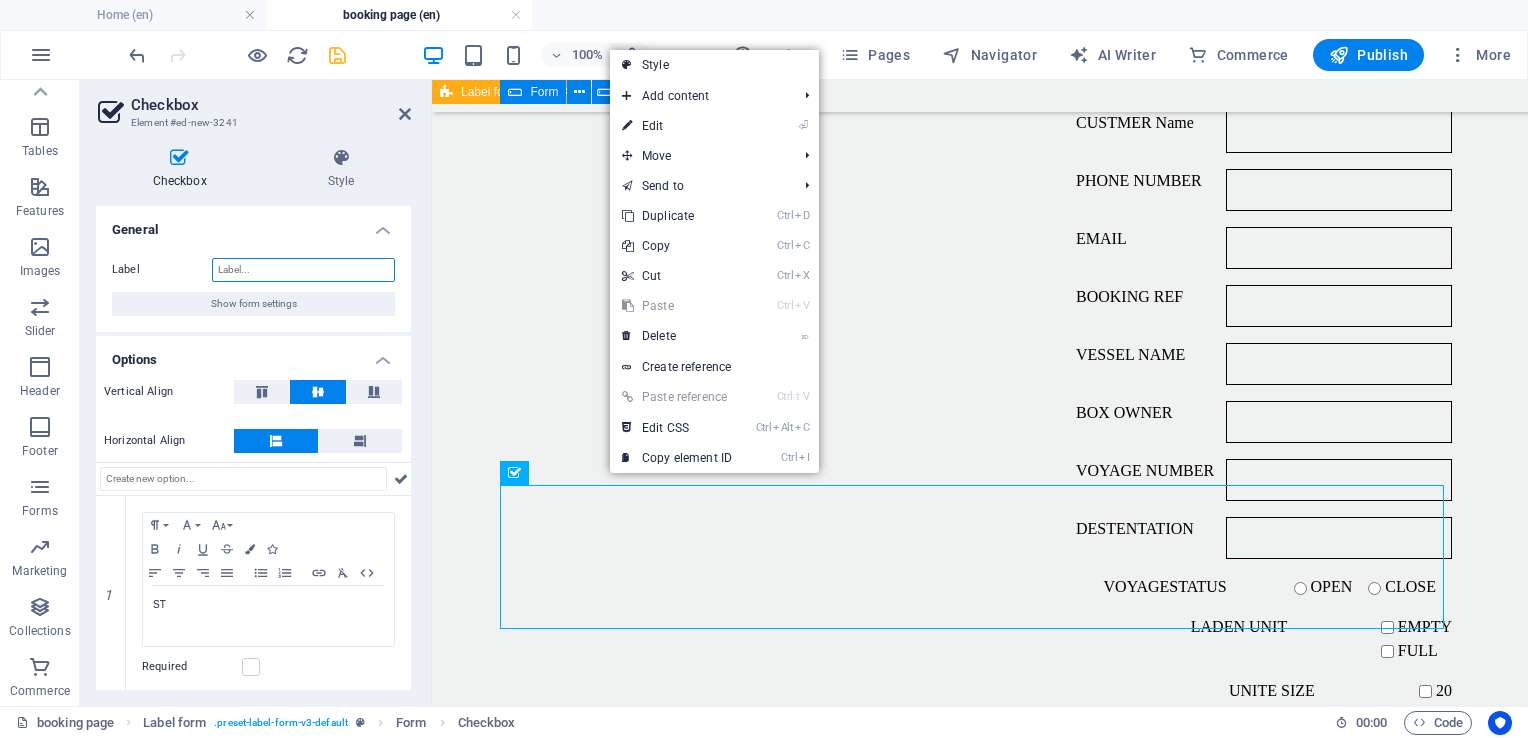 click on "Label" at bounding box center (303, 270) 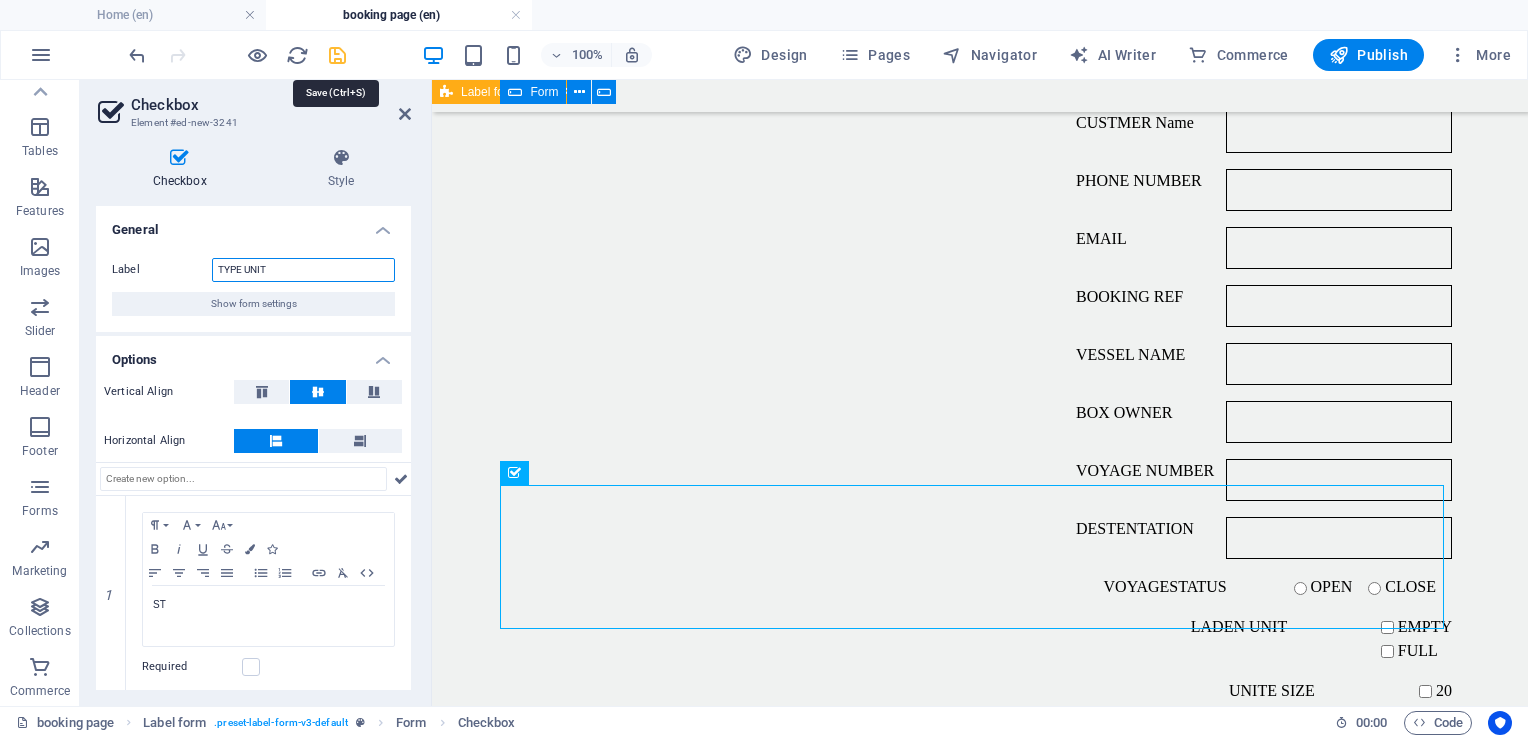 type on "TYPE UNIT" 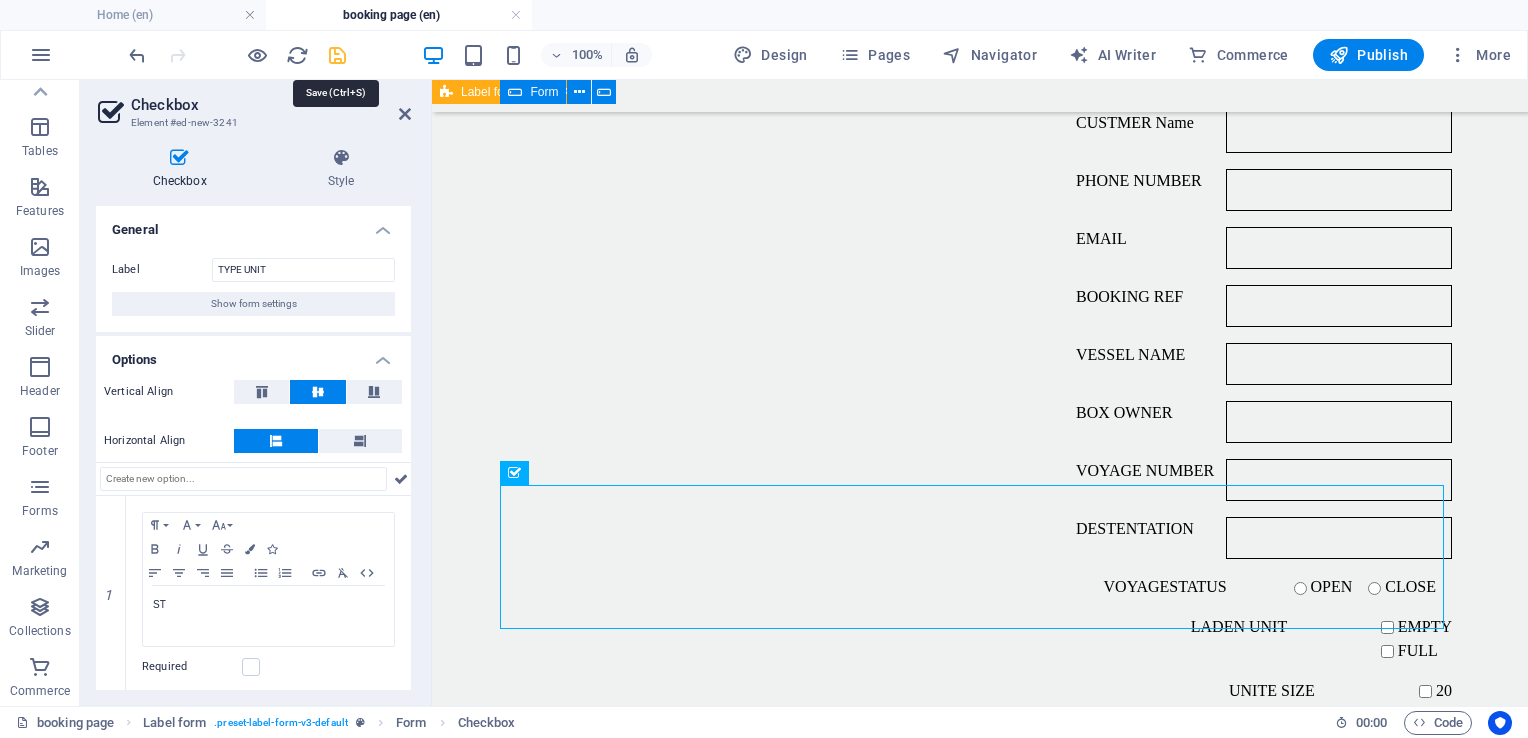 click at bounding box center [337, 55] 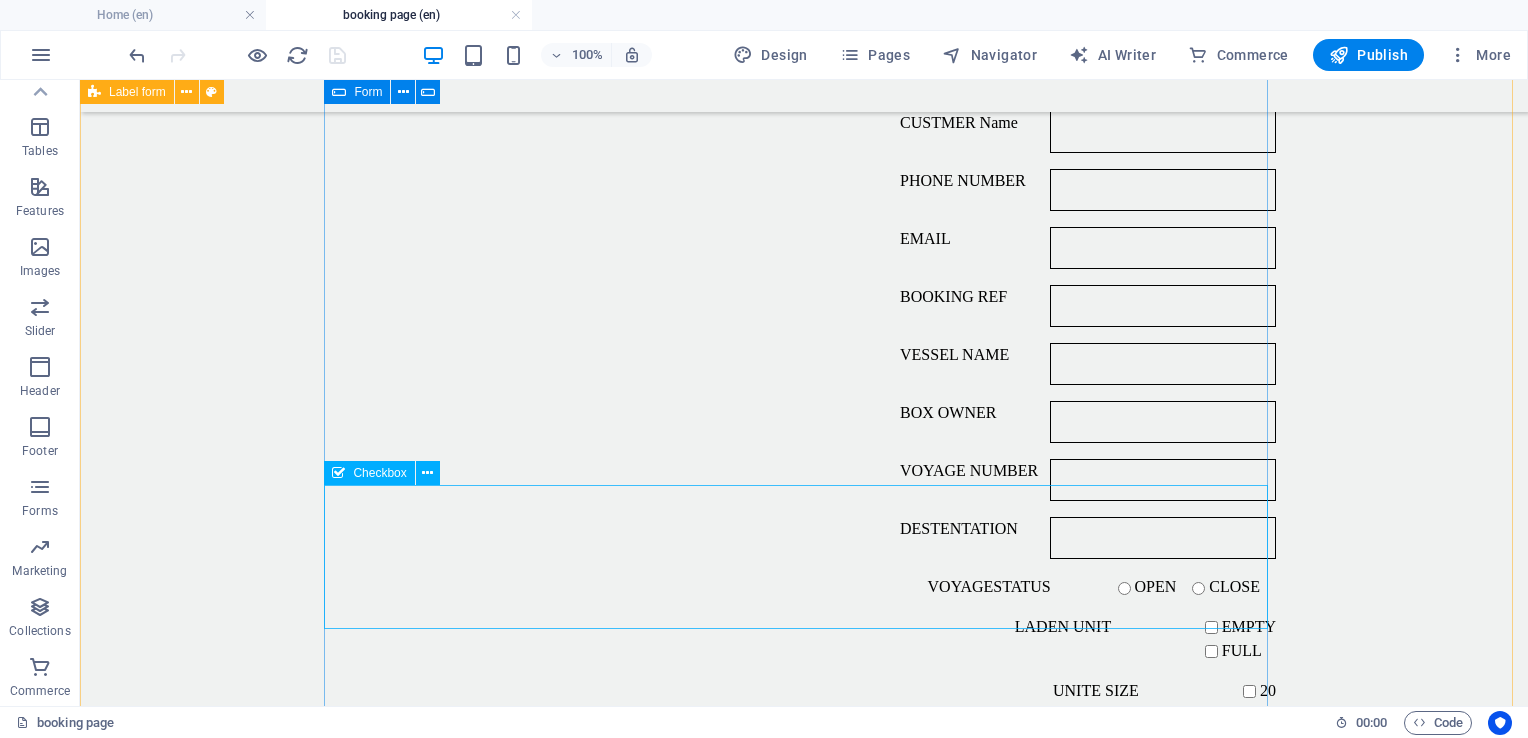 click on "TYPE UNIT ST GP OT HC RF FR" at bounding box center [804, 897] 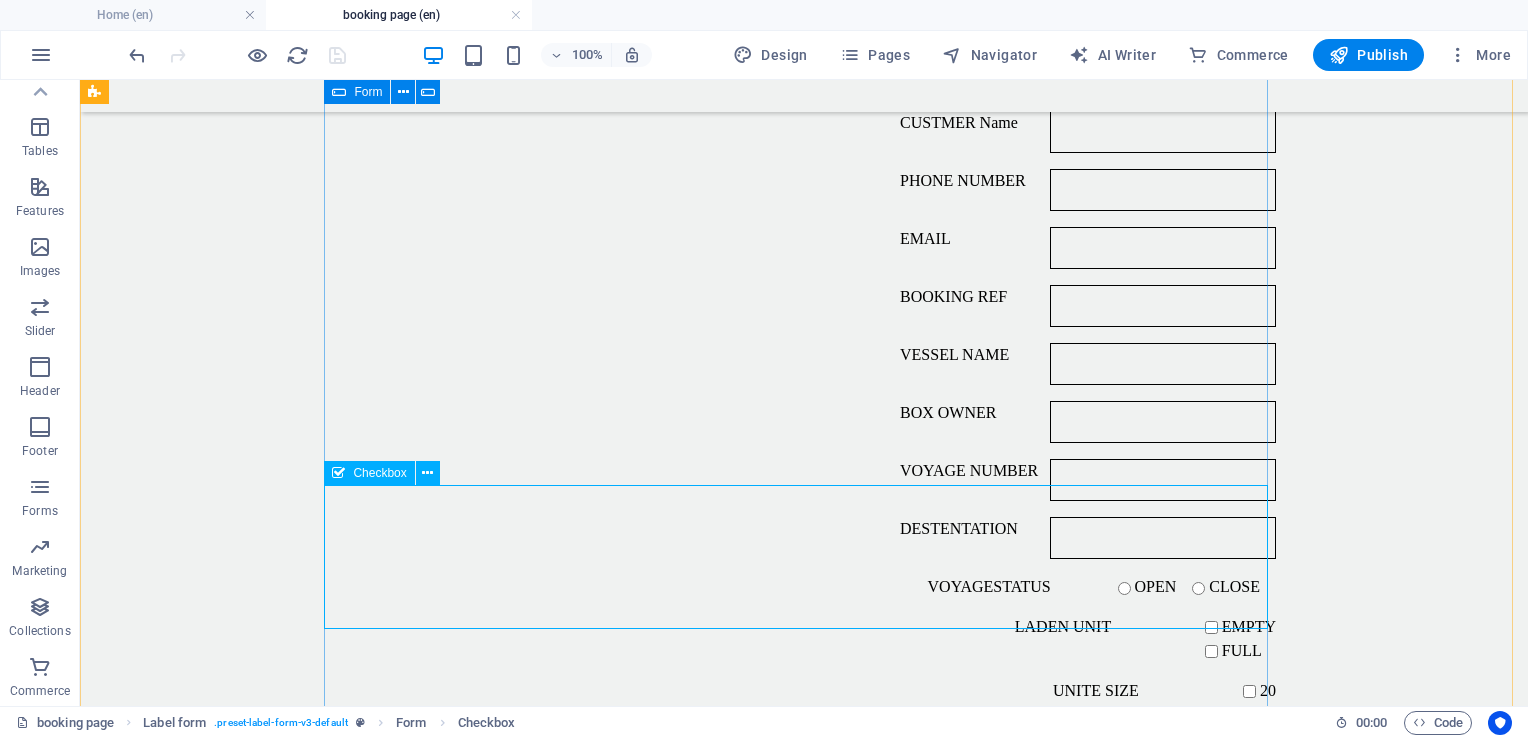 click on "TYPE UNIT ST GP OT HC RF FR" at bounding box center [804, 897] 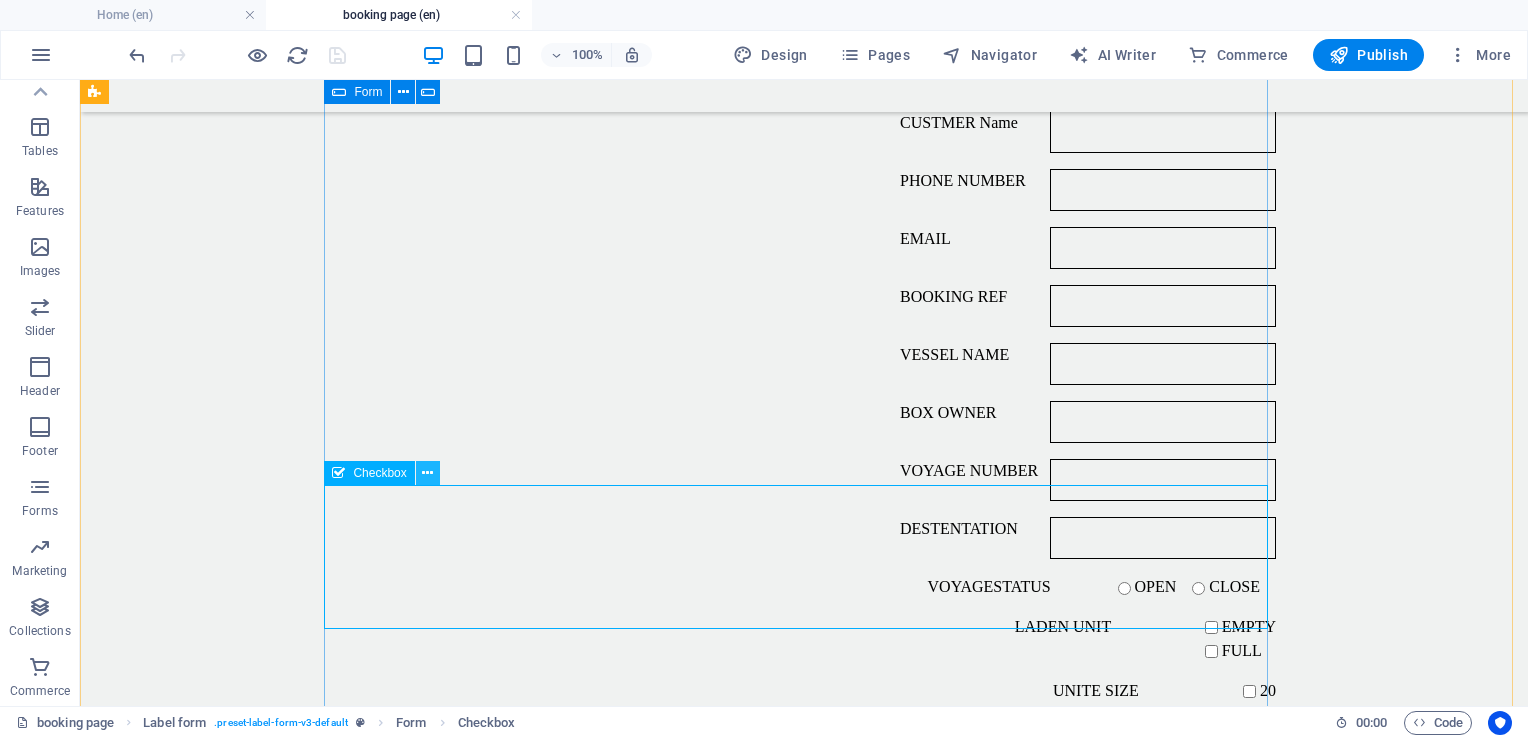 click at bounding box center [428, 473] 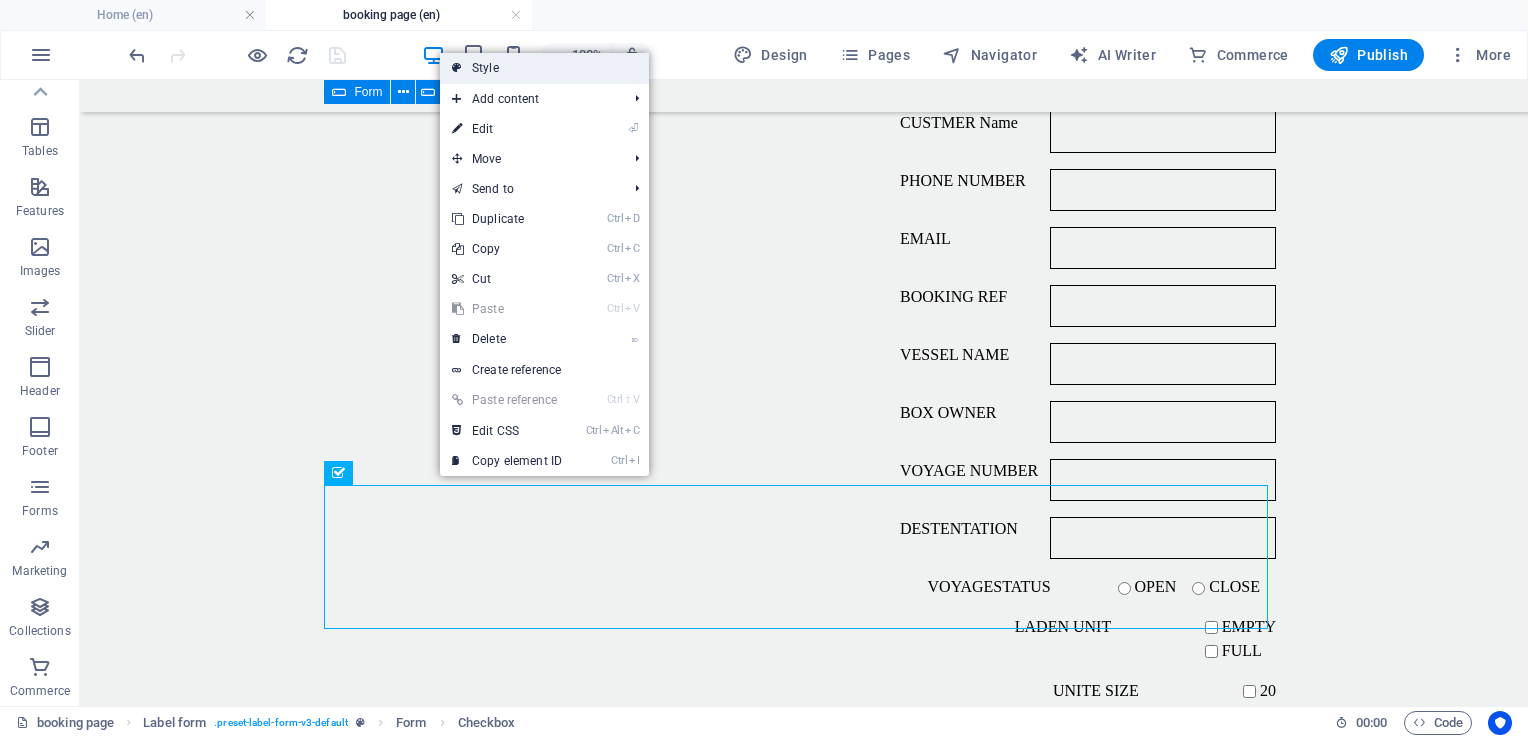 click on "Style" at bounding box center (544, 68) 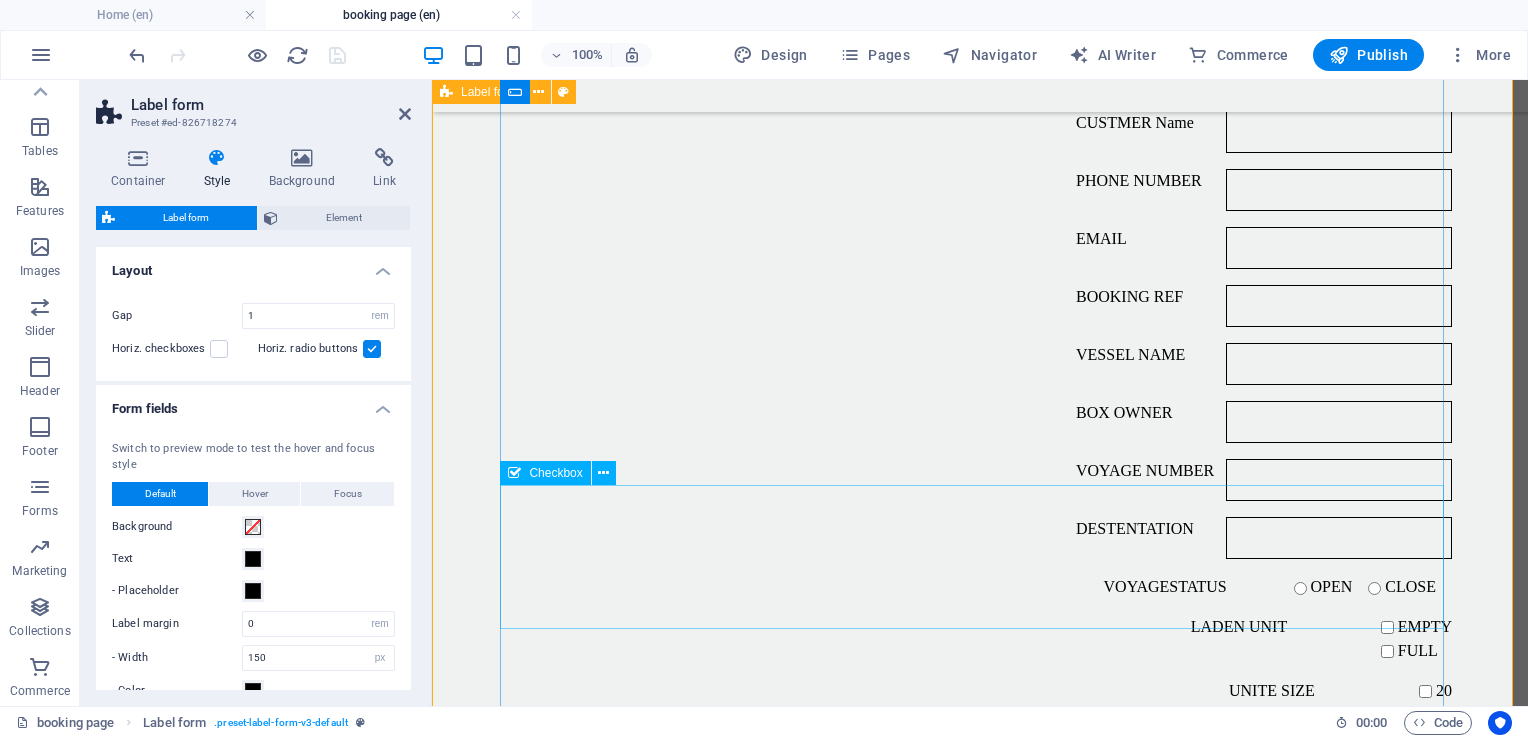 click on "TYPE UNIT ST GP OT HC RF FR" at bounding box center [980, 897] 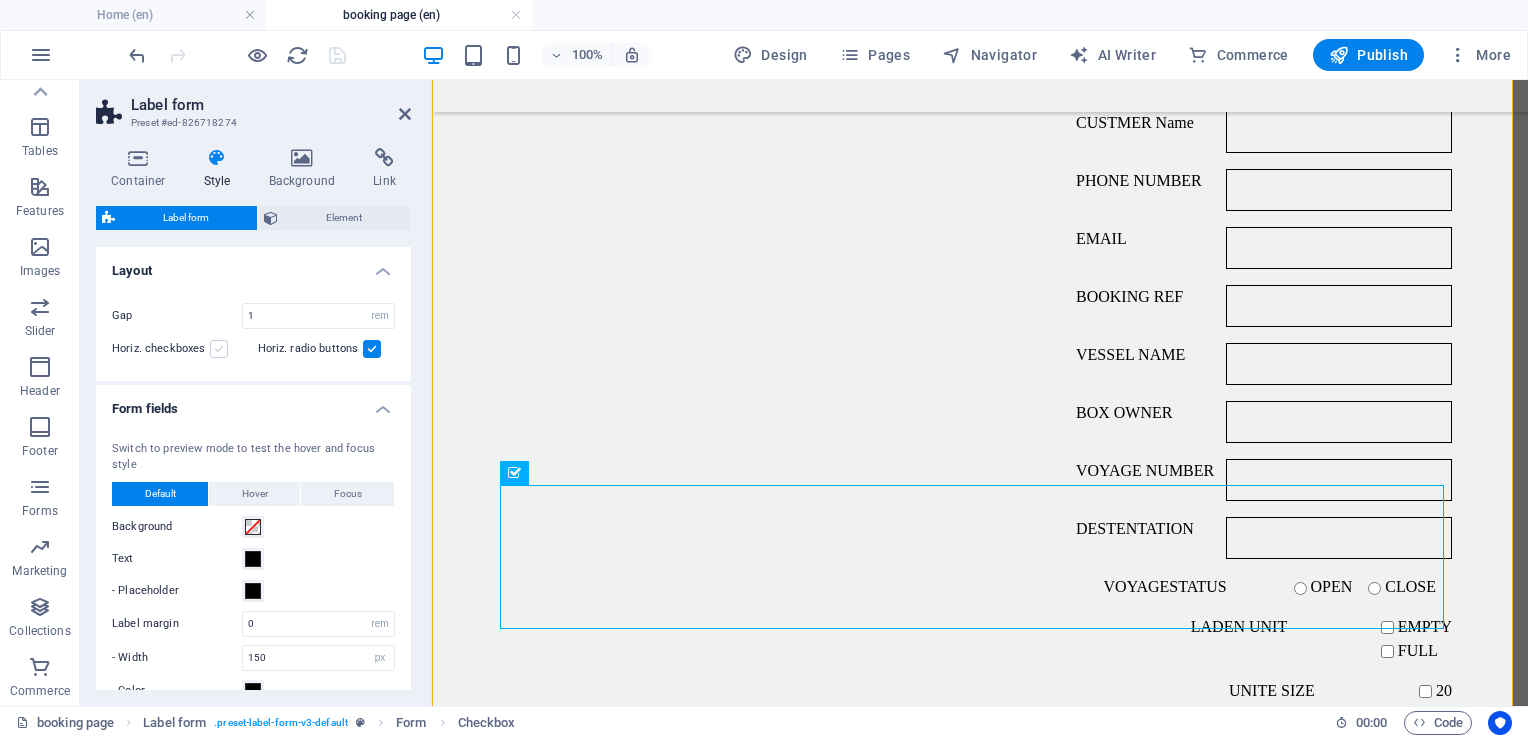click at bounding box center (219, 349) 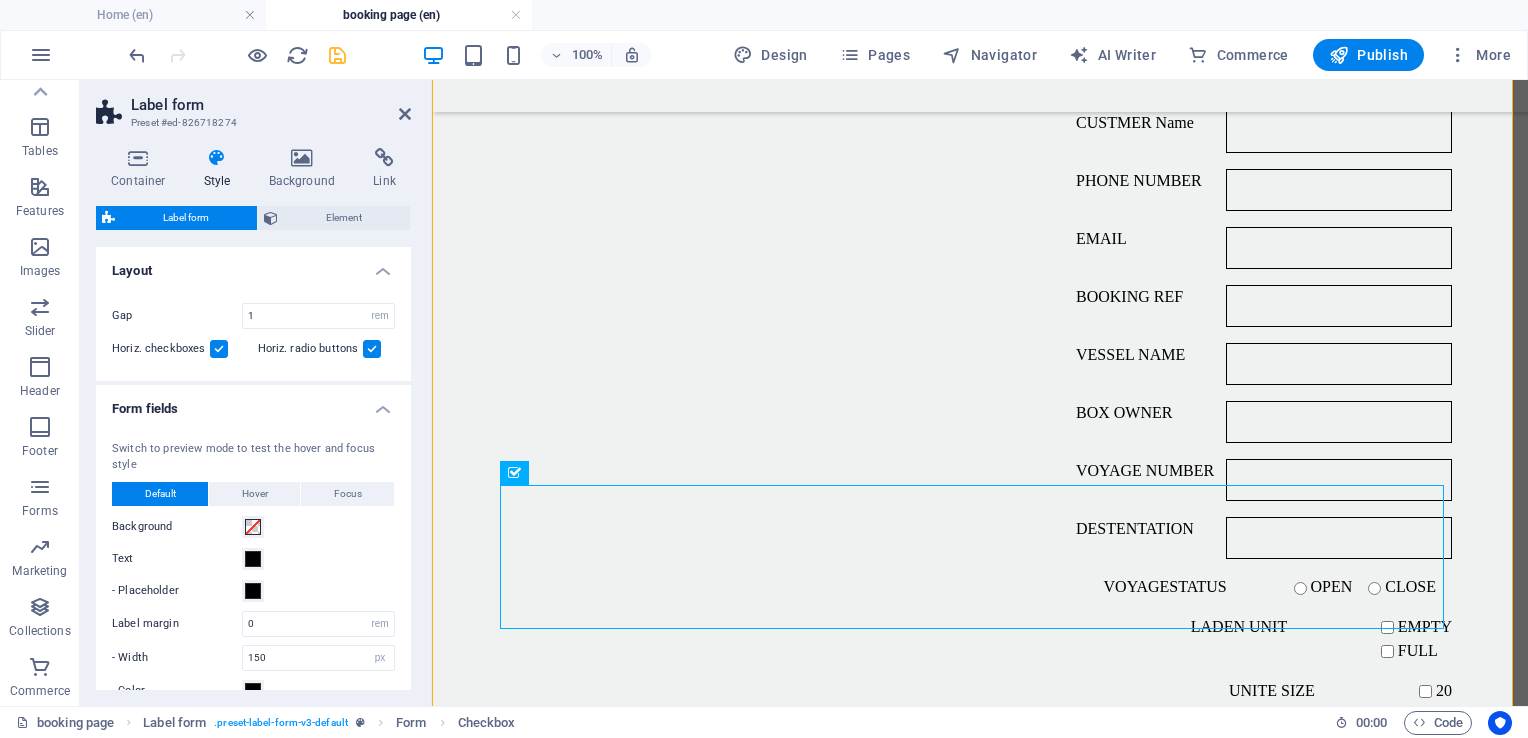 click at bounding box center [219, 349] 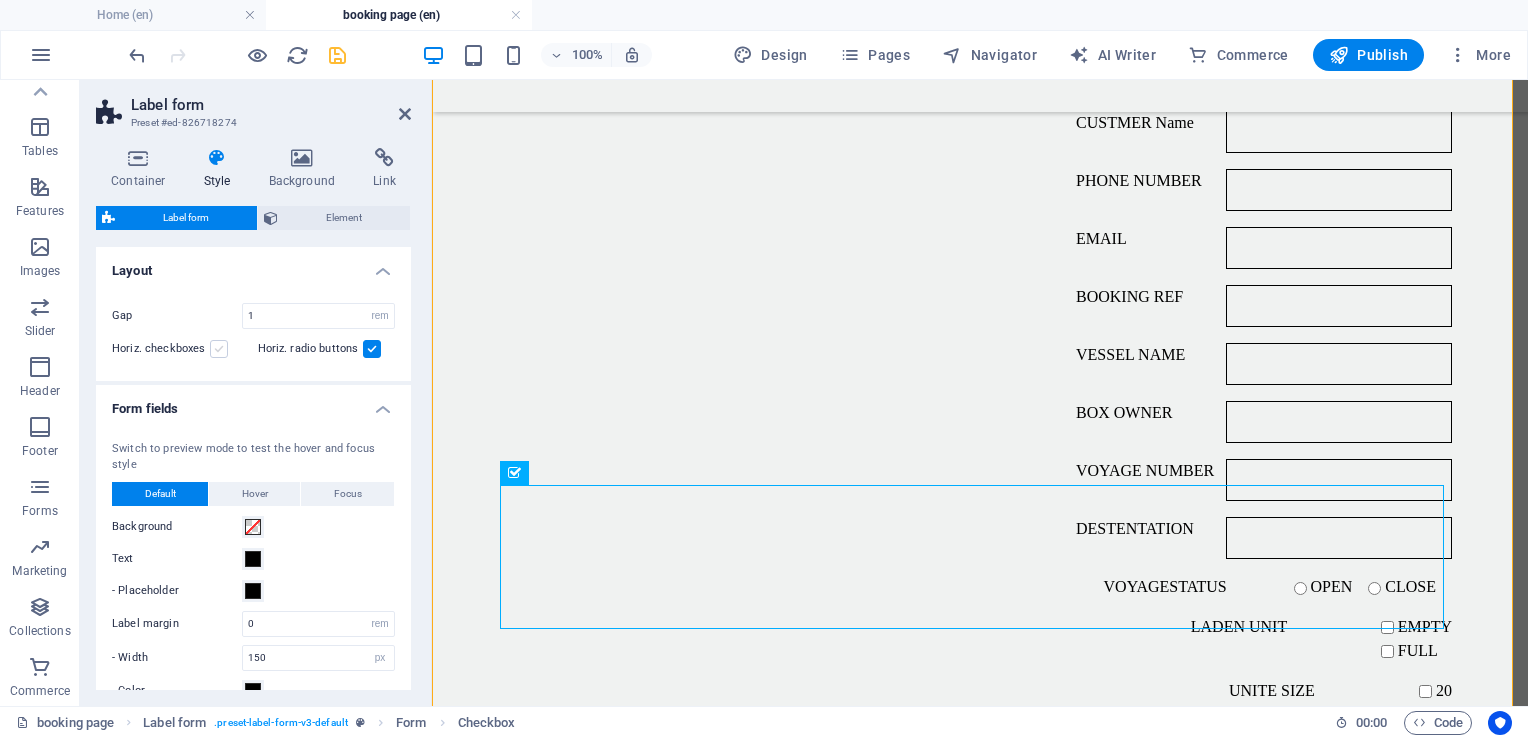click at bounding box center (219, 349) 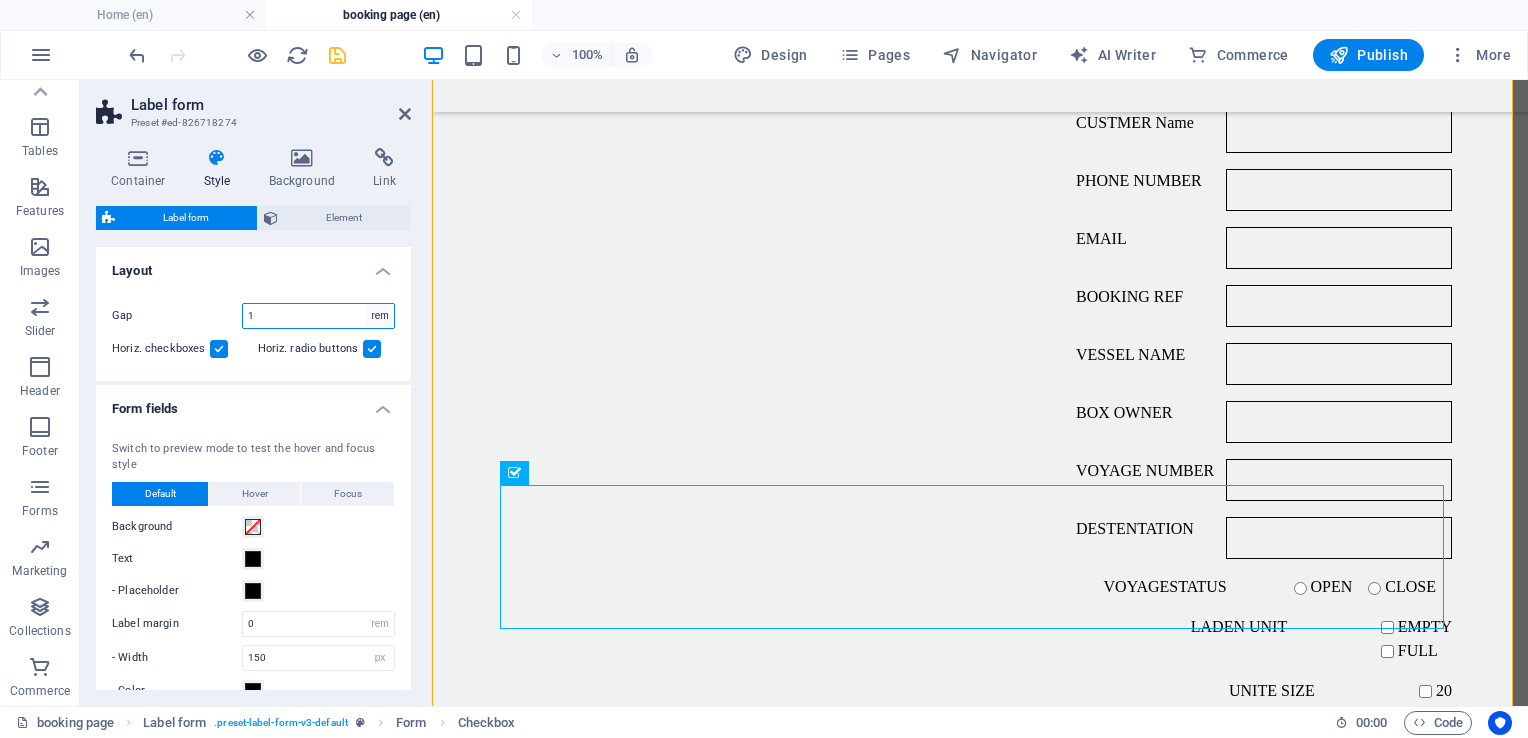 click on "px rem % vh vw" at bounding box center (380, 316) 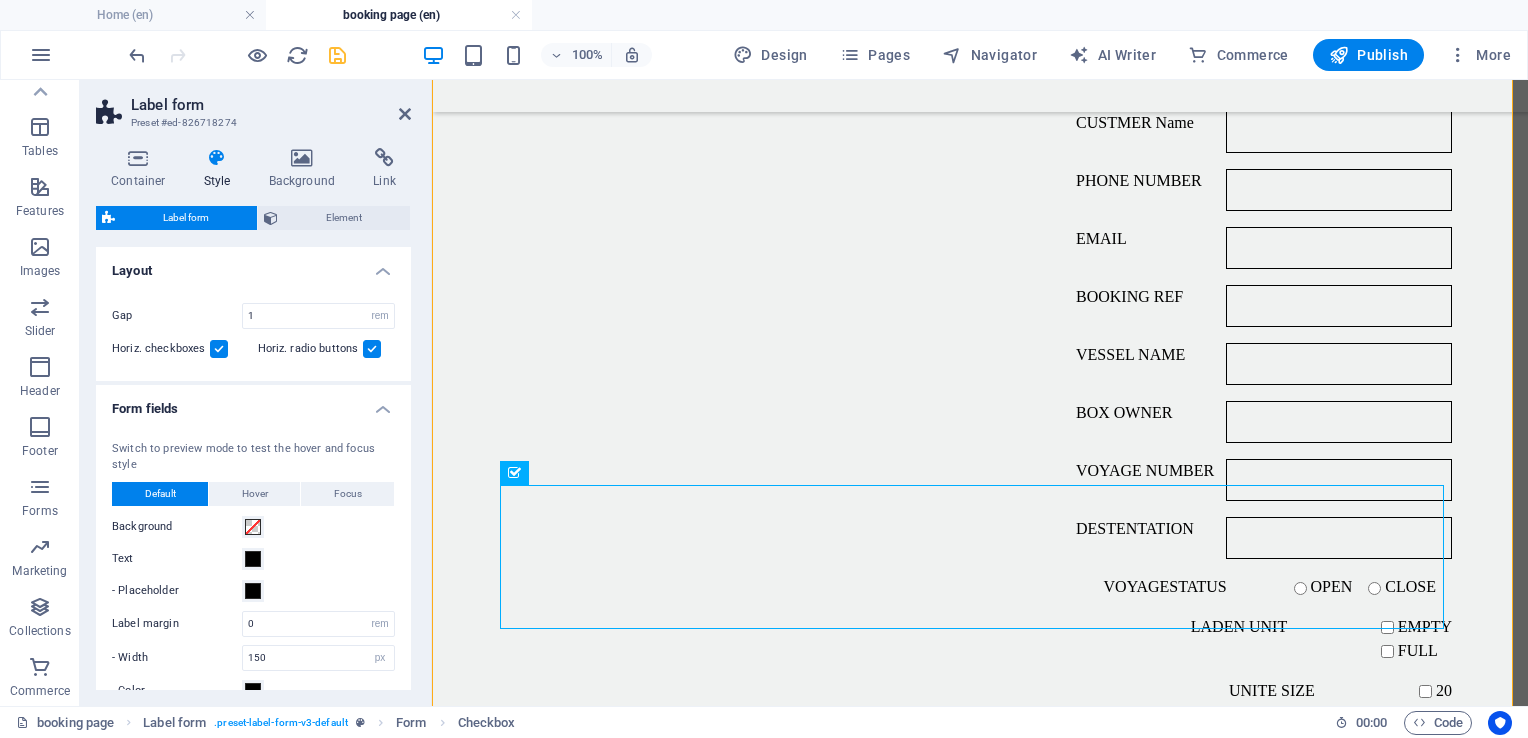 drag, startPoint x: 406, startPoint y: 394, endPoint x: 408, endPoint y: 444, distance: 50.039986 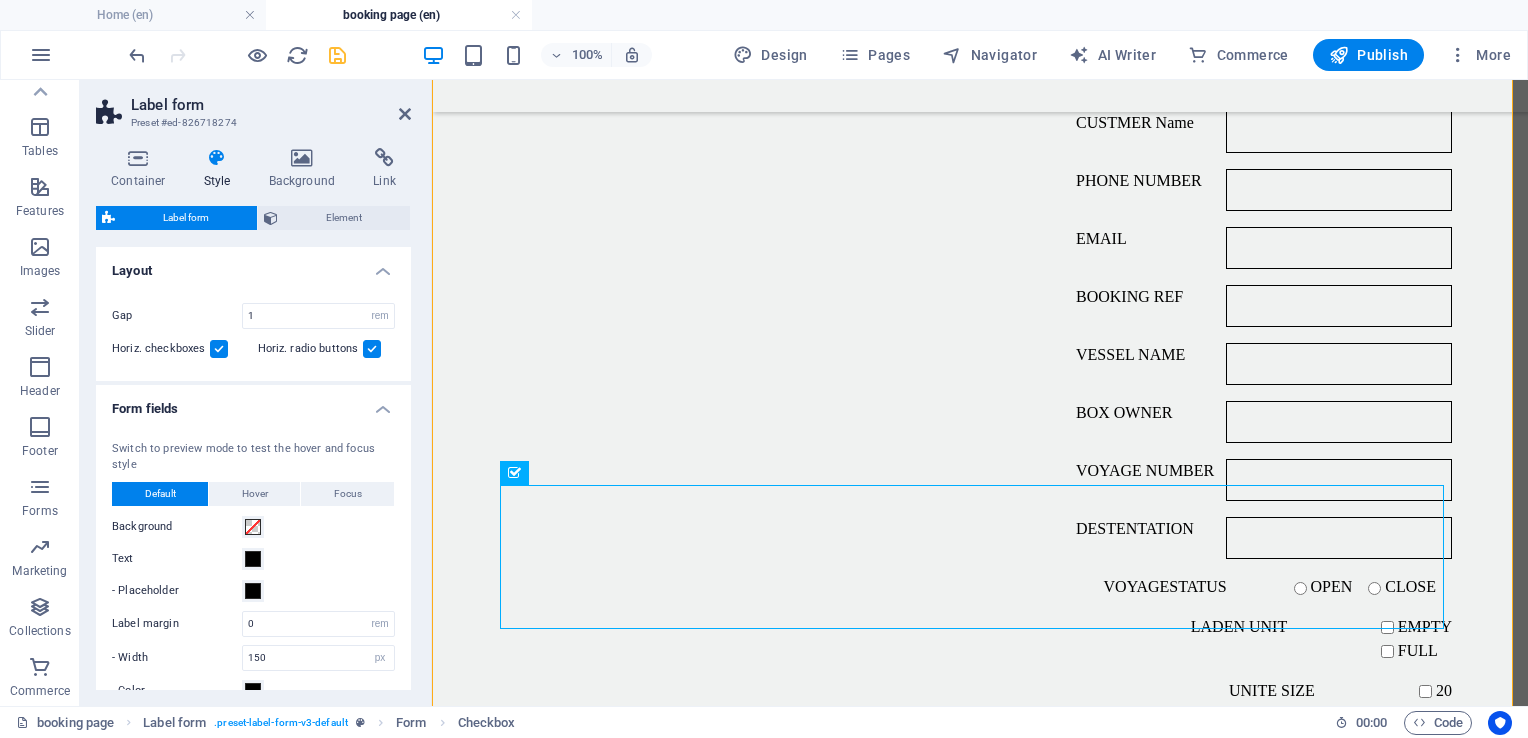 click on "Variants Default Layout Gap 1 px rem % vh vw Horiz. checkboxes Horiz. radio buttons Form fields Switch to preview mode to test the hover and focus style Default Hover Focus Background Text - Placeholder Label margin 0 px rem % vh vw - Width 150 px rem % vh vw - Color Padding px rem % vh vw Custom Custom 1 px rem % vh vw 0.5 px rem % vh vw 0.5 px rem % vh vw 1 px rem % vh vw Border style - Width 1 auto px rem vh vw Custom Custom 1 auto px rem vh" at bounding box center (253, 468) 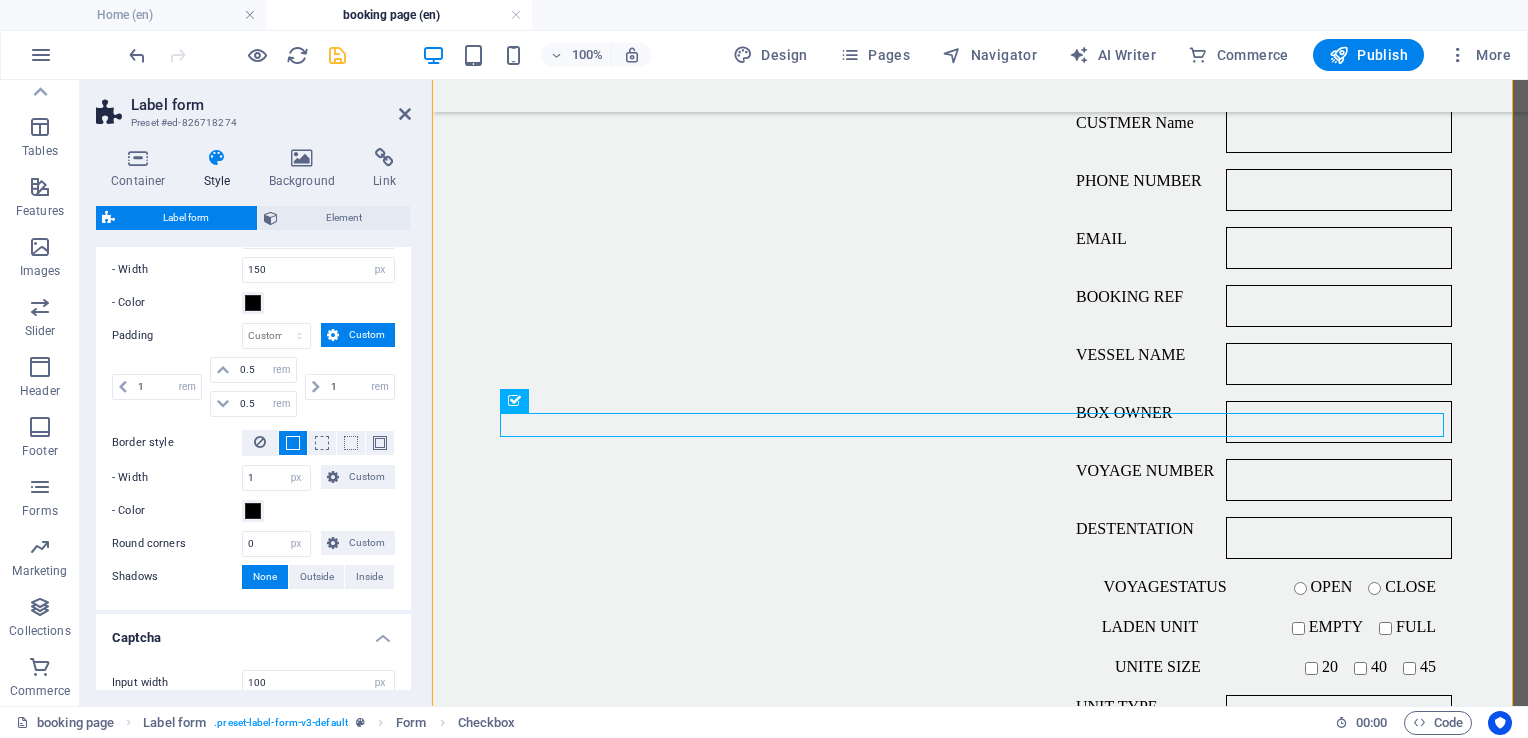 drag, startPoint x: 404, startPoint y: 427, endPoint x: 408, endPoint y: 462, distance: 35.22783 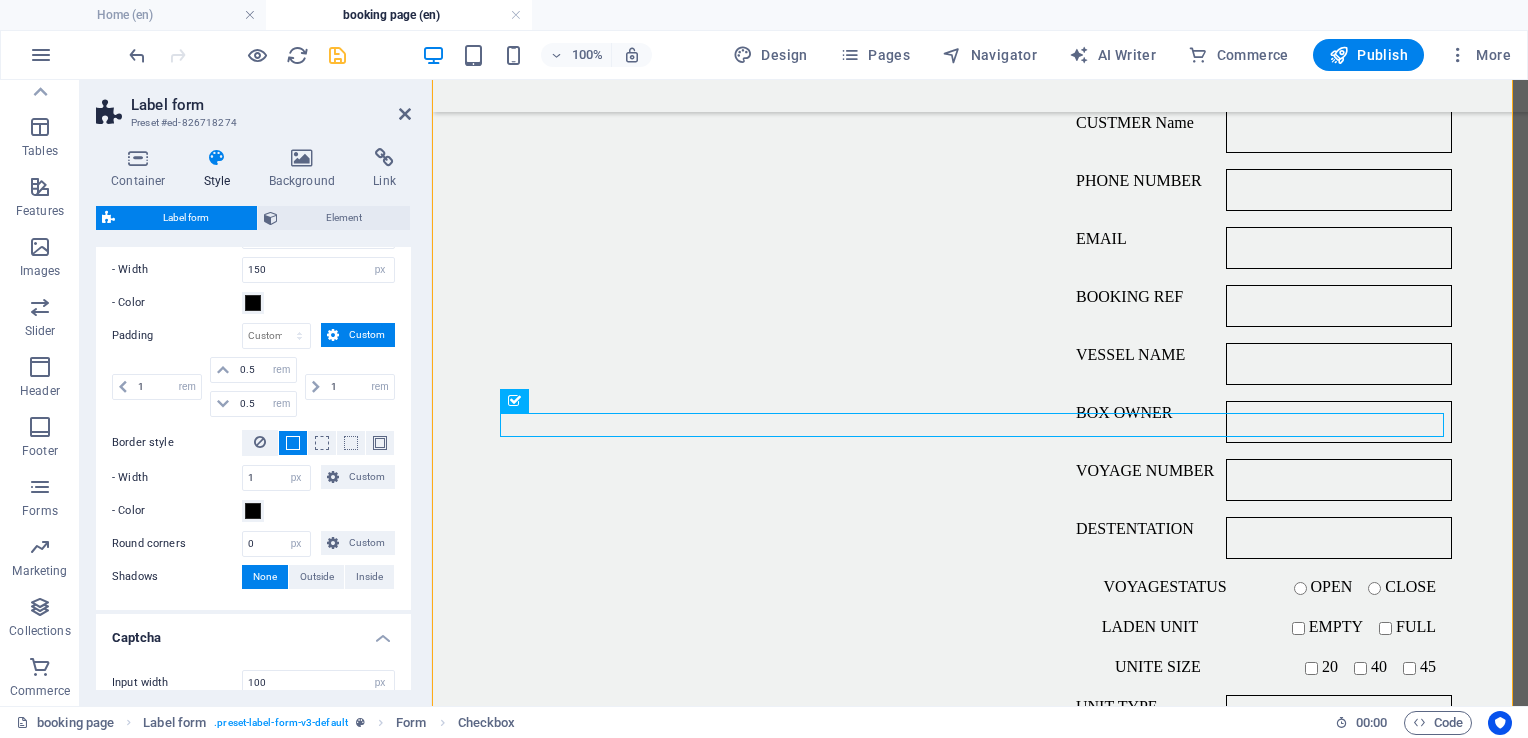 click on "Variants Default Layout Gap 1 px rem % vh vw Horiz. checkboxes Horiz. radio buttons Form fields Switch to preview mode to test the hover and focus style Default Hover Focus Background Text - Placeholder Label margin 0 px rem % vh vw - Width 150 px rem % vh vw - Color Padding px rem % vh vw Custom Custom 1 px rem % vh vw 0.5 px rem % vh vw 0.5 px rem % vh vw 1 px rem % vh vw Border style - Width 1 auto px rem vh vw Custom Custom 1 auto px rem vh" at bounding box center (253, 468) 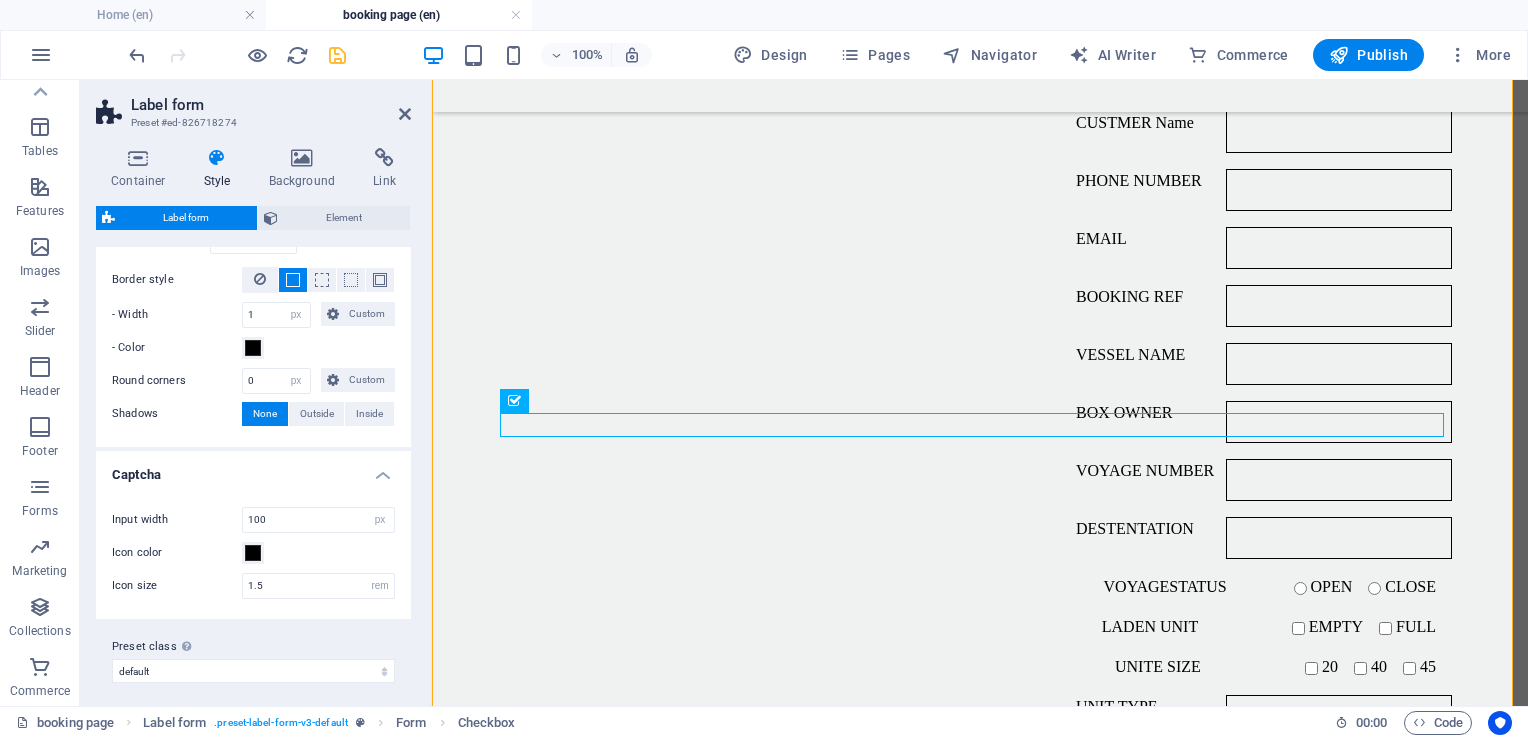 scroll, scrollTop: 554, scrollLeft: 0, axis: vertical 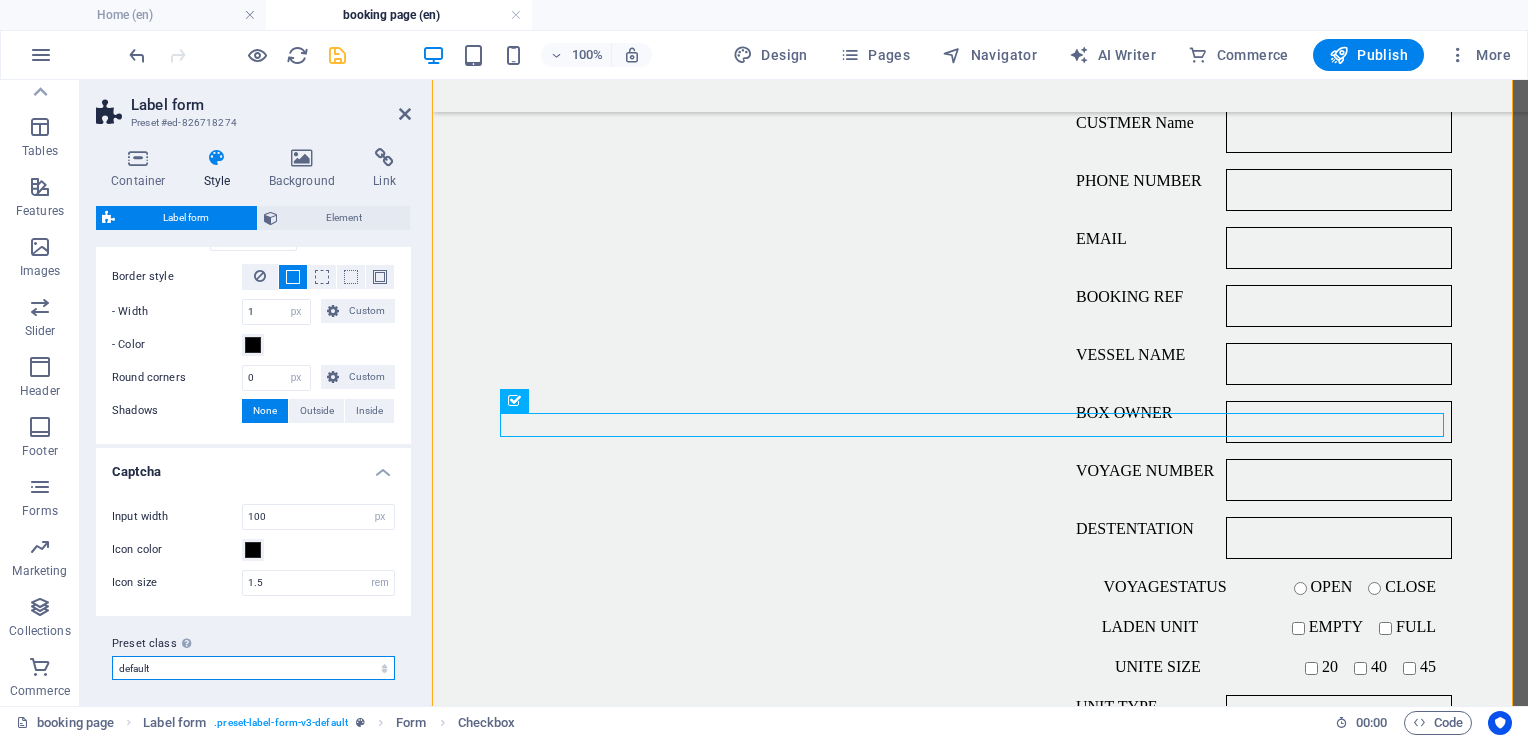 click on "default Add preset class" at bounding box center [253, 668] 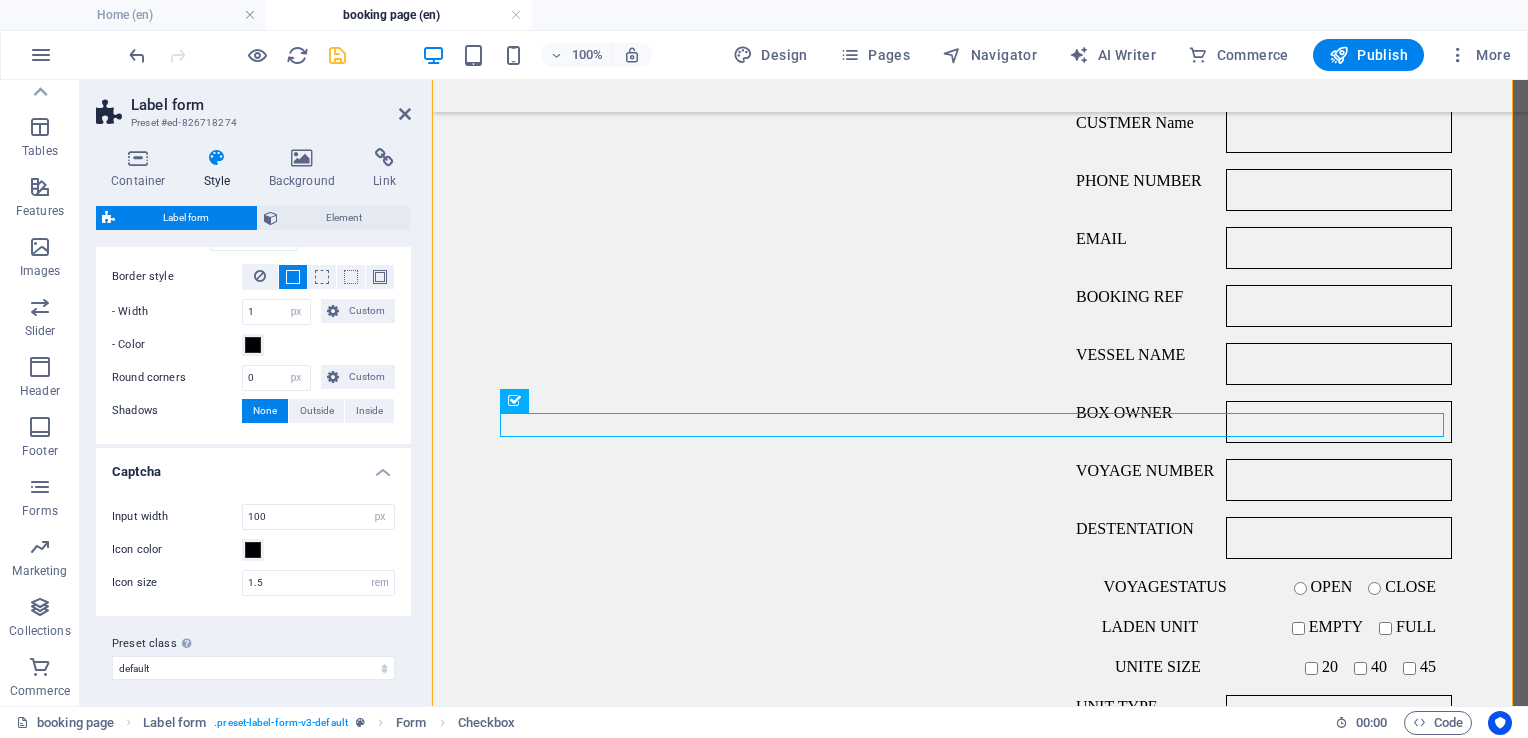 drag, startPoint x: 404, startPoint y: 656, endPoint x: 413, endPoint y: 547, distance: 109.370926 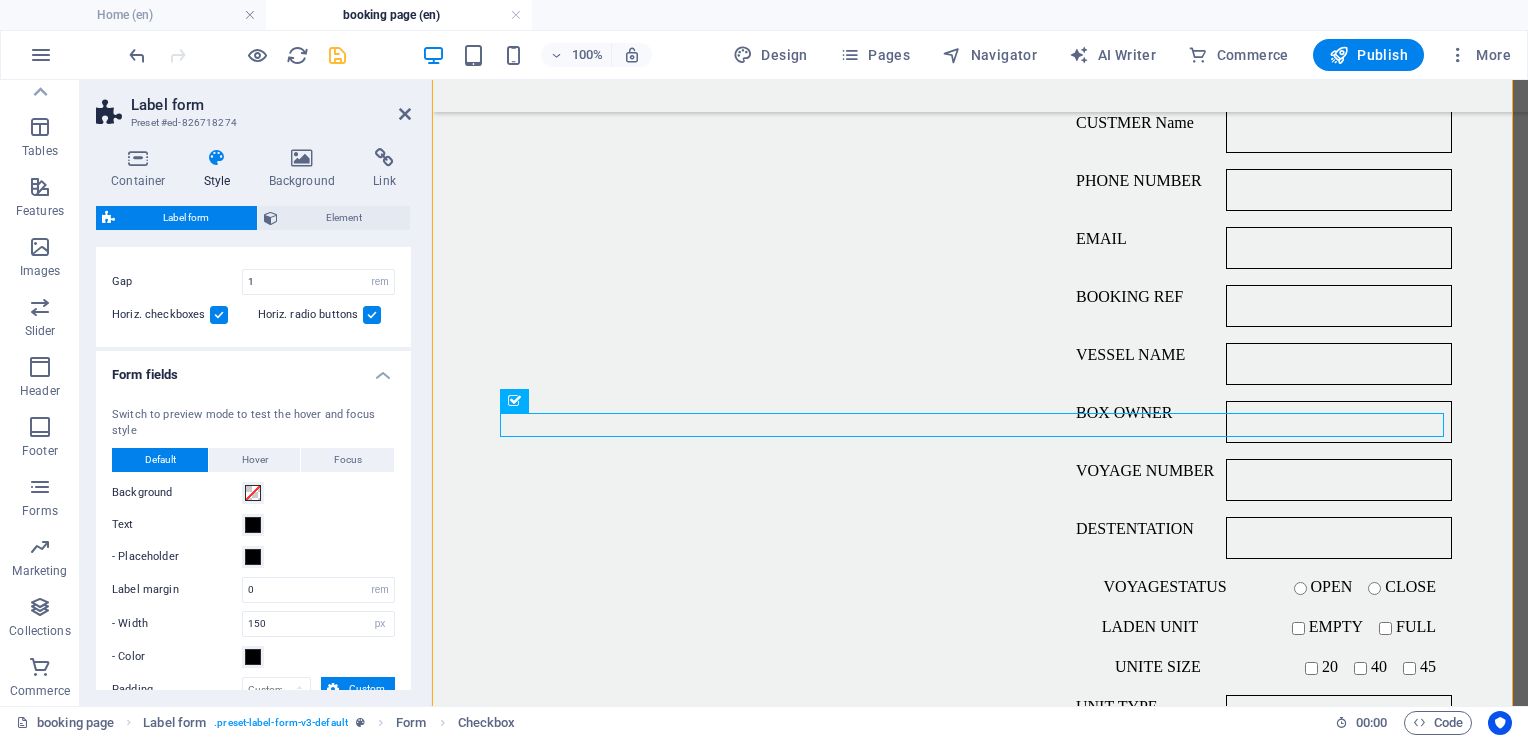 scroll, scrollTop: 0, scrollLeft: 0, axis: both 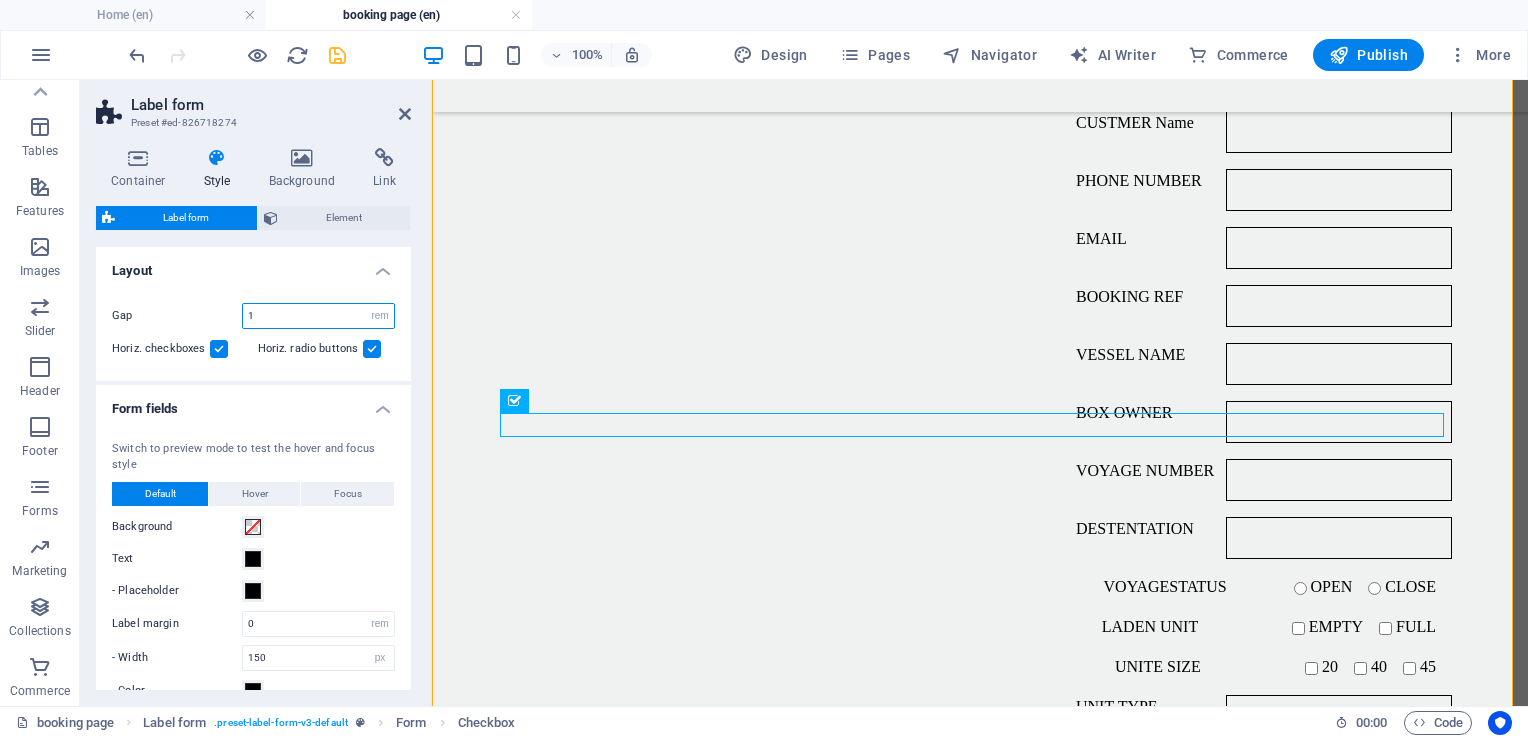 drag, startPoint x: 273, startPoint y: 317, endPoint x: 245, endPoint y: 310, distance: 28.86174 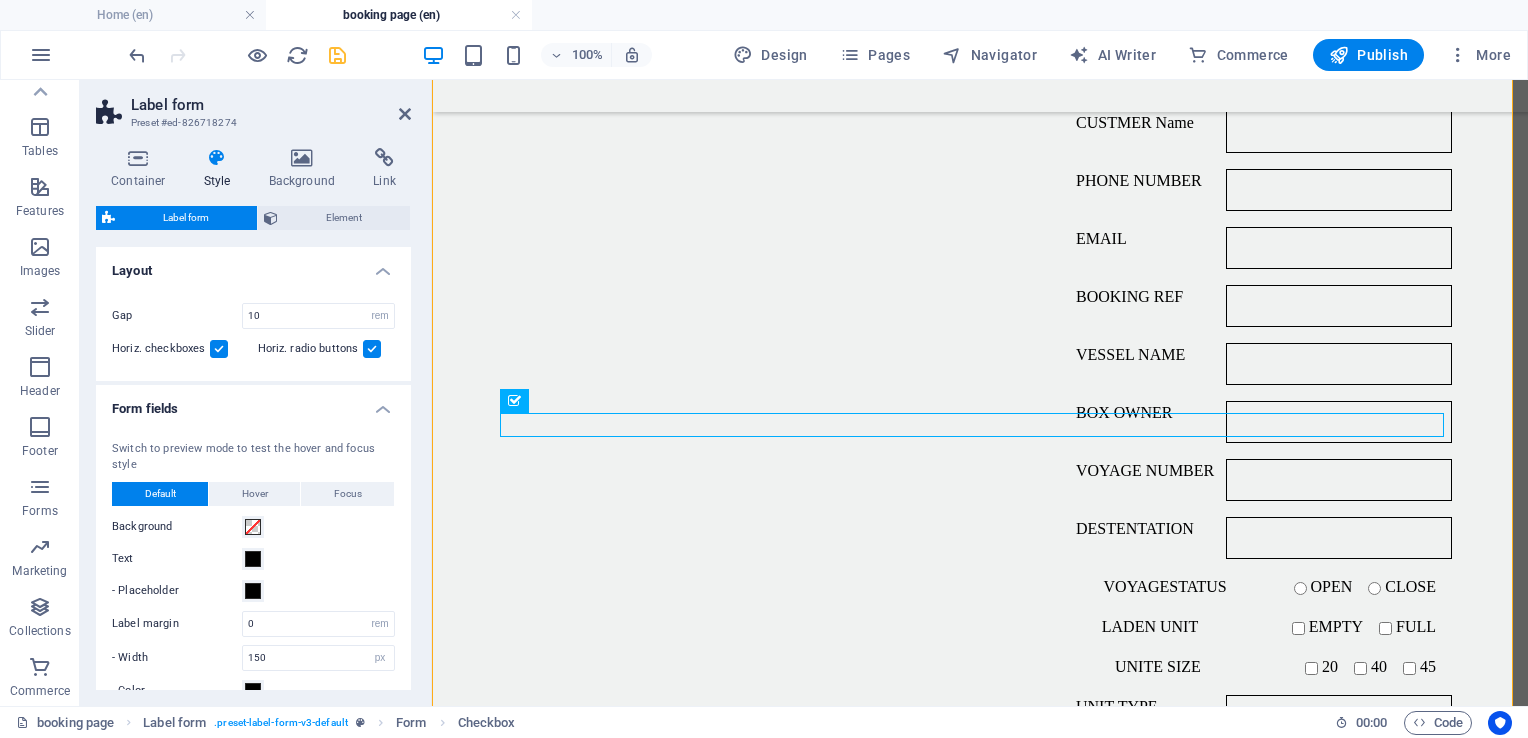 click on "Gap 10 px rem % vh vw Horiz. checkboxes Horiz. radio buttons" at bounding box center (253, 332) 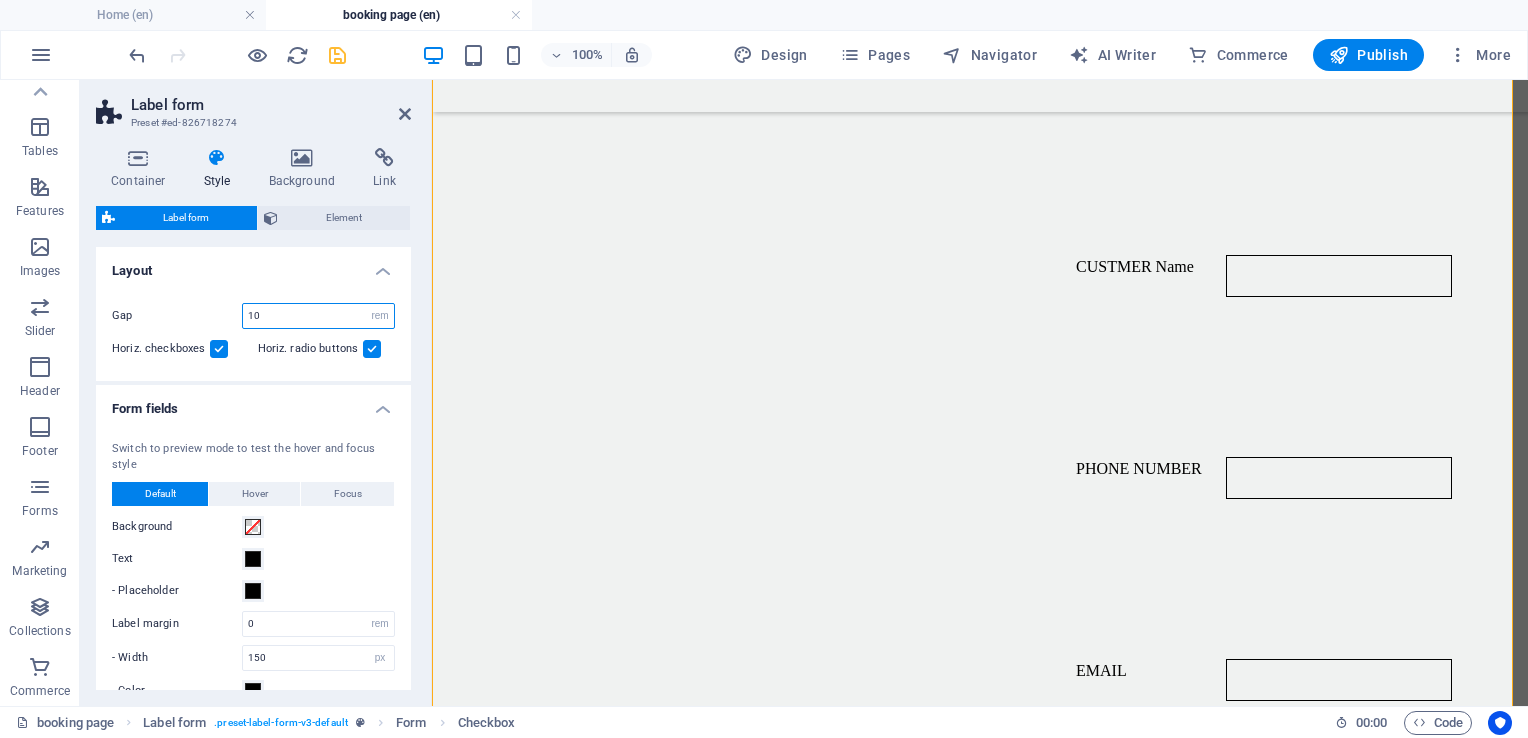 click on "10" at bounding box center (318, 316) 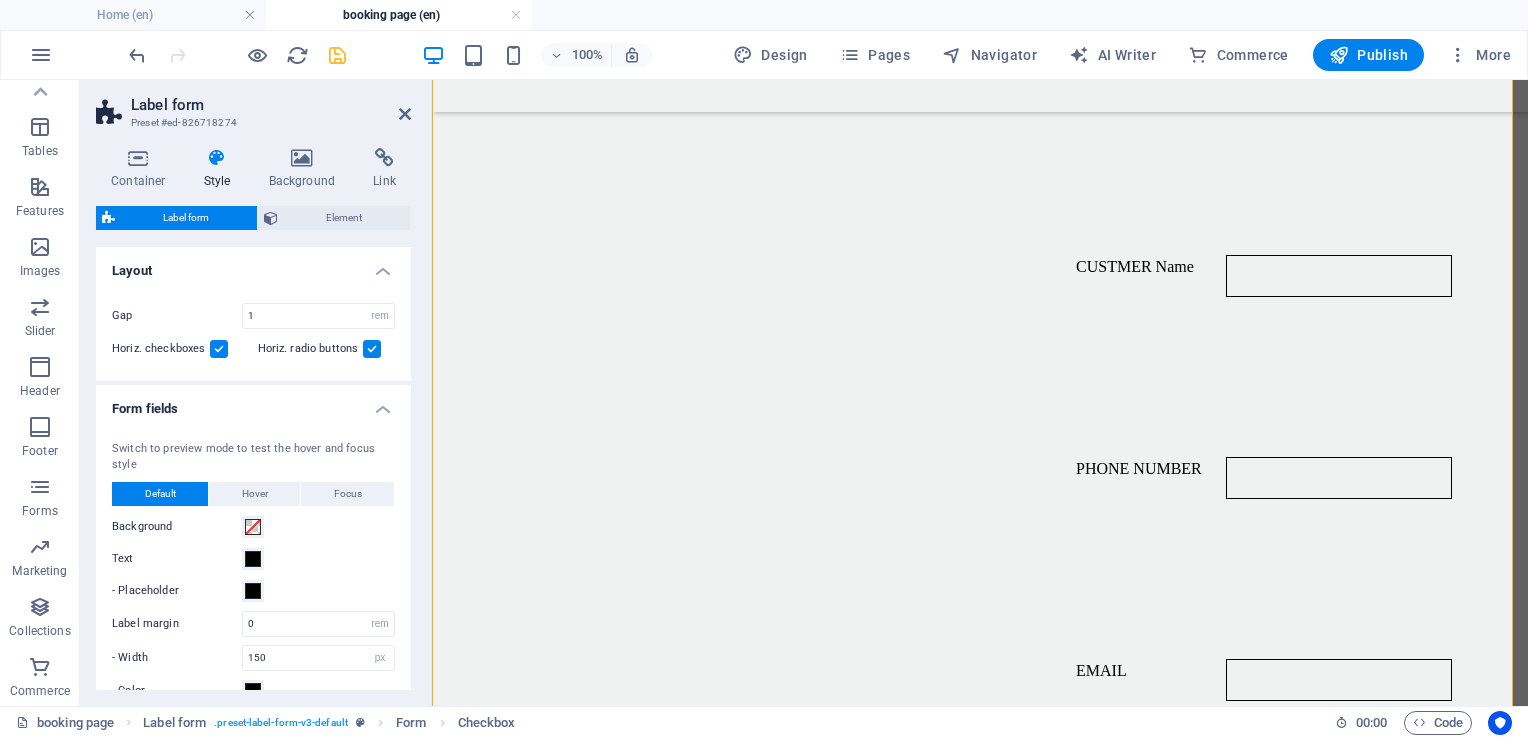 click on "Gap 1 px rem % vh vw Horiz. checkboxes Horiz. radio buttons" at bounding box center (253, 332) 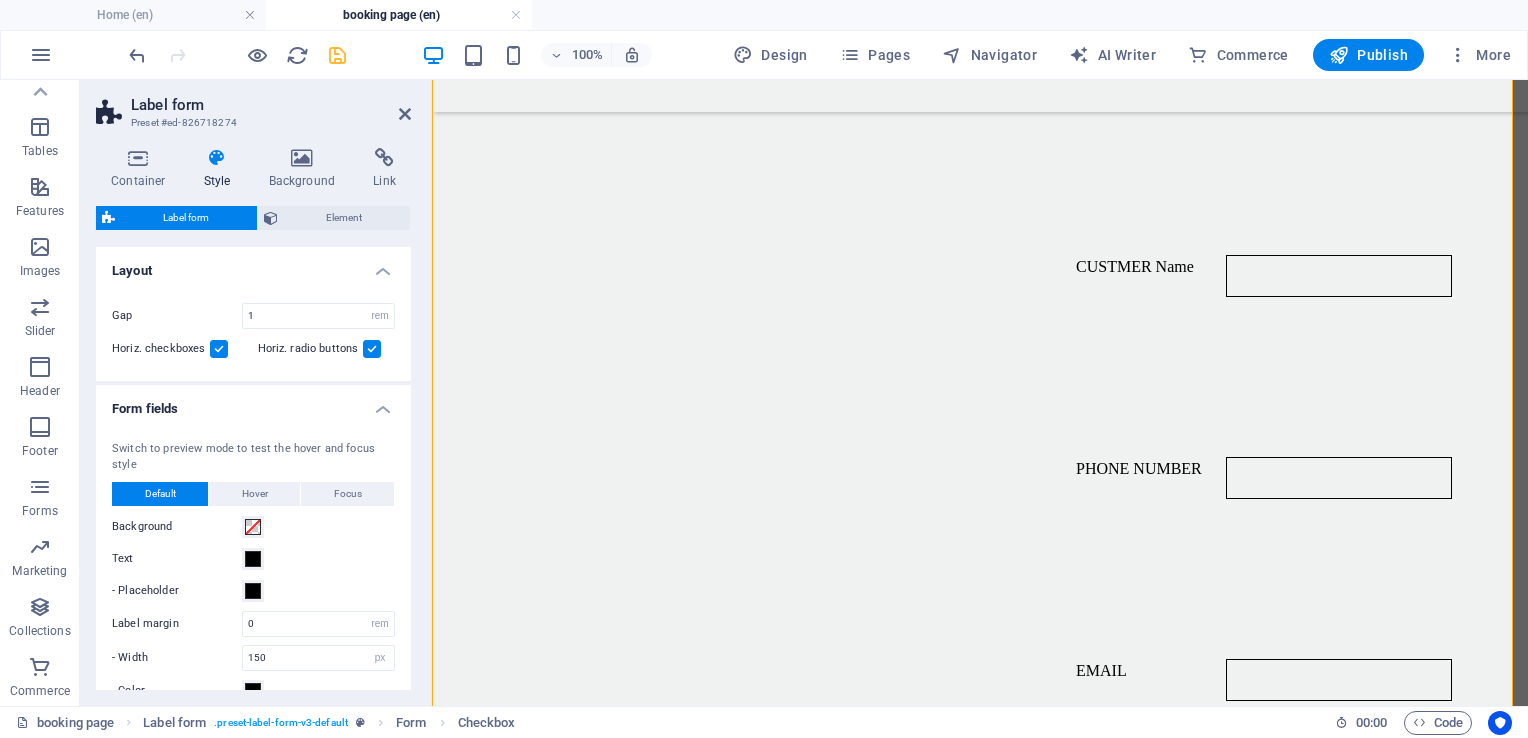 click on "Container Style Background Link Size Height Default px rem % vh vw Min. height None px rem % vh vw Width Default px rem % em vh vw Min. width None px rem % vh vw Content width Default Custom width Width Default px rem % em vh vw Min. width None px rem % vh vw Default padding Custom spacing Default content width and padding can be changed under Design. Edit design Layout (Flexbox) Alignment Determines the flex direction. Default Main axis Determine how elements should behave along the main axis inside this container (justify content). Default Side axis Control the vertical direction of the element inside of the container (align items). Default Wrap Default On Off Fill Controls the distances and direction of elements on the y-axis across several lines (align content). Default Accessibility ARIA helps assistive technologies (like screen readers) to understand the role, state, and behavior of web elements Role The ARIA role defines the purpose of an element.  None Alert Article Banner Comment Fan" at bounding box center (253, 419) 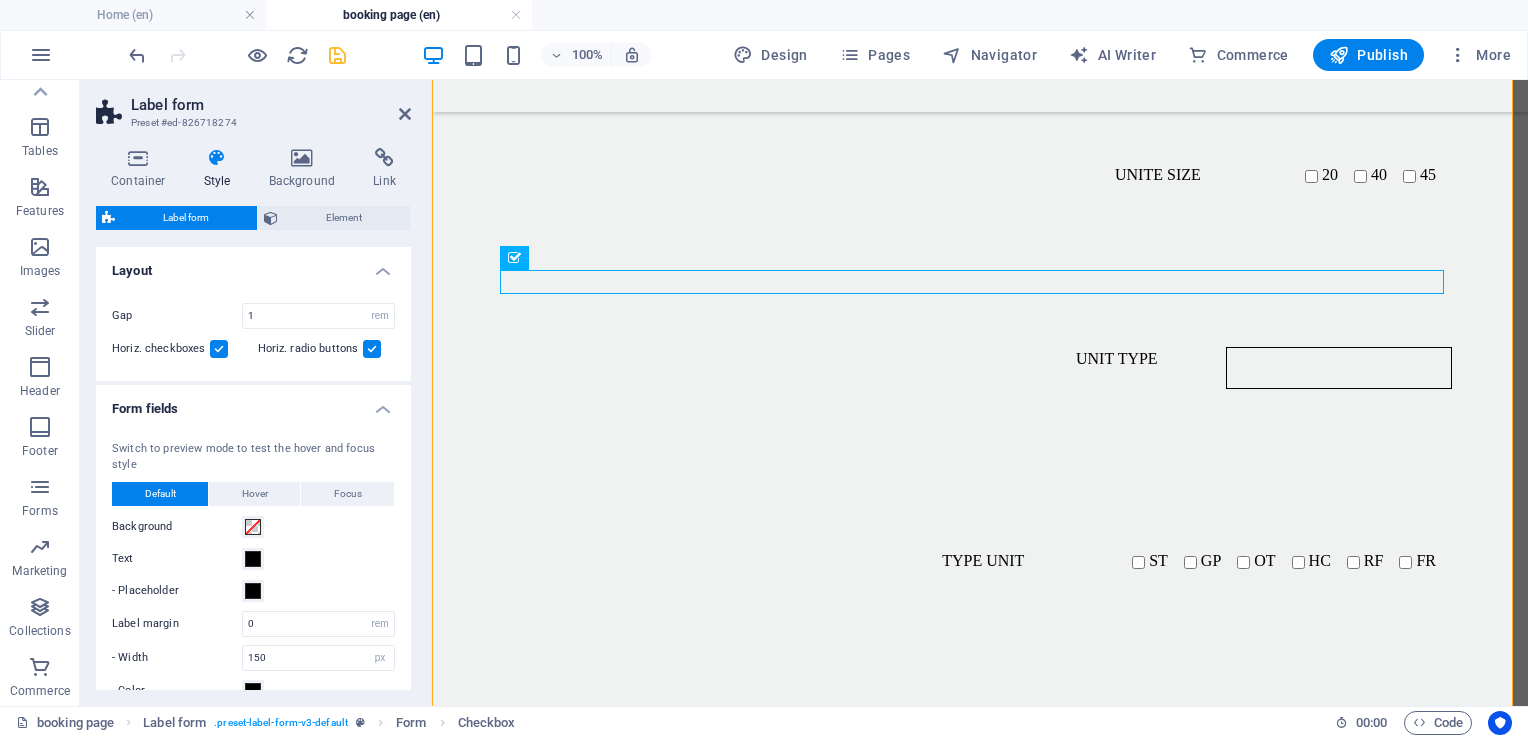 scroll, scrollTop: 3524, scrollLeft: 0, axis: vertical 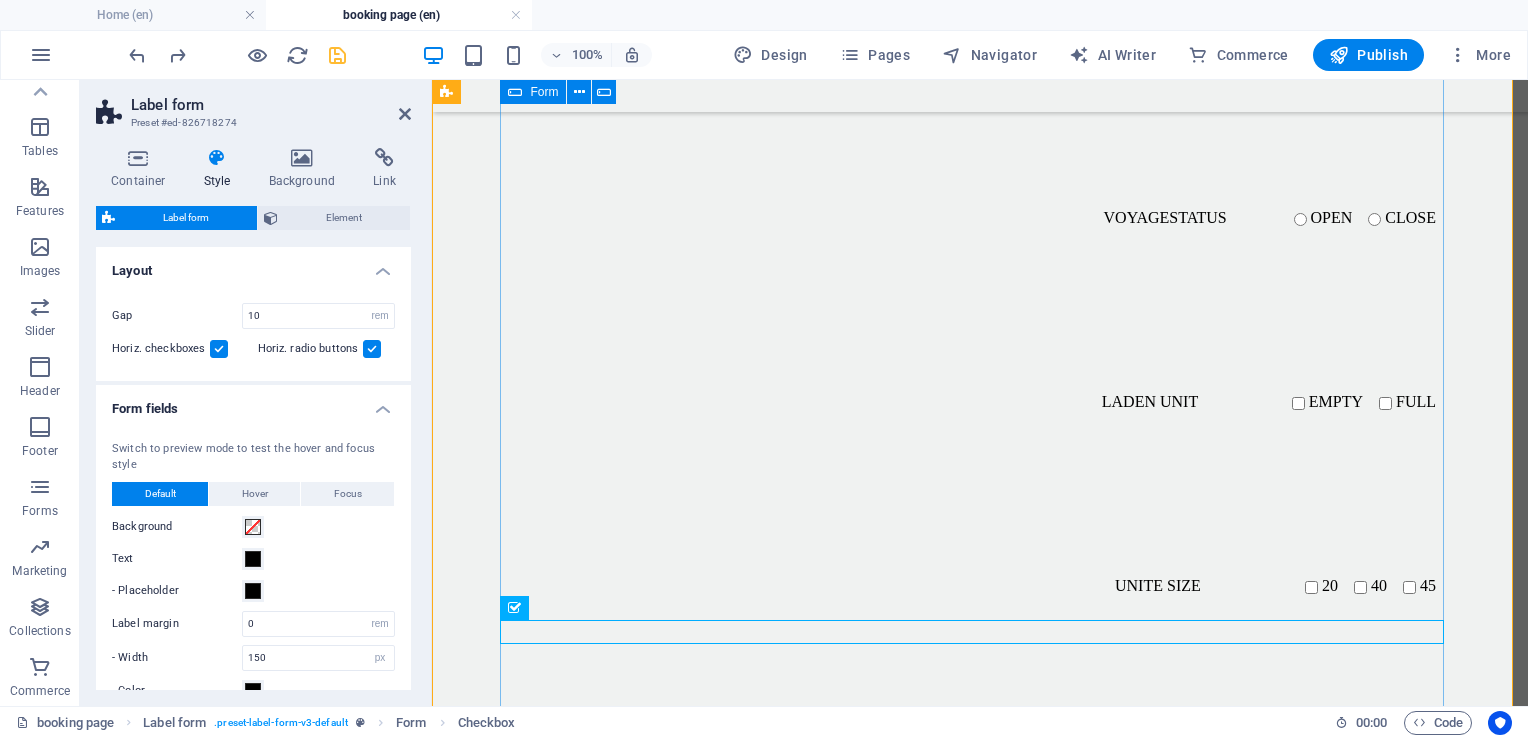 type on "1" 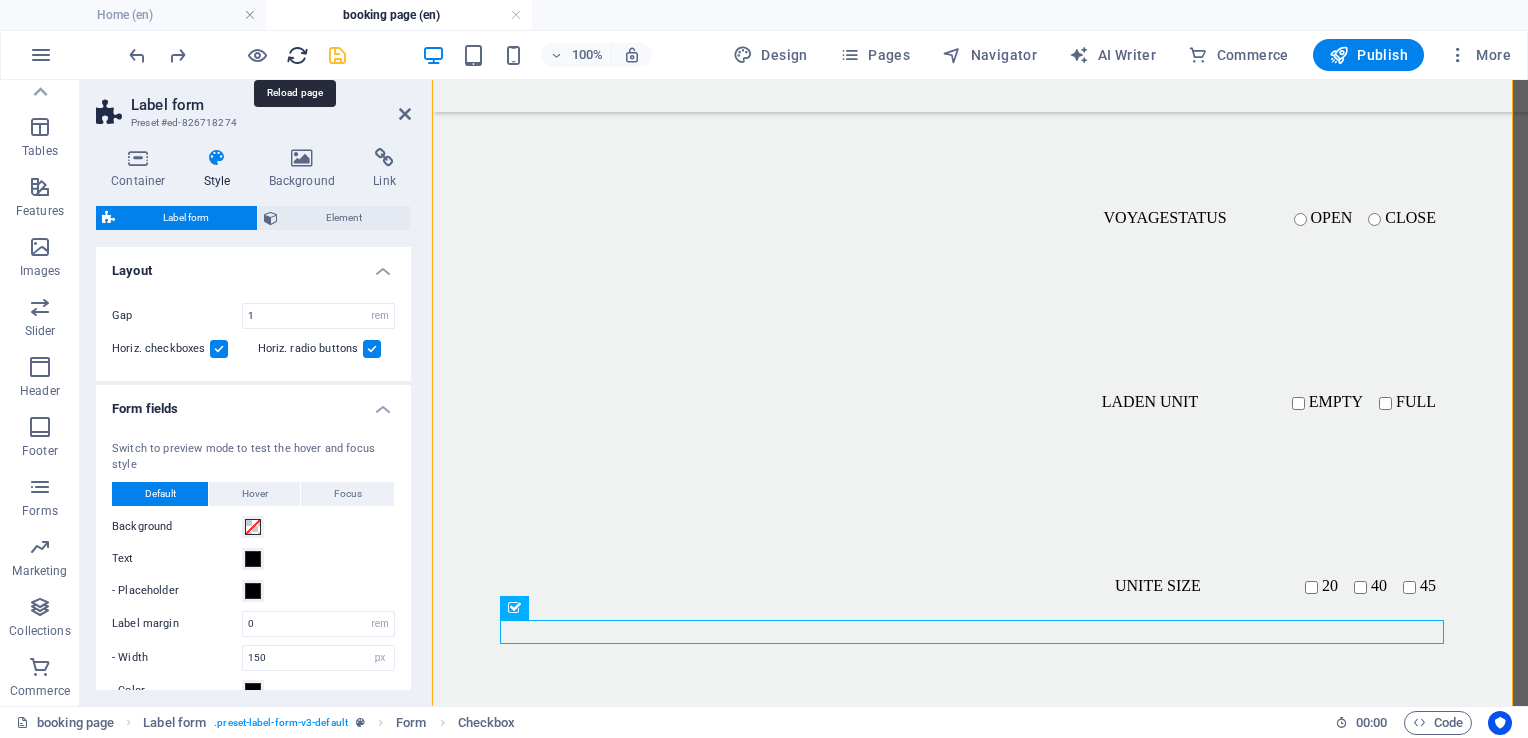 drag, startPoint x: 299, startPoint y: 43, endPoint x: 837, endPoint y: 18, distance: 538.58057 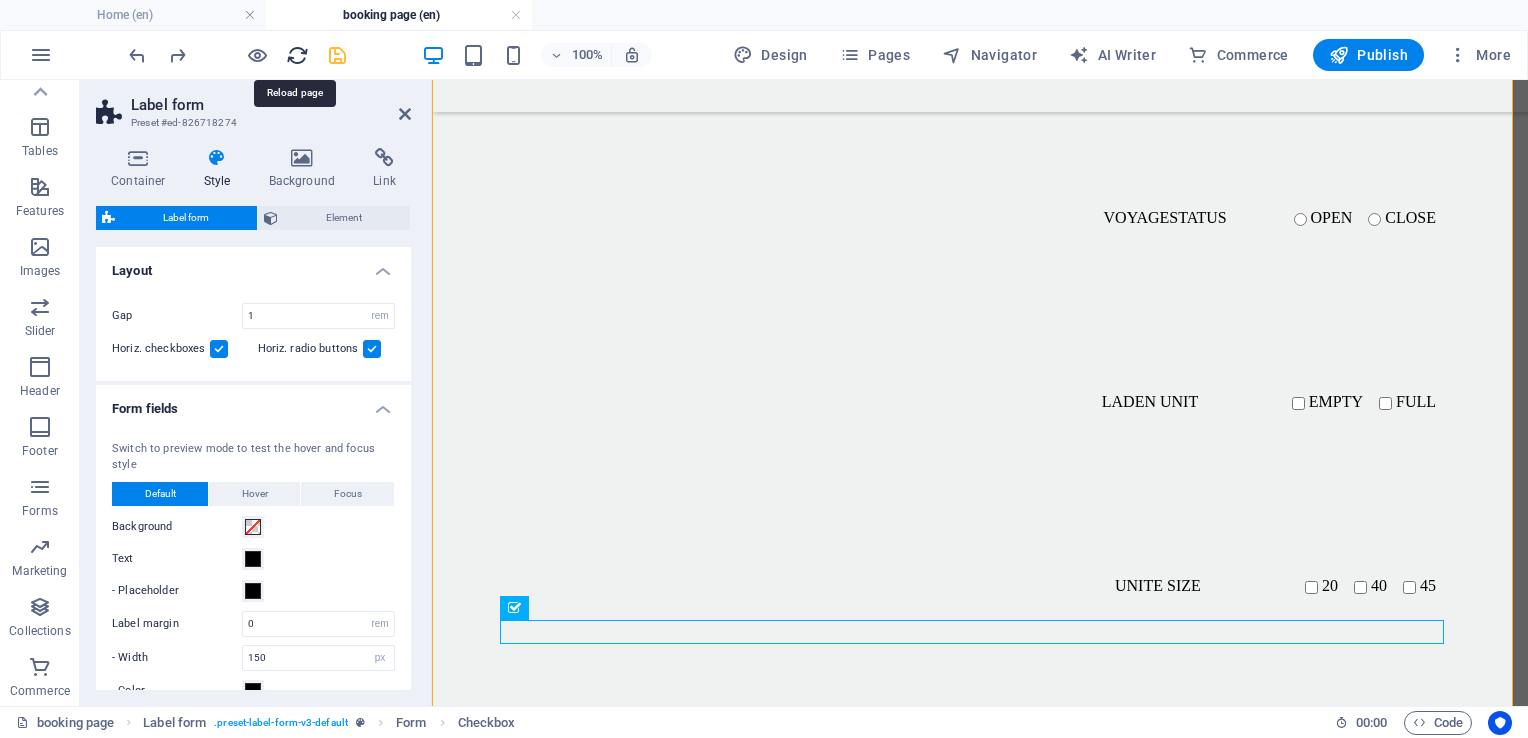 click at bounding box center [297, 55] 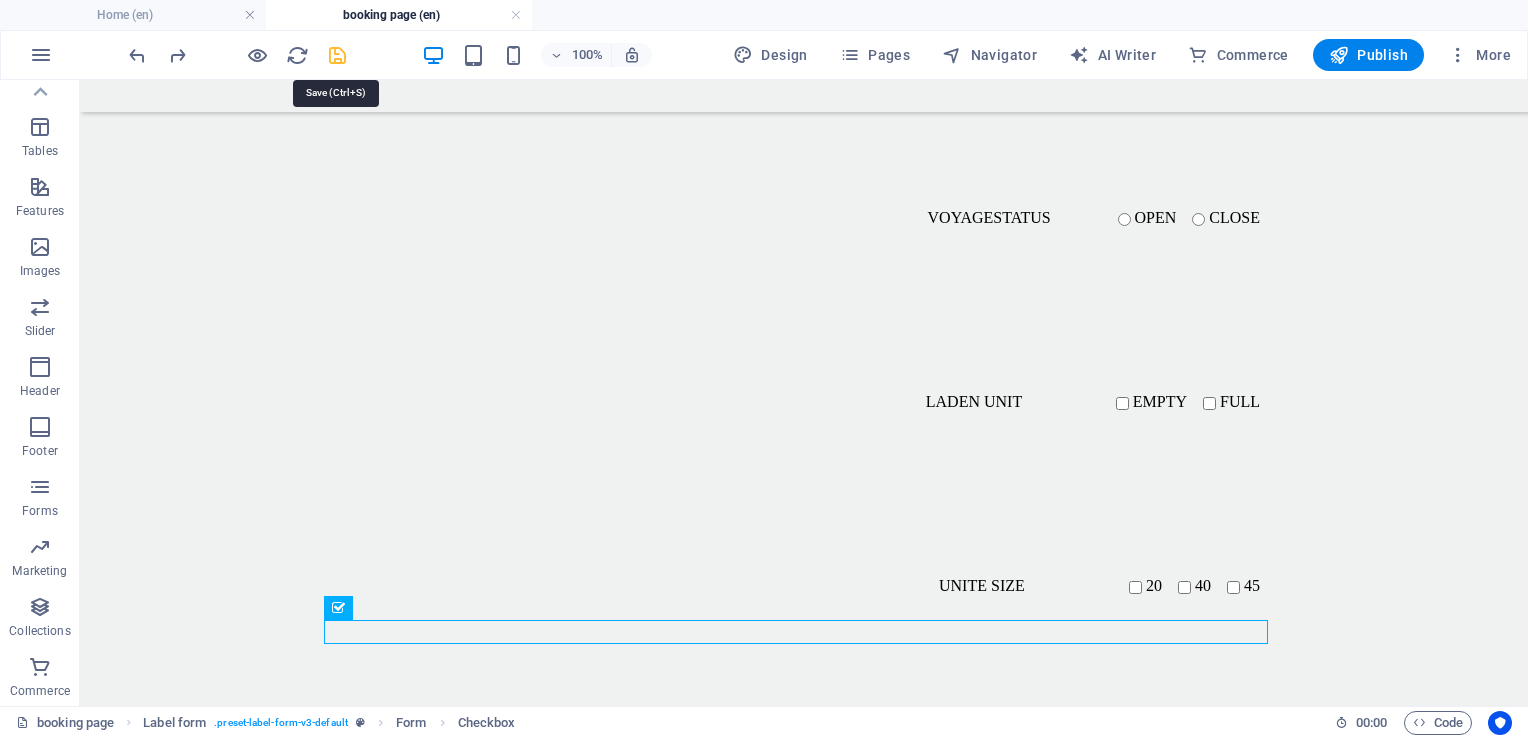 click at bounding box center [337, 55] 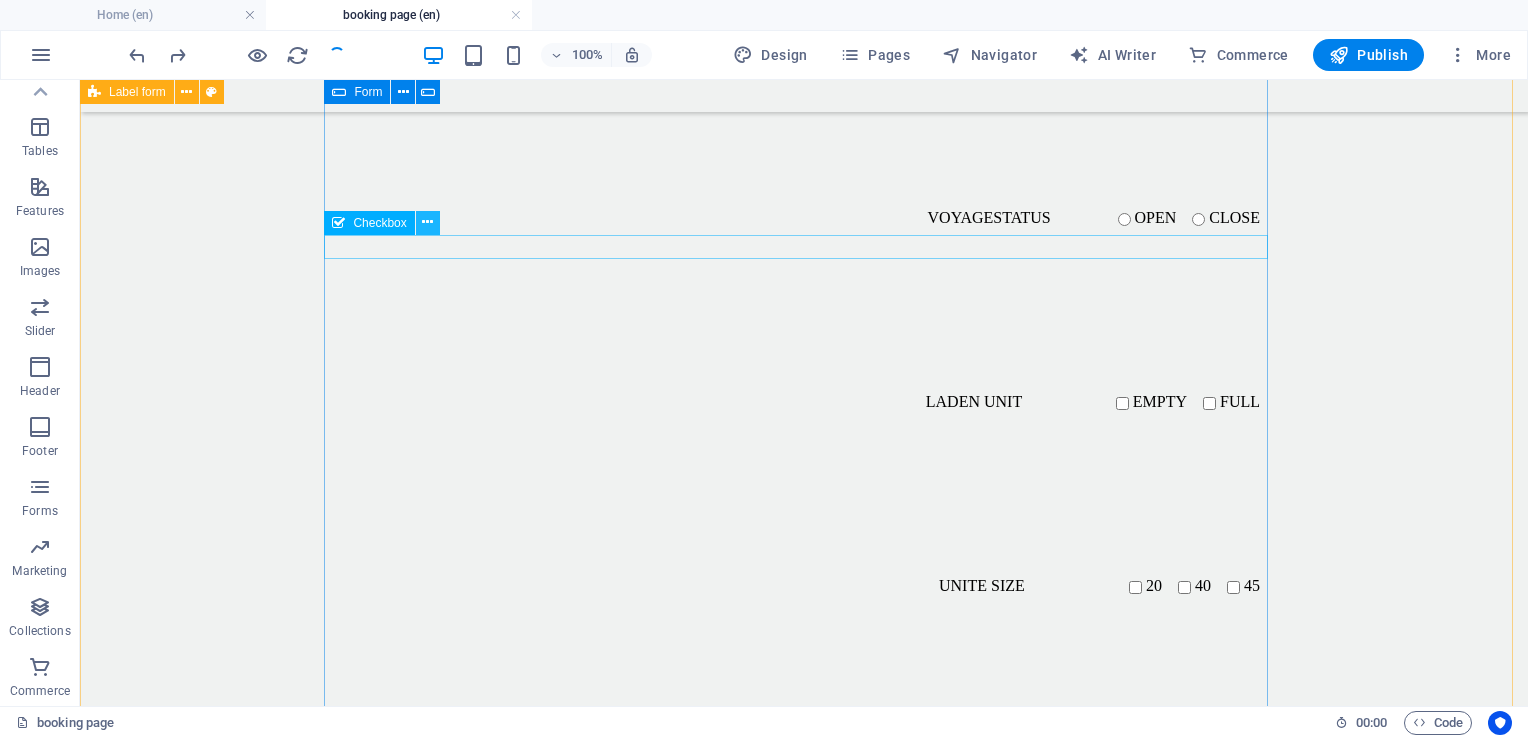 click at bounding box center [427, 222] 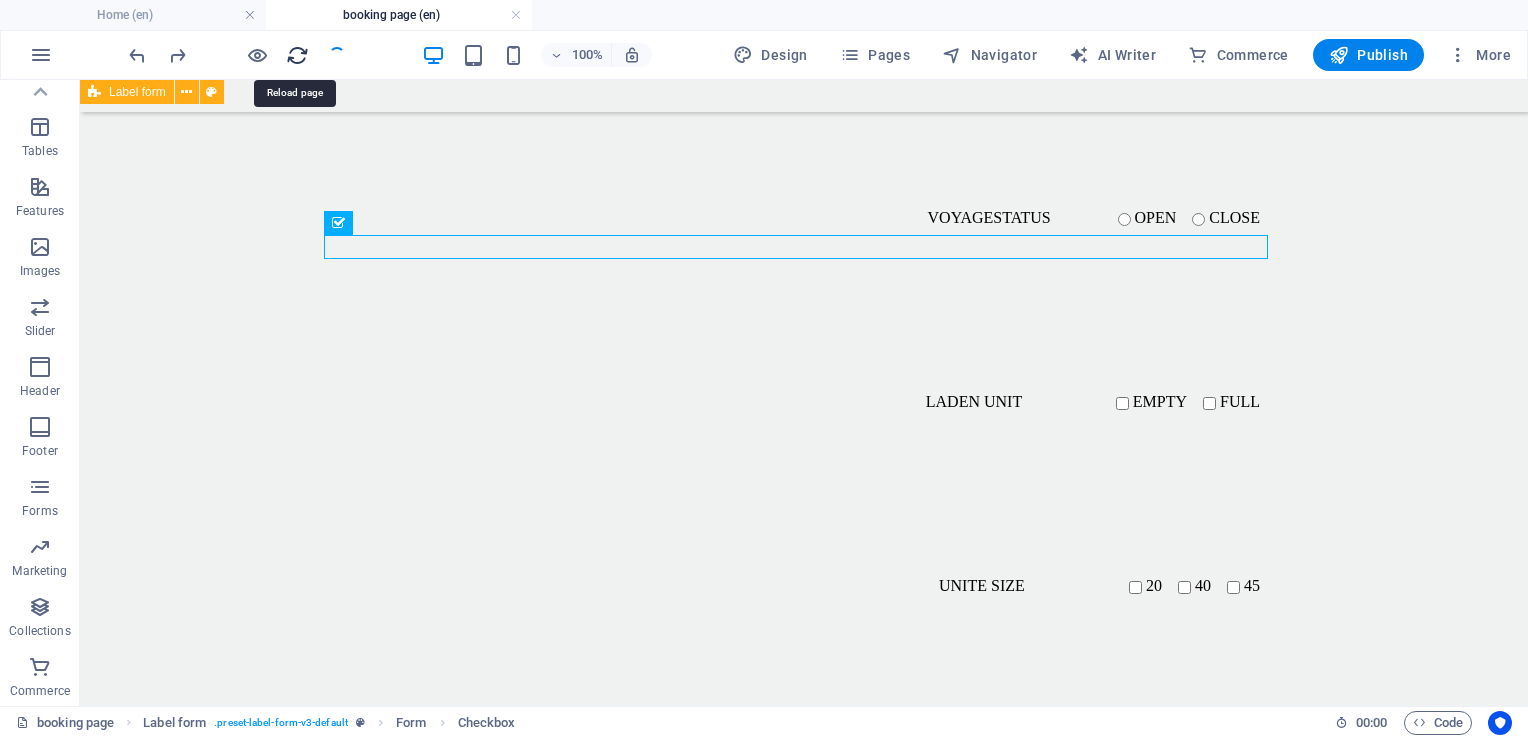 click at bounding box center (297, 55) 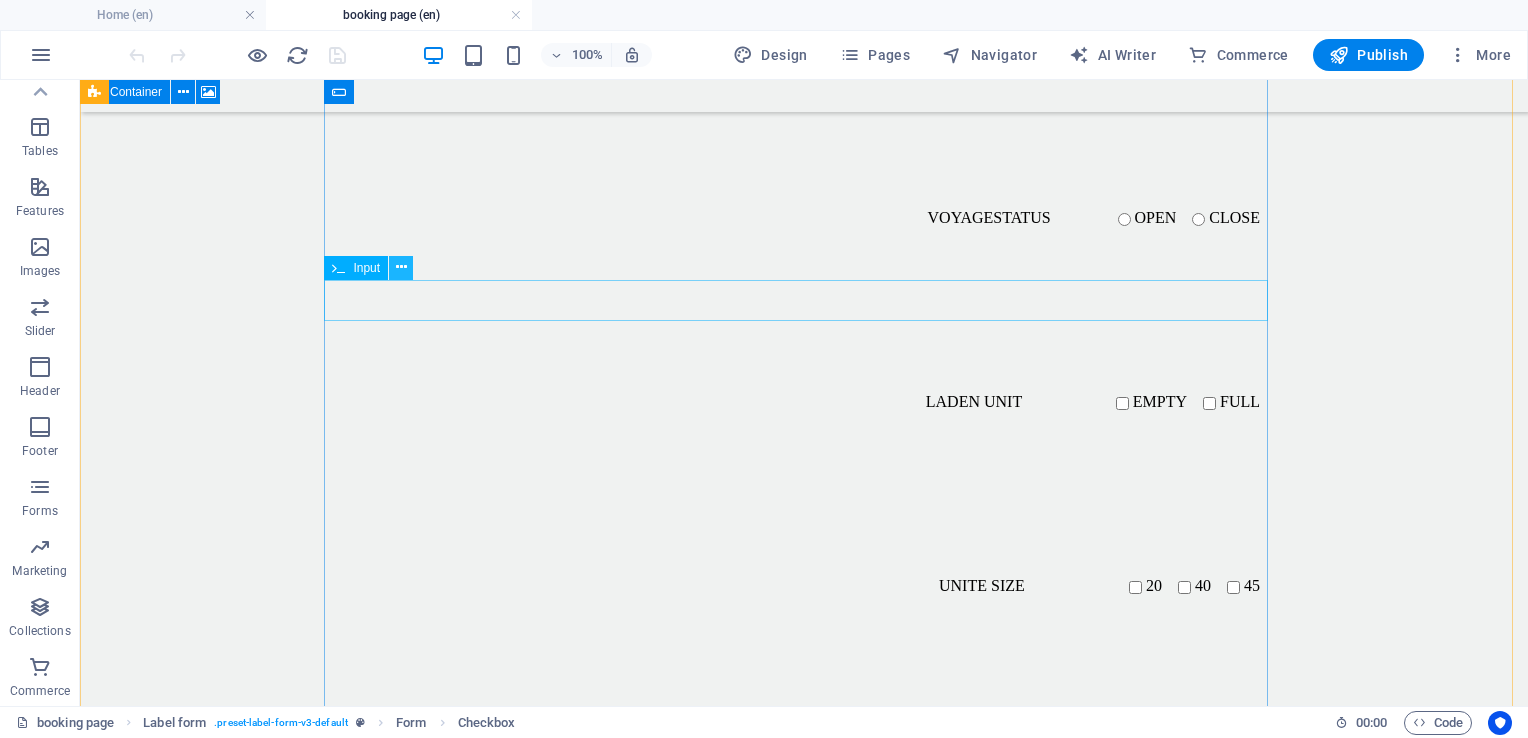 click at bounding box center (401, 267) 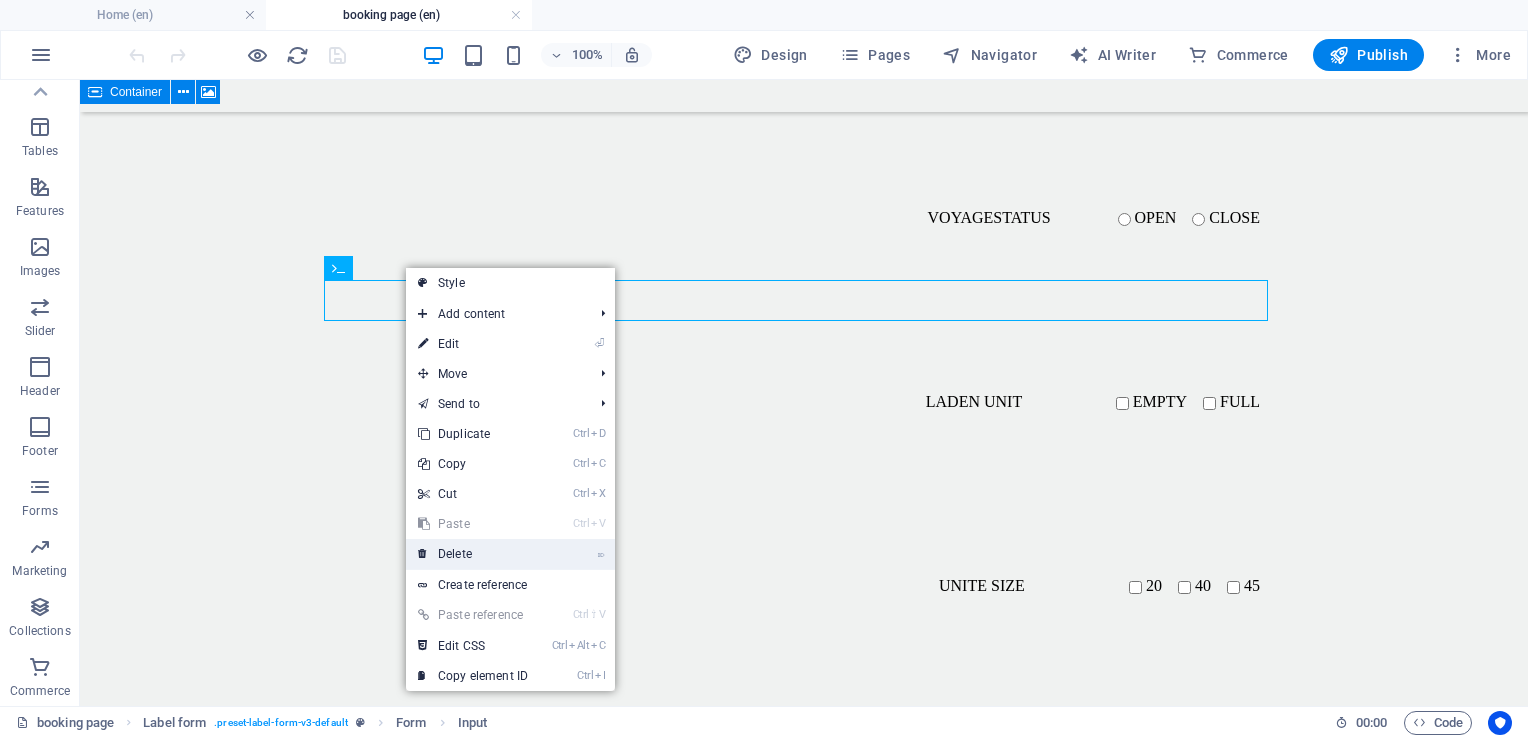 click on "⌦  Delete" at bounding box center (473, 554) 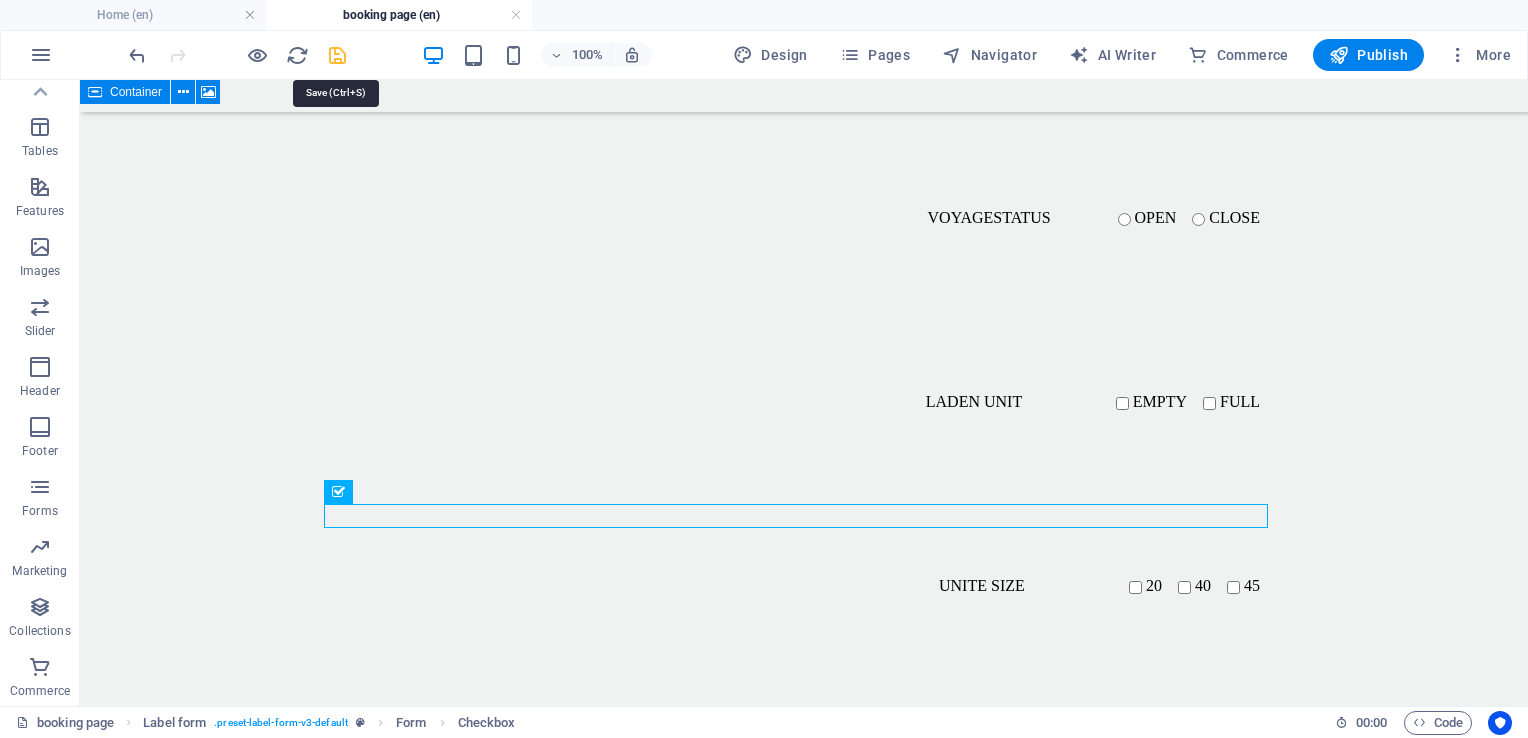 click at bounding box center (337, 55) 